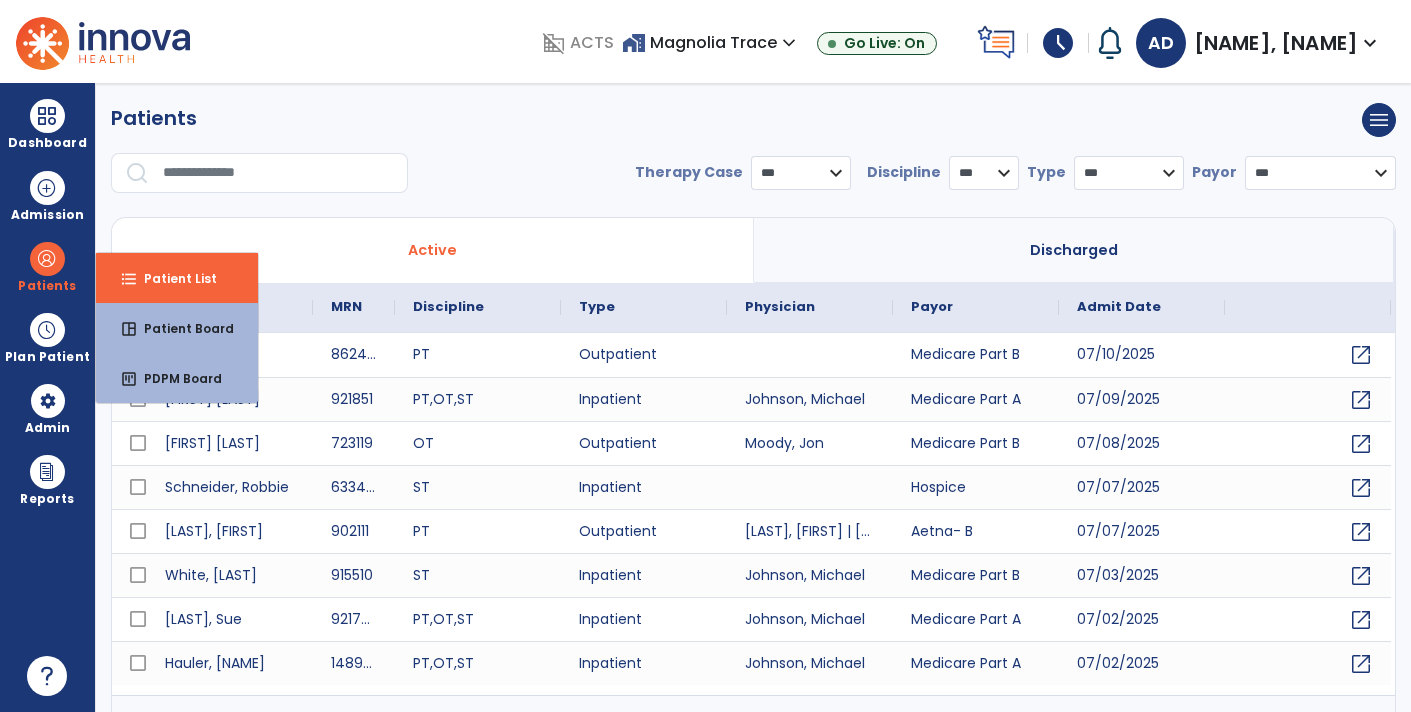 scroll, scrollTop: 0, scrollLeft: 0, axis: both 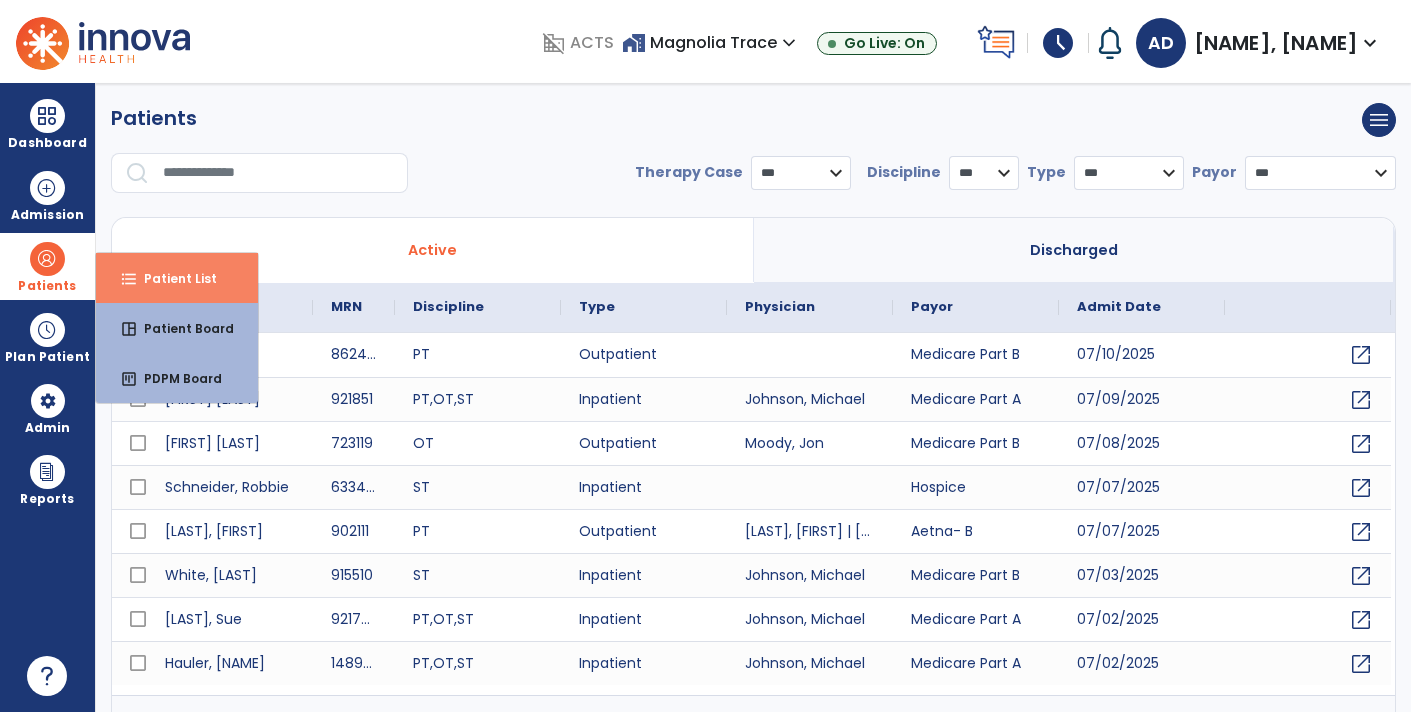 click on "Patient List" at bounding box center [172, 278] 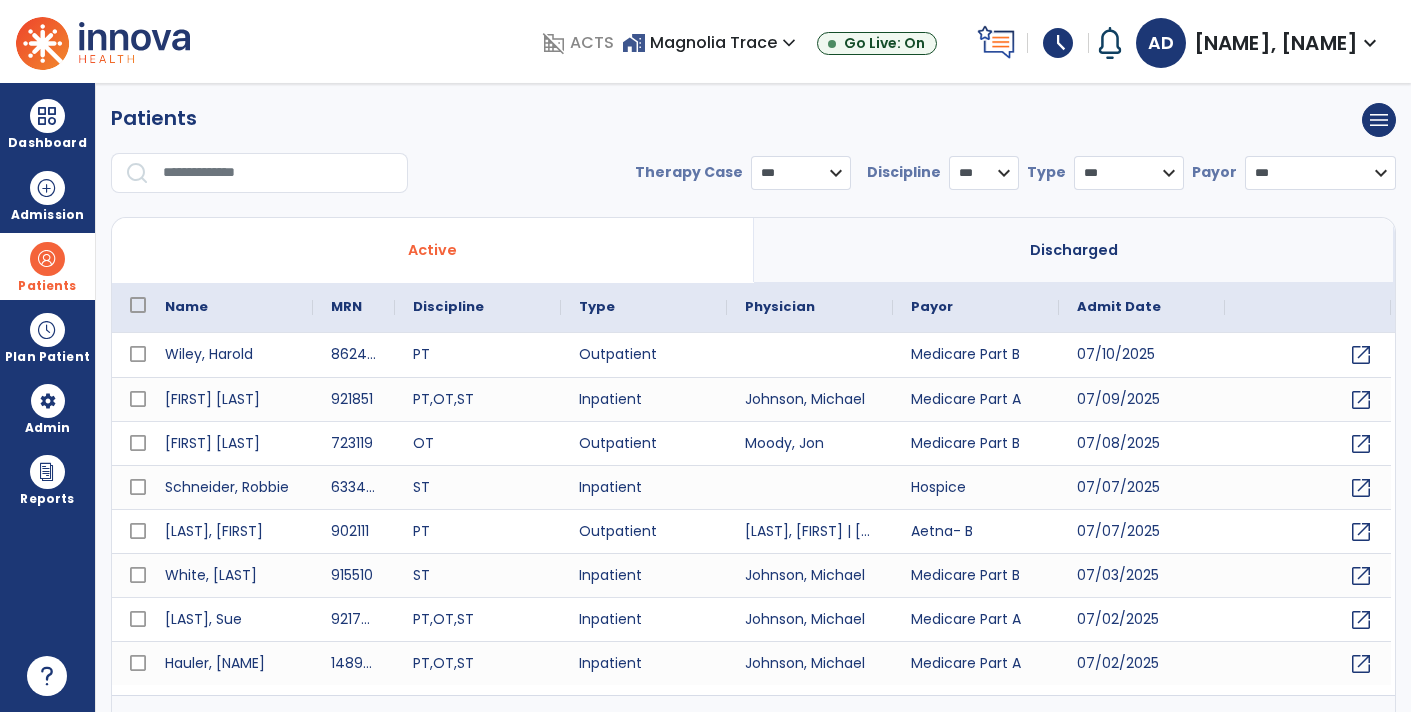 click at bounding box center (278, 173) 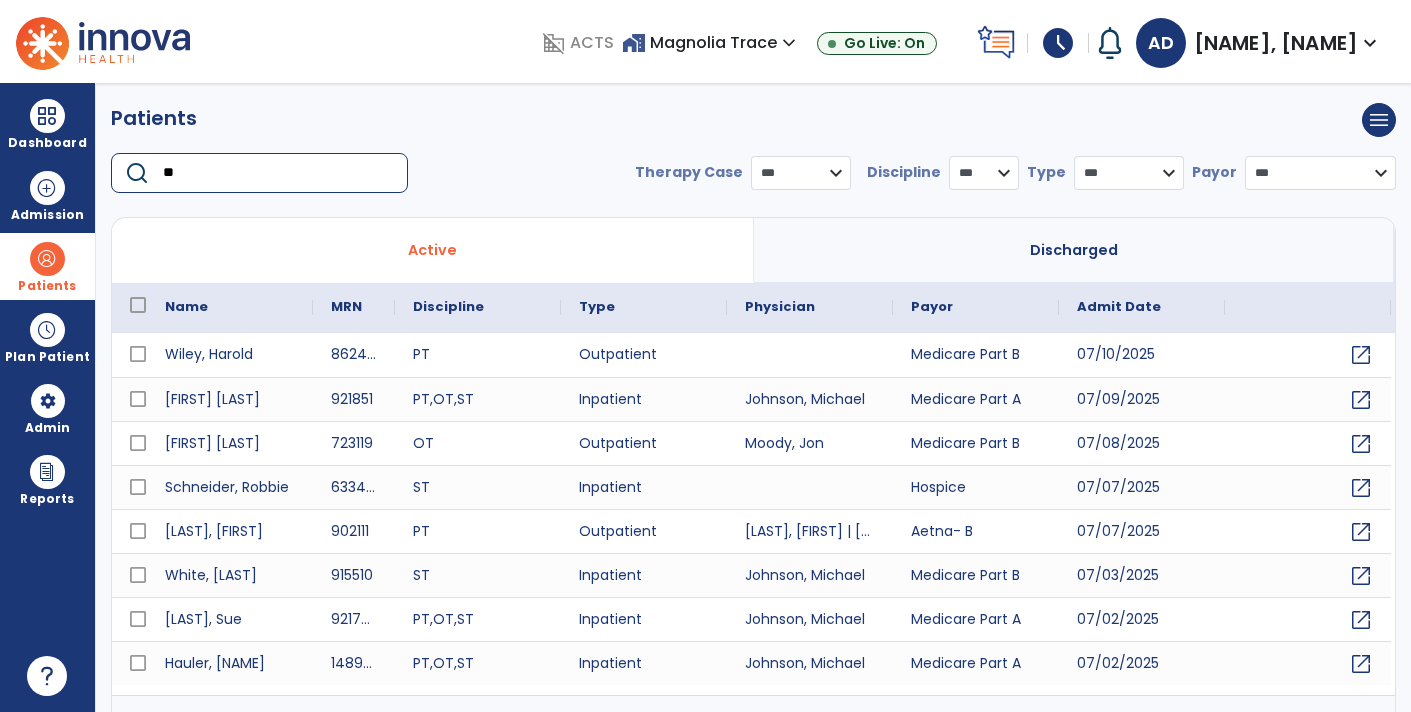 type on "*" 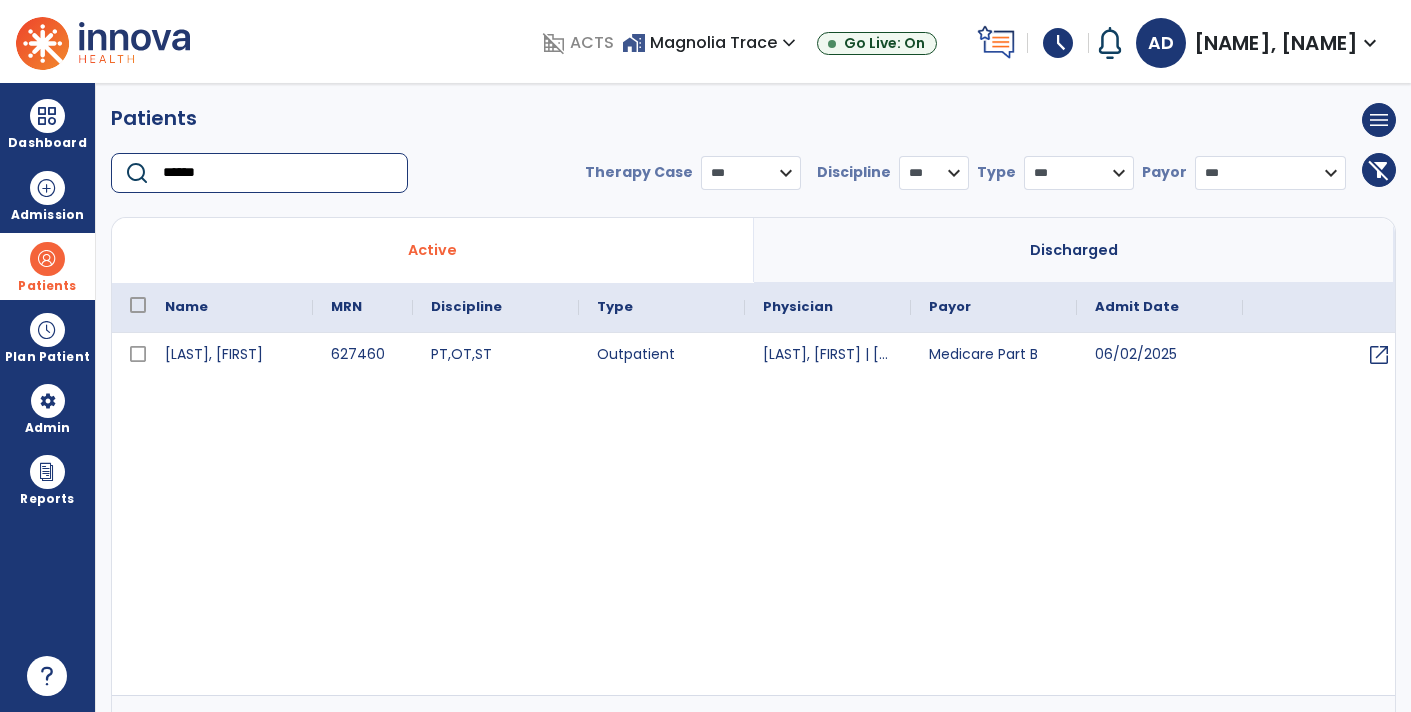 type on "******" 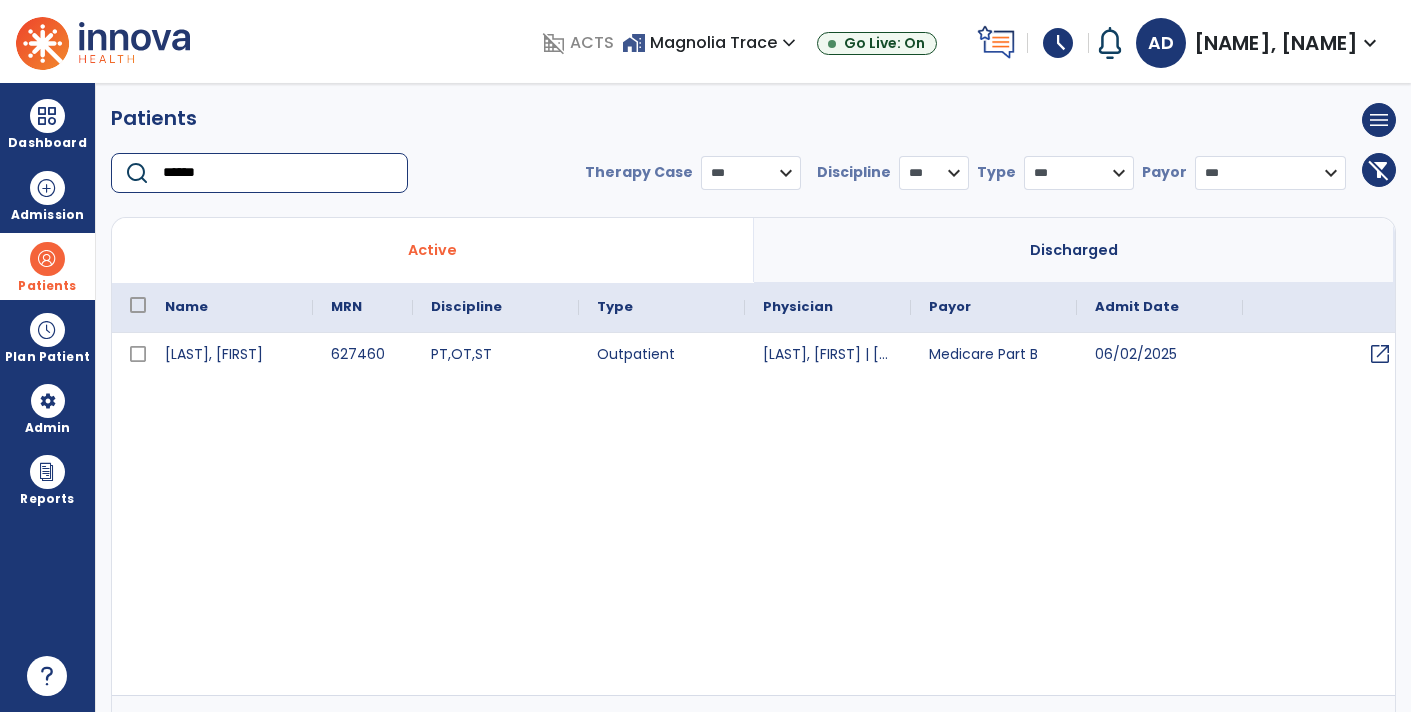 click on "open_in_new" at bounding box center [1380, 354] 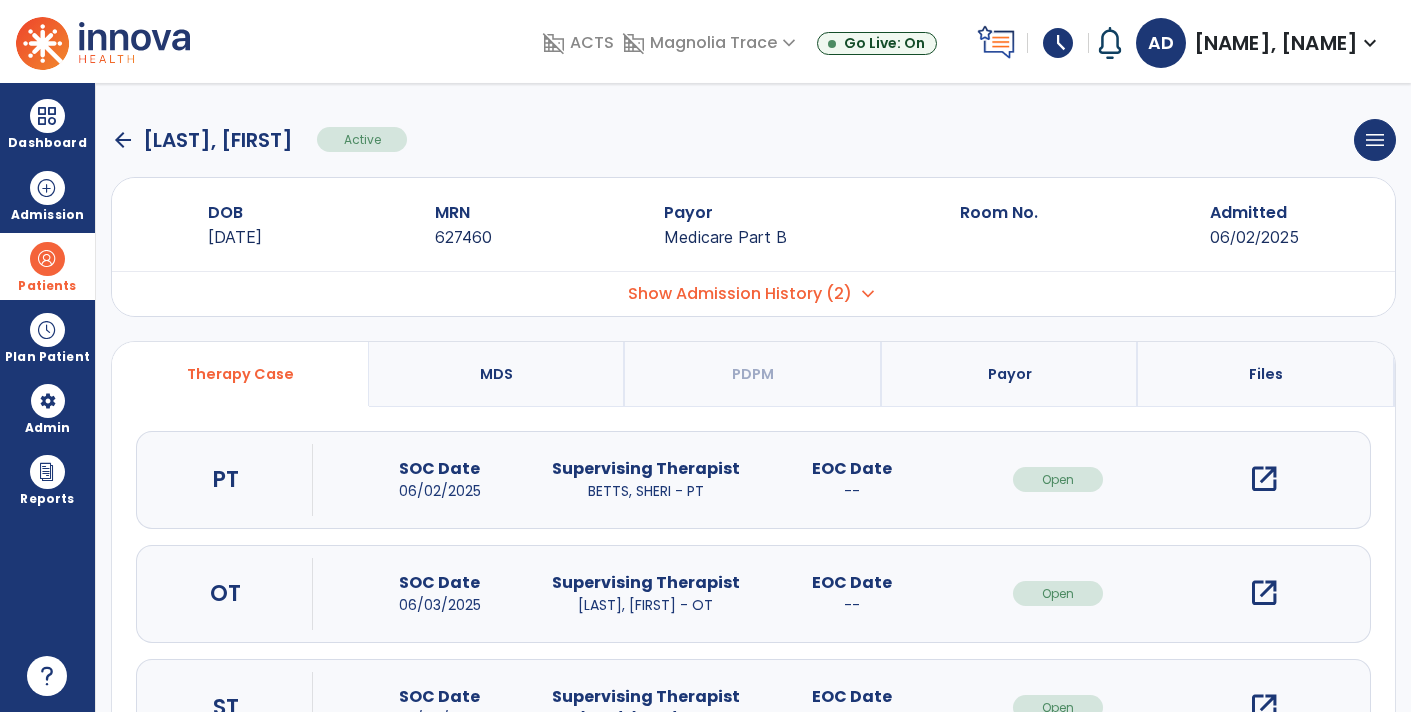 click on "open_in_new" at bounding box center [1264, 593] 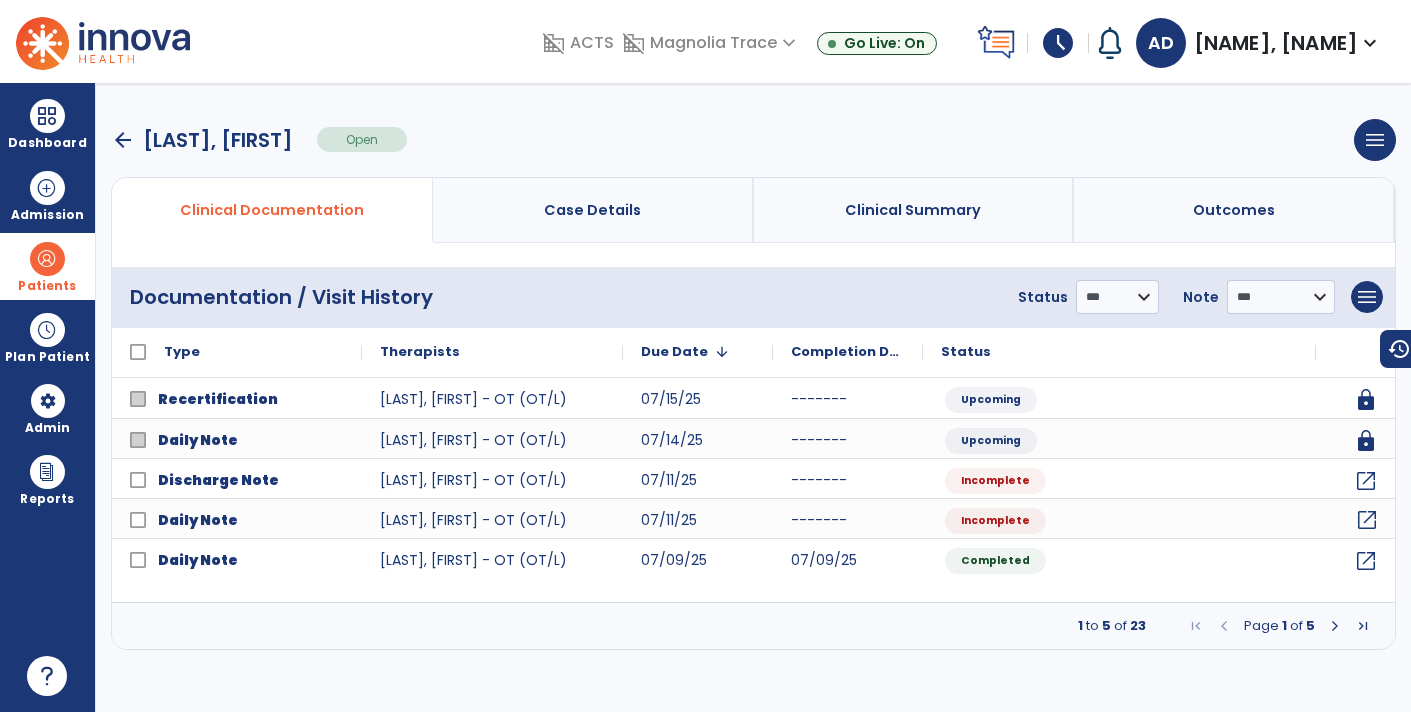 click on "open_in_new" 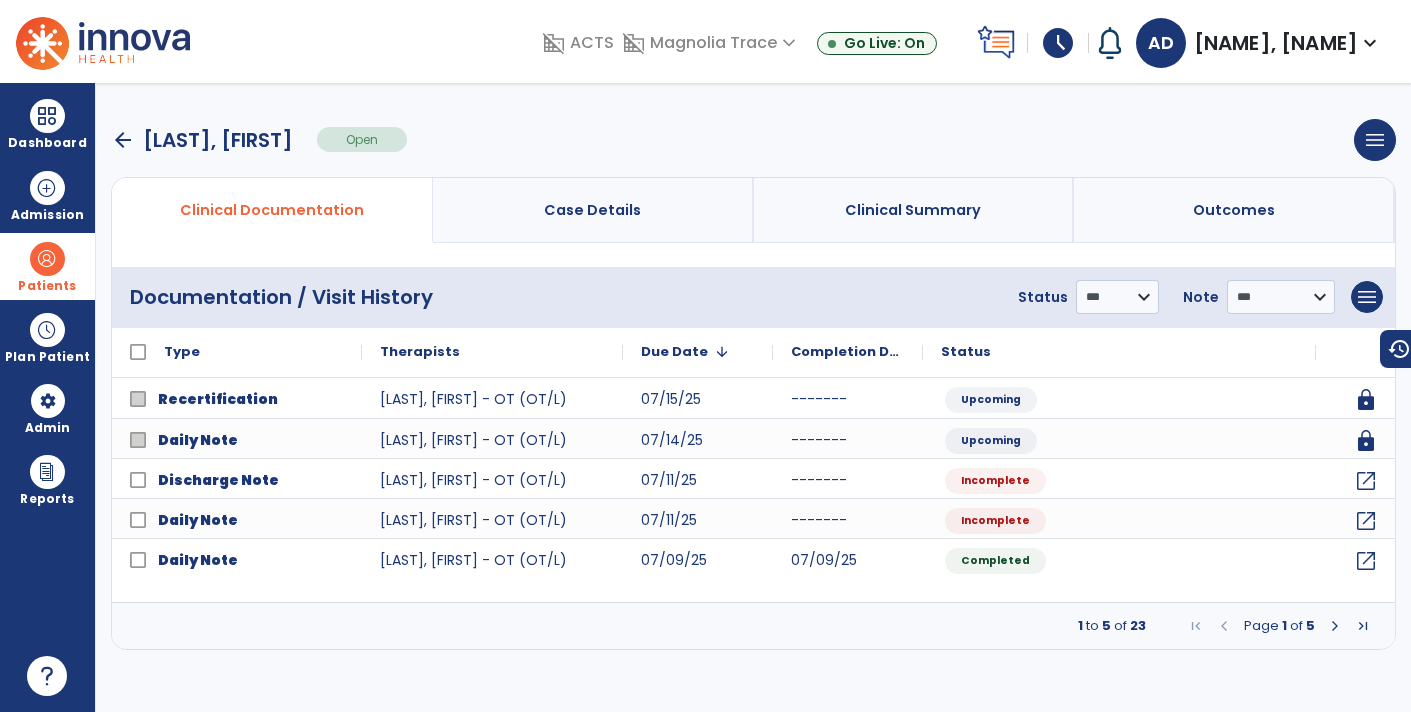 select on "*" 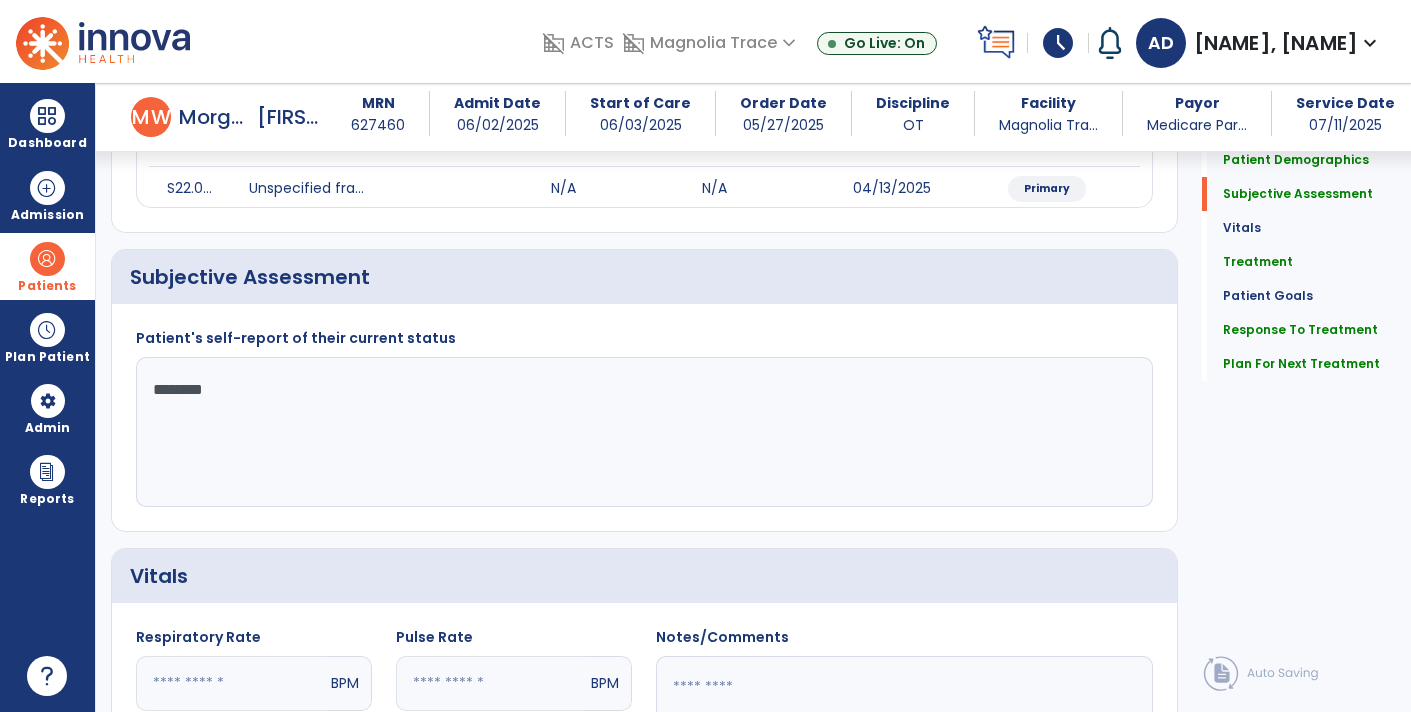 scroll, scrollTop: 287, scrollLeft: 0, axis: vertical 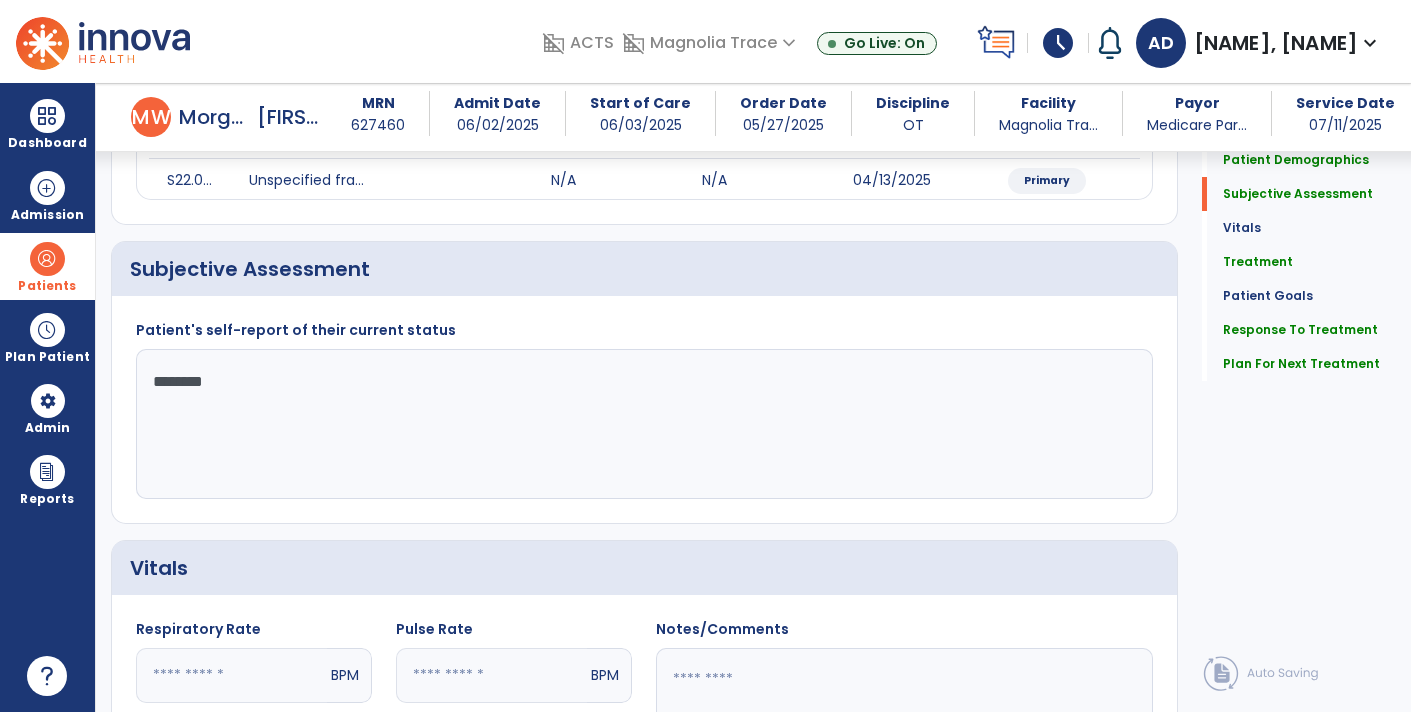 click on "********" 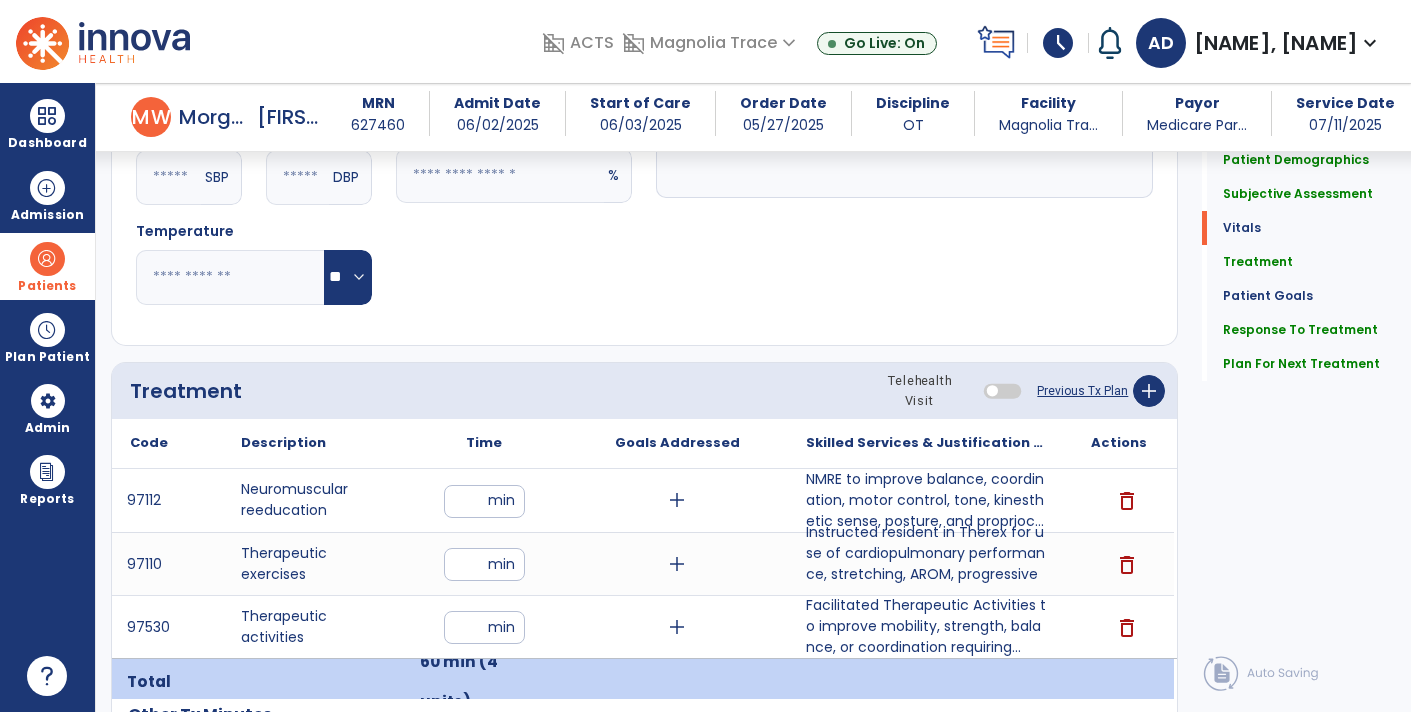 scroll, scrollTop: 926, scrollLeft: 0, axis: vertical 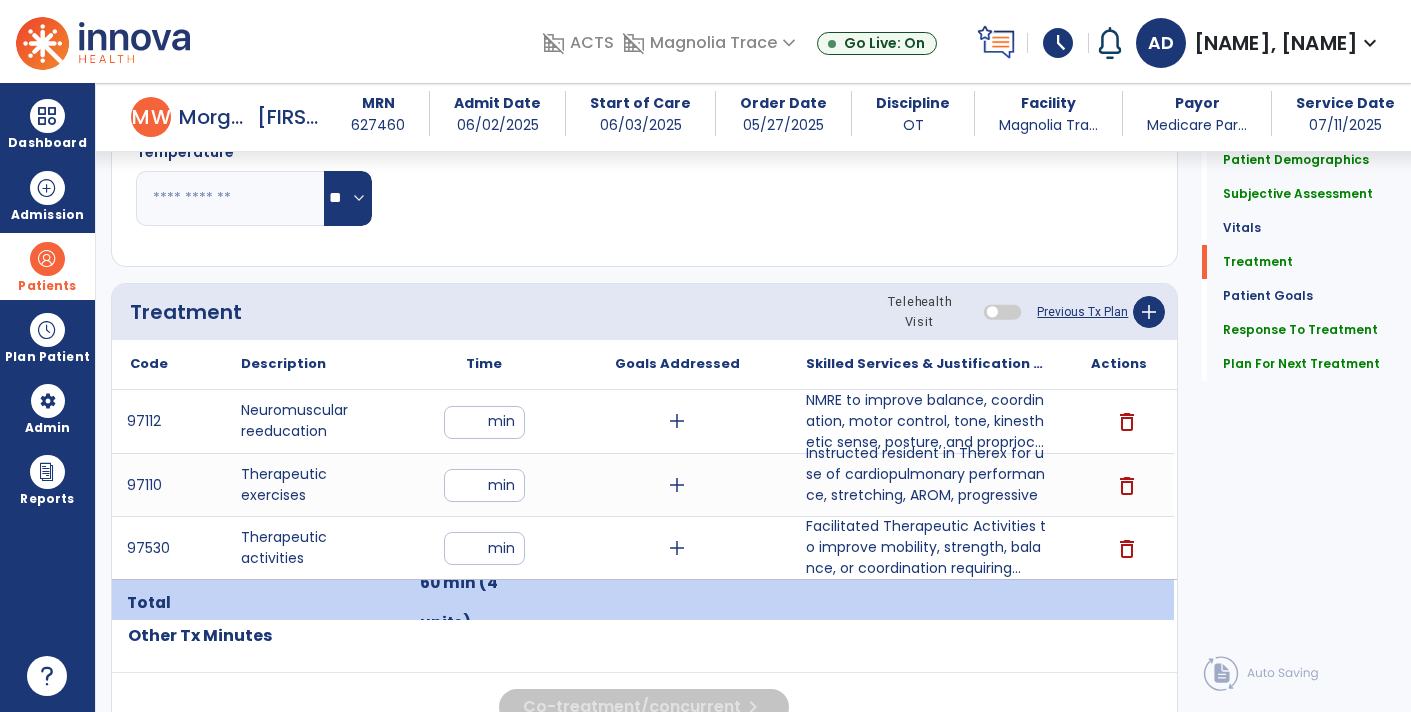 type on "**********" 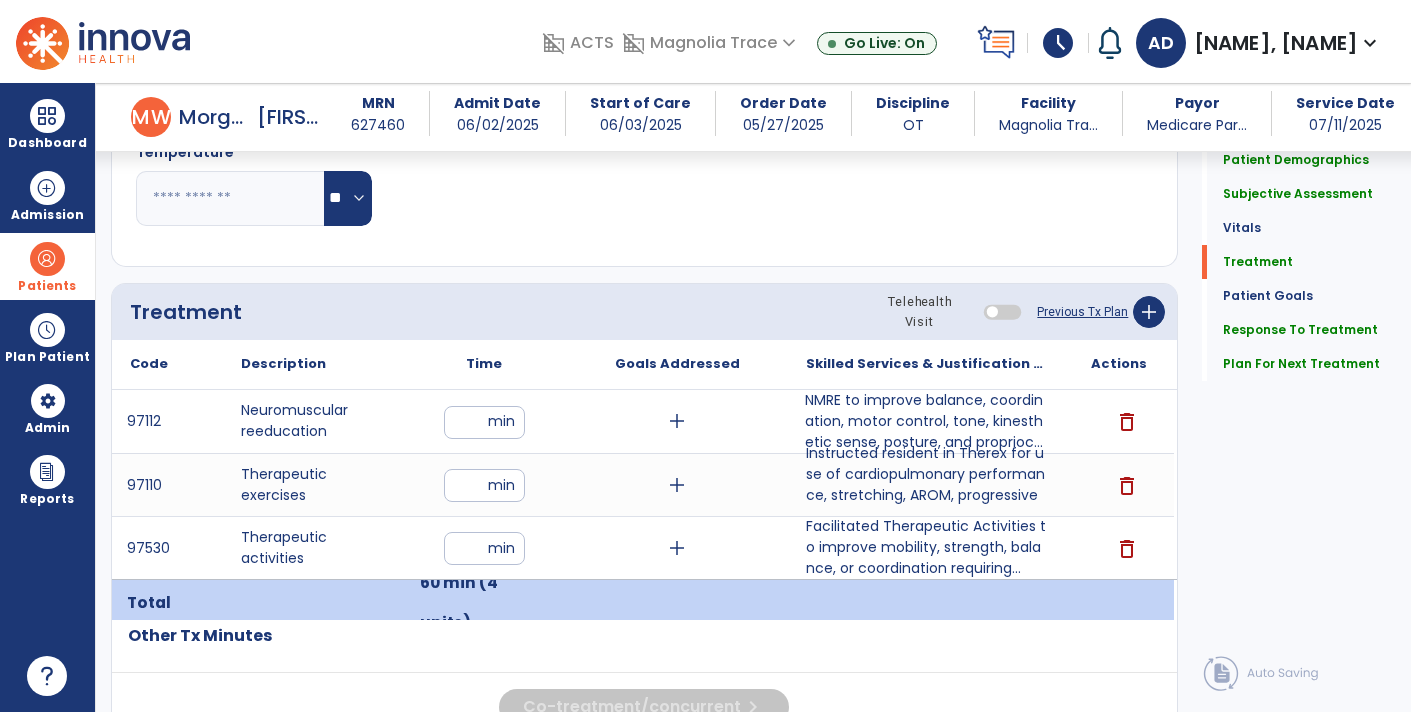 click on "NMRE to improve balance, coordination, motor control, tone, kinesthetic sense, posture, and proprioc..." at bounding box center (926, 421) 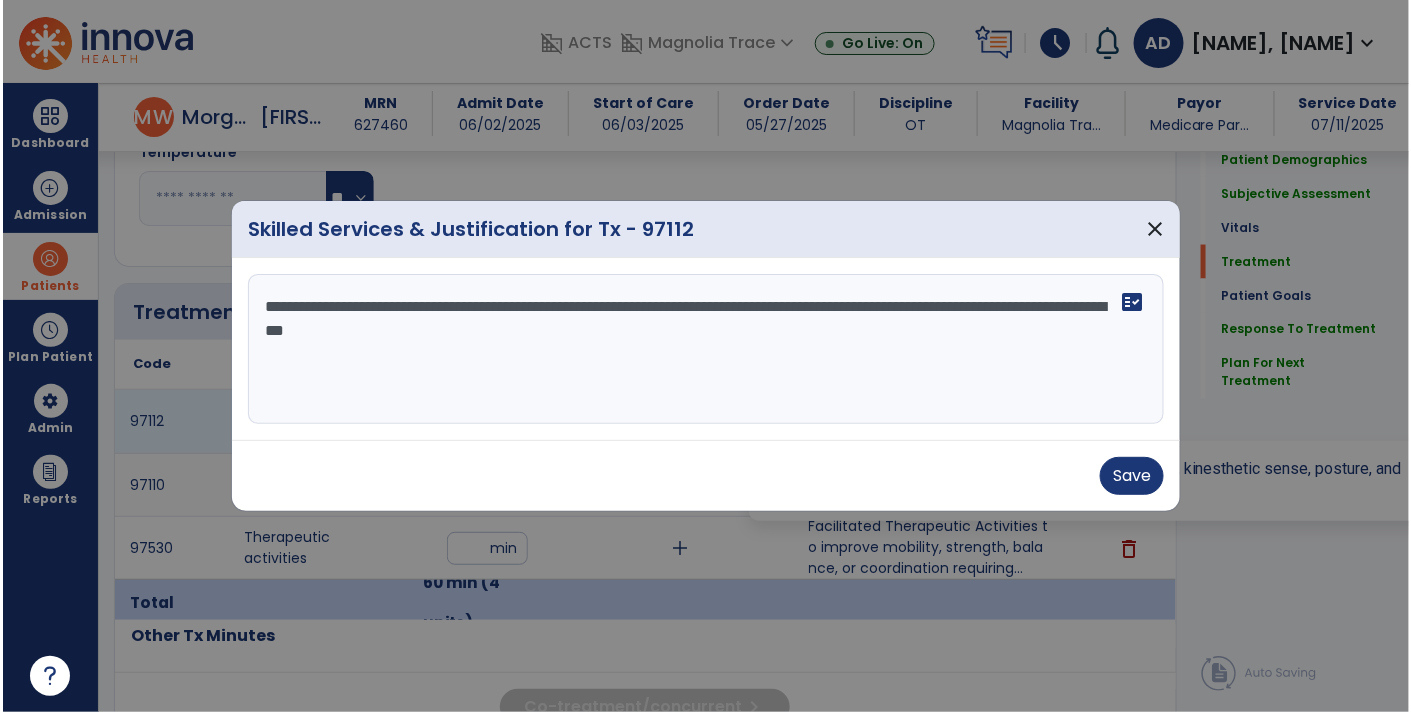 scroll, scrollTop: 966, scrollLeft: 0, axis: vertical 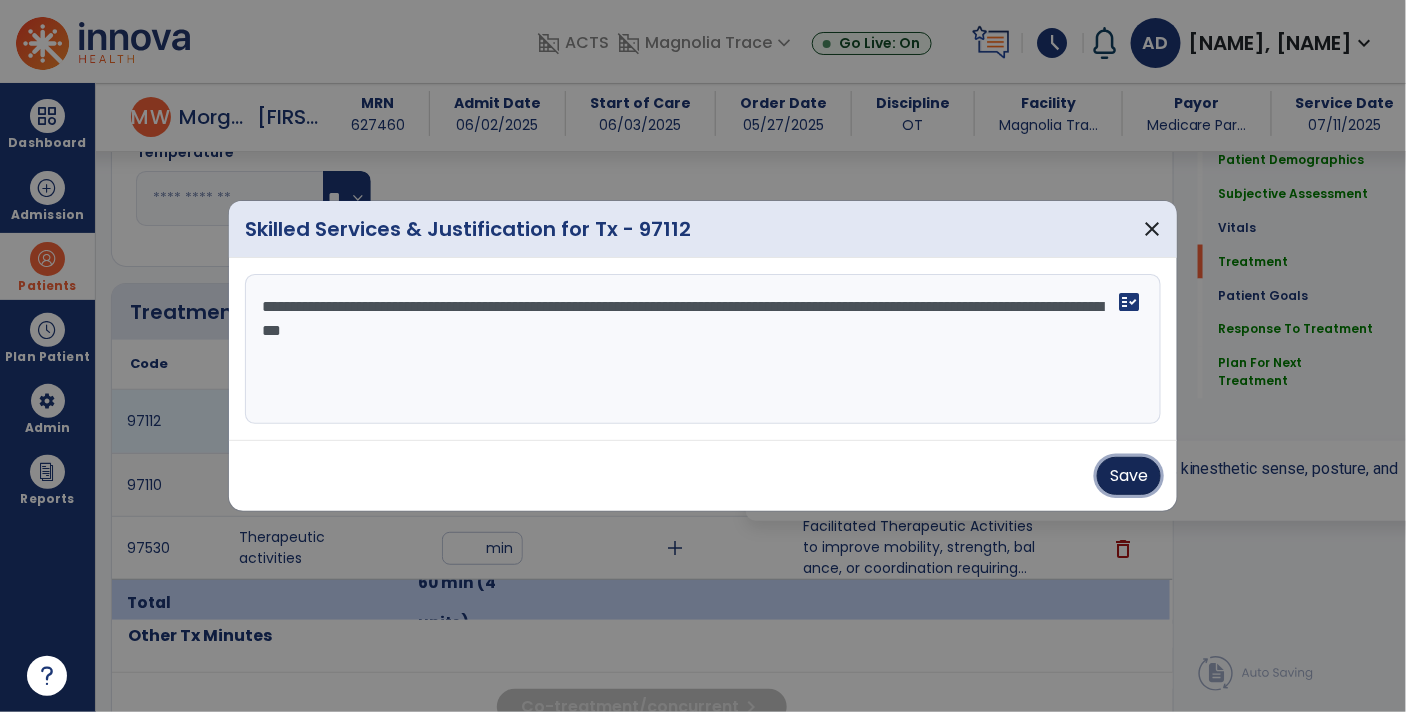 click on "Save" at bounding box center (1129, 476) 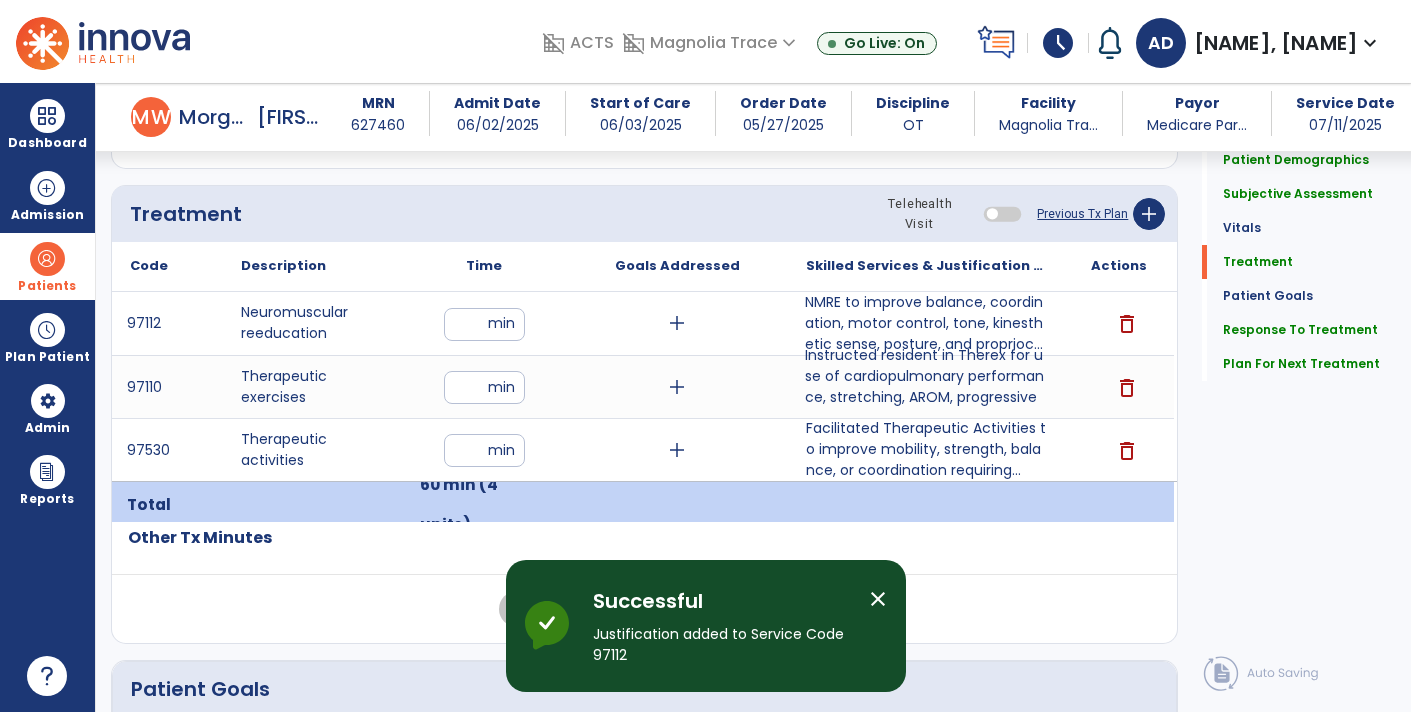 click on "Instructed resident in Therex for use of cardiopulmonary performance, stretching, AROM, progressive ..." at bounding box center [926, 387] 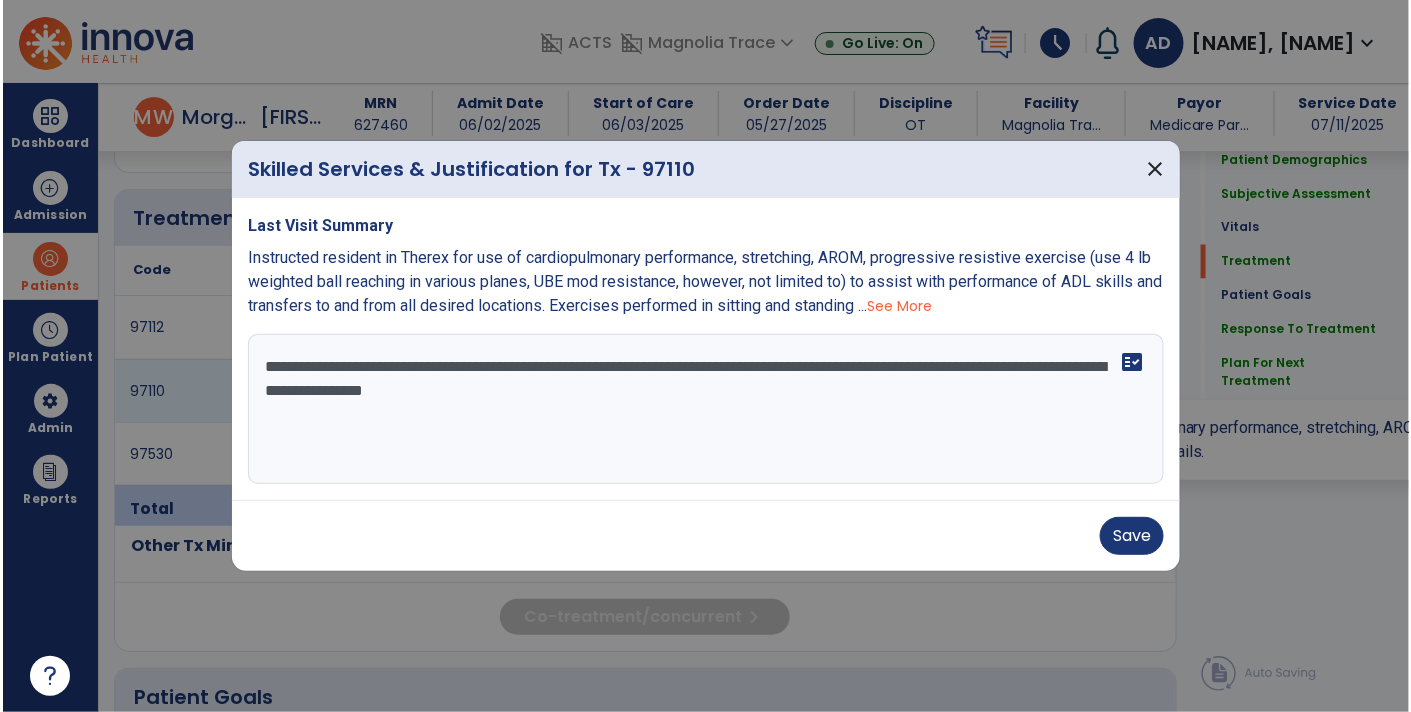 scroll, scrollTop: 1064, scrollLeft: 0, axis: vertical 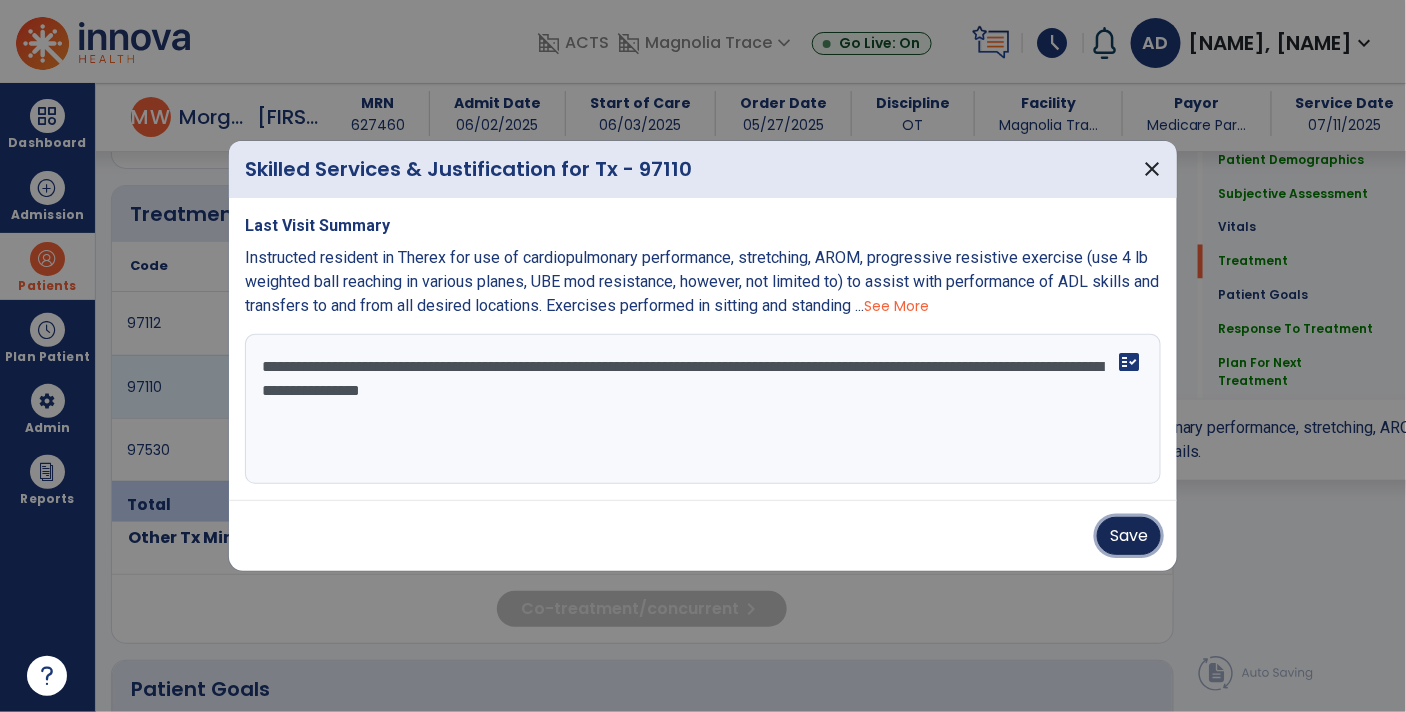 click on "Save" at bounding box center (1129, 536) 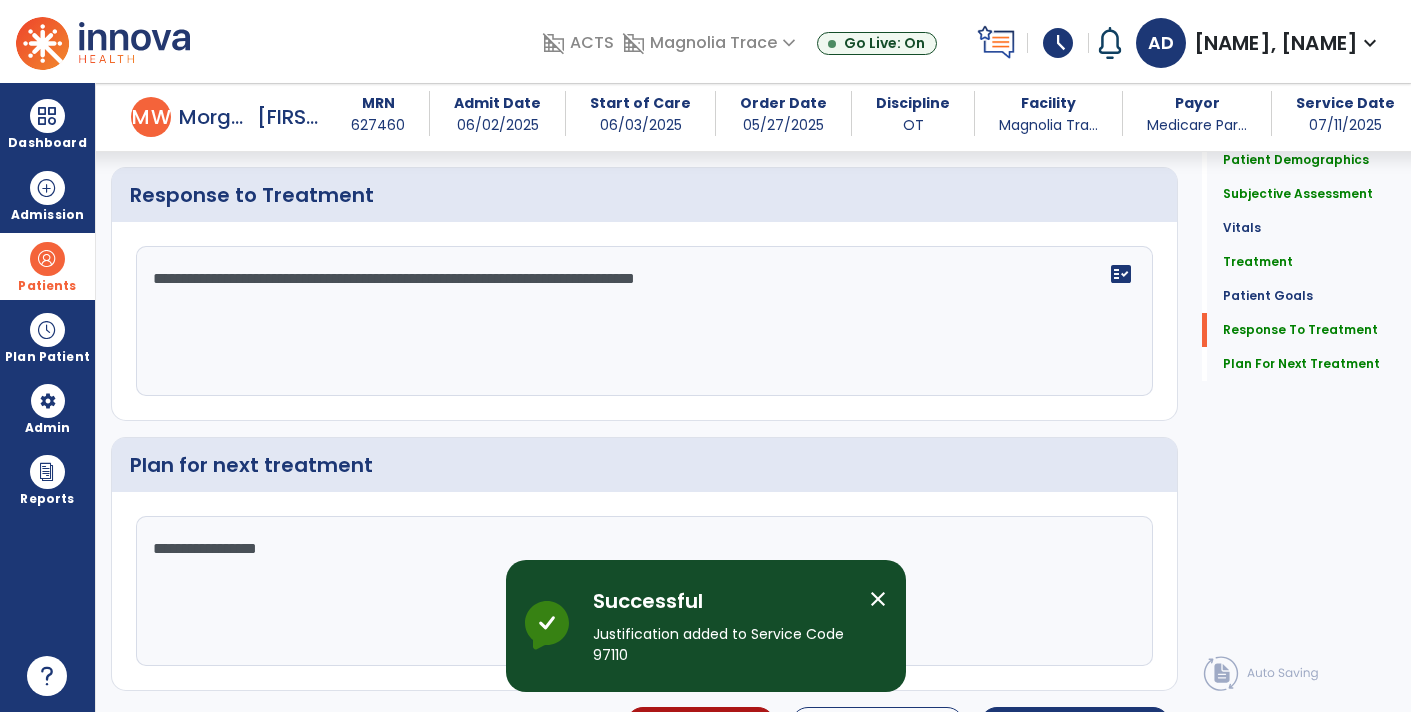 scroll, scrollTop: 2780, scrollLeft: 0, axis: vertical 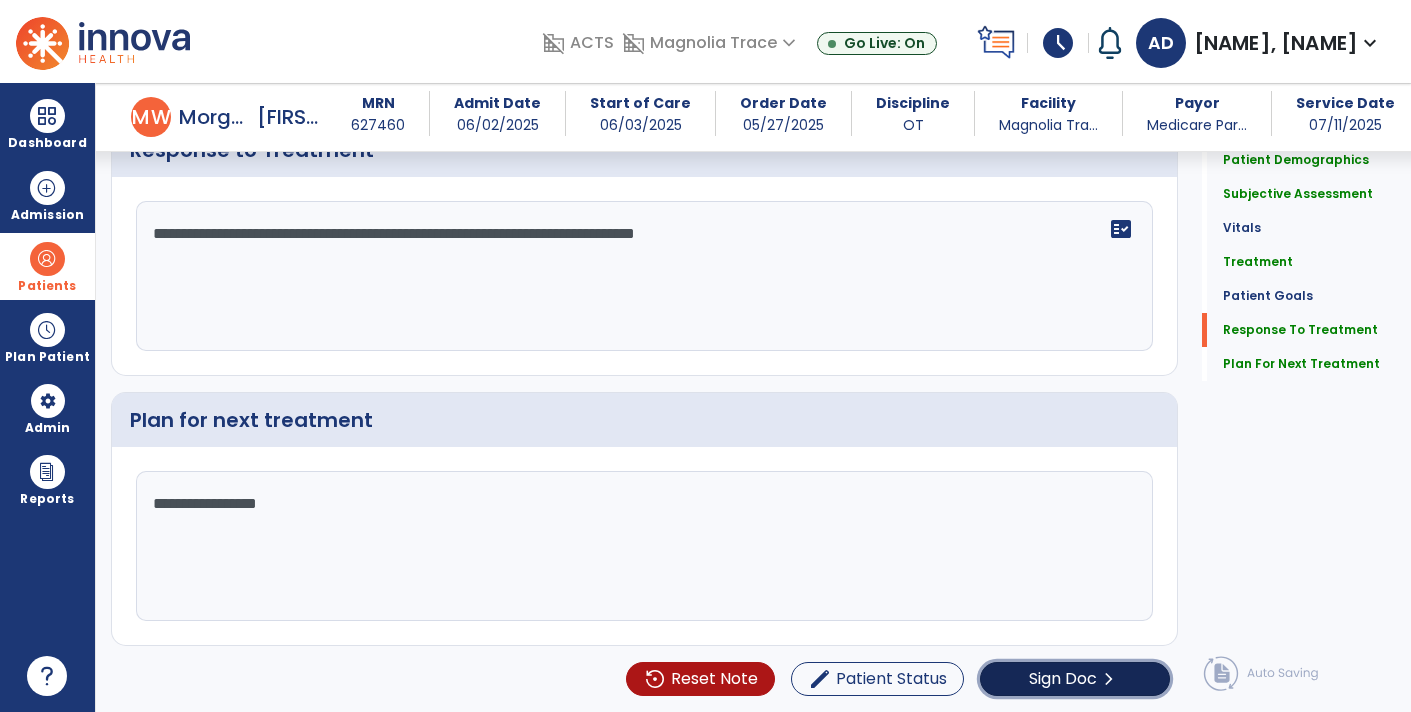 click on "Sign Doc  chevron_right" 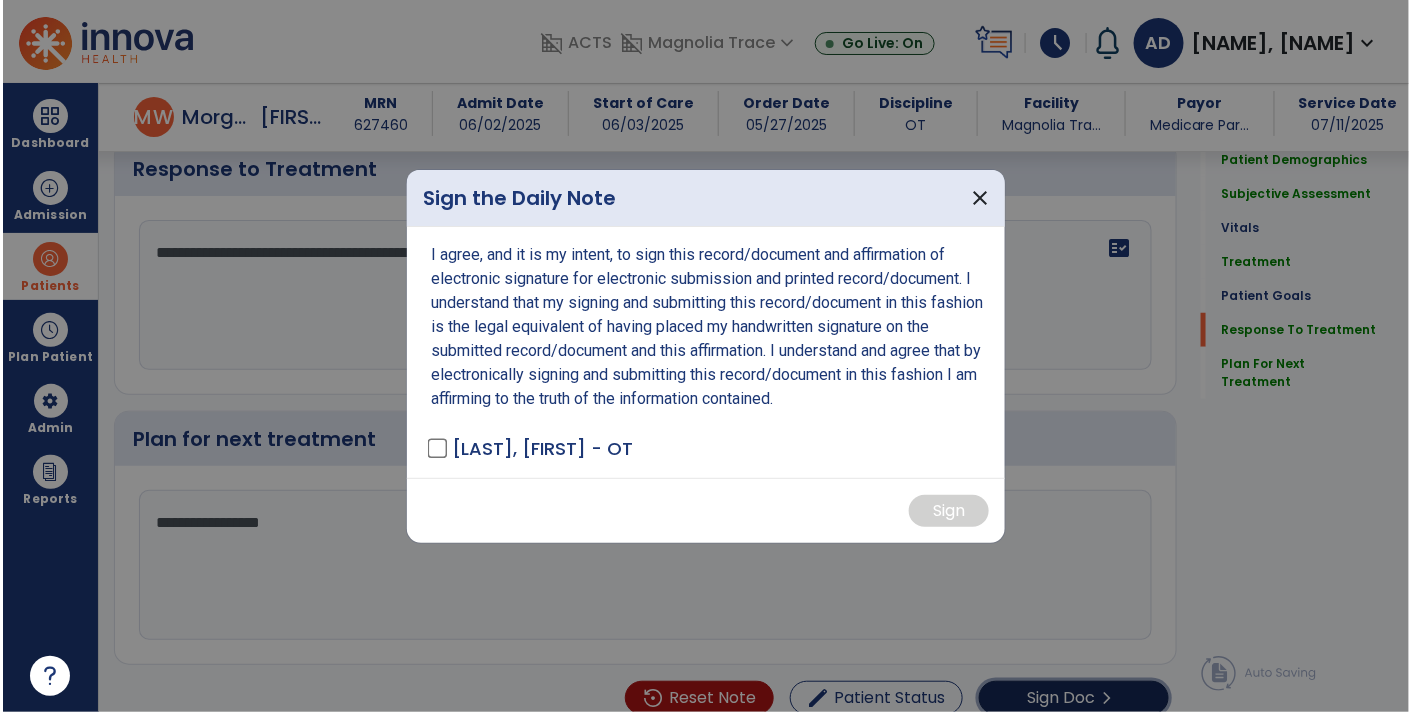scroll, scrollTop: 2780, scrollLeft: 0, axis: vertical 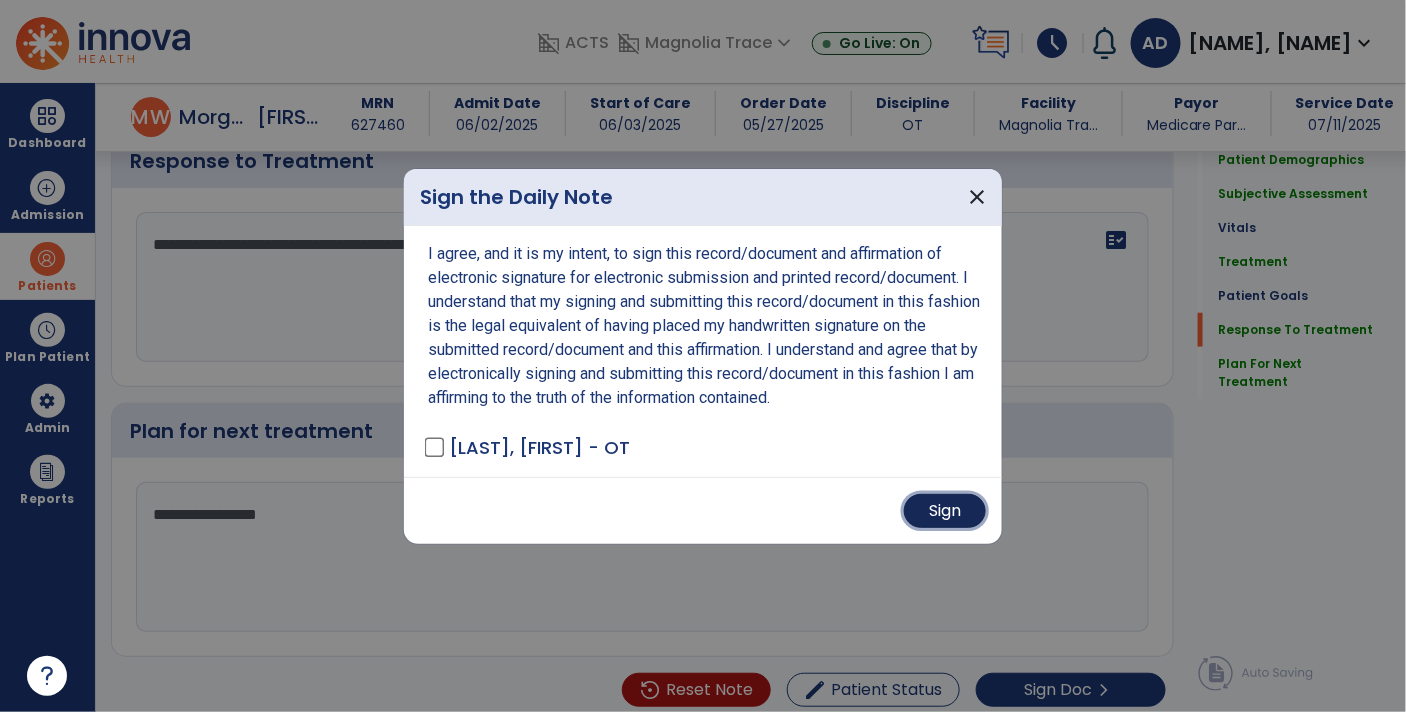 click on "Sign" at bounding box center (945, 511) 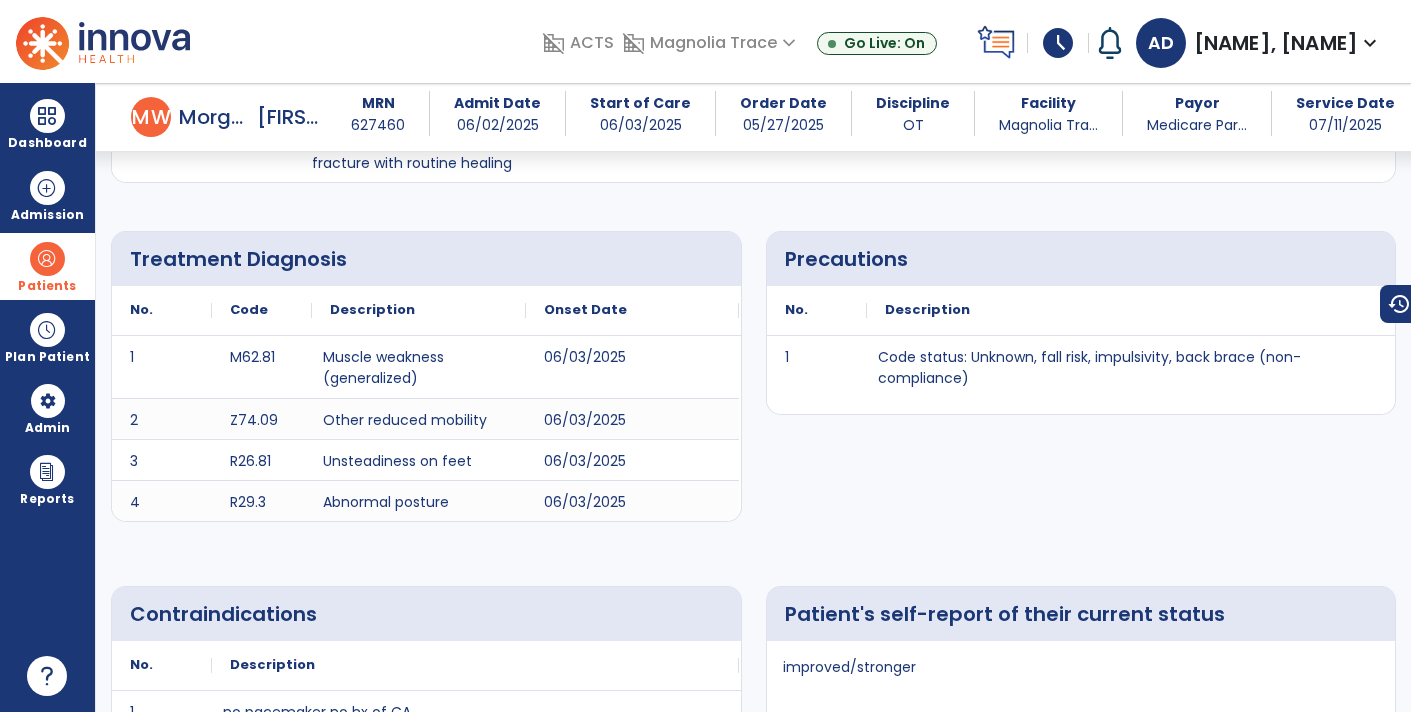 scroll, scrollTop: 0, scrollLeft: 0, axis: both 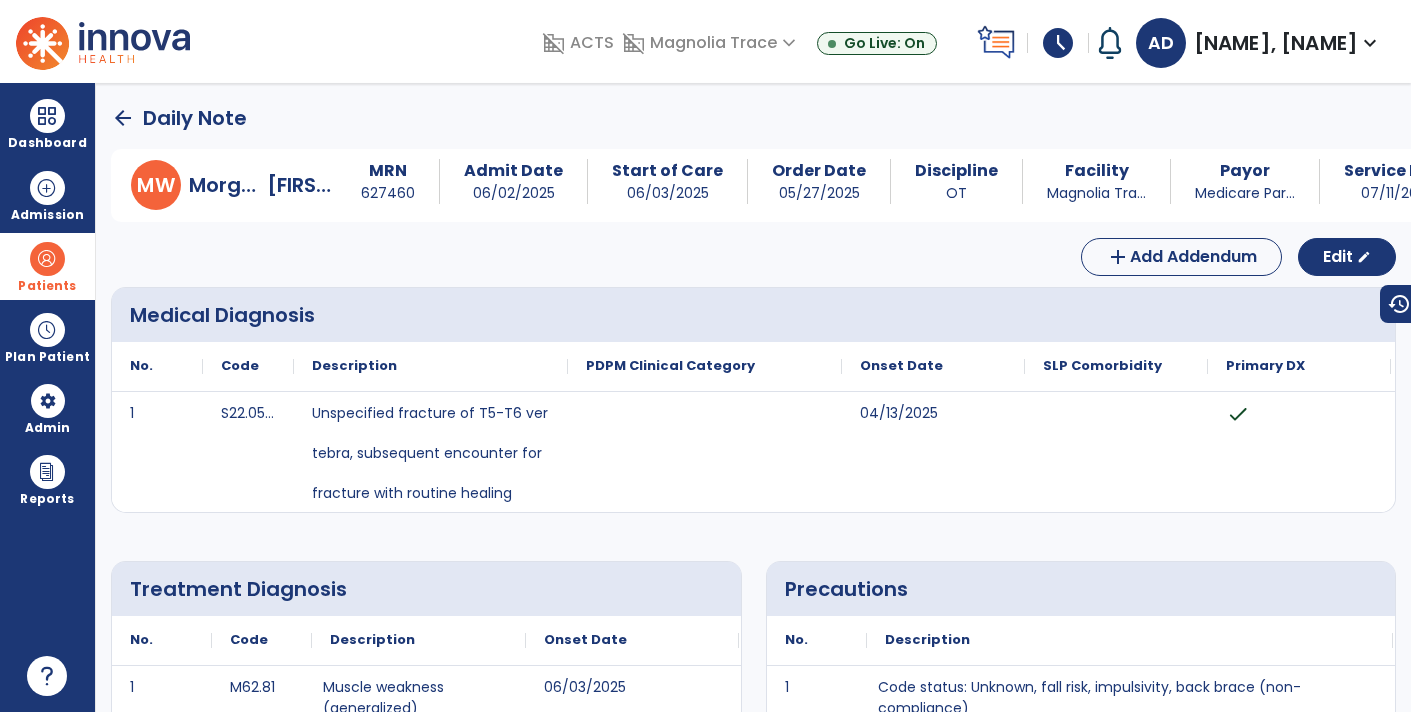 click on "Patients" at bounding box center (47, 286) 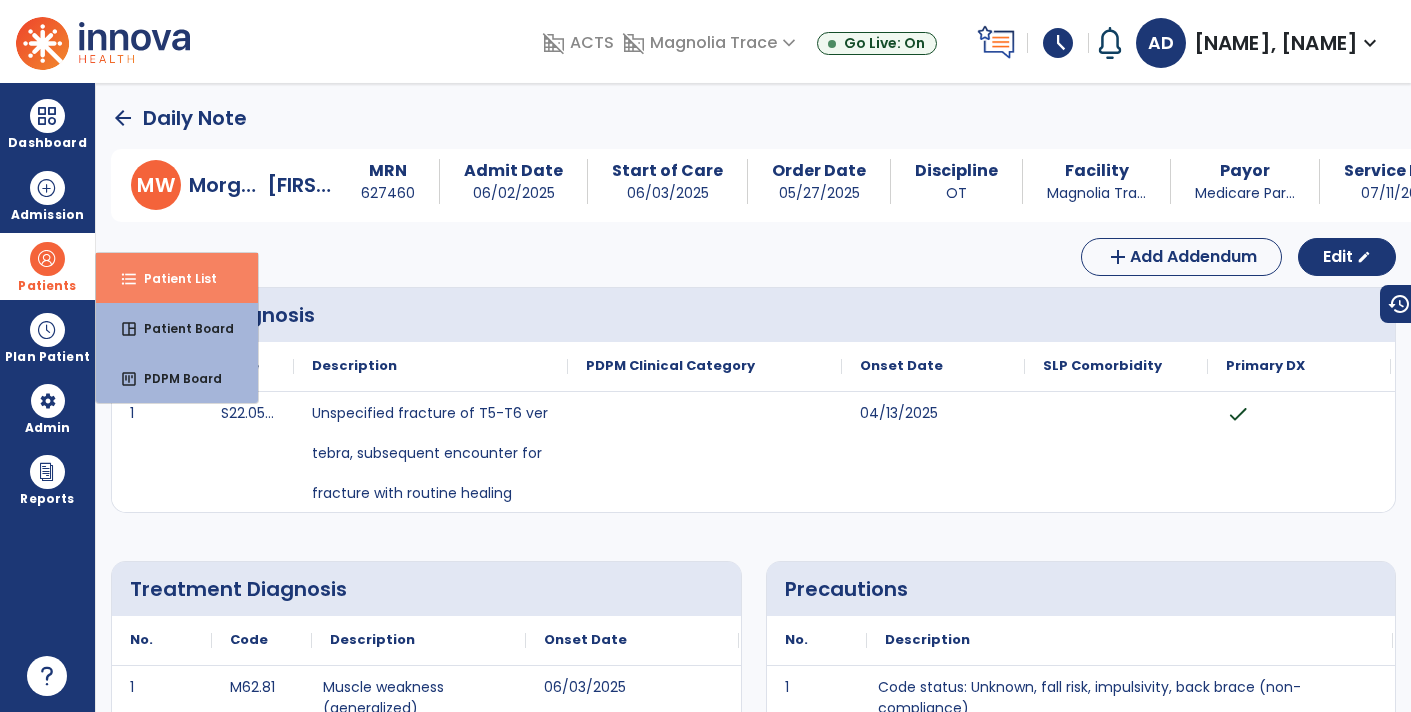 click on "Patient List" at bounding box center [172, 278] 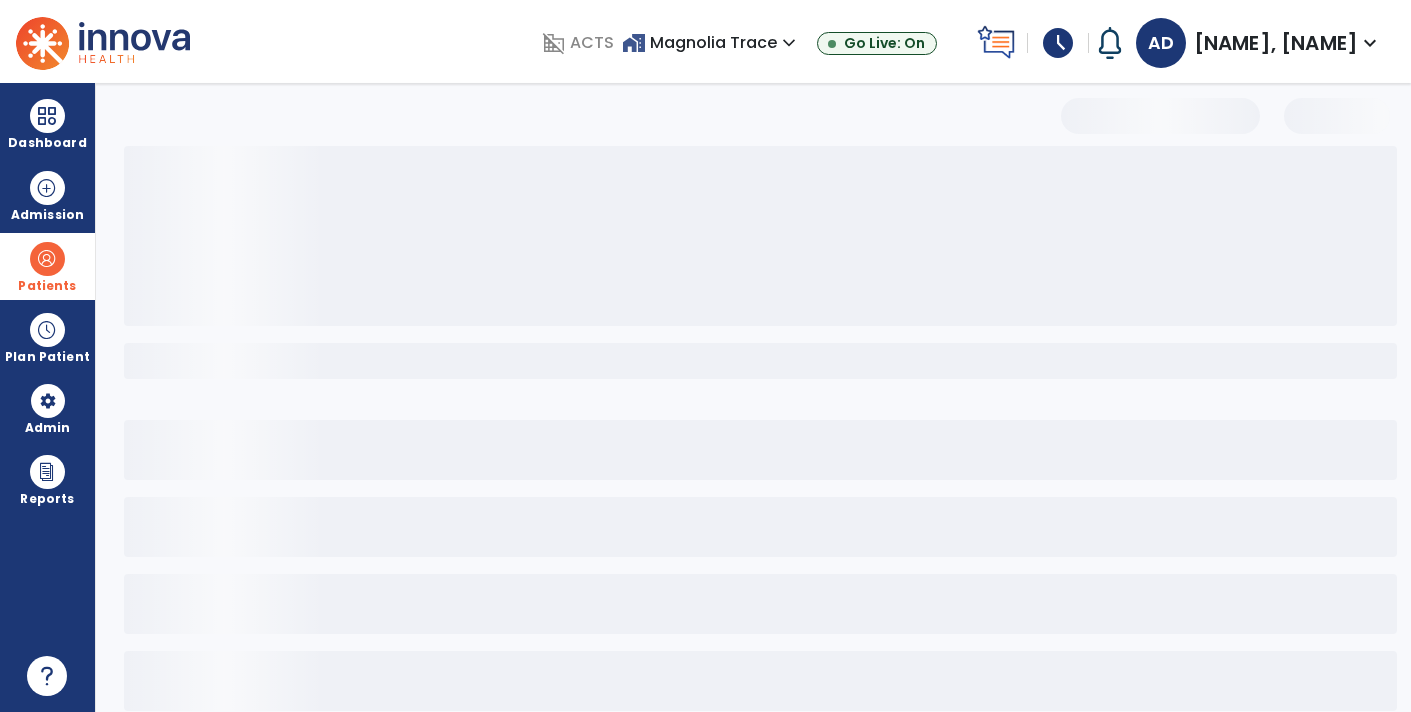 select on "***" 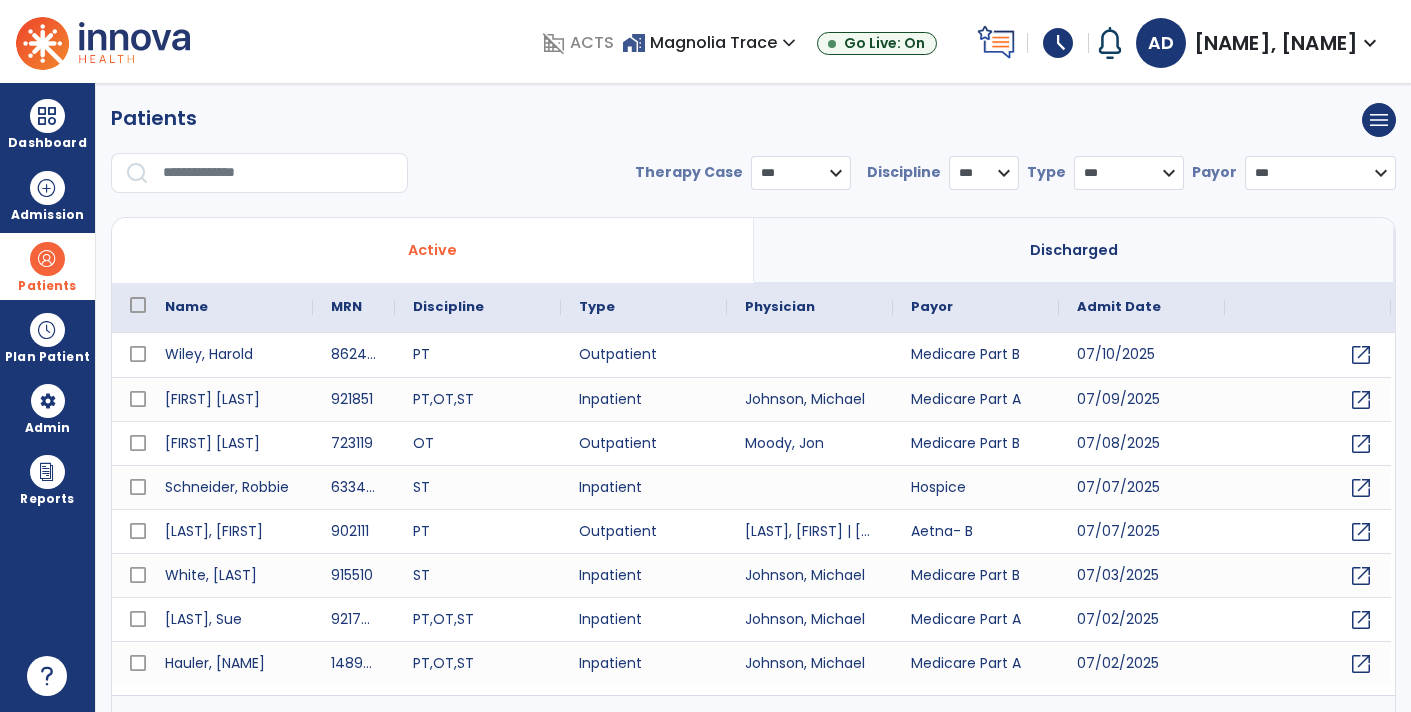 click at bounding box center [278, 173] 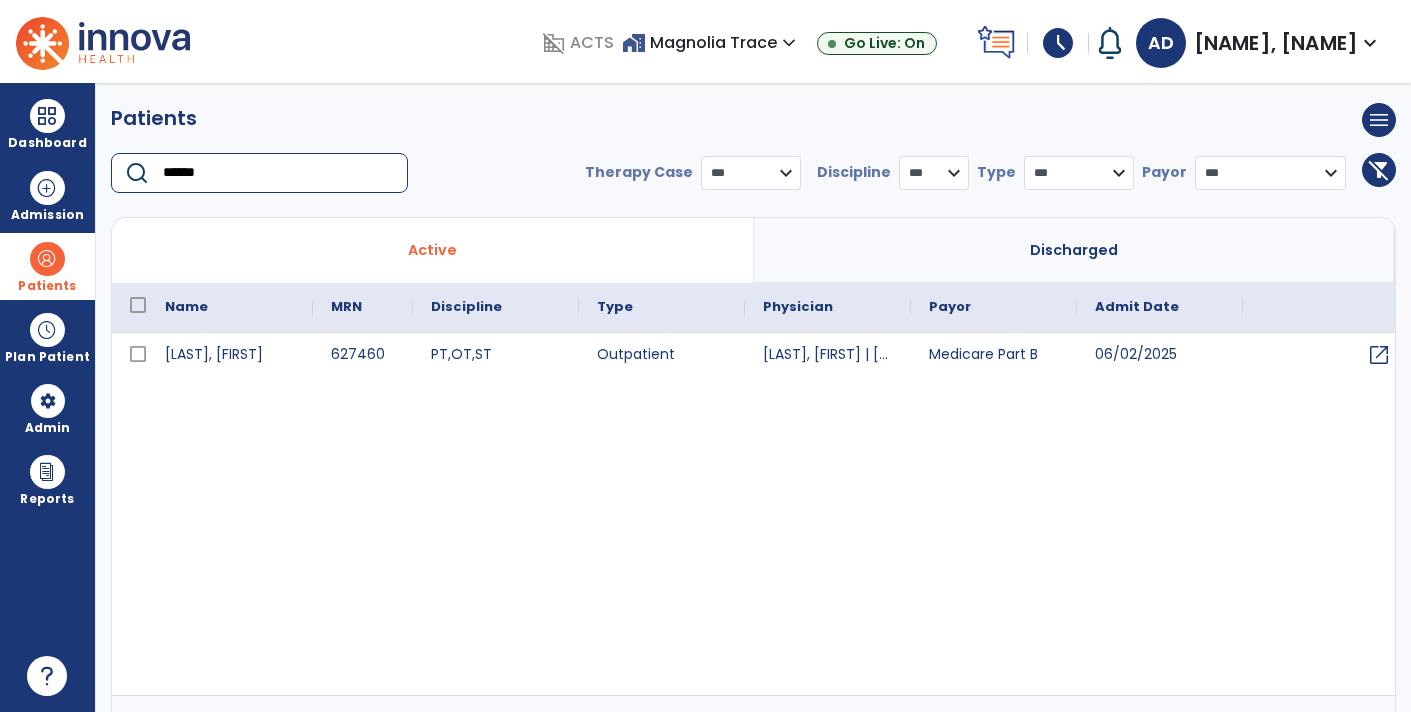 type on "******" 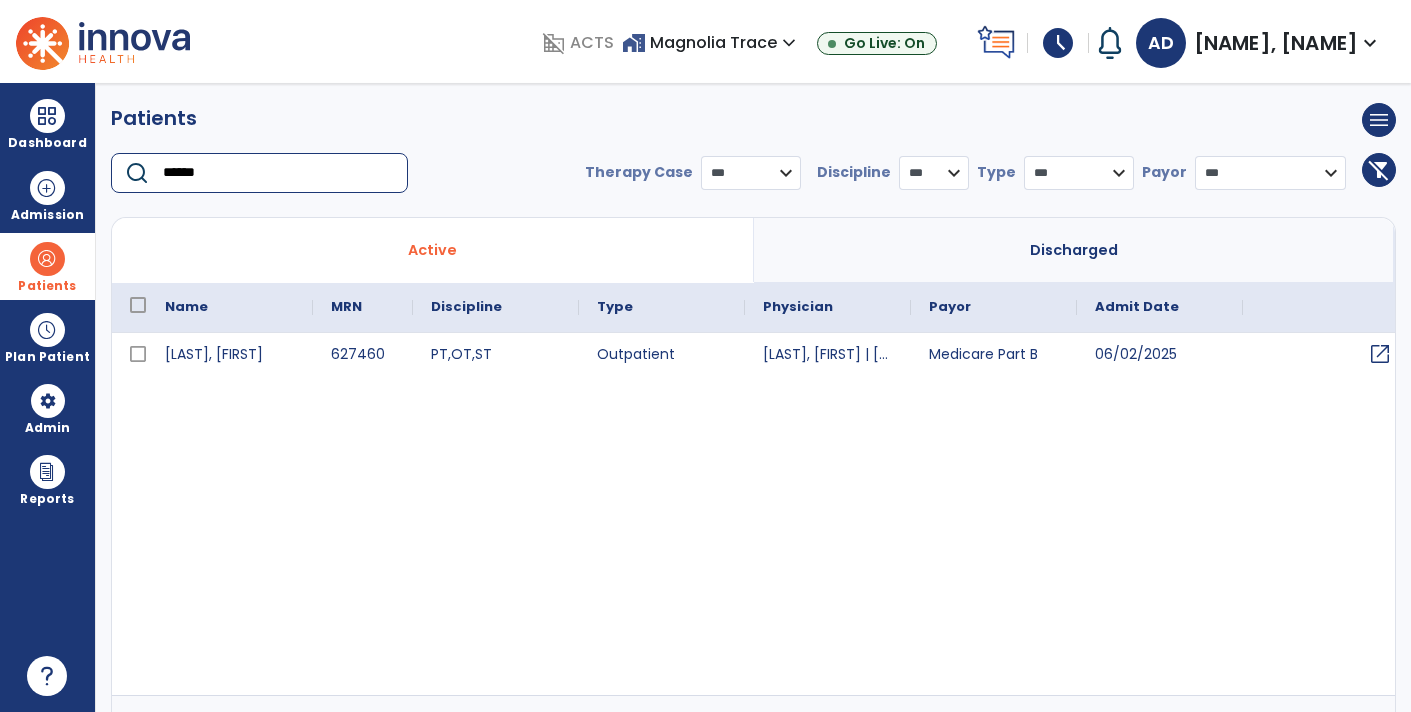 click on "open_in_new" at bounding box center [1380, 354] 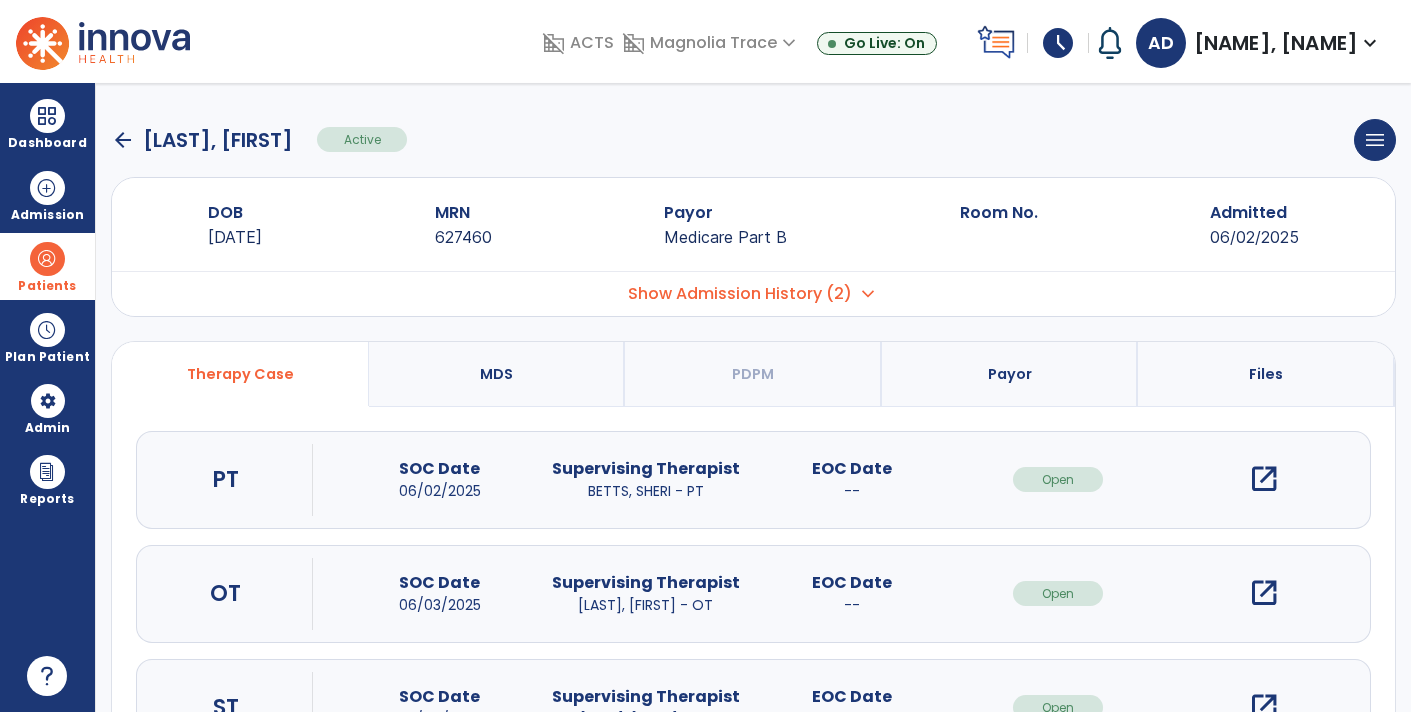 click on "open_in_new" at bounding box center [1264, 593] 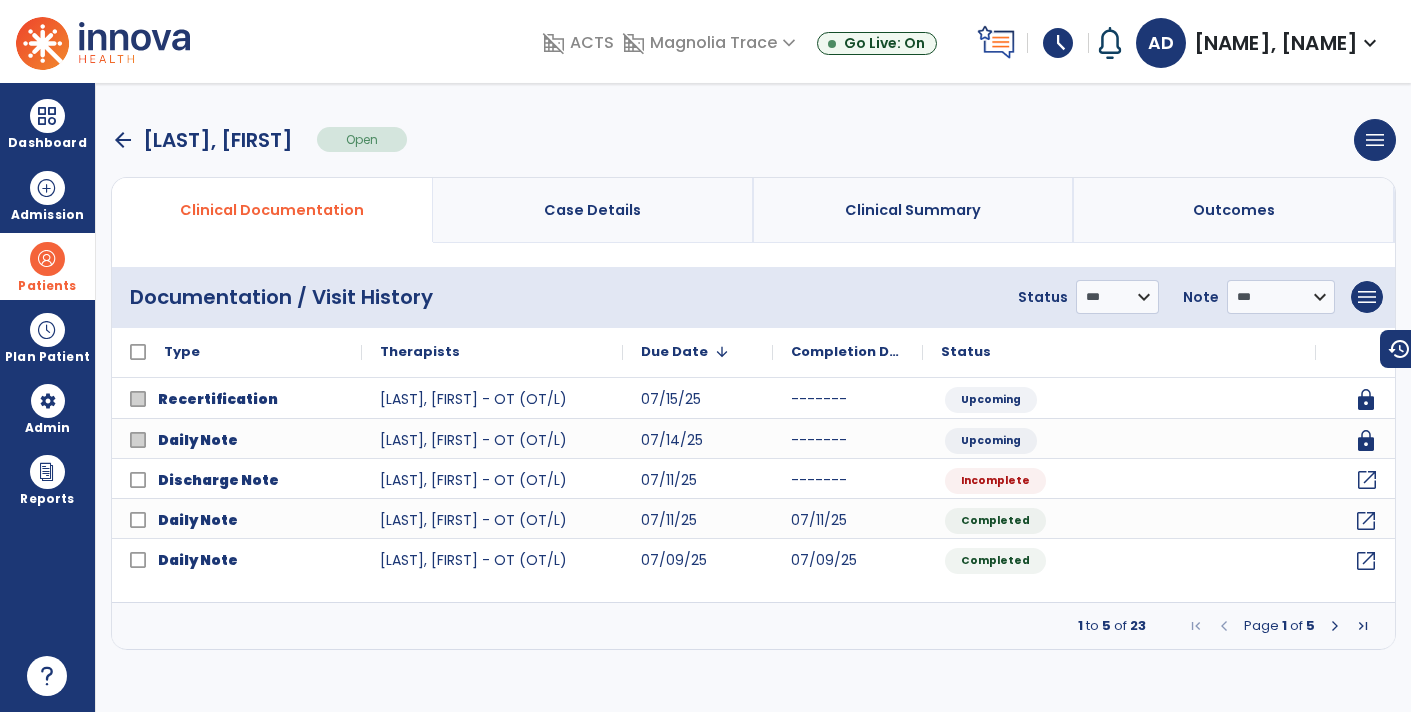 click on "open_in_new" 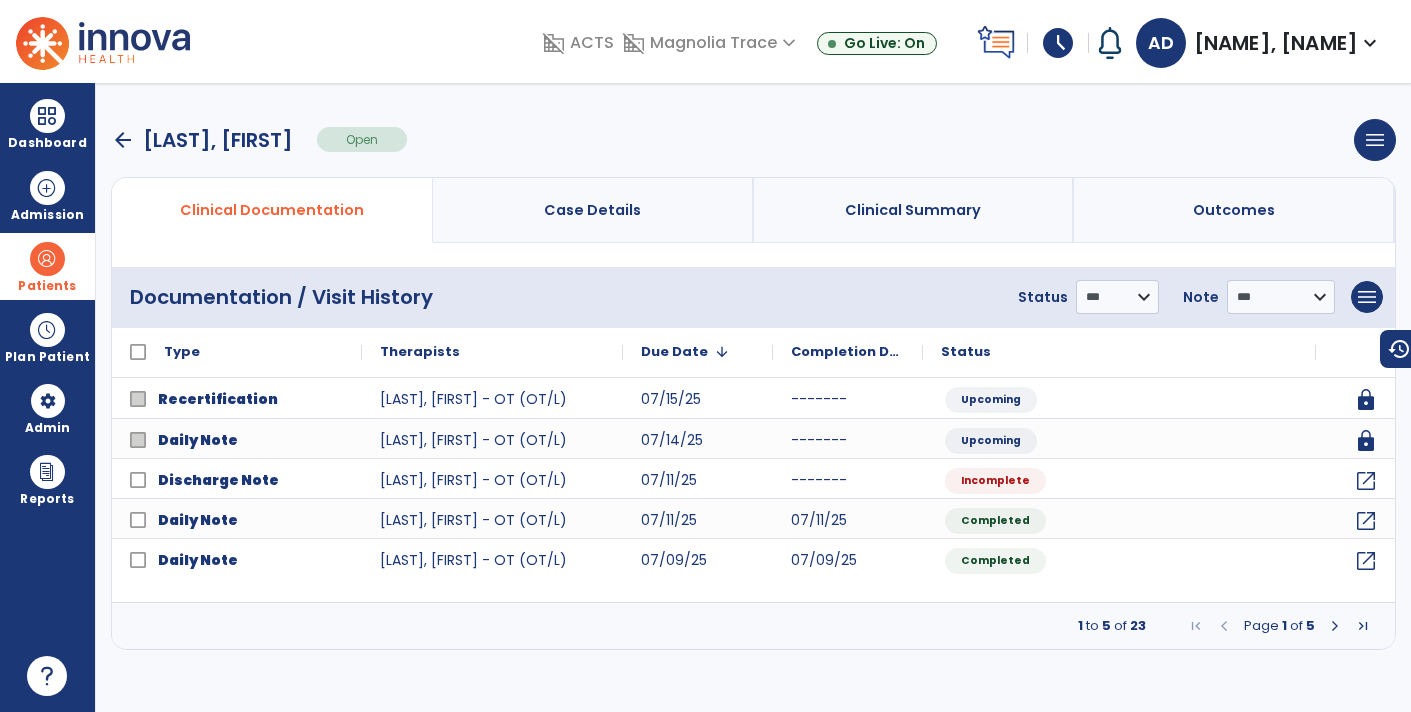select on "****" 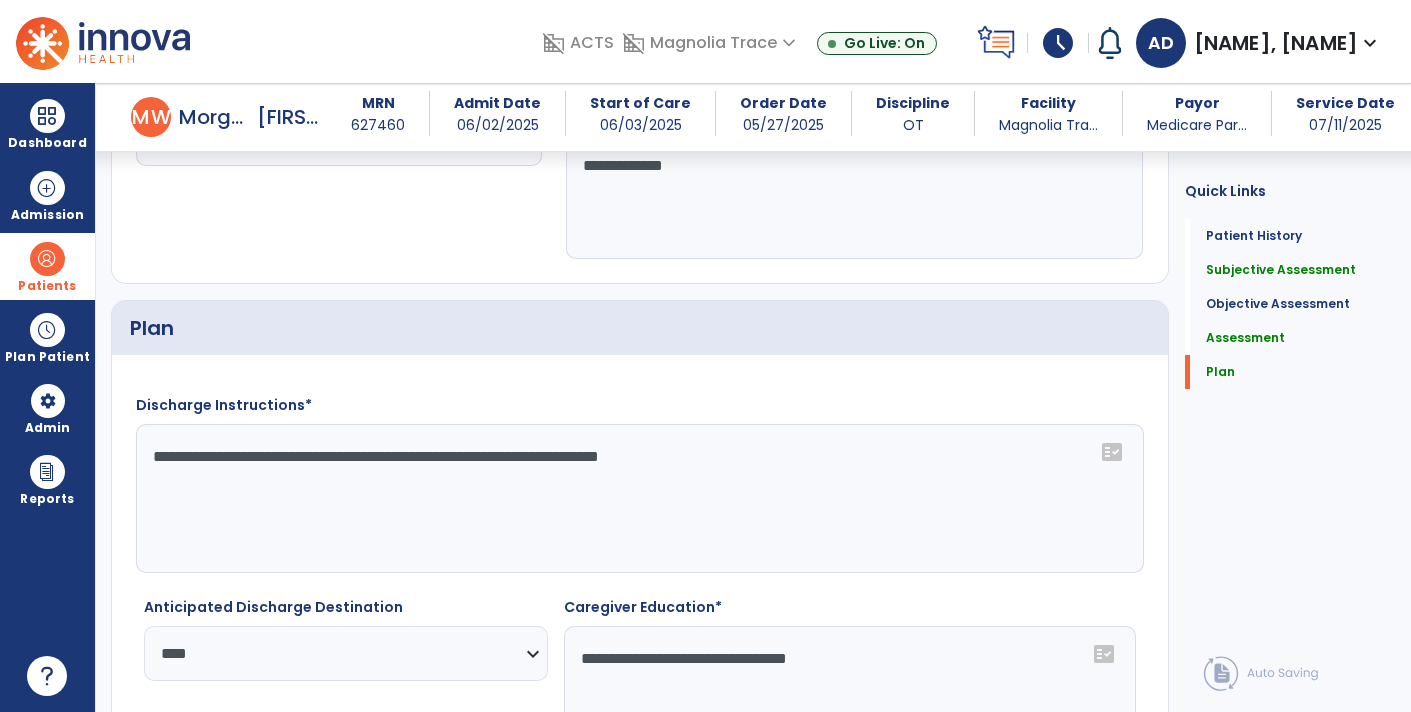 scroll, scrollTop: 2418, scrollLeft: 0, axis: vertical 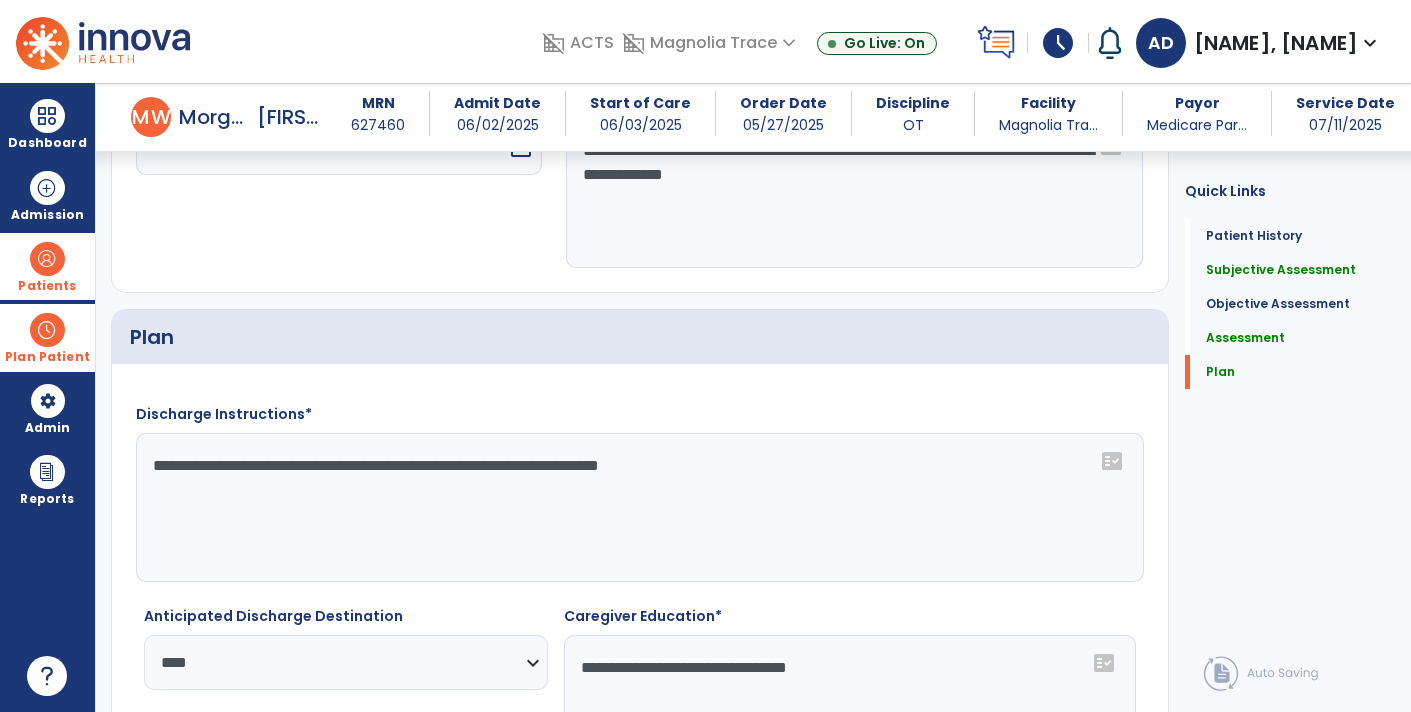 click at bounding box center [47, 330] 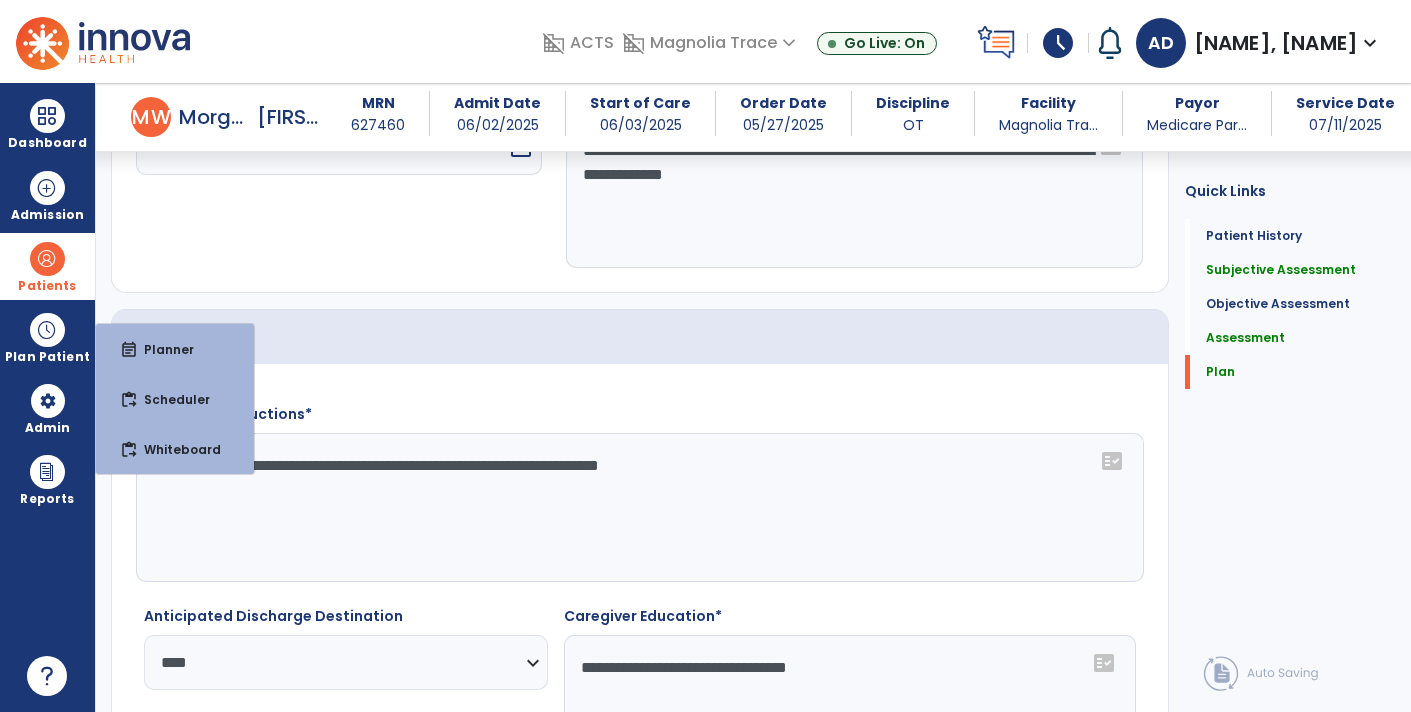 click at bounding box center (47, 259) 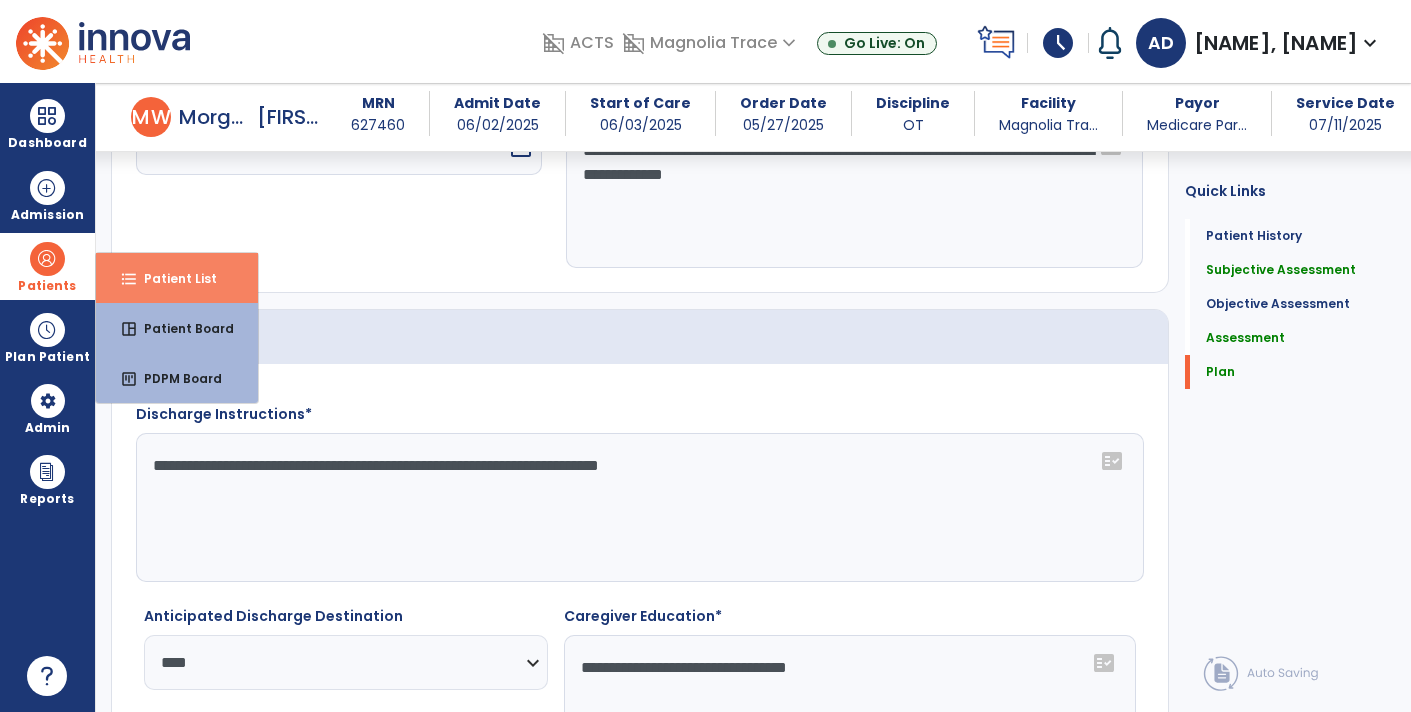 click on "Patient List" at bounding box center [172, 278] 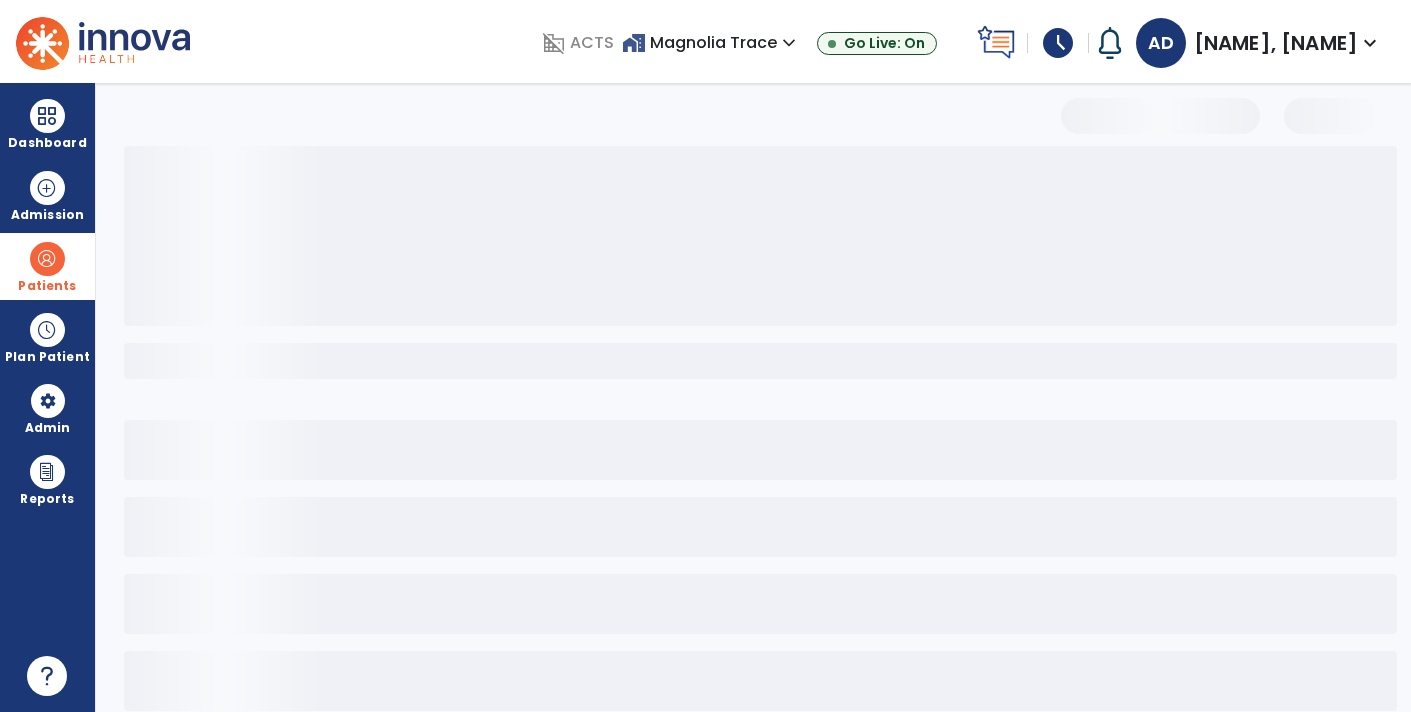 scroll, scrollTop: 30, scrollLeft: 0, axis: vertical 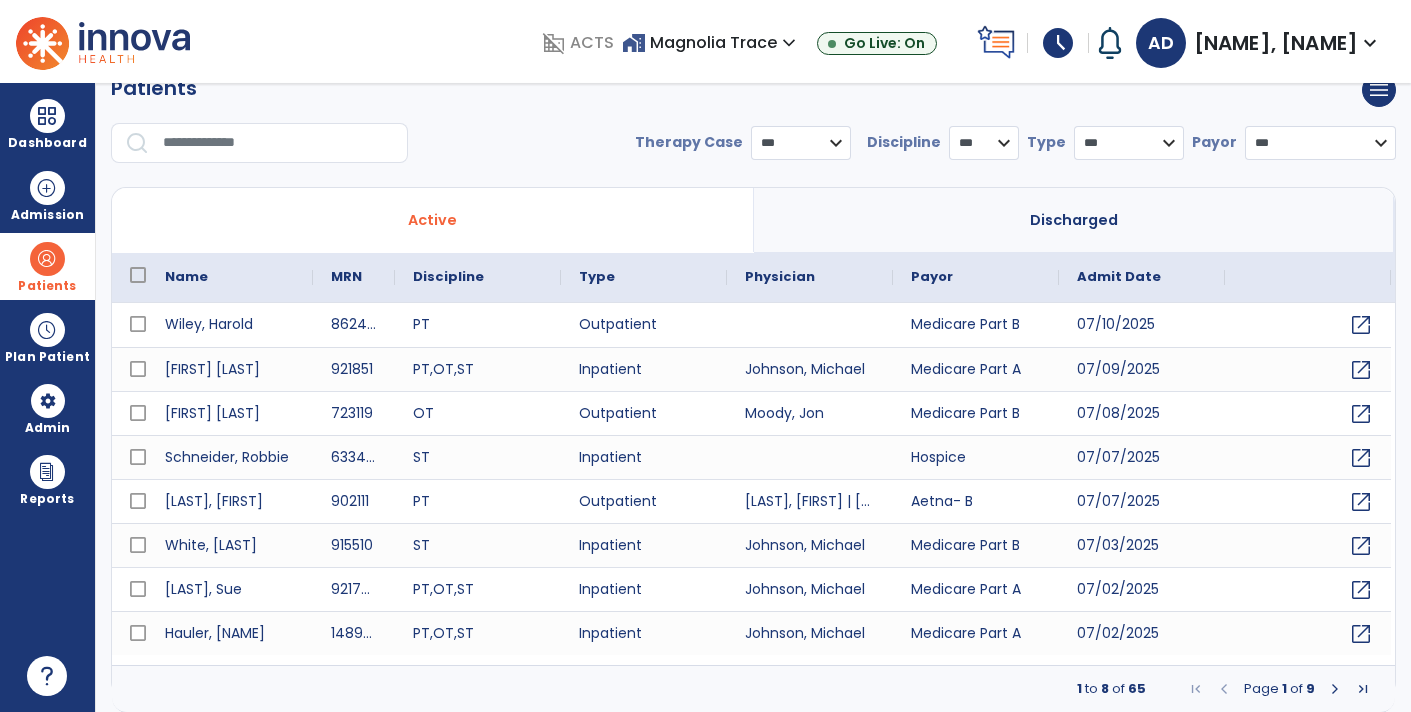 click at bounding box center [278, 143] 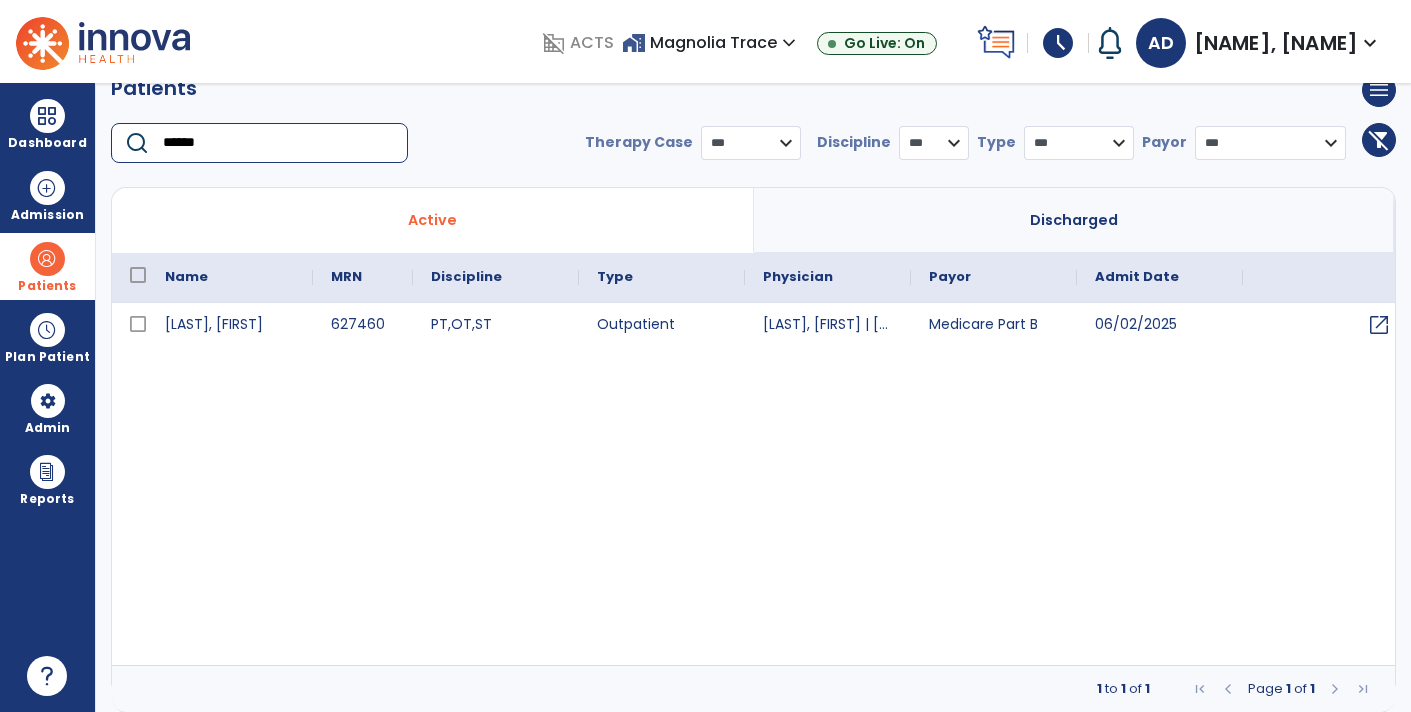 type on "******" 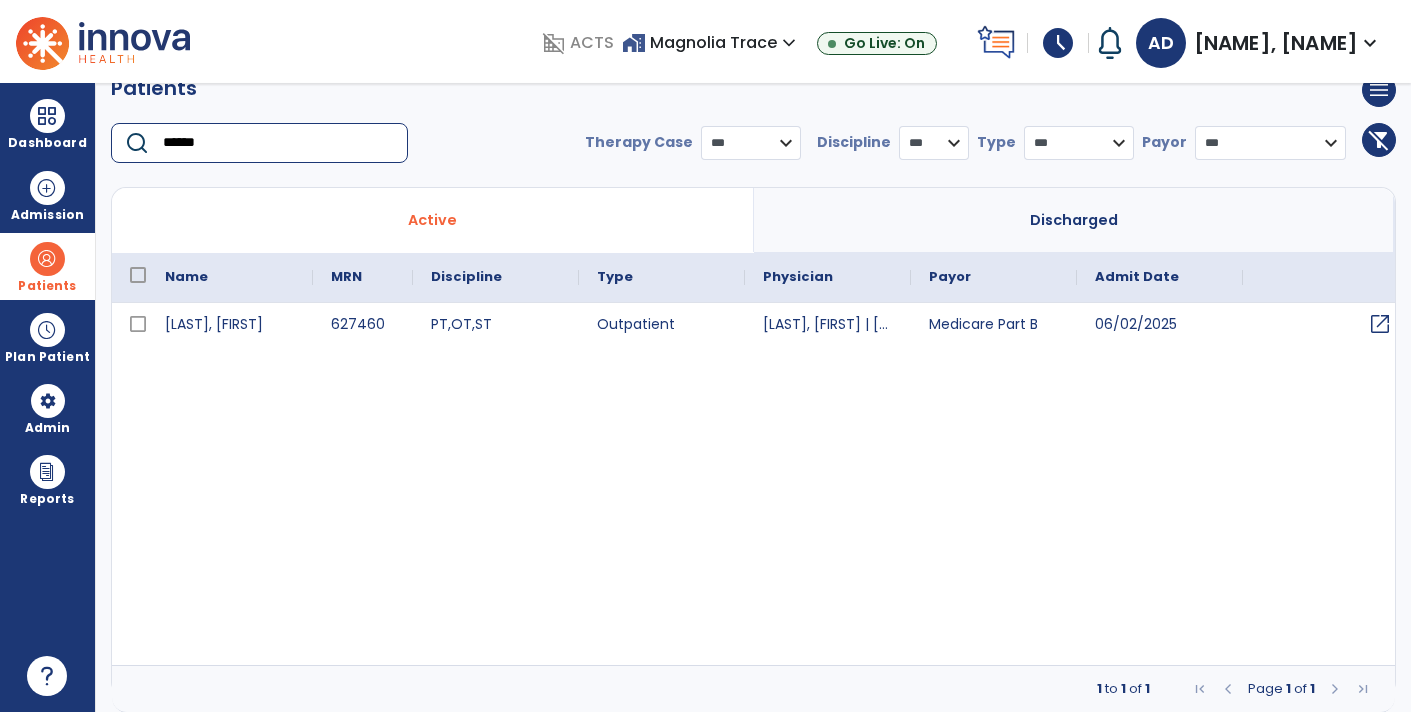 click on "open_in_new" at bounding box center [1380, 324] 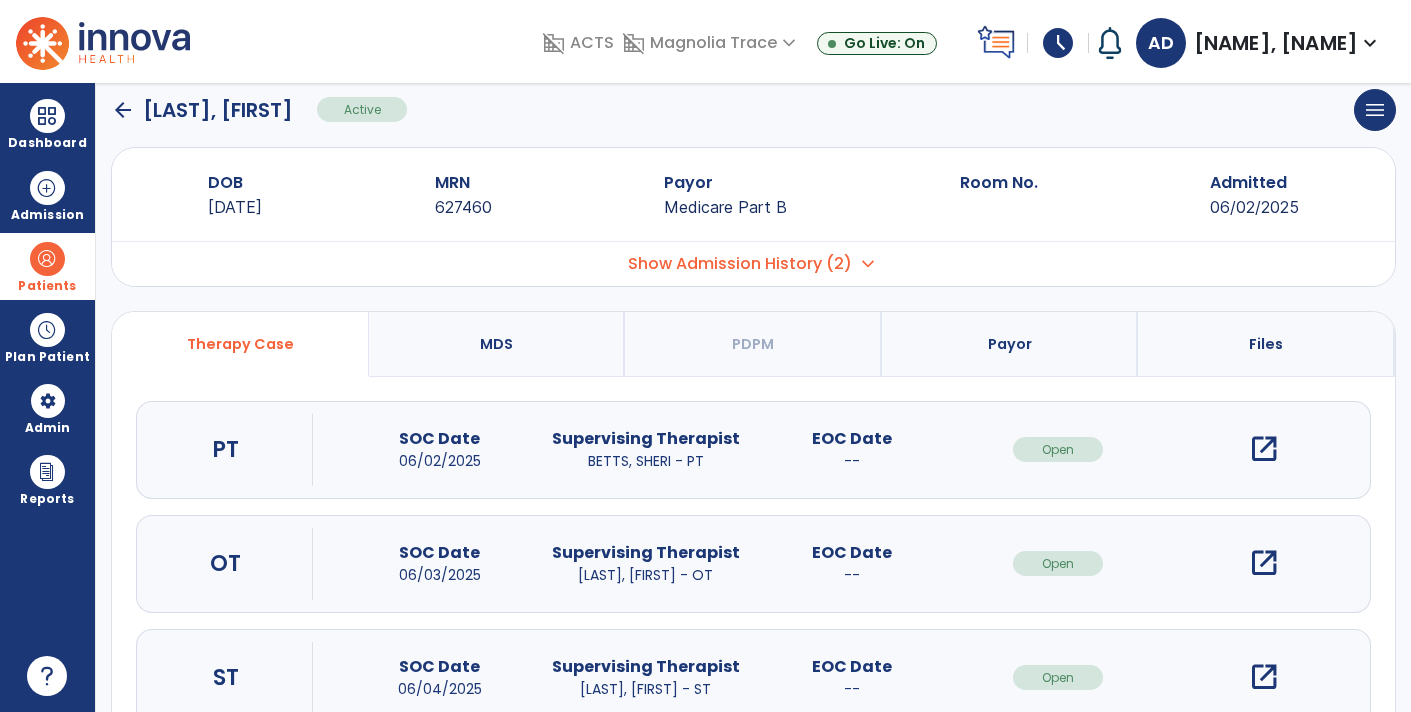 scroll, scrollTop: 0, scrollLeft: 0, axis: both 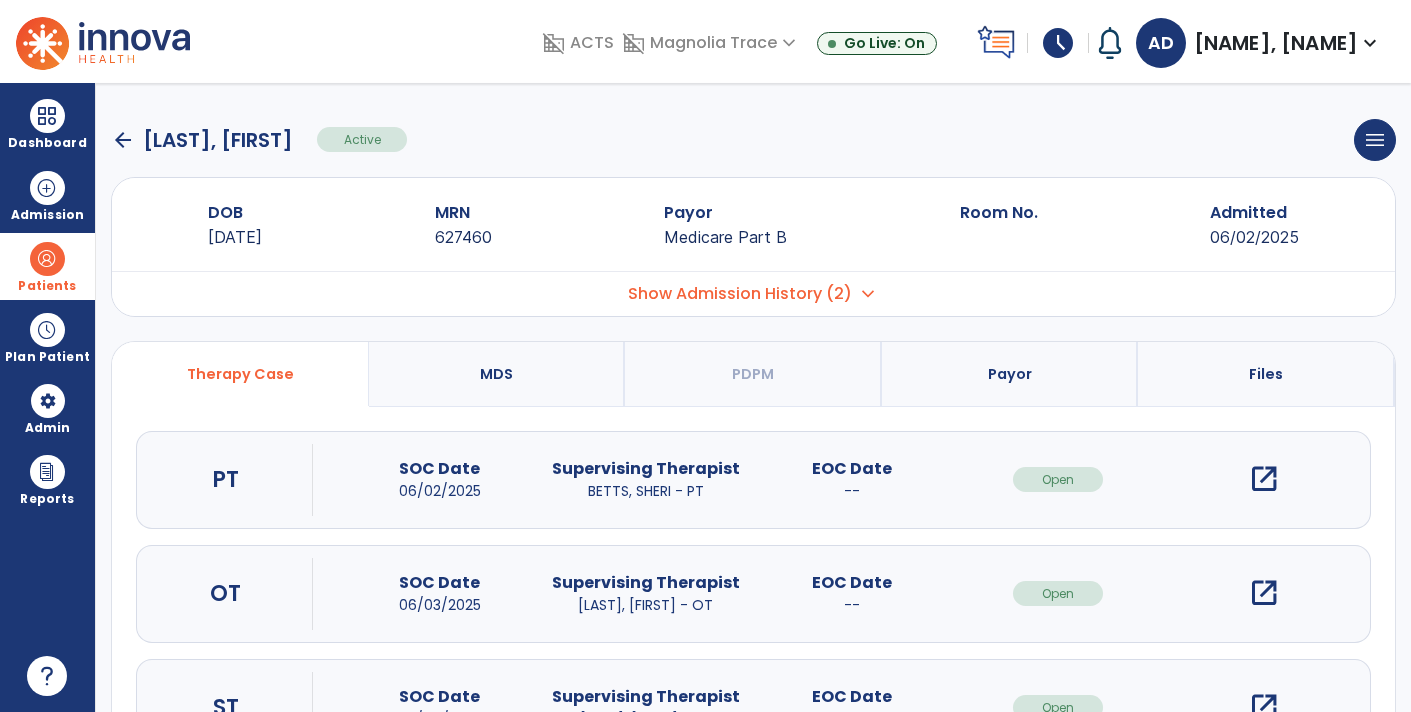 click on "open_in_new" at bounding box center (1264, 593) 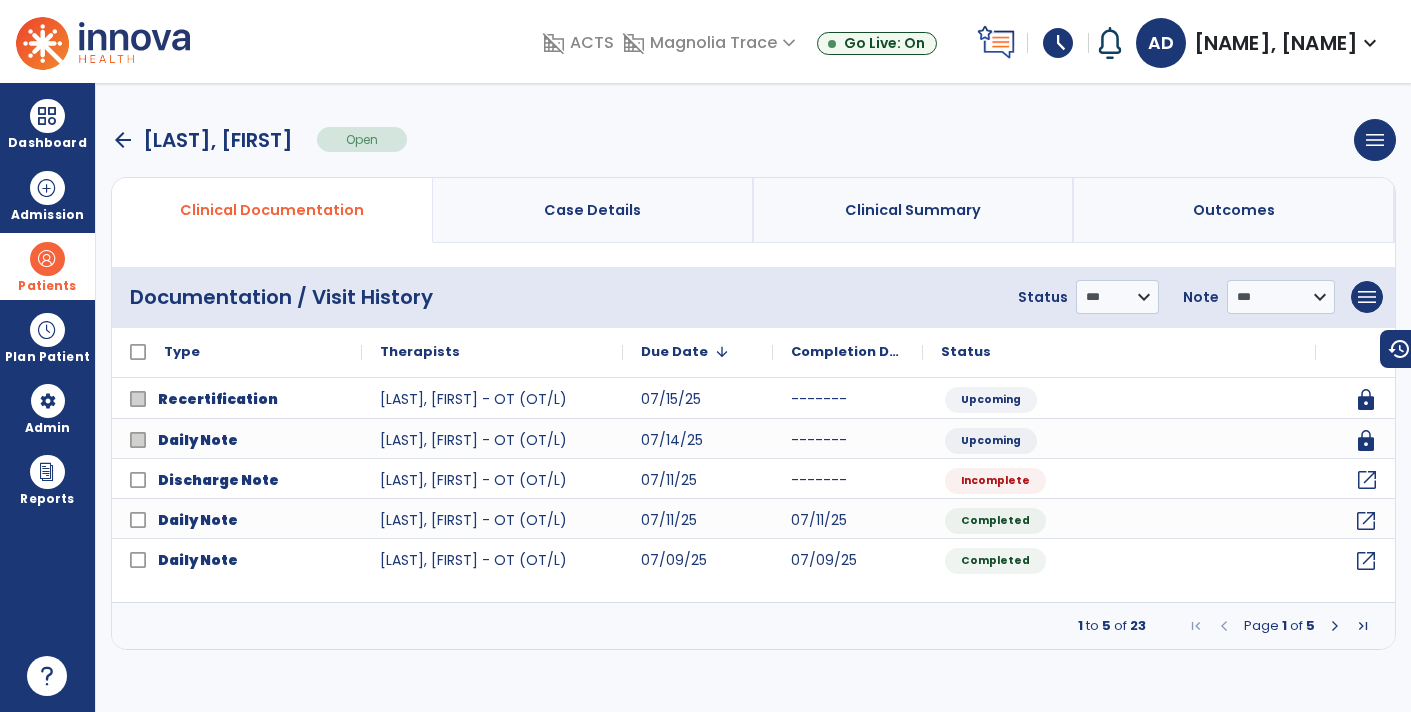click on "open_in_new" 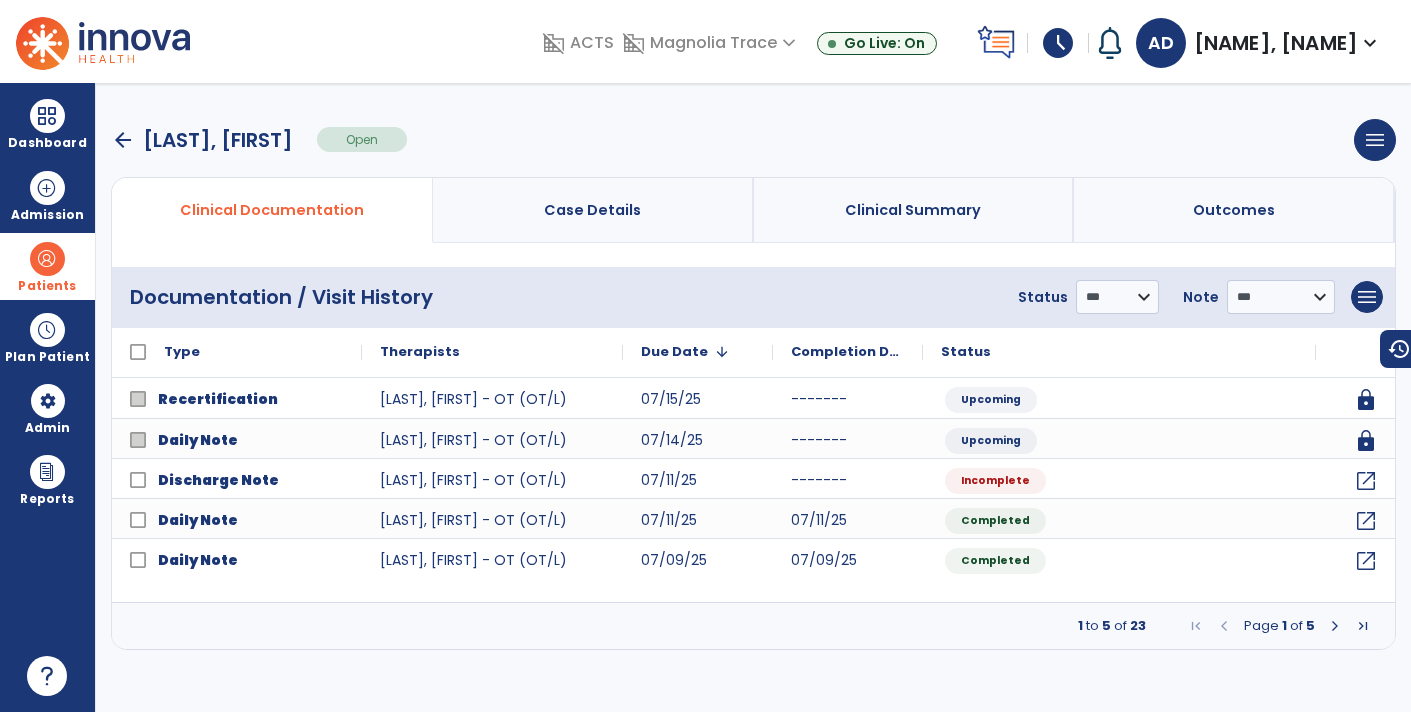 select on "****" 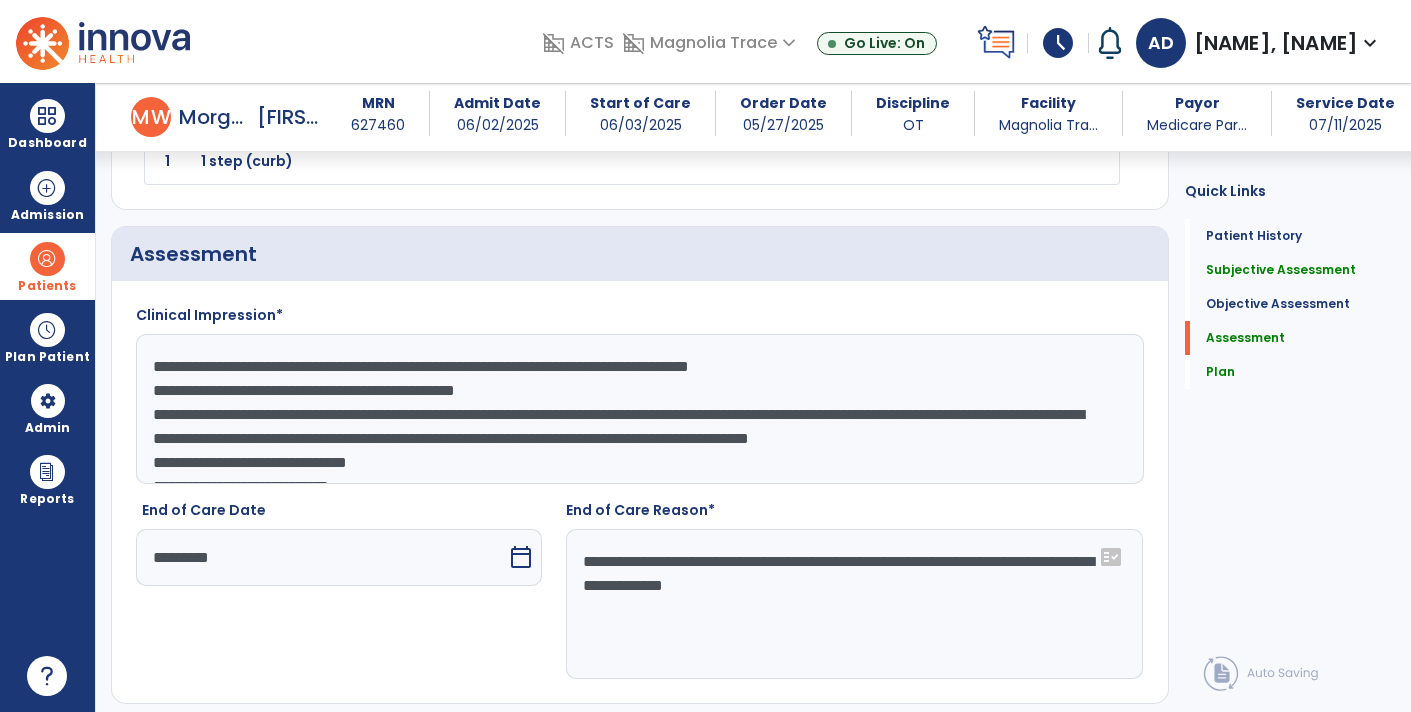 scroll, scrollTop: 2019, scrollLeft: 0, axis: vertical 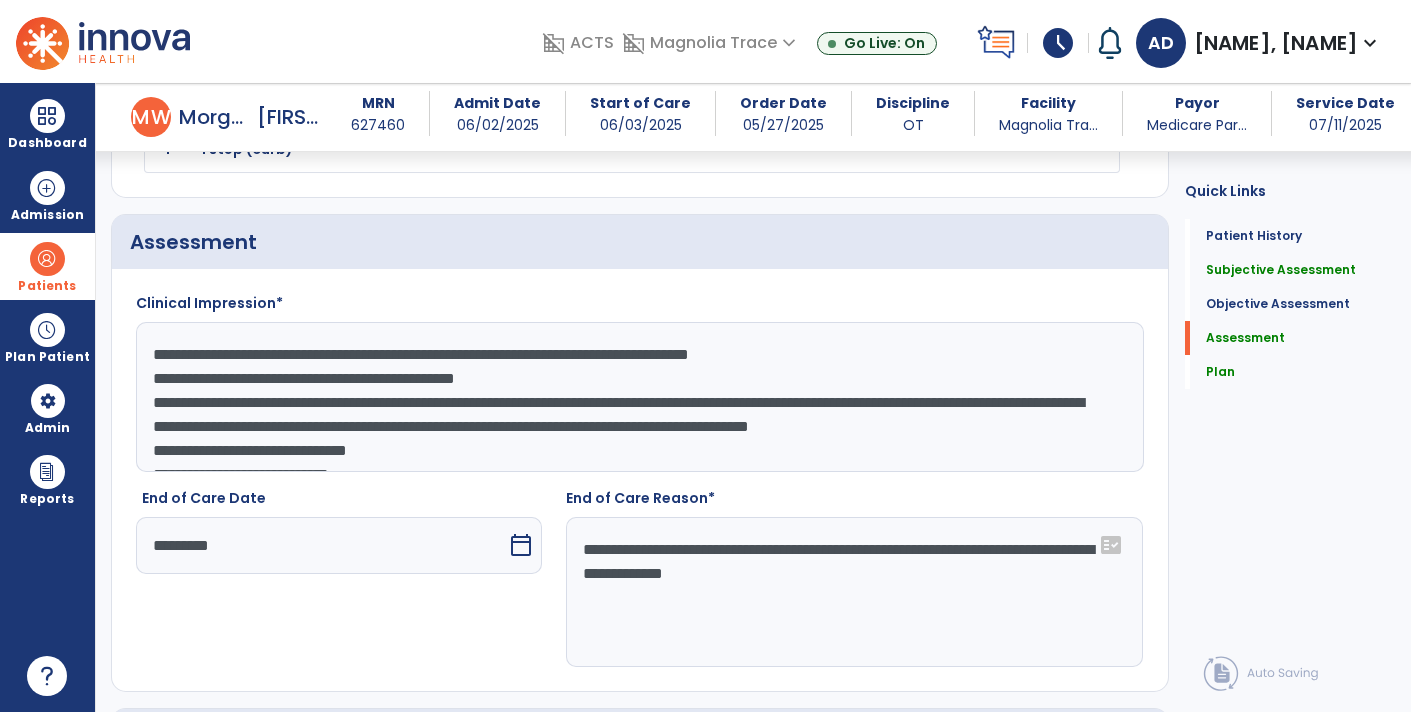 click on "**********" 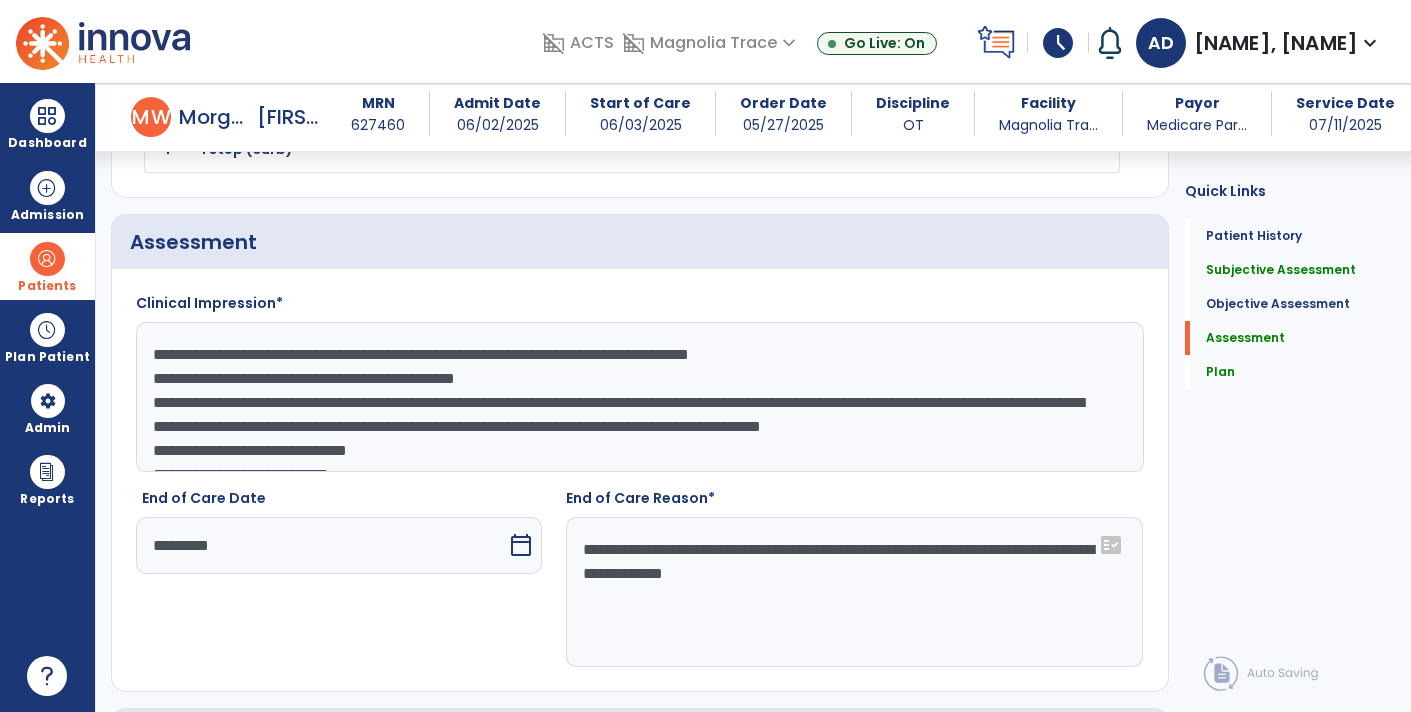 scroll, scrollTop: 72, scrollLeft: 0, axis: vertical 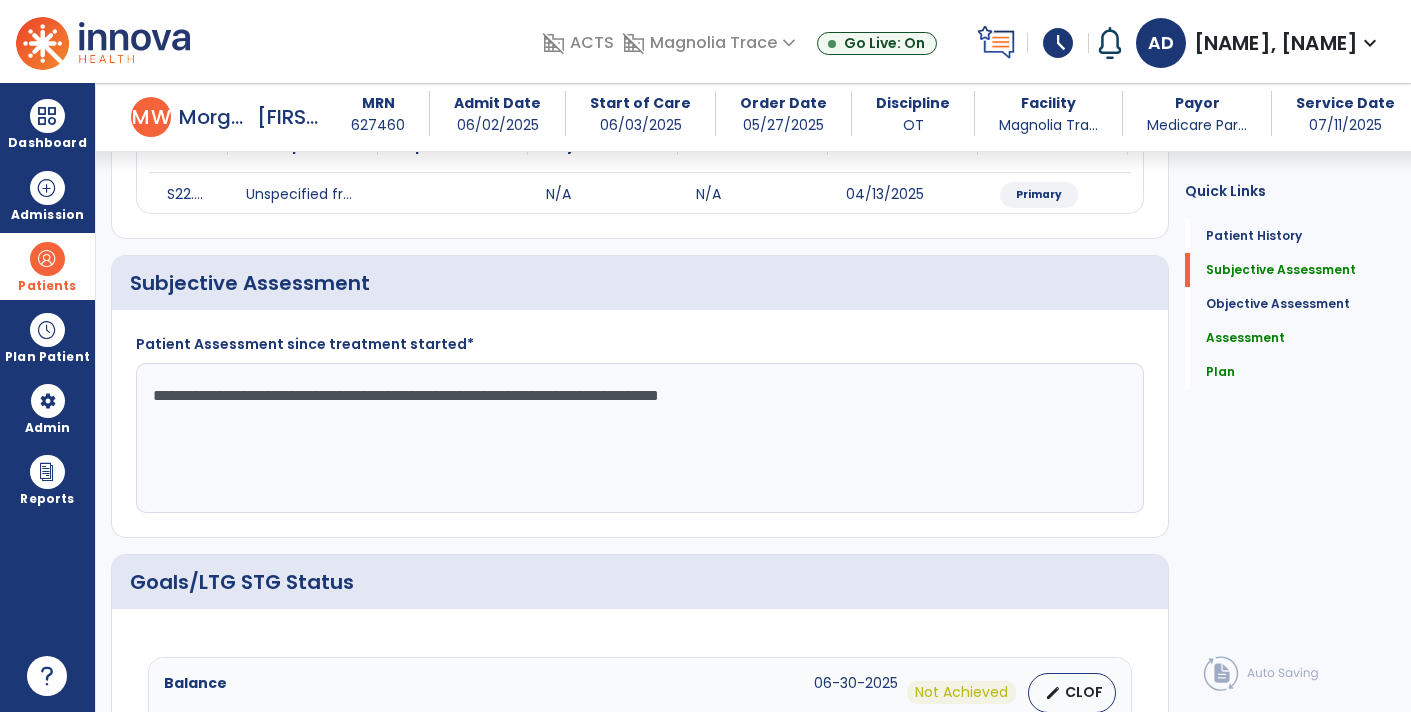 type on "**********" 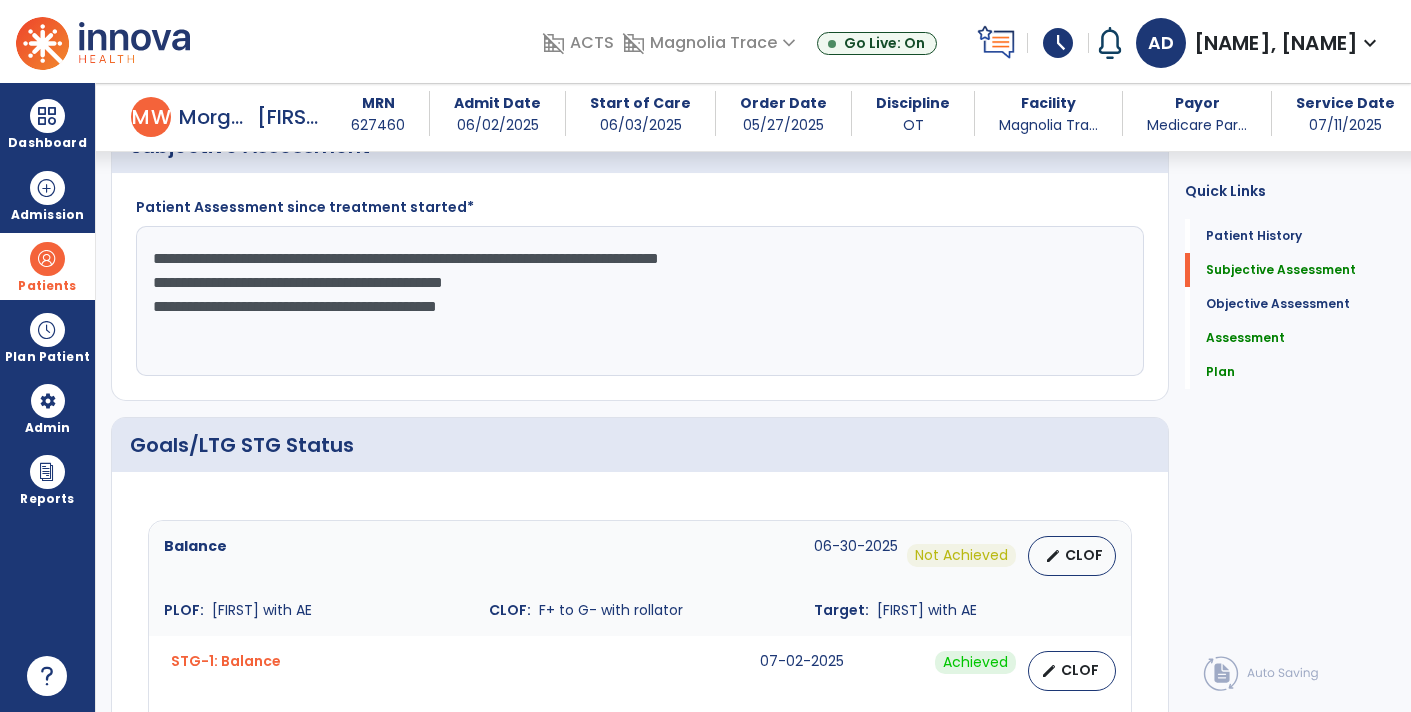 scroll, scrollTop: 353, scrollLeft: 0, axis: vertical 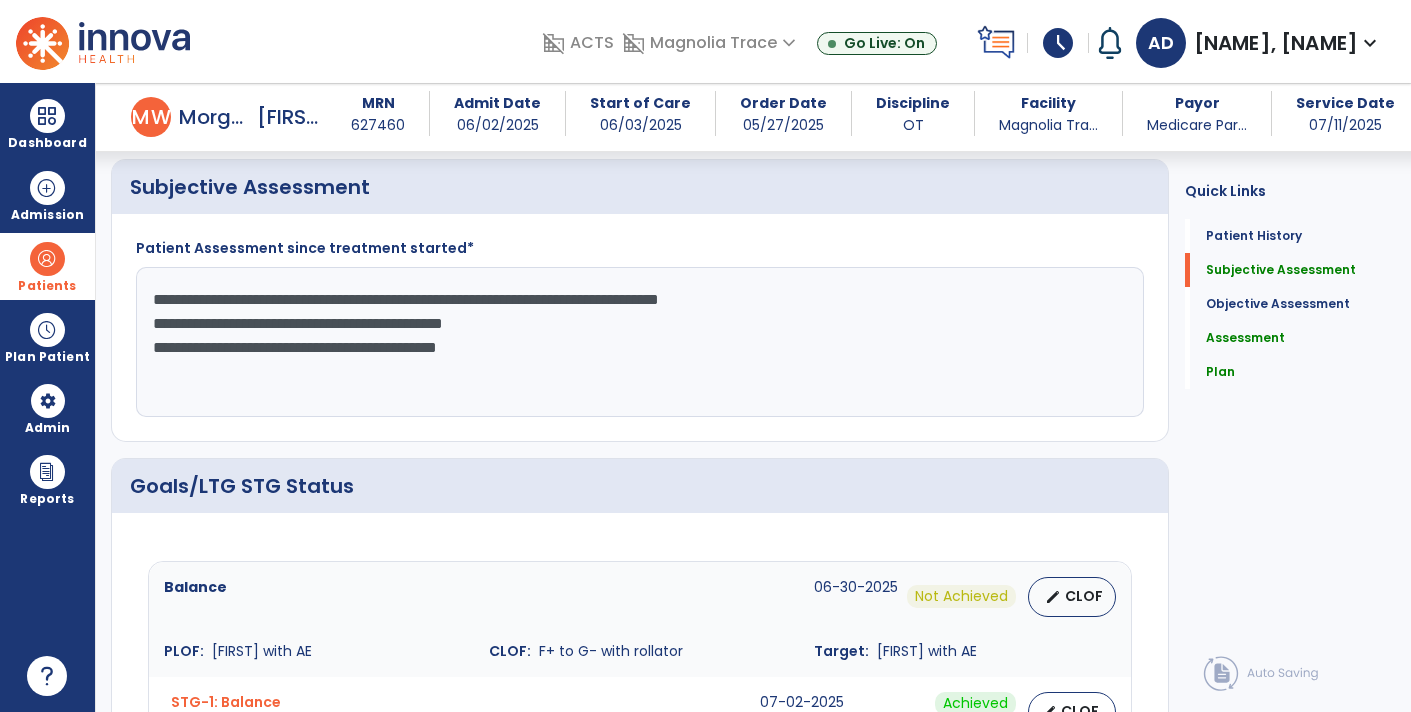 click on "**********" 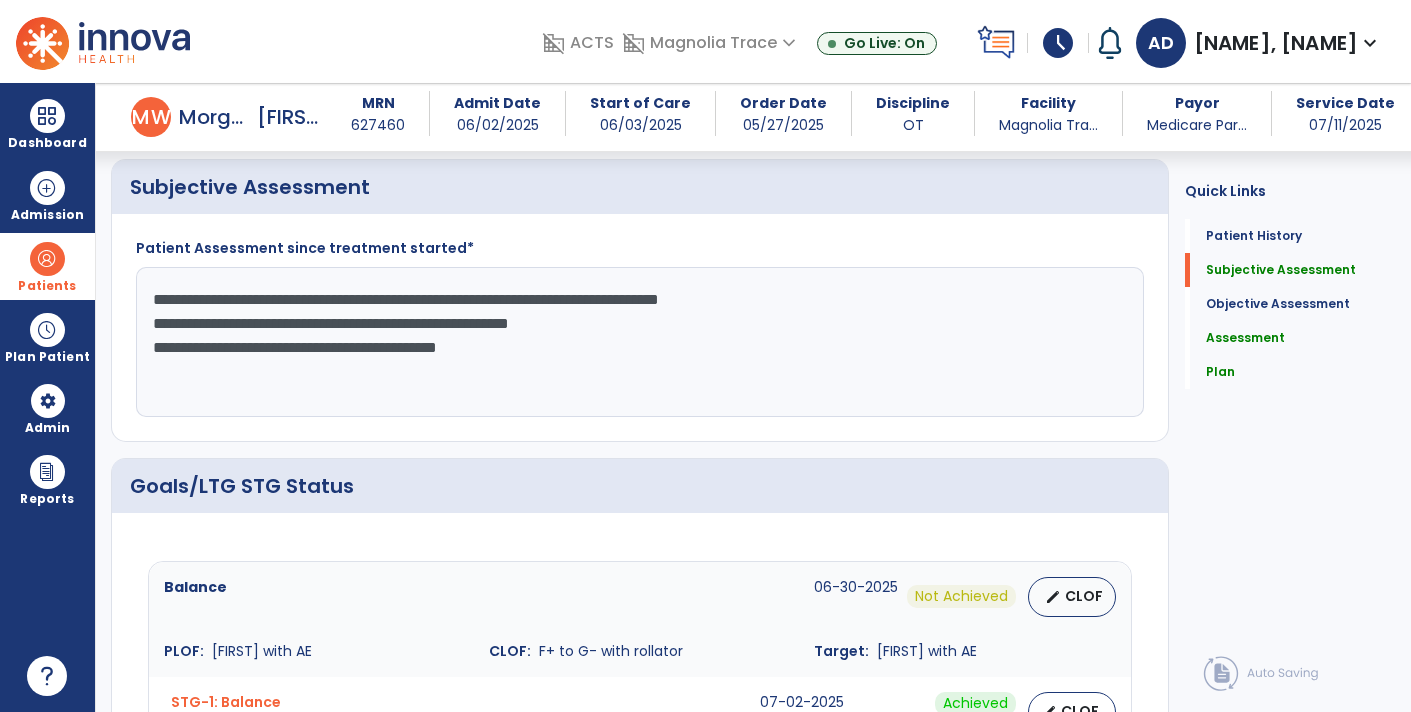 click on "**********" 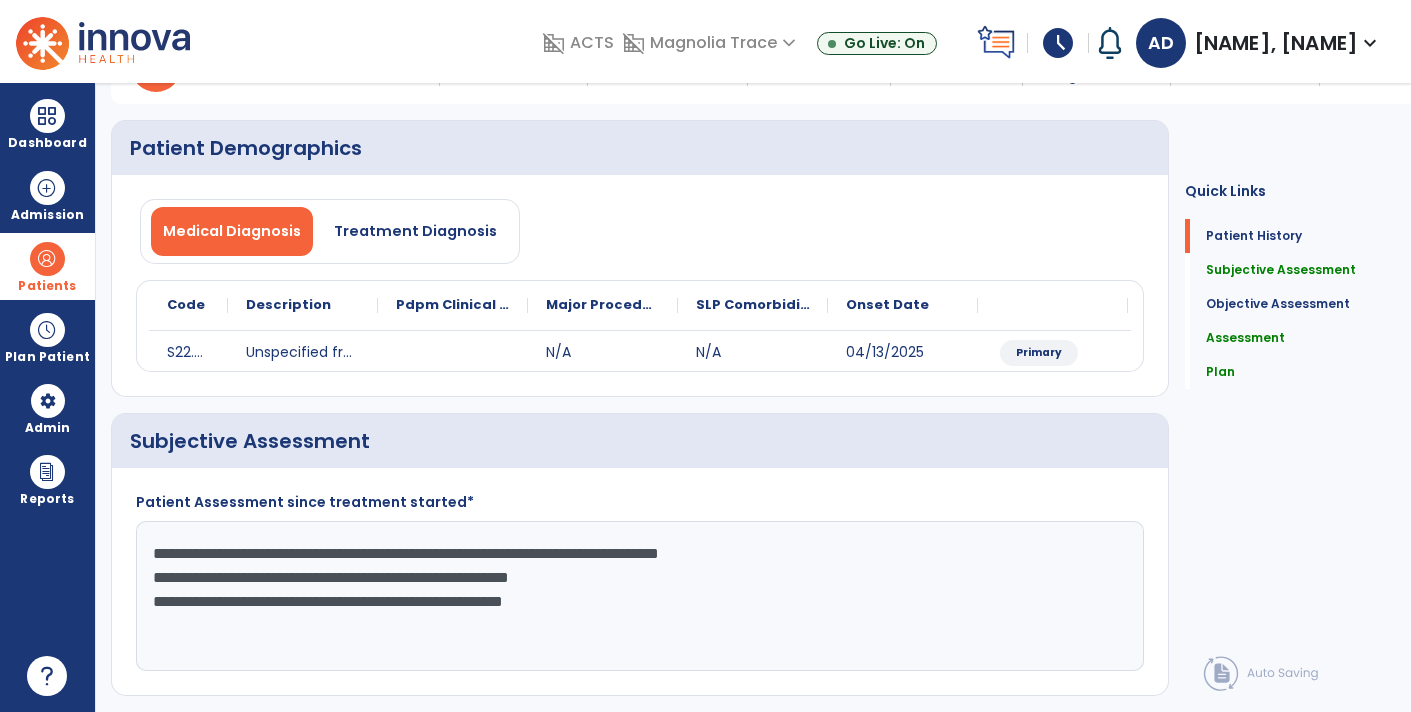 scroll, scrollTop: 130, scrollLeft: 0, axis: vertical 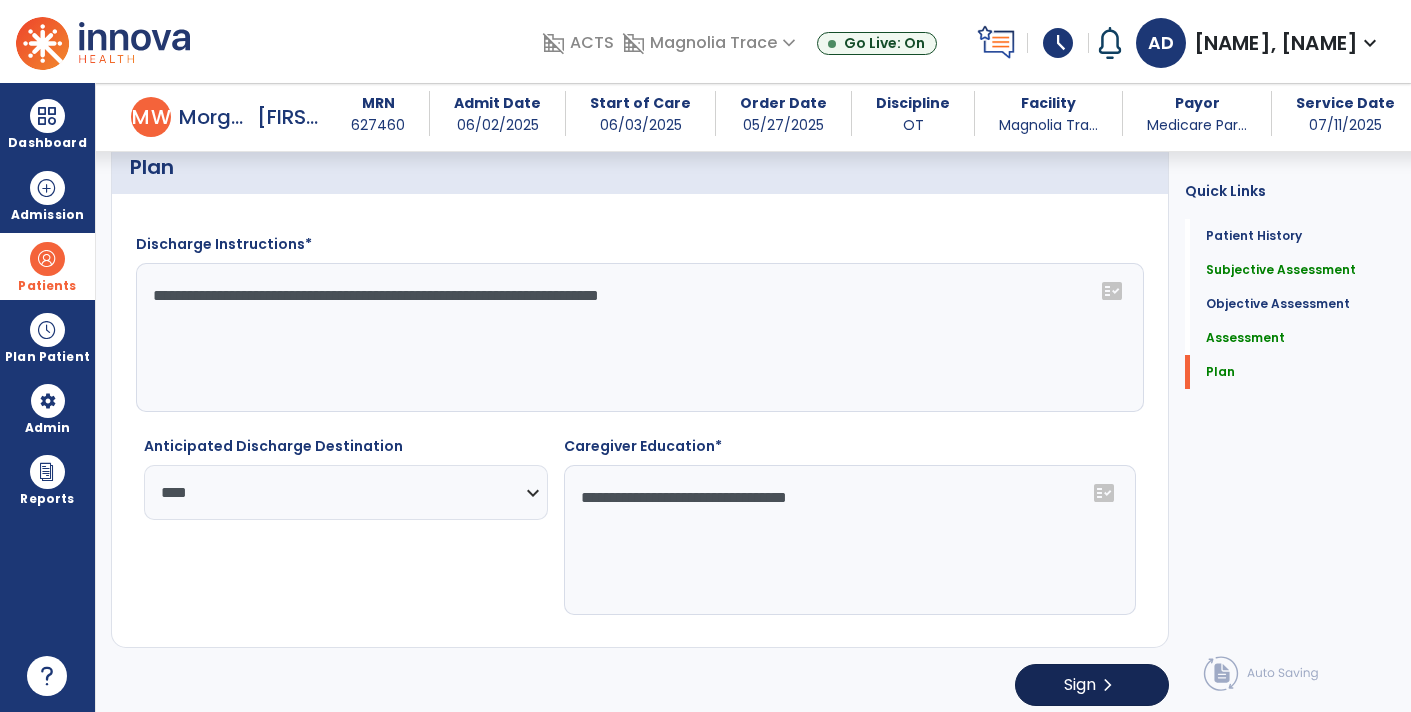 type on "**********" 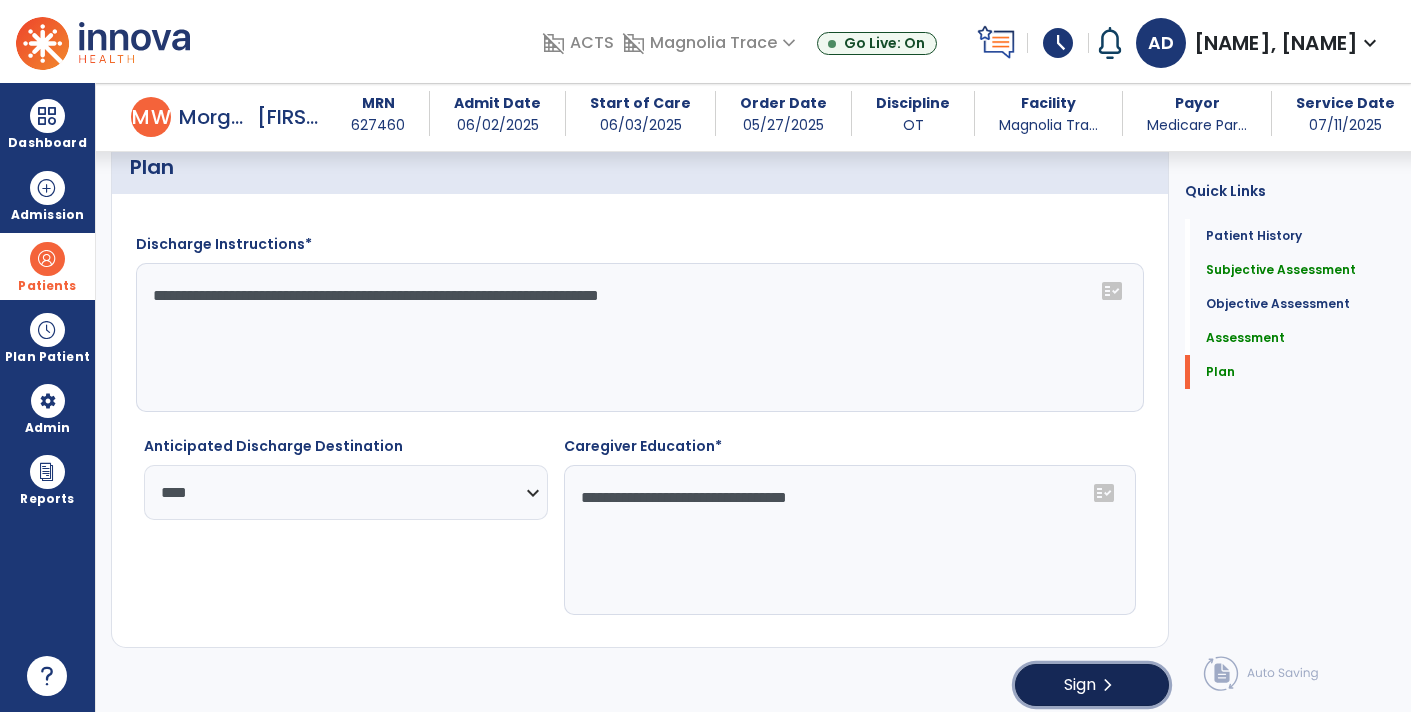 click on "Sign" 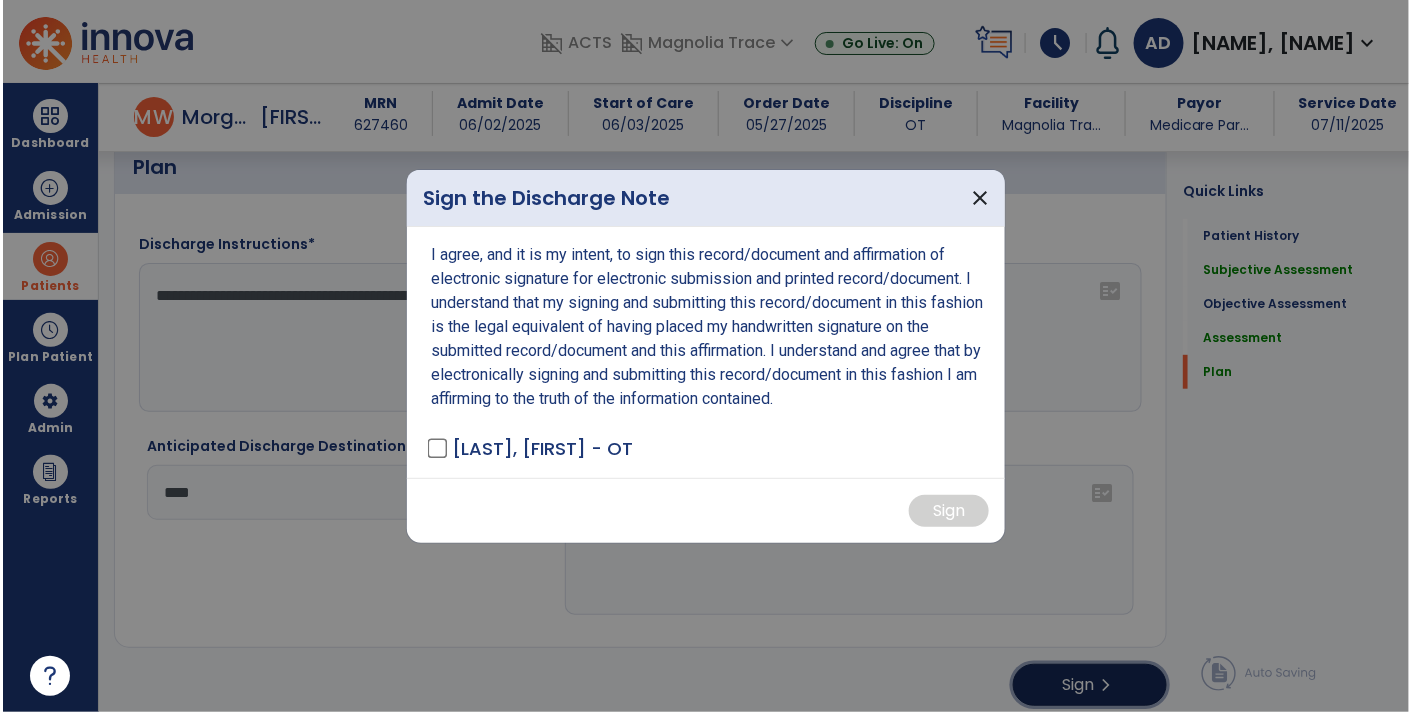 scroll, scrollTop: 2588, scrollLeft: 0, axis: vertical 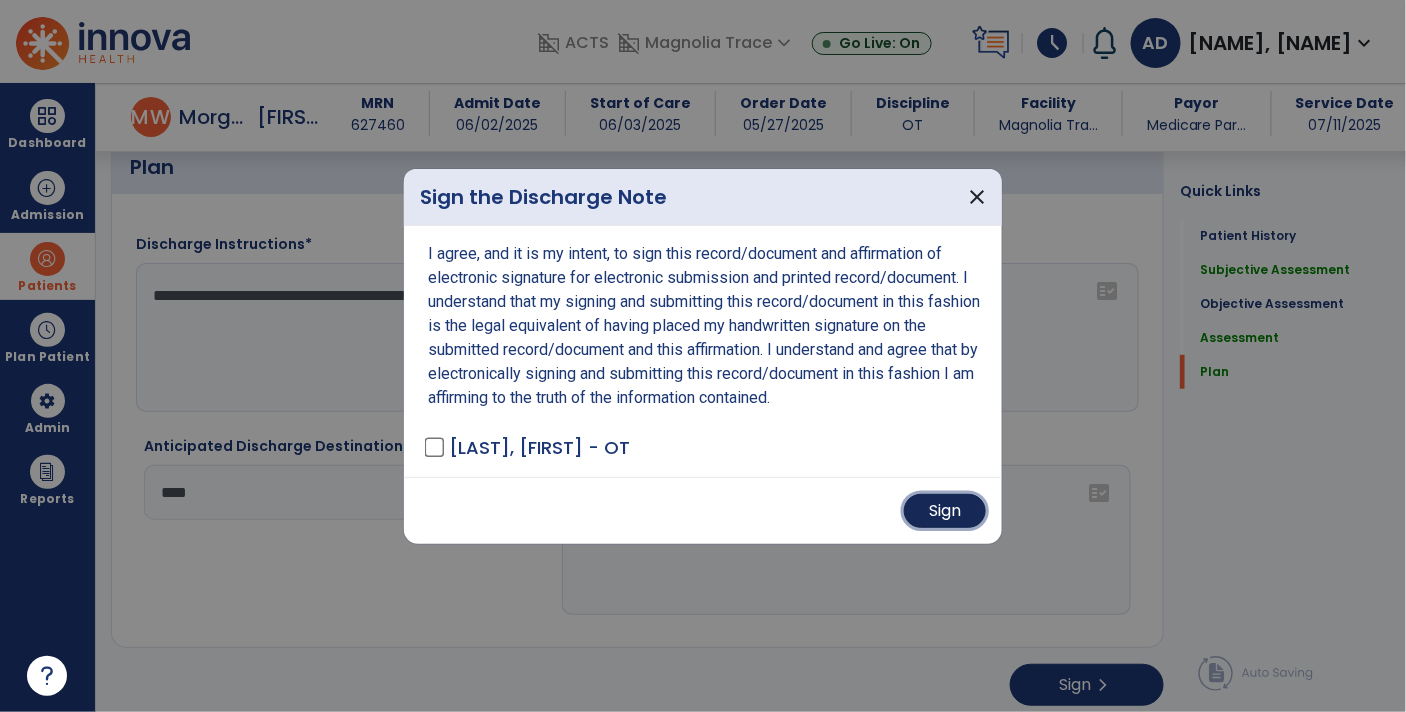 click on "Sign" at bounding box center (945, 511) 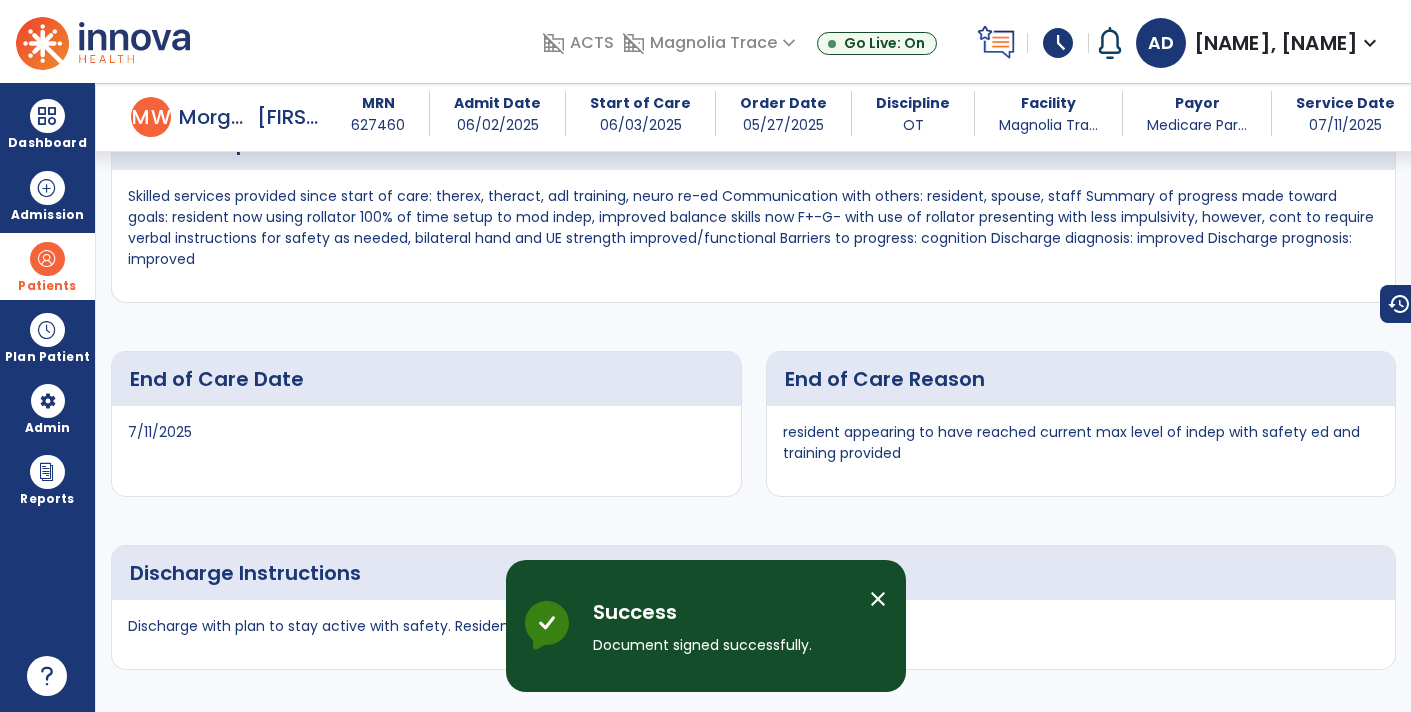 scroll, scrollTop: 2766, scrollLeft: 0, axis: vertical 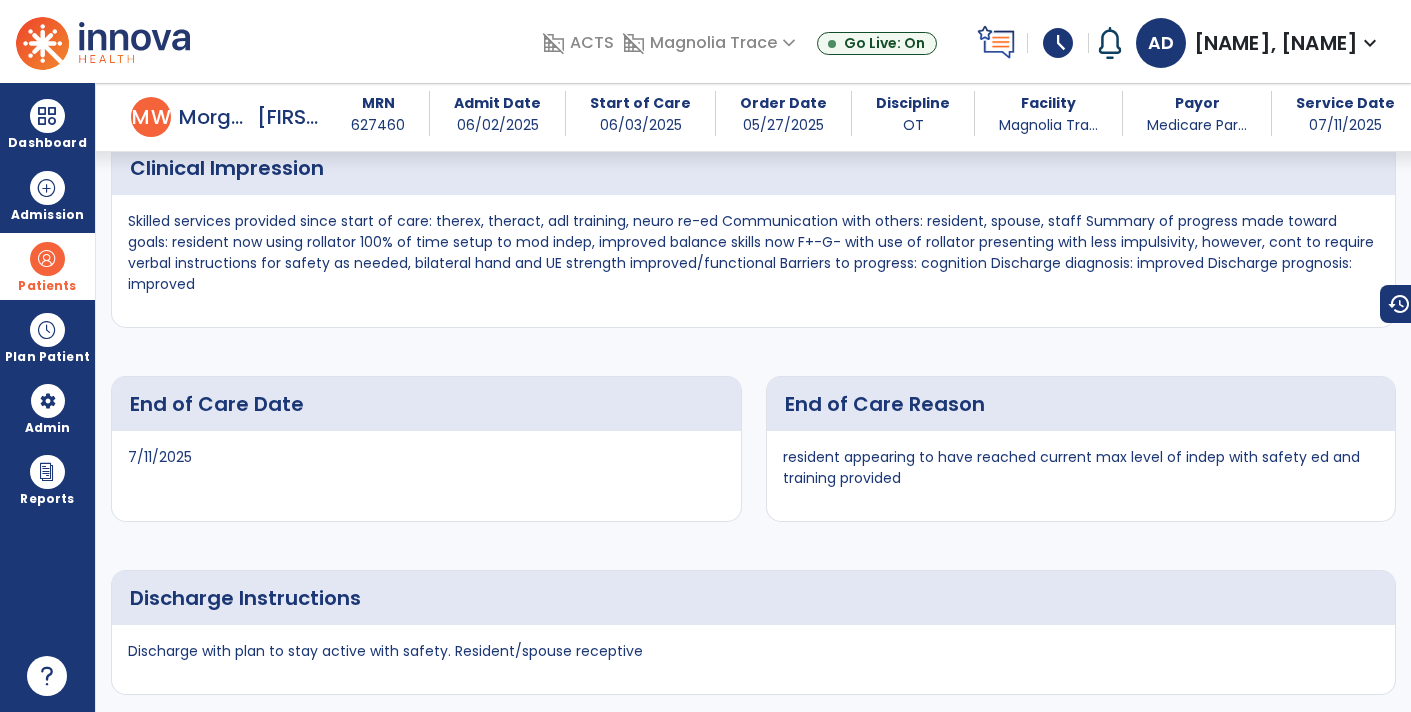 click at bounding box center [47, 259] 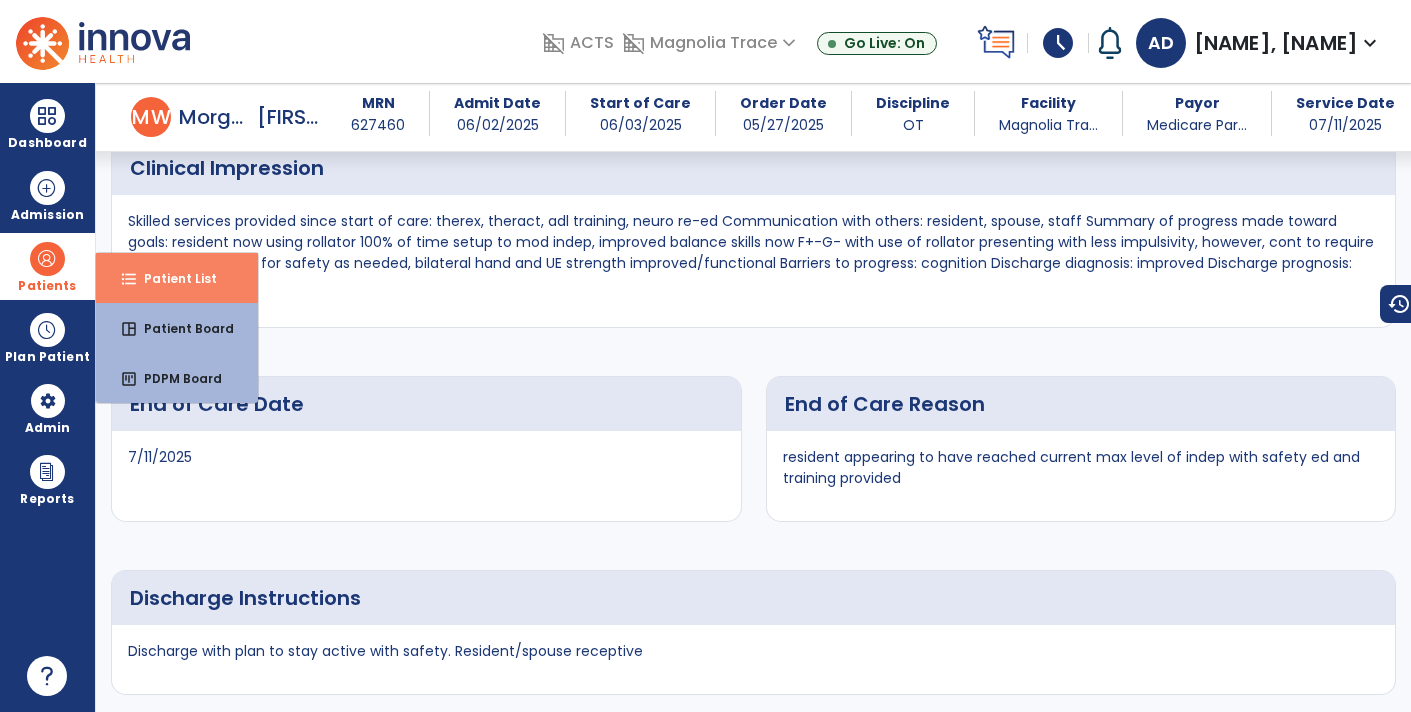 click on "Patient List" at bounding box center (172, 278) 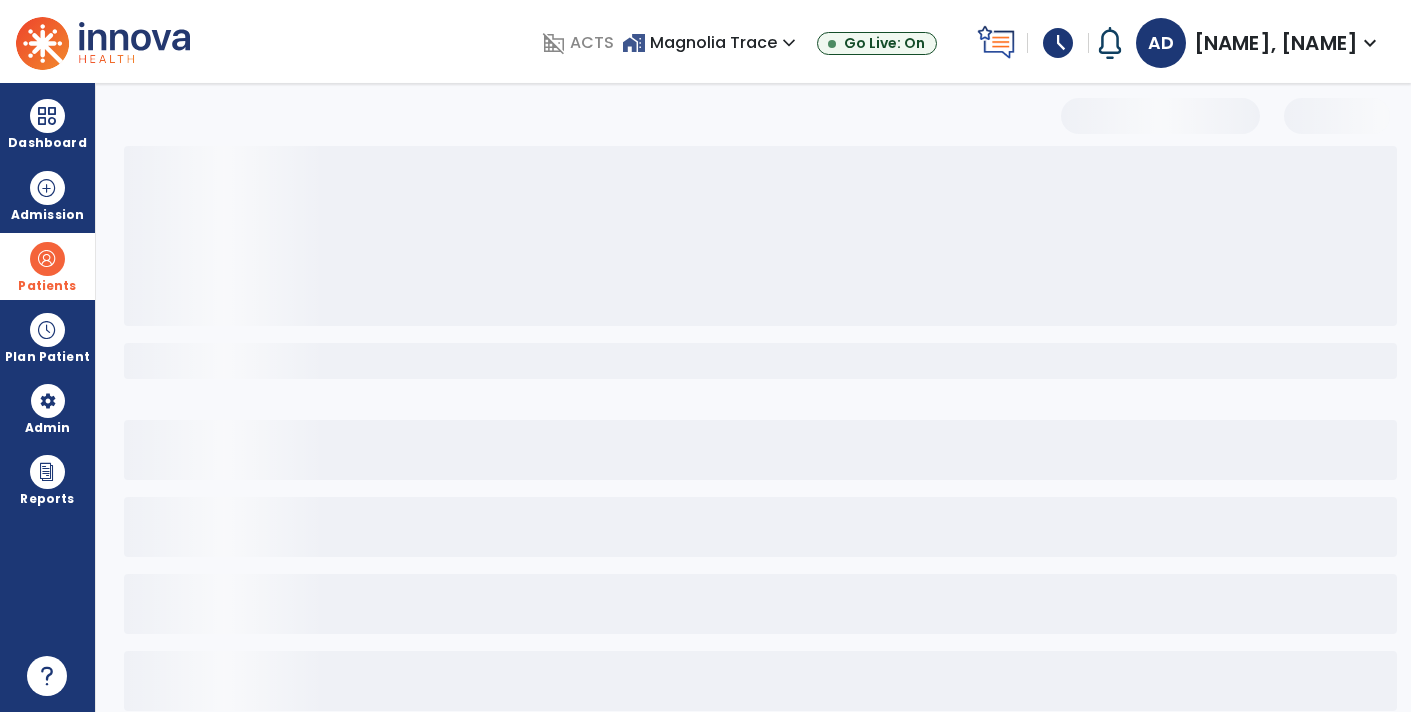 select on "***" 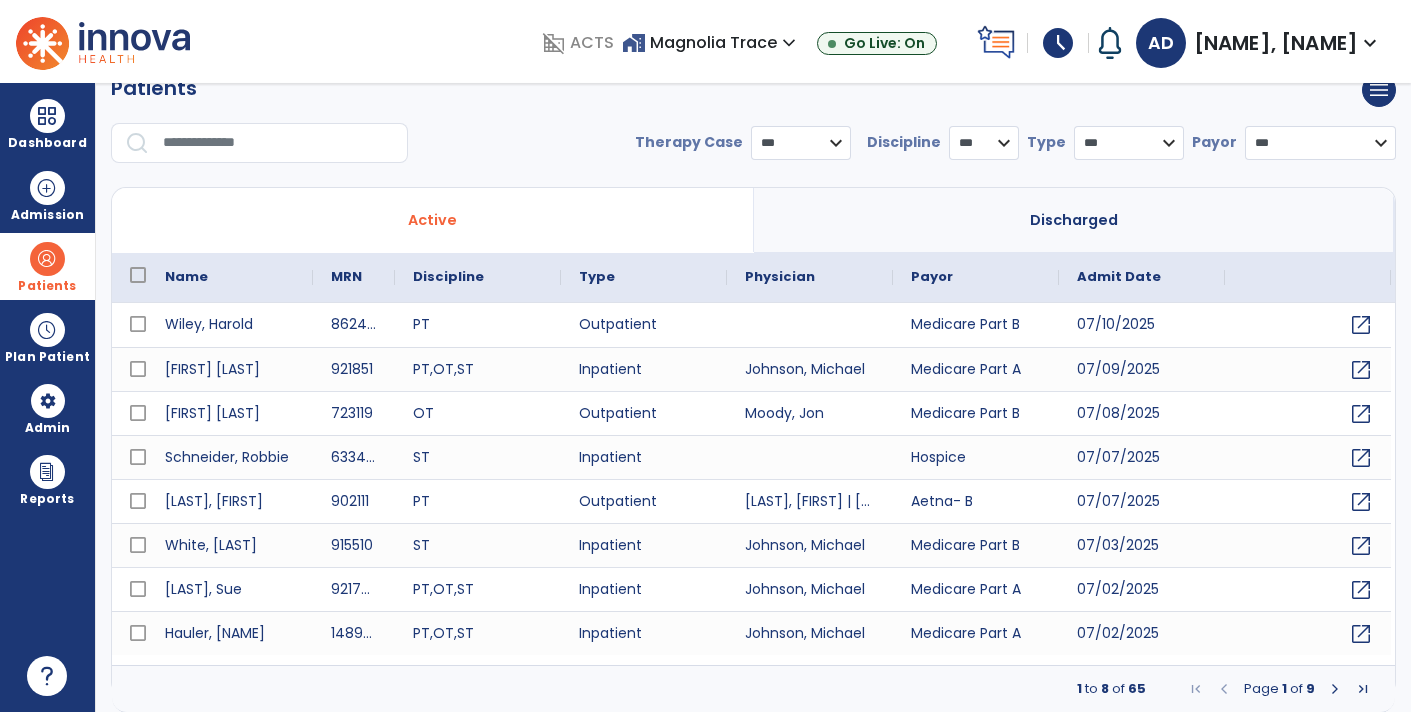 click at bounding box center [278, 143] 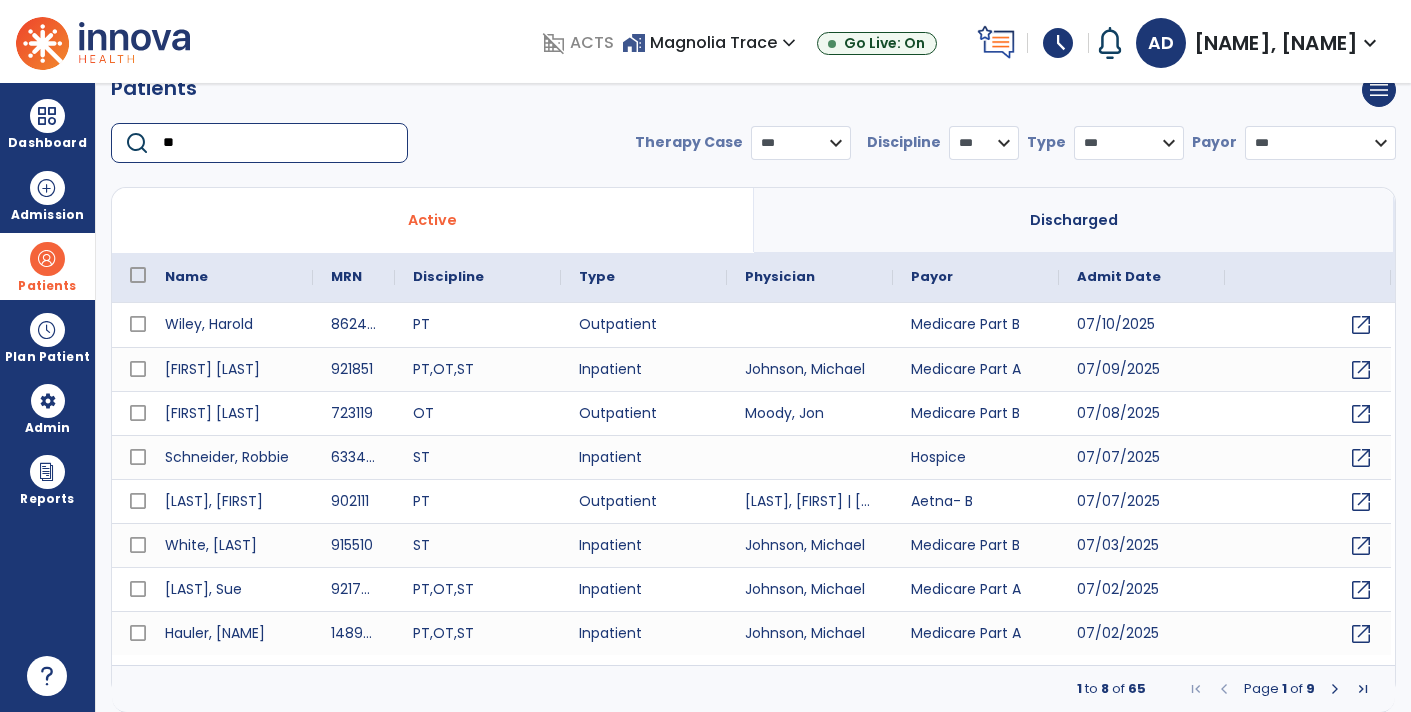 type on "*" 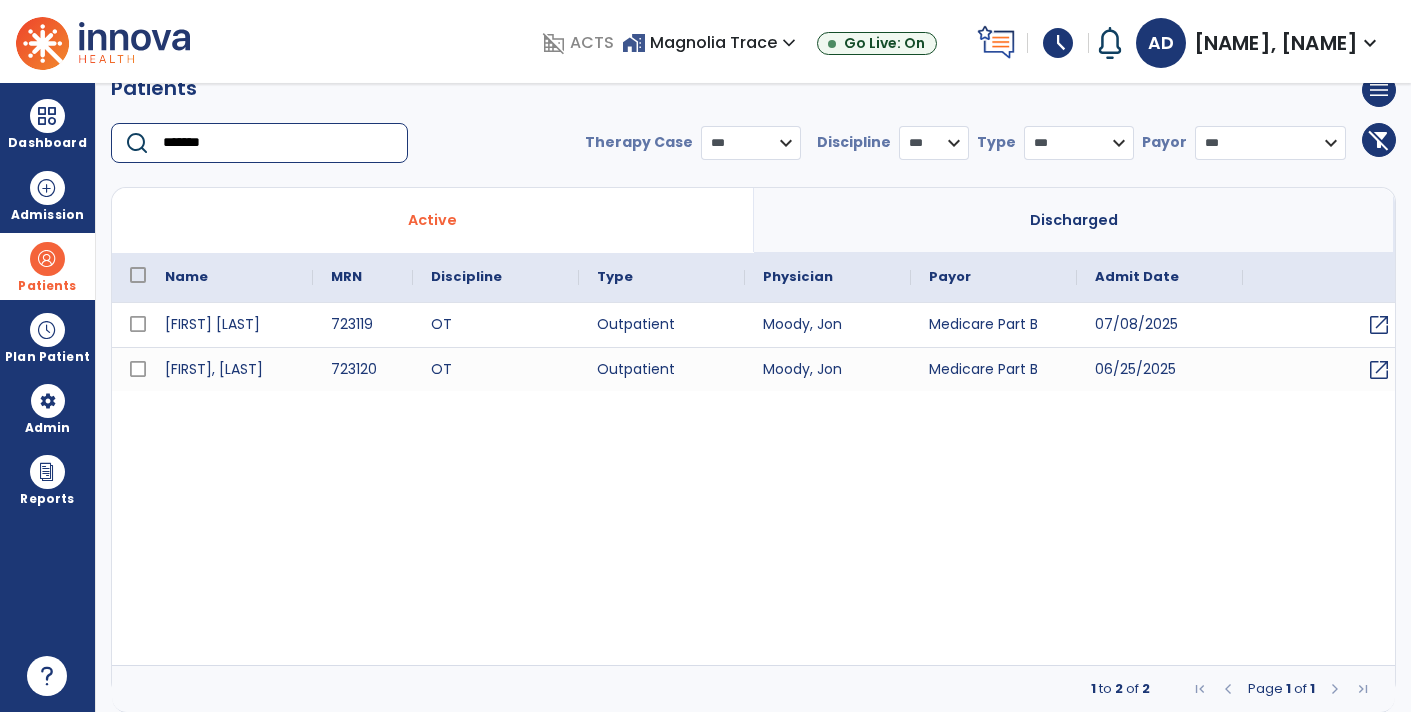 type on "*******" 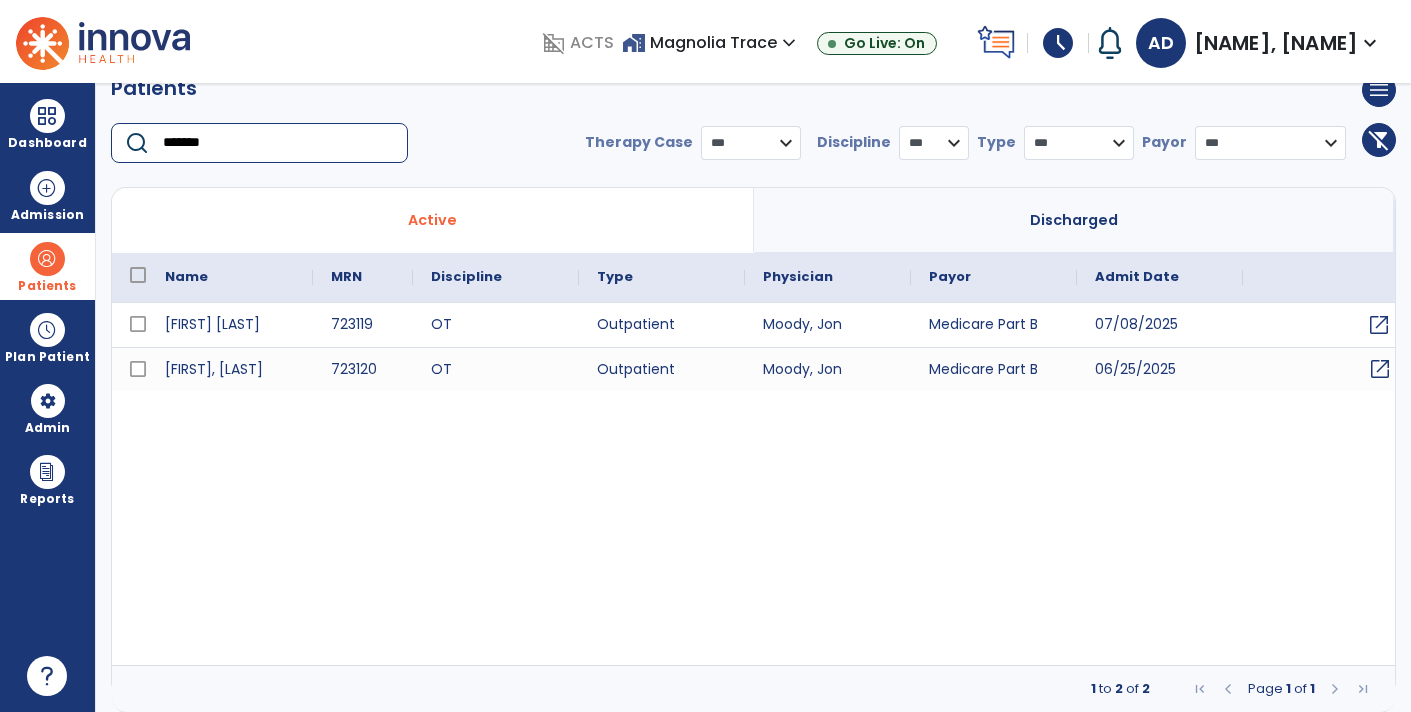 click on "open_in_new" at bounding box center [1380, 369] 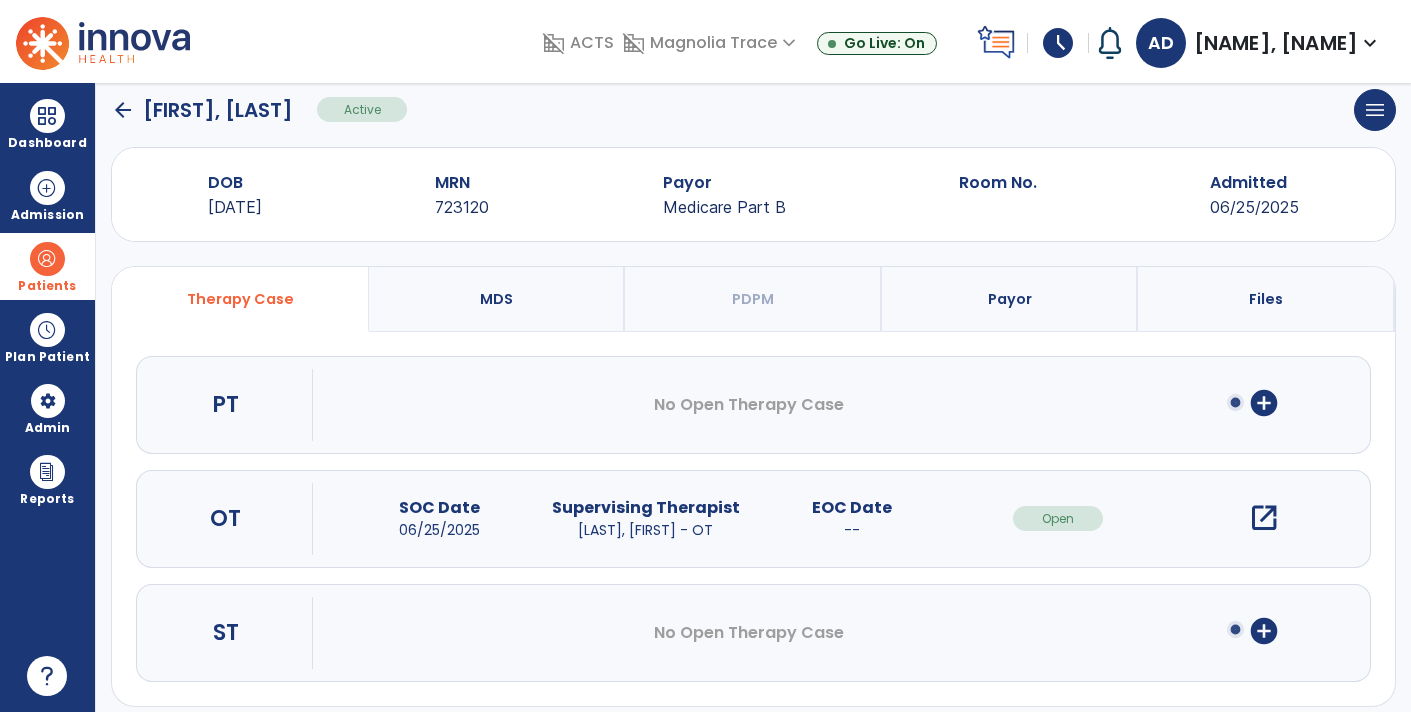 click on "open_in_new" at bounding box center (1264, 518) 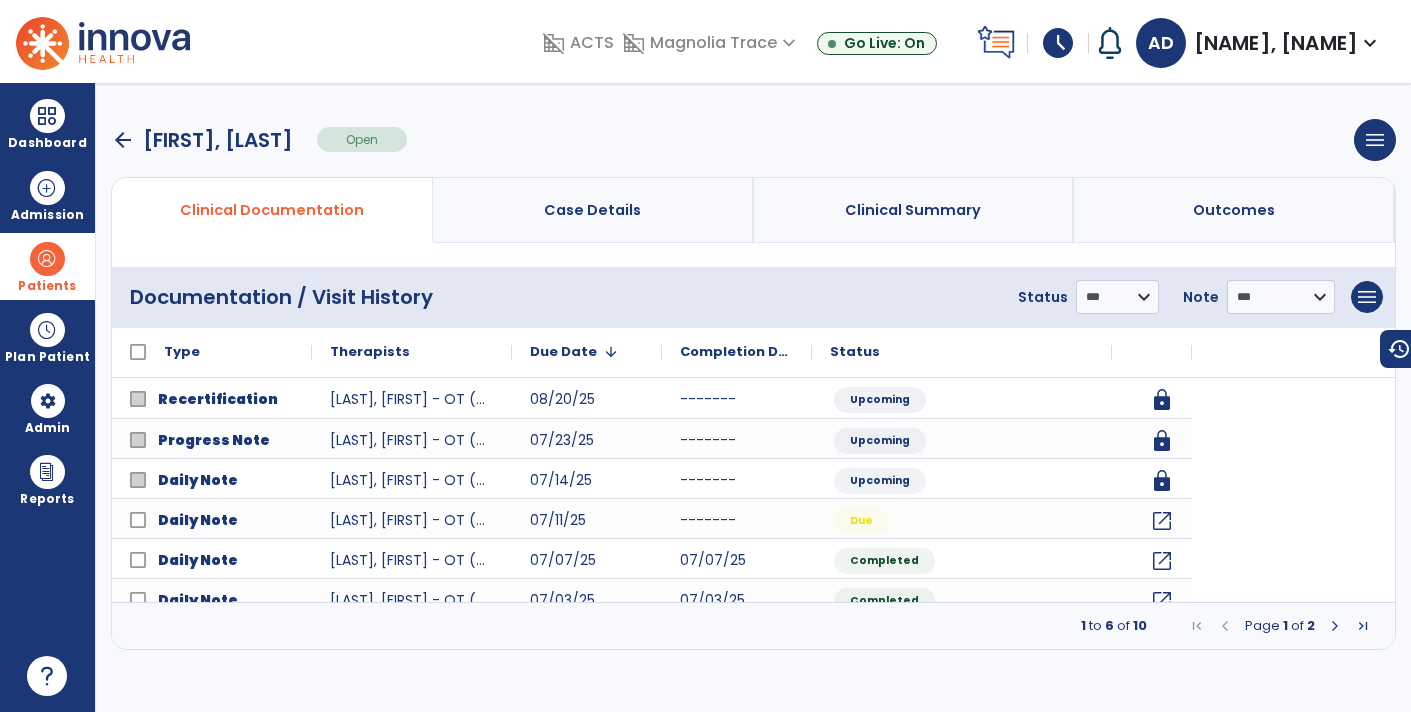 scroll, scrollTop: 0, scrollLeft: 0, axis: both 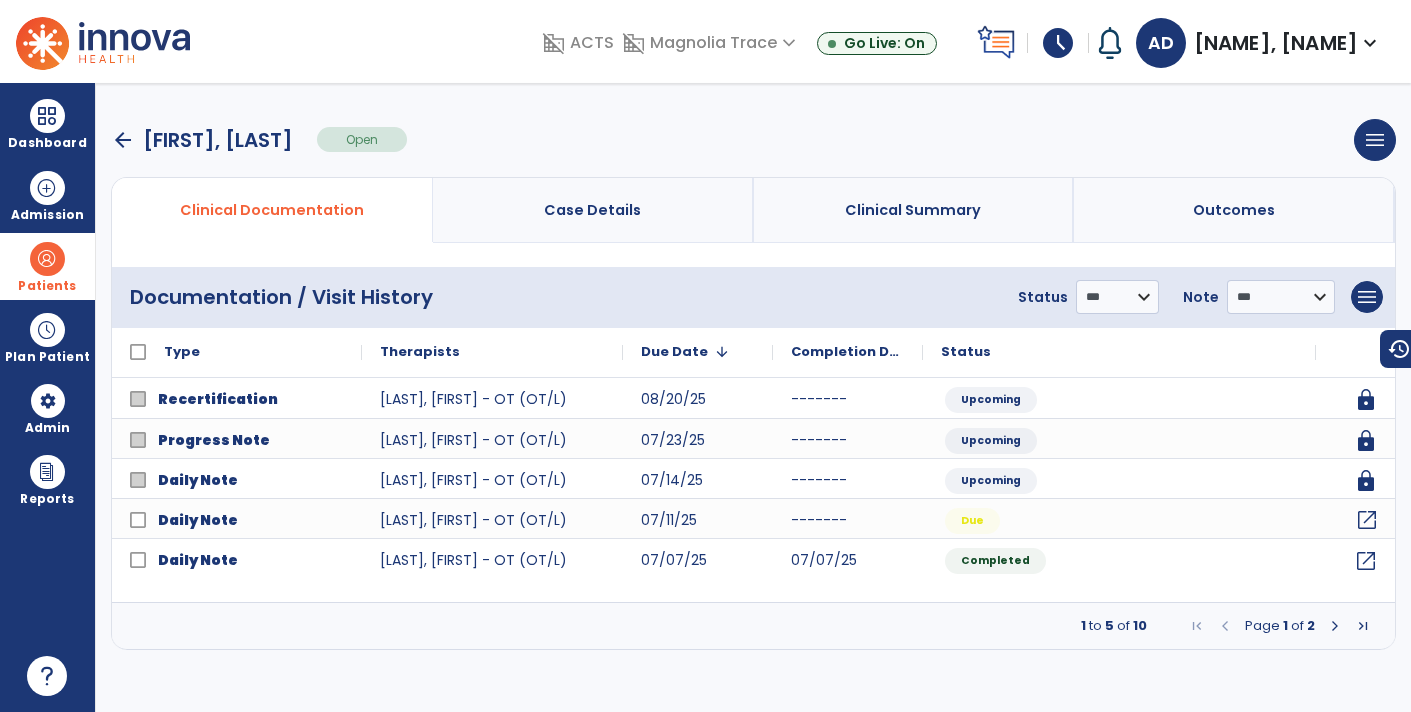 click on "open_in_new" 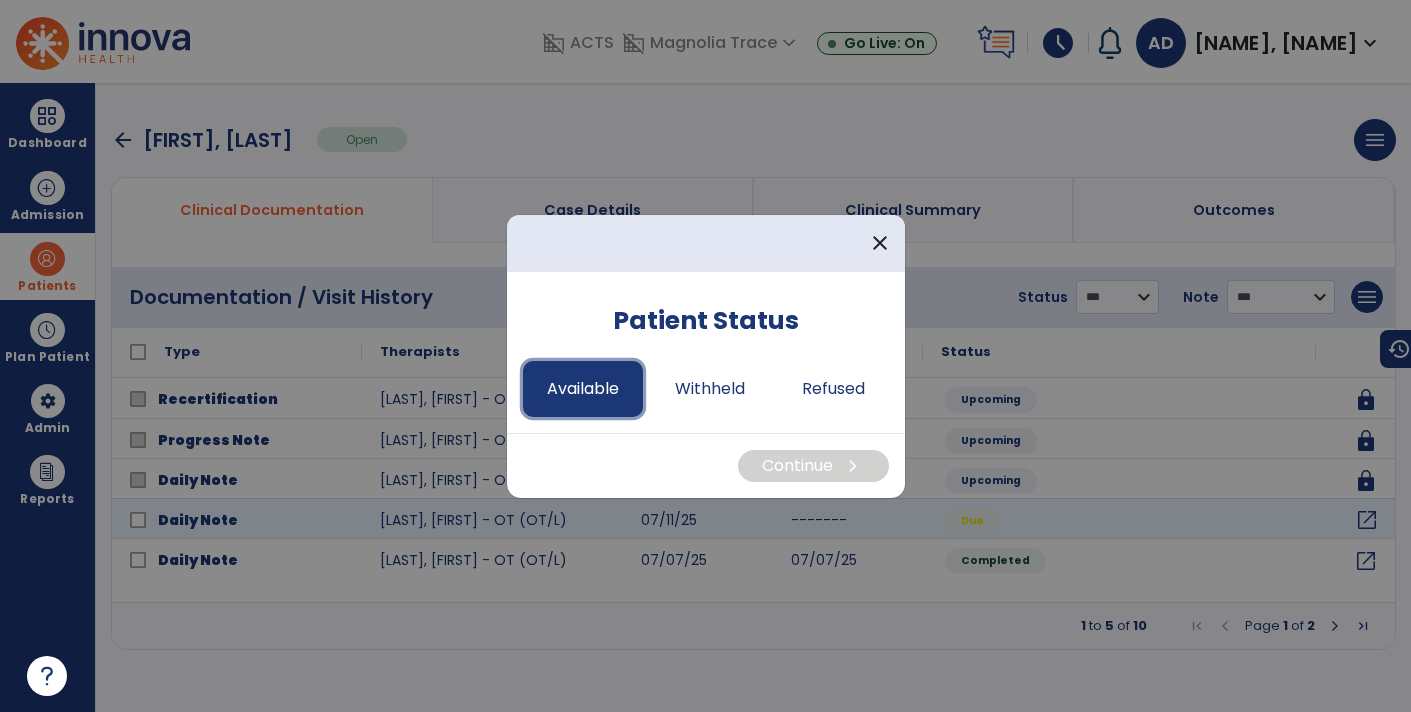 click on "Available" at bounding box center [583, 389] 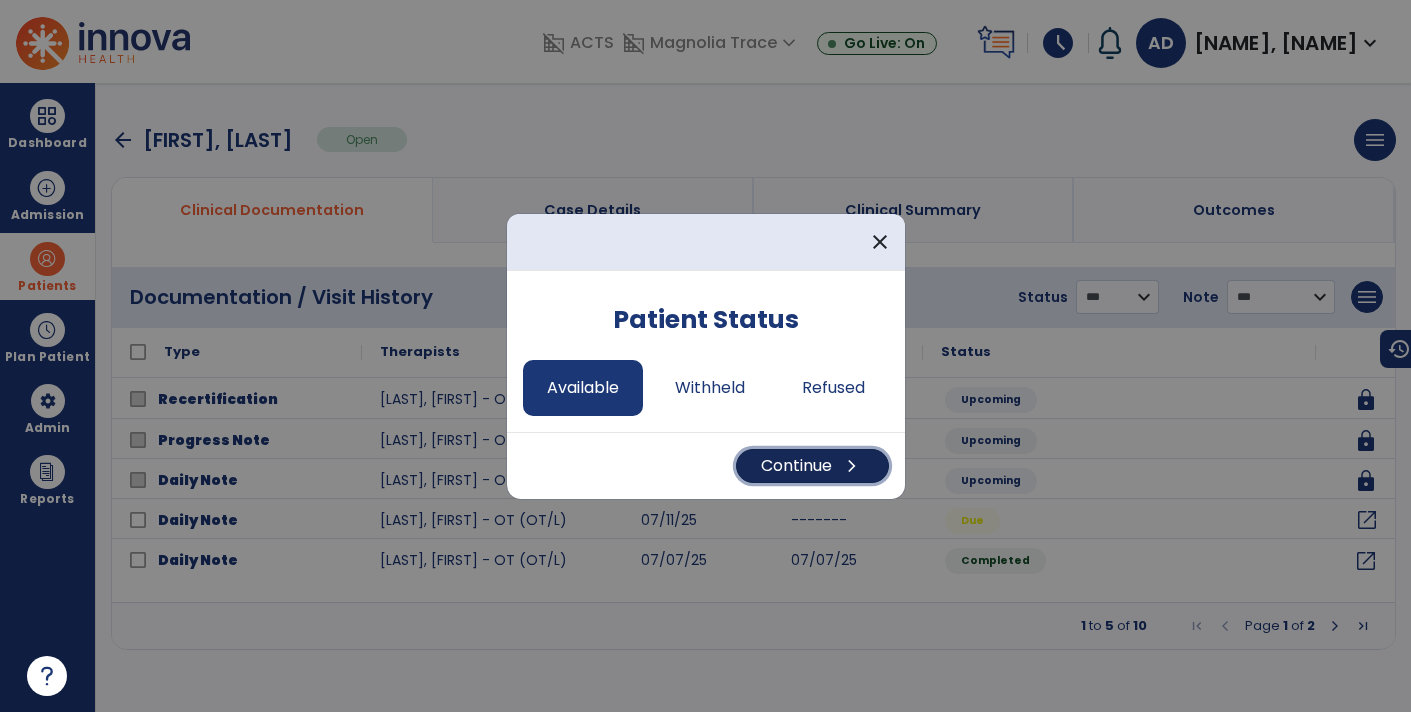 click on "Continue   chevron_right" at bounding box center [812, 466] 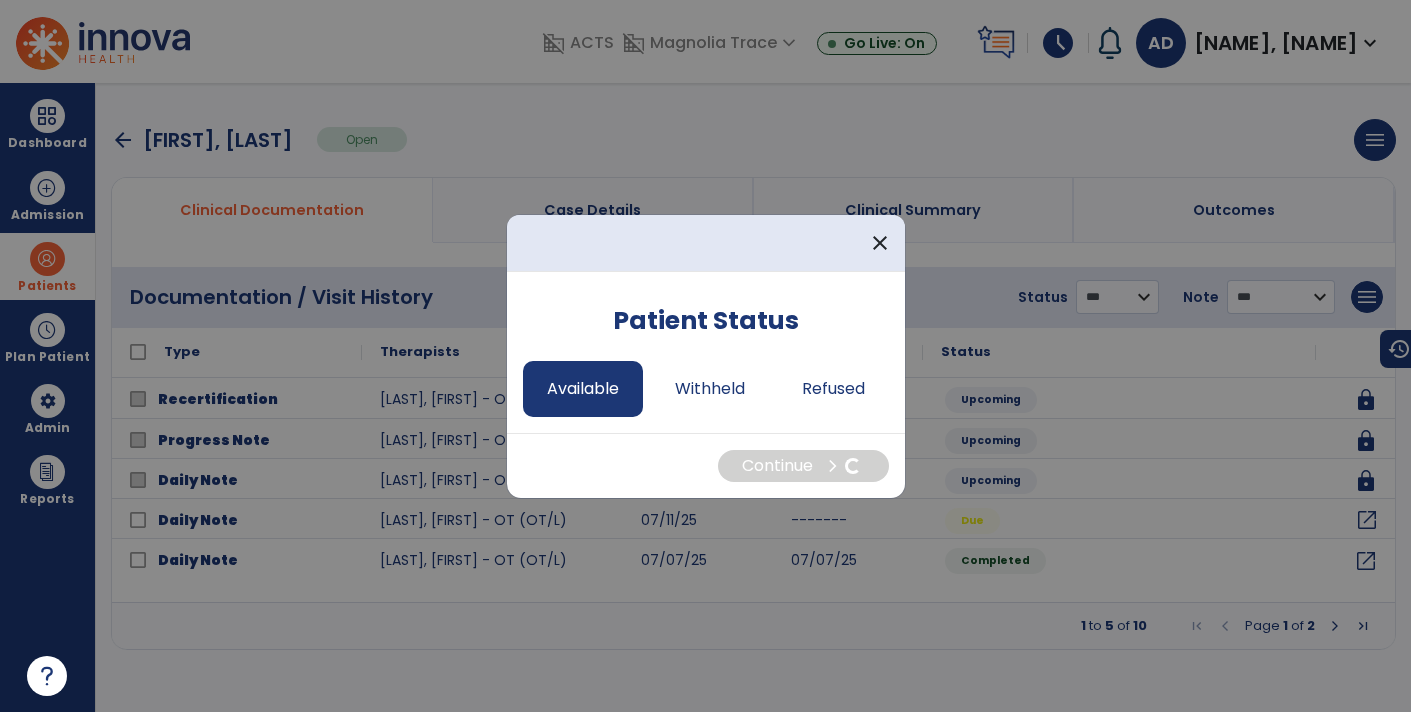 select on "*" 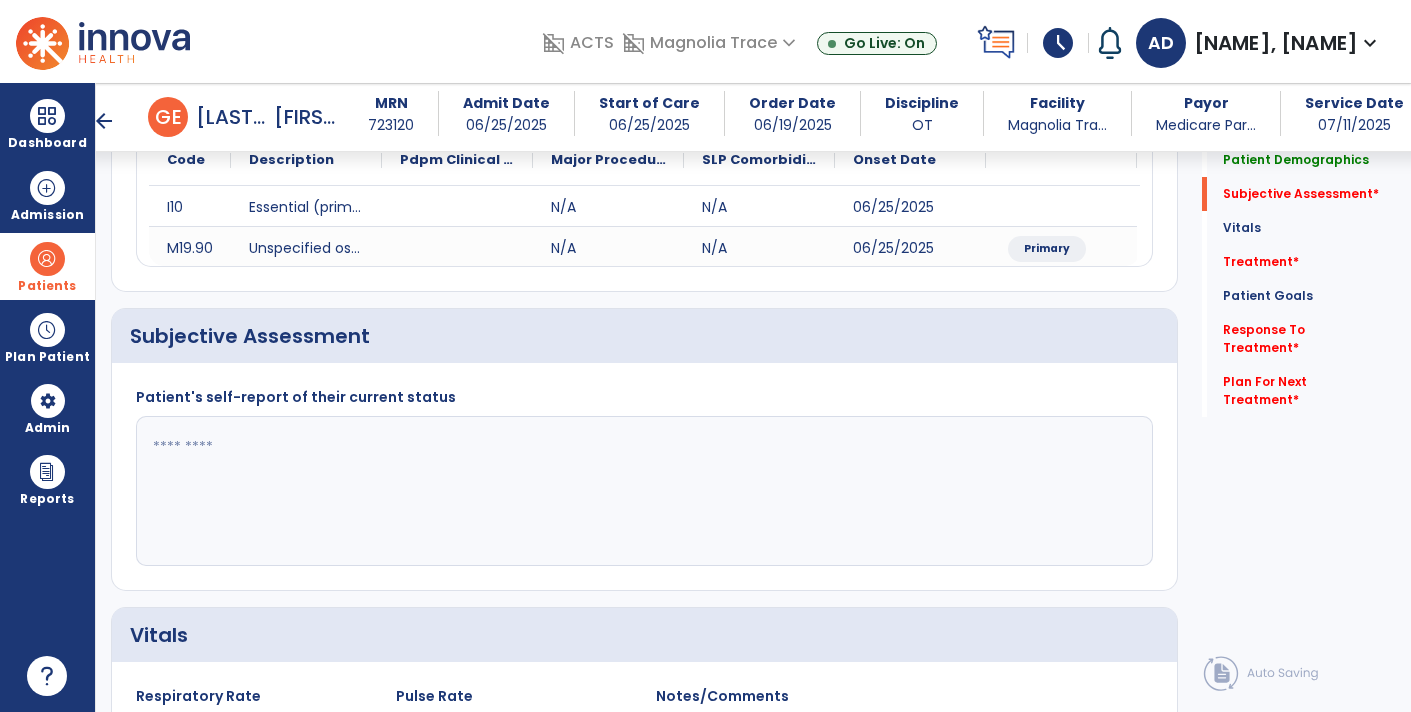 scroll, scrollTop: 261, scrollLeft: 0, axis: vertical 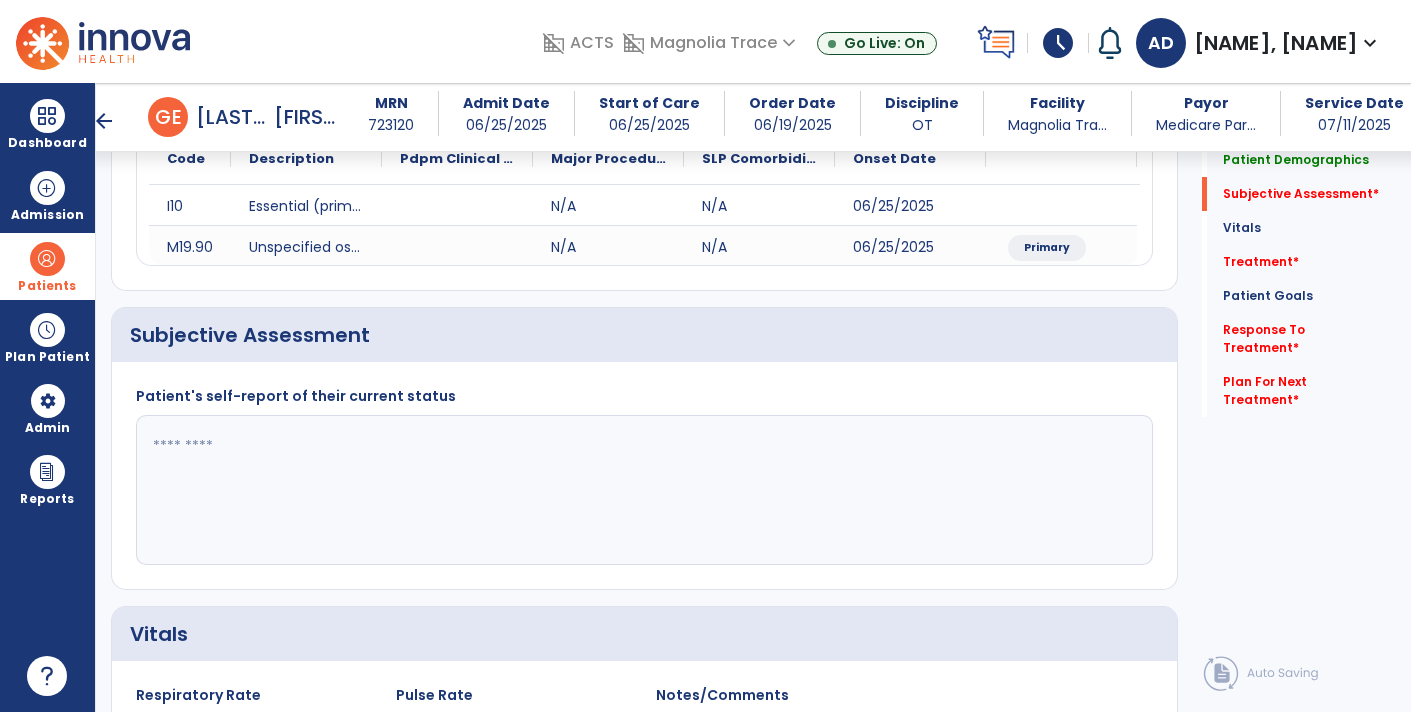 click 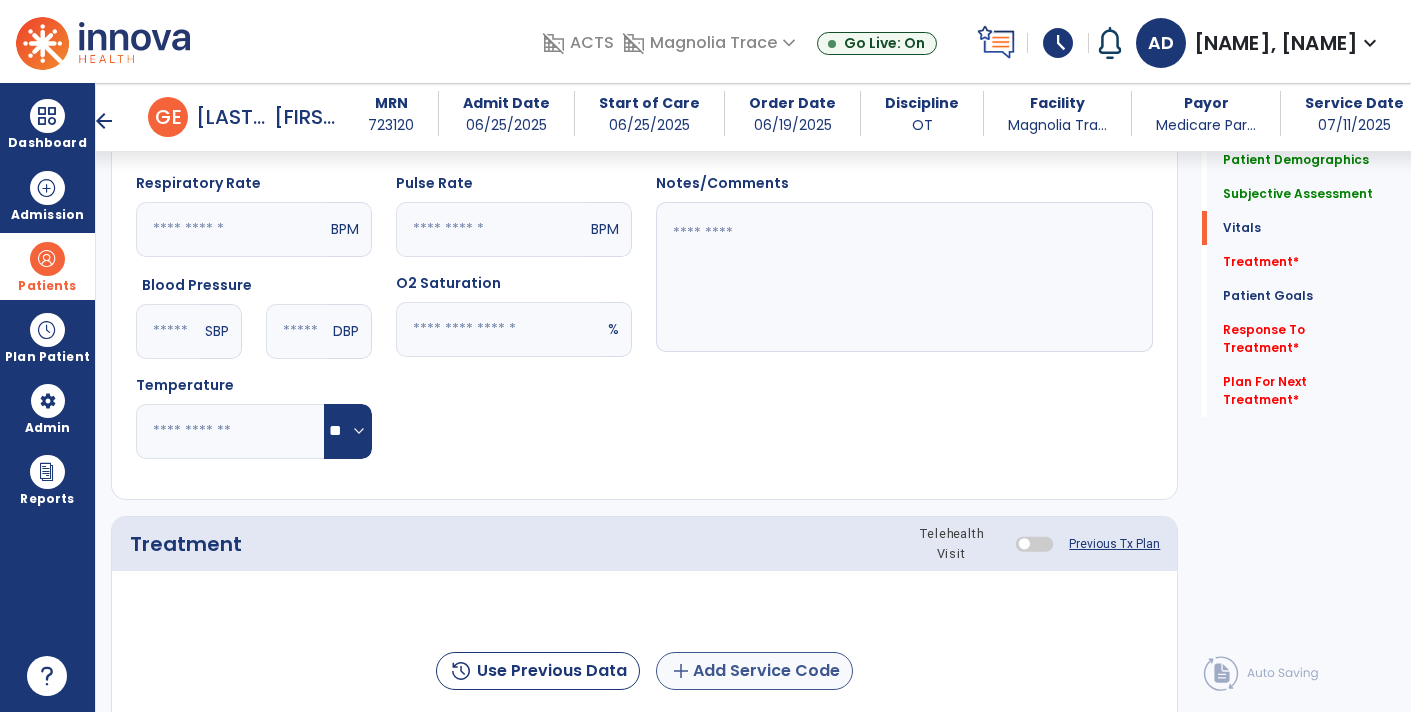 type on "*********" 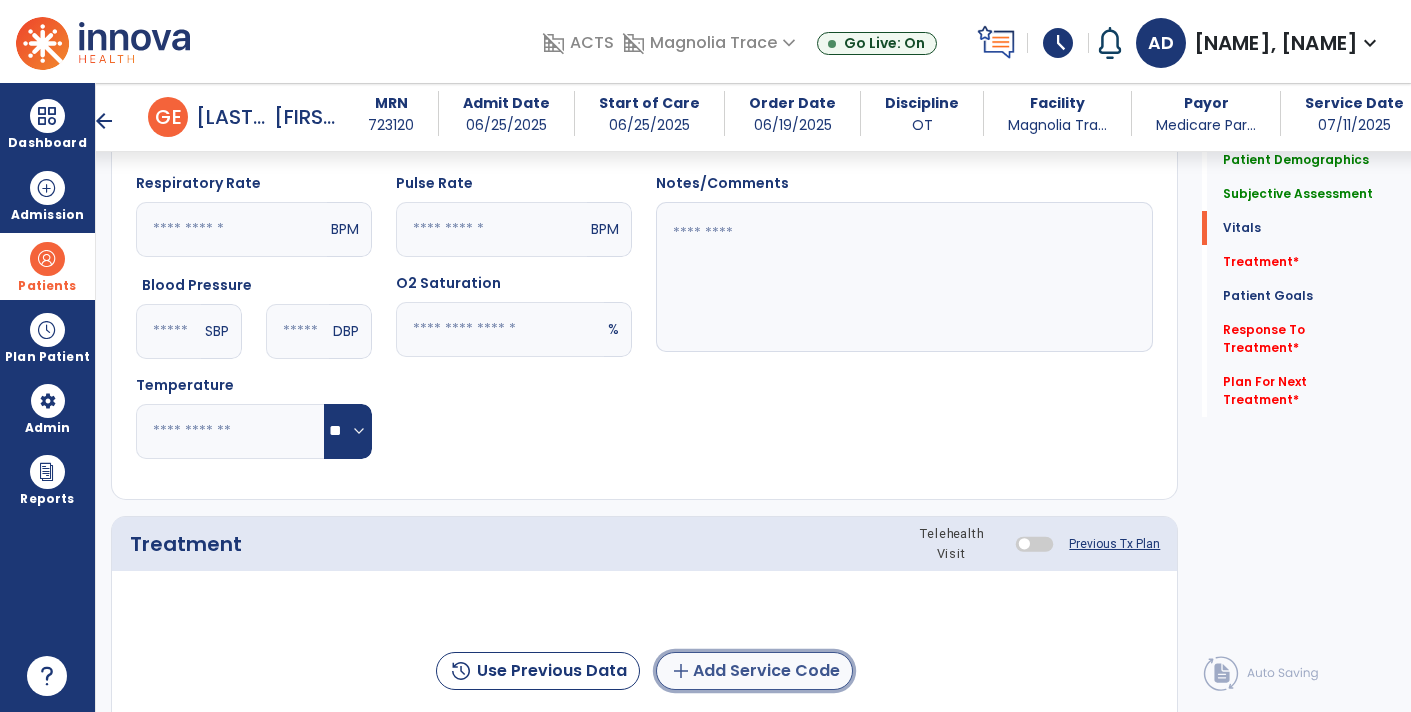 click on "add  Add Service Code" 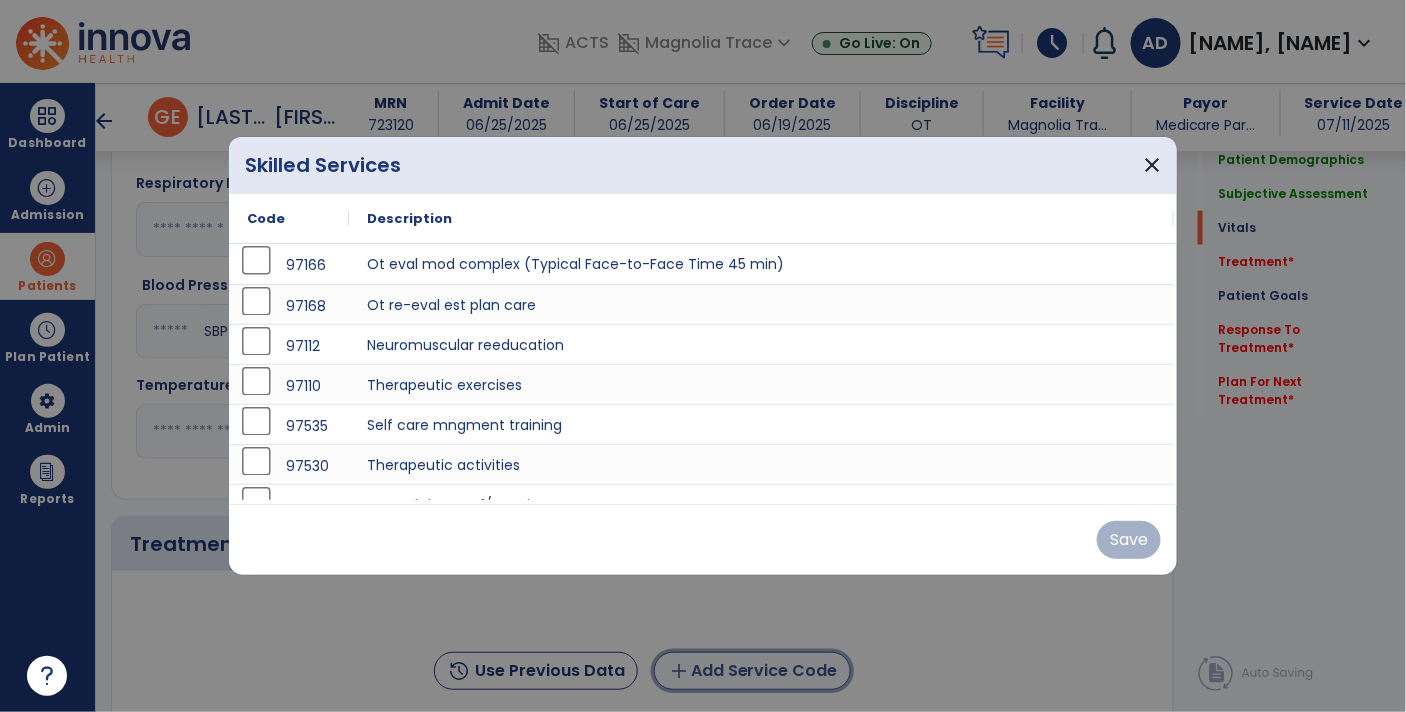 scroll, scrollTop: 773, scrollLeft: 0, axis: vertical 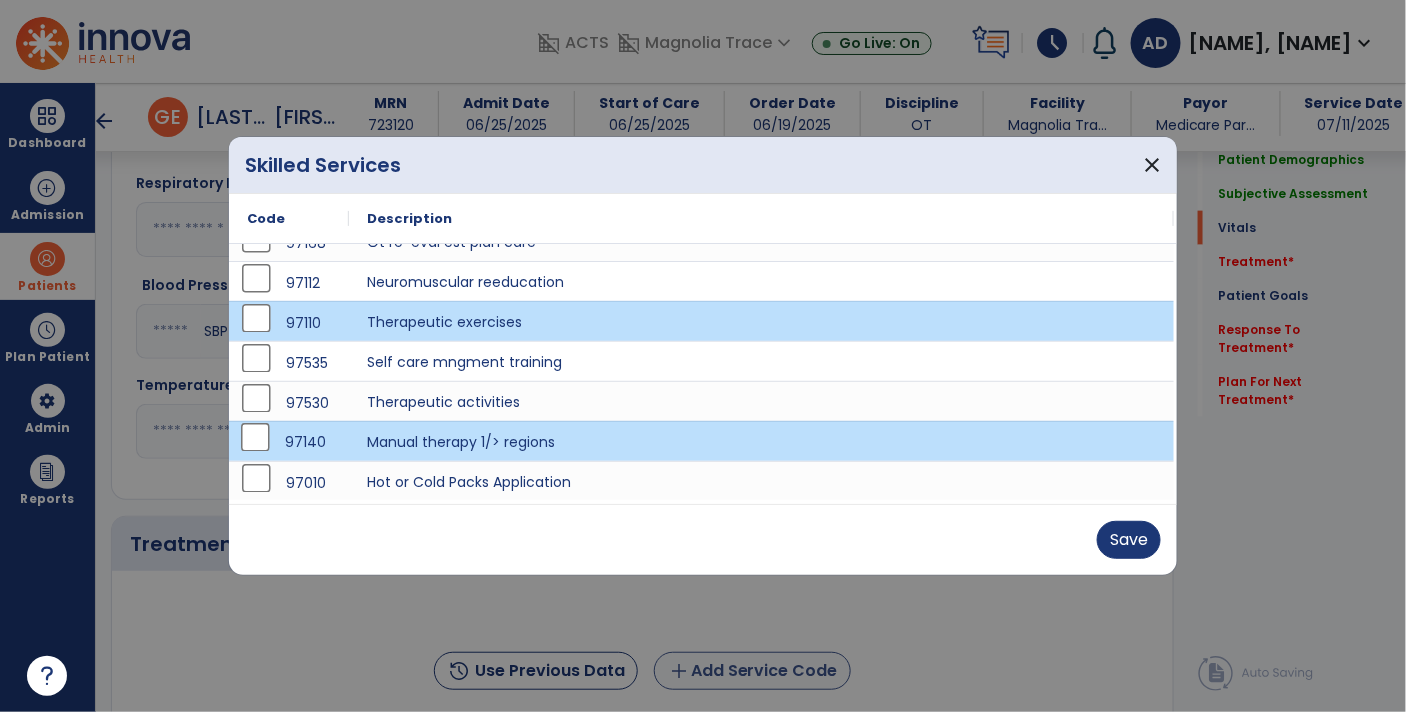 click on "97530" at bounding box center [289, 403] 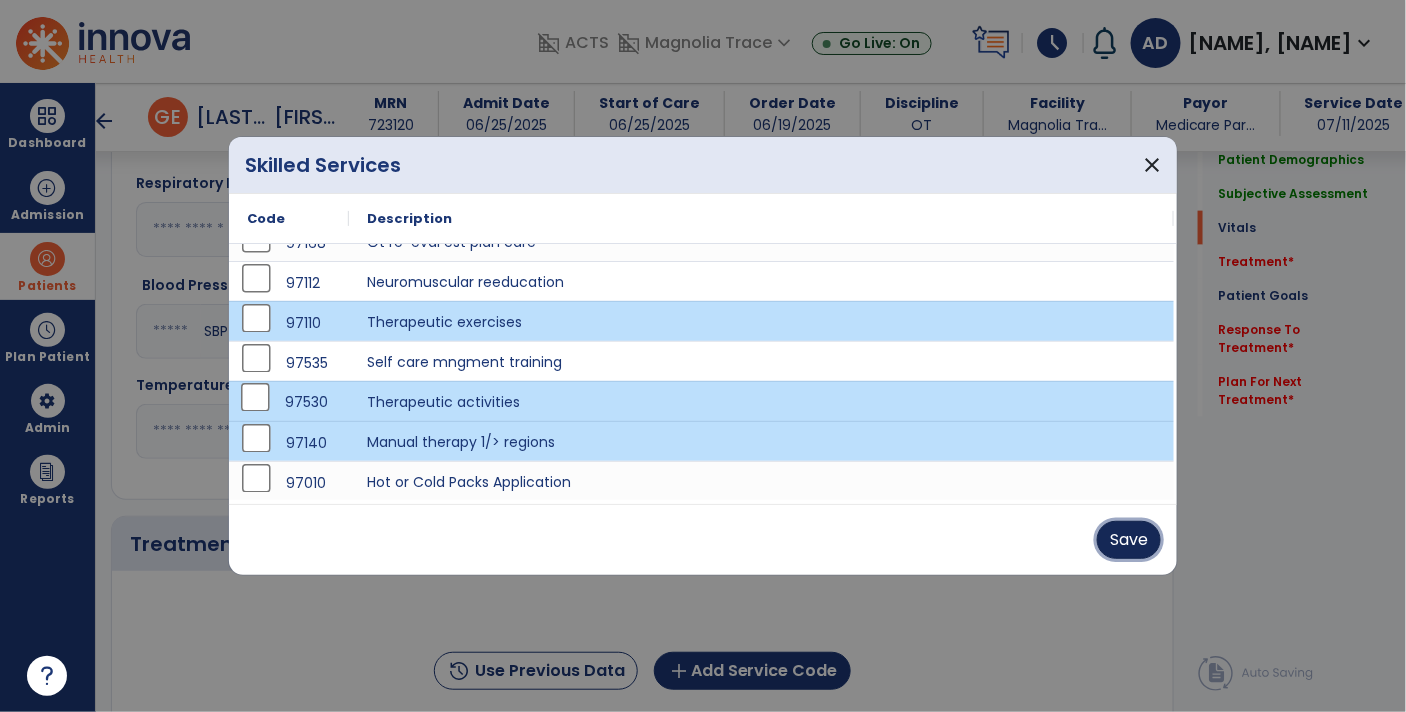 click on "Save" at bounding box center [1129, 540] 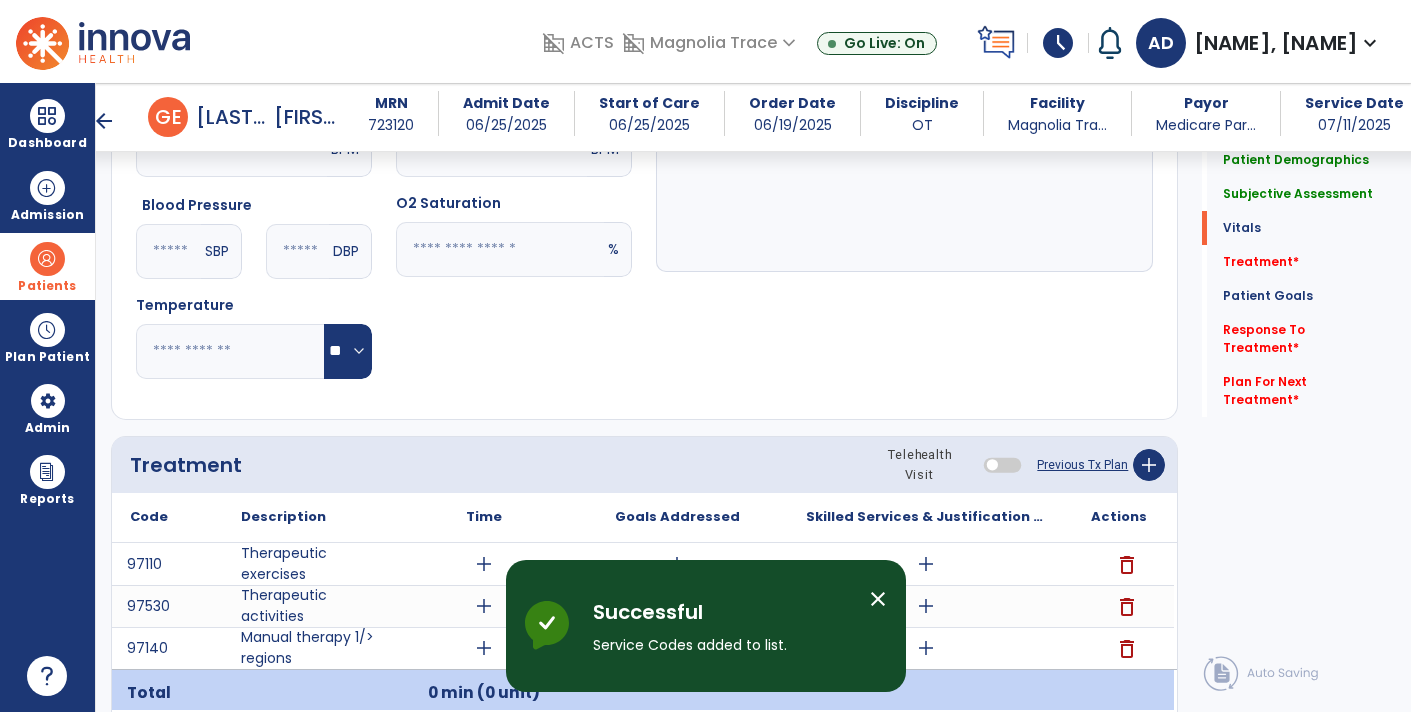 click on "add" at bounding box center [926, 564] 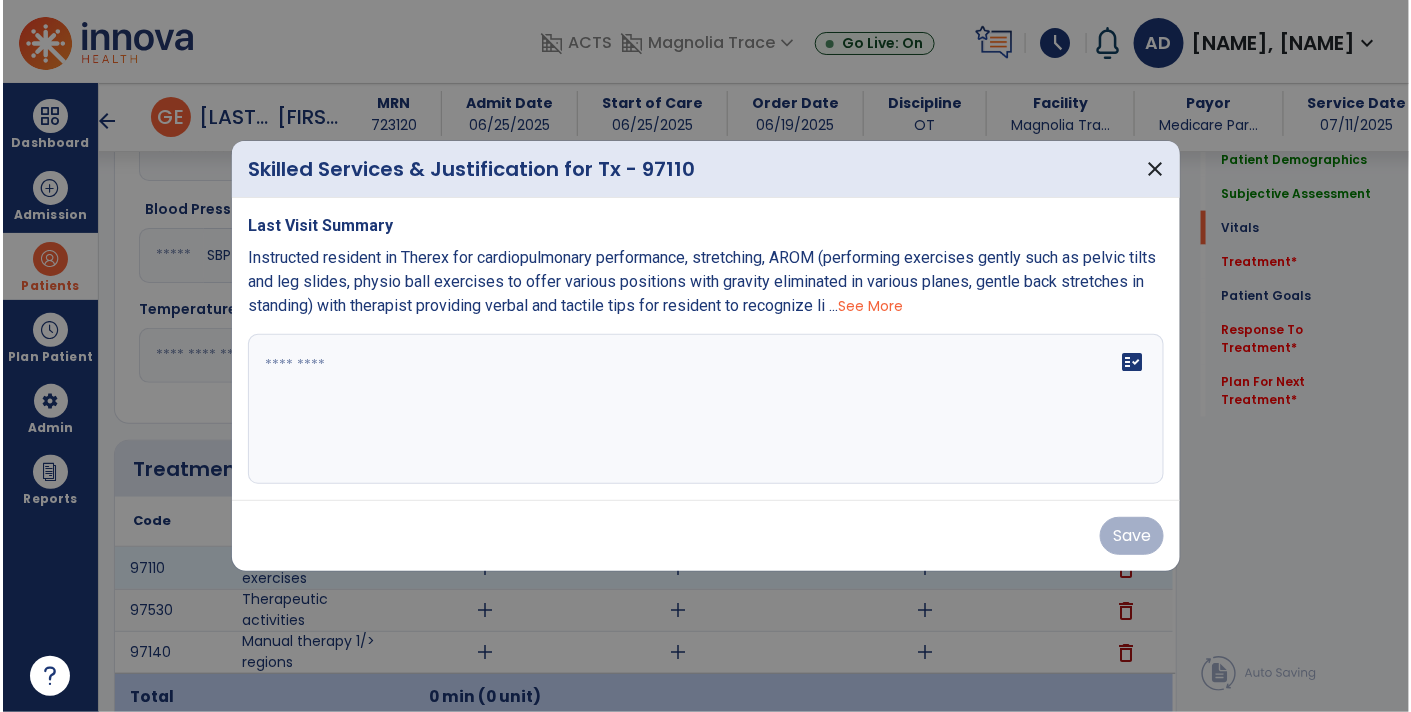 scroll, scrollTop: 853, scrollLeft: 0, axis: vertical 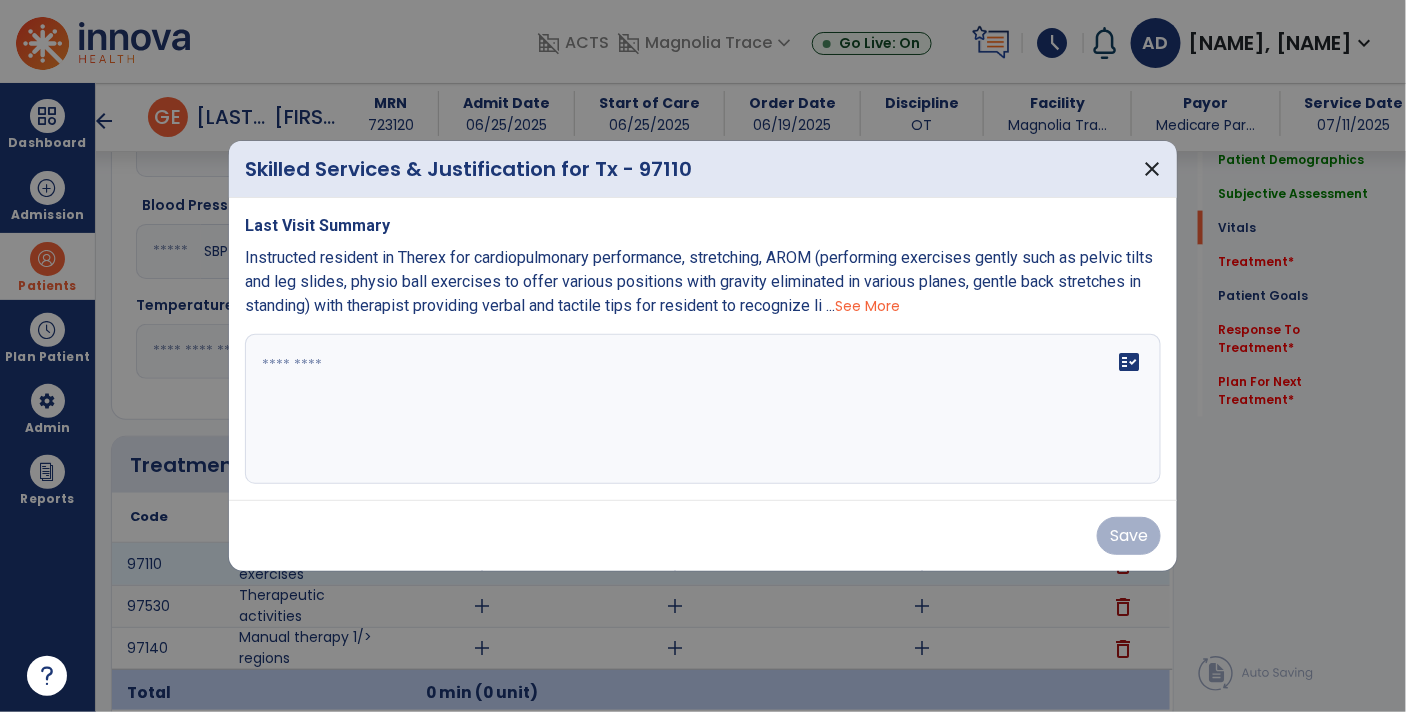 click on "See More" at bounding box center [867, 306] 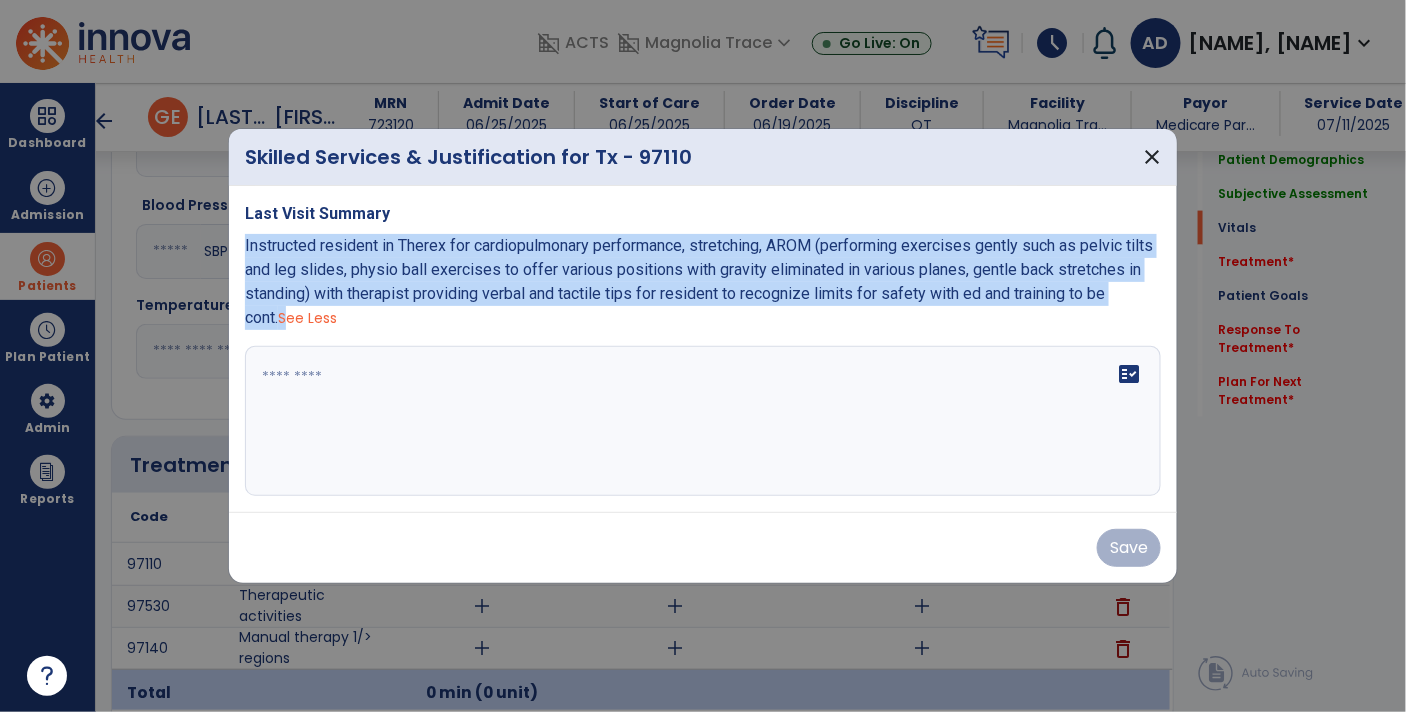 click at bounding box center (703, 421) 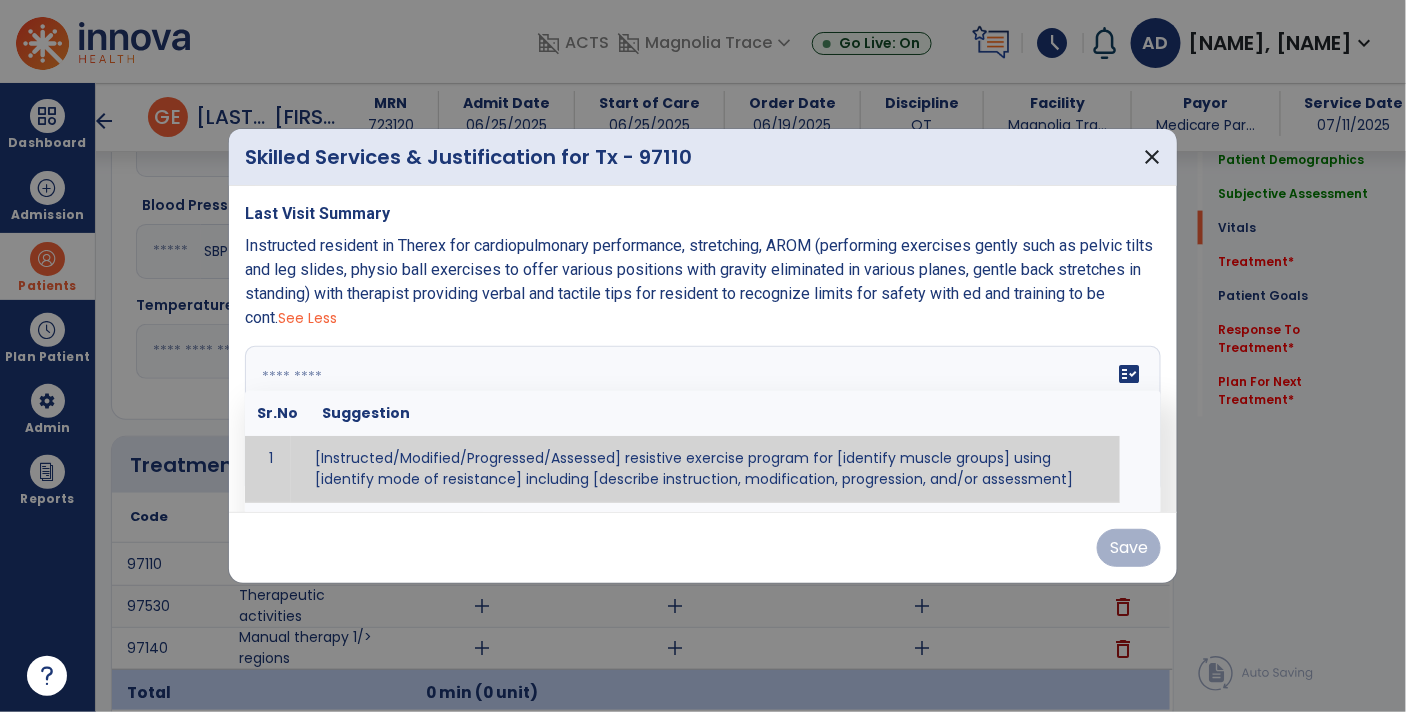 click at bounding box center [701, 421] 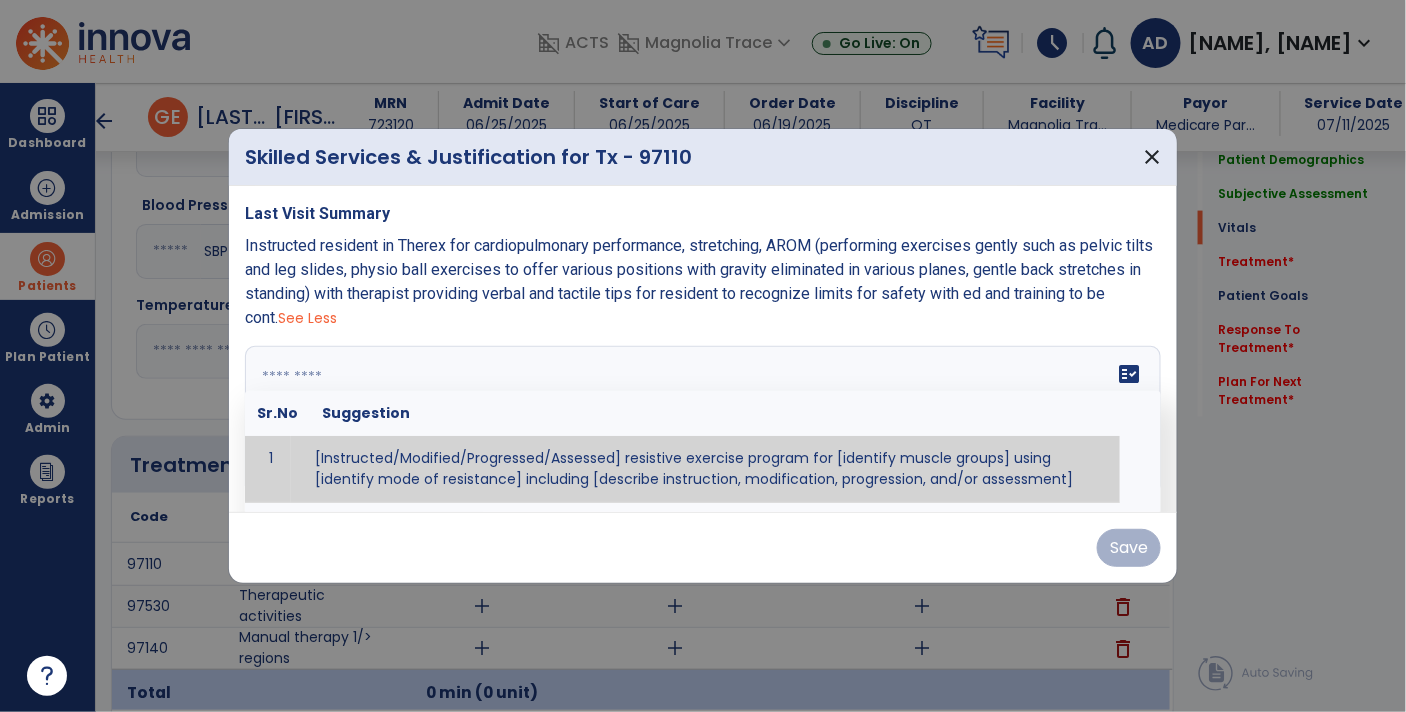 paste on "**********" 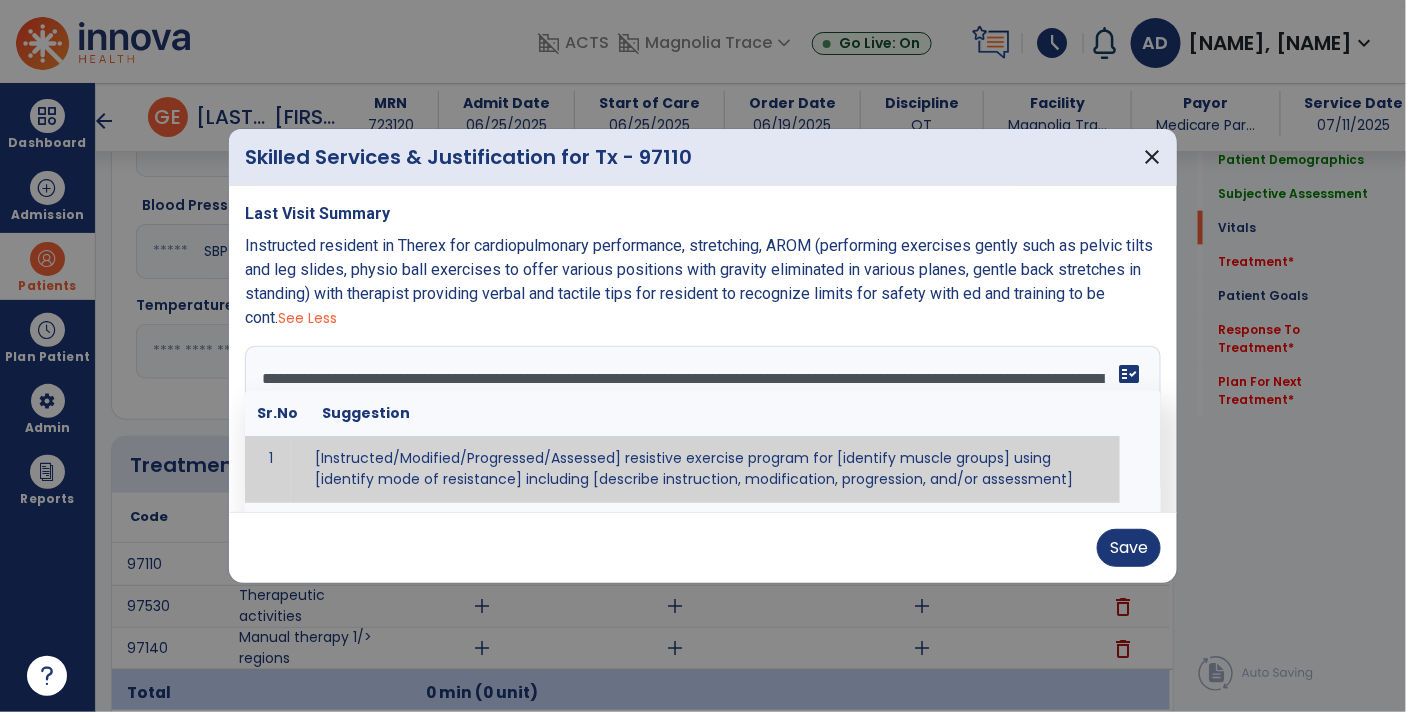 click on "fact_check" at bounding box center (1129, 374) 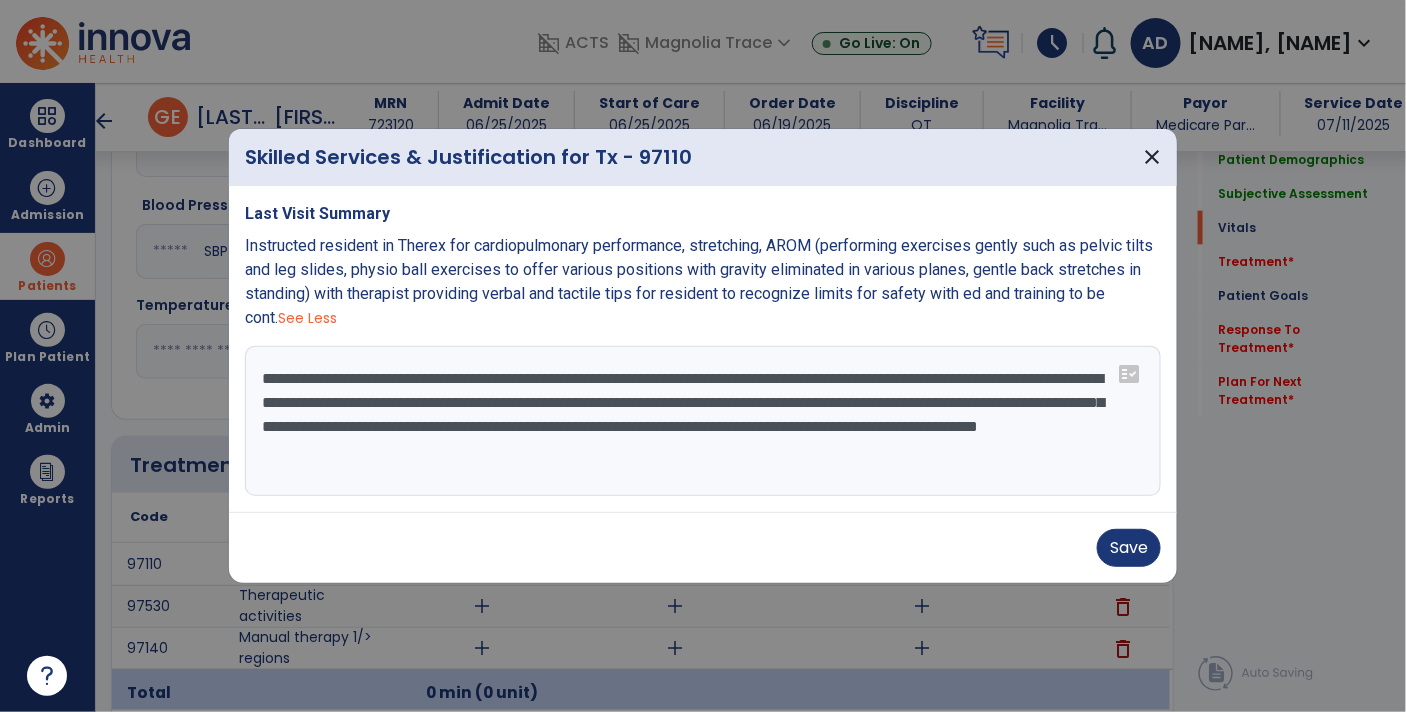 click on "**********" at bounding box center (703, 421) 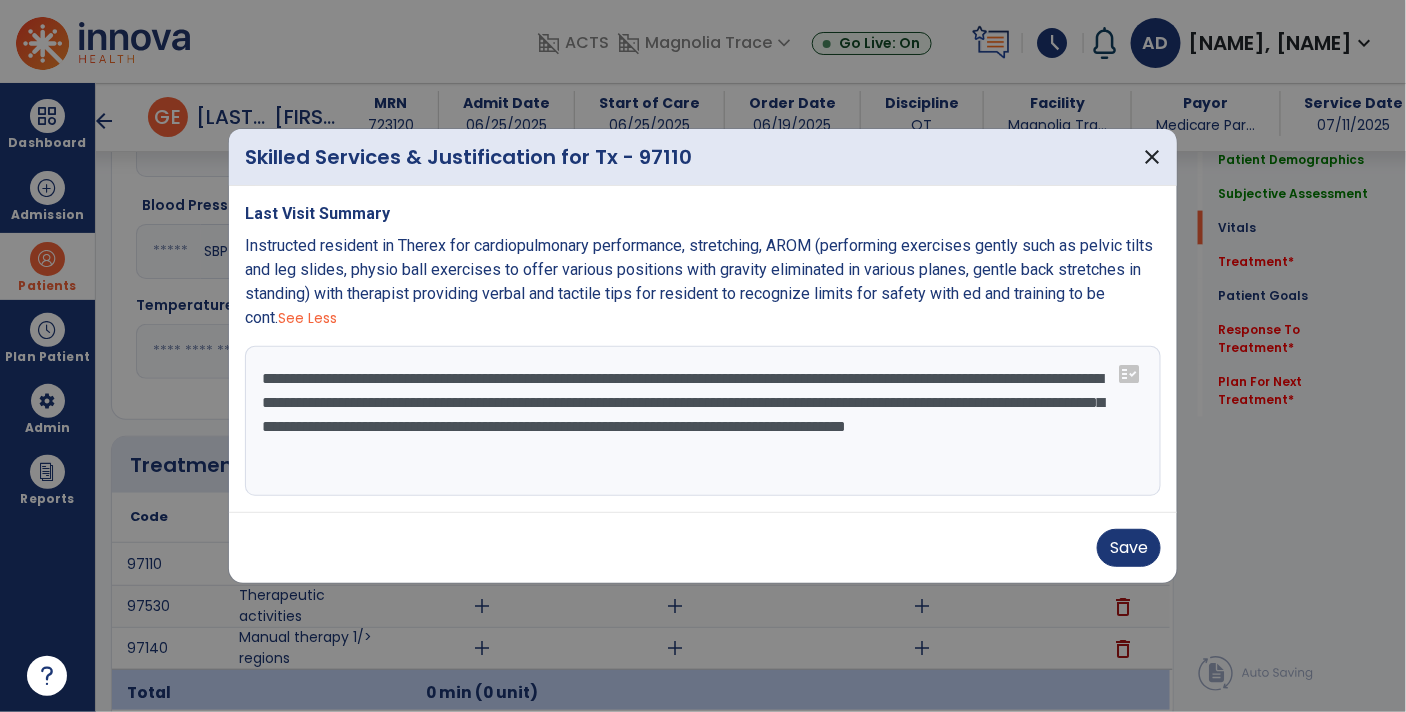 click on "**********" at bounding box center [703, 421] 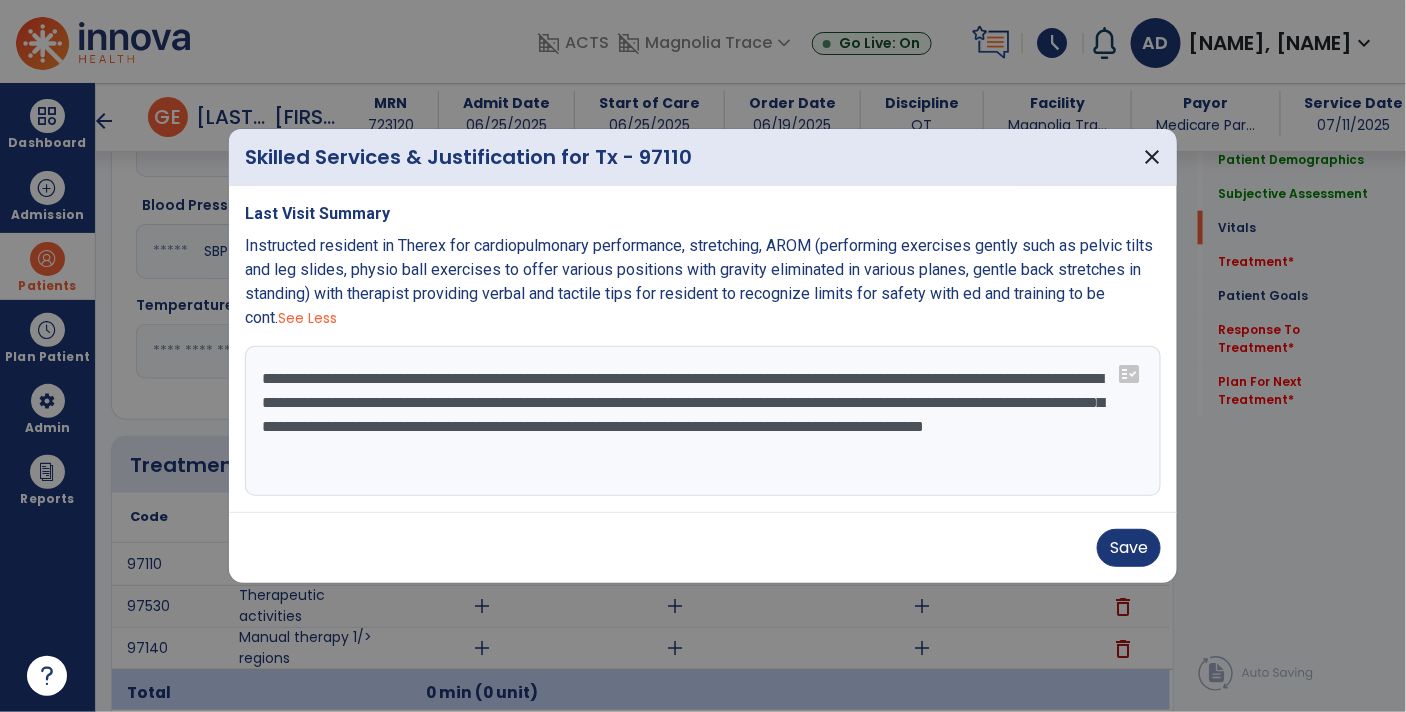 click on "**********" at bounding box center [703, 421] 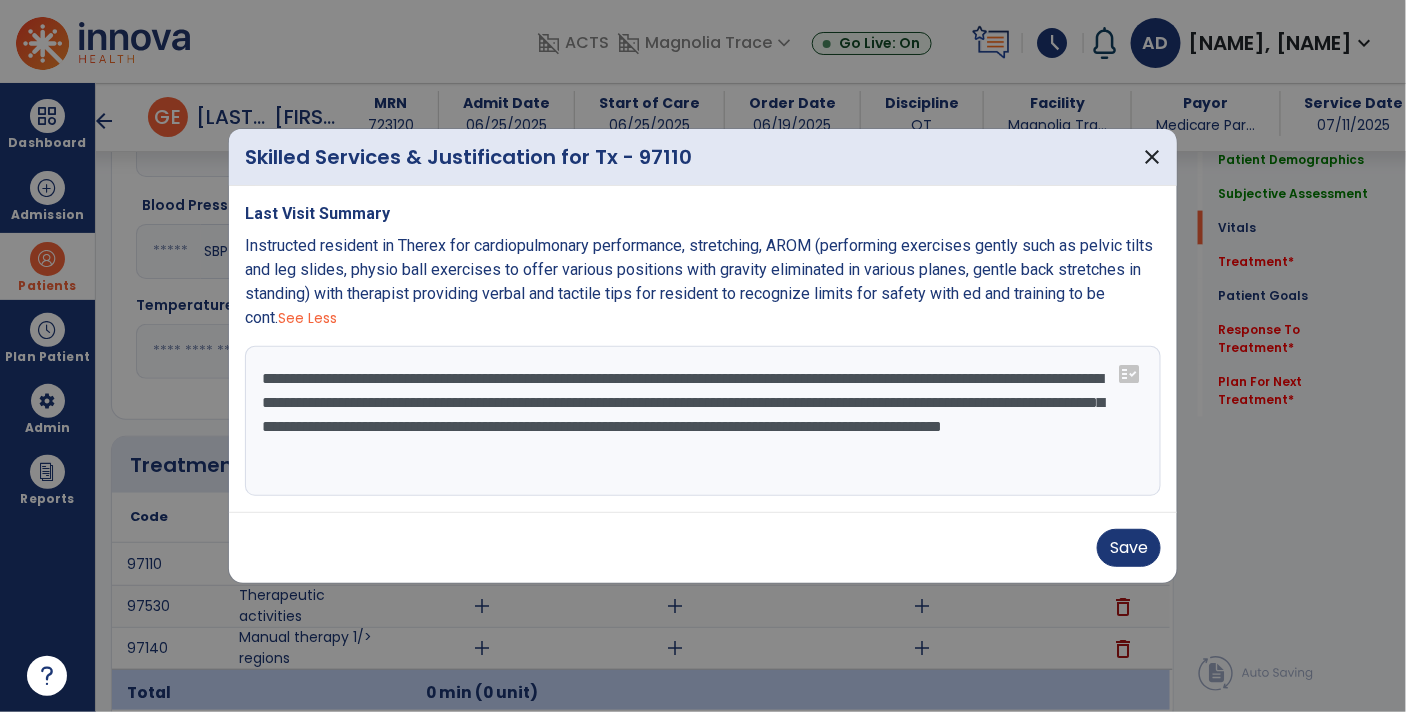 click on "**********" at bounding box center [703, 421] 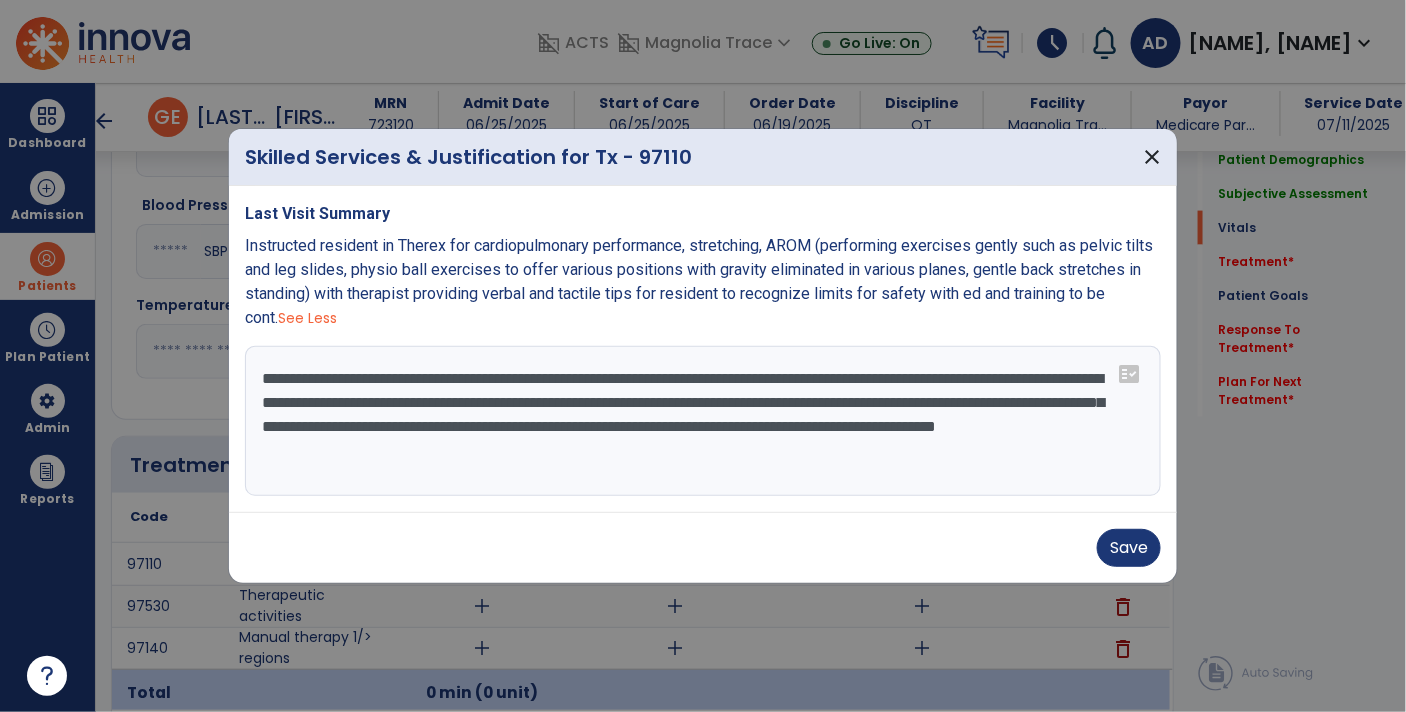 click on "**********" at bounding box center (703, 421) 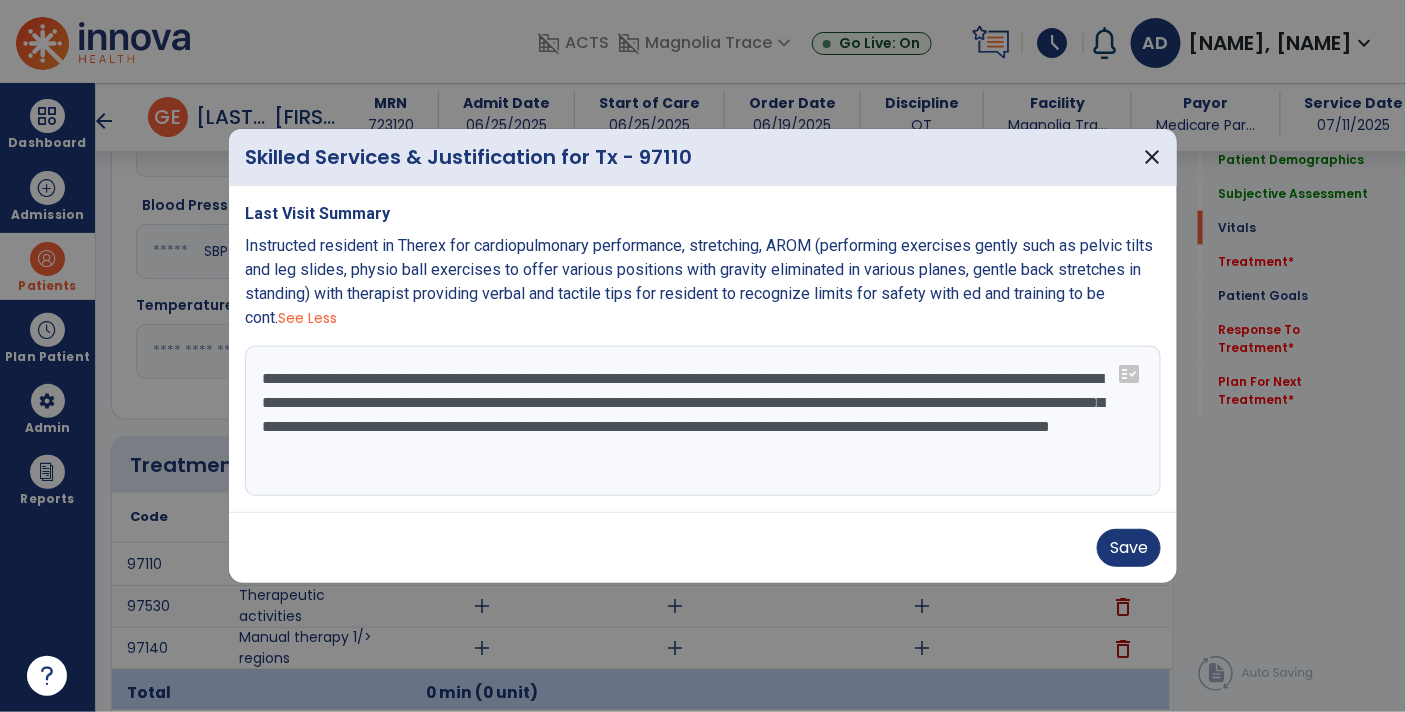 click on "**********" at bounding box center [703, 421] 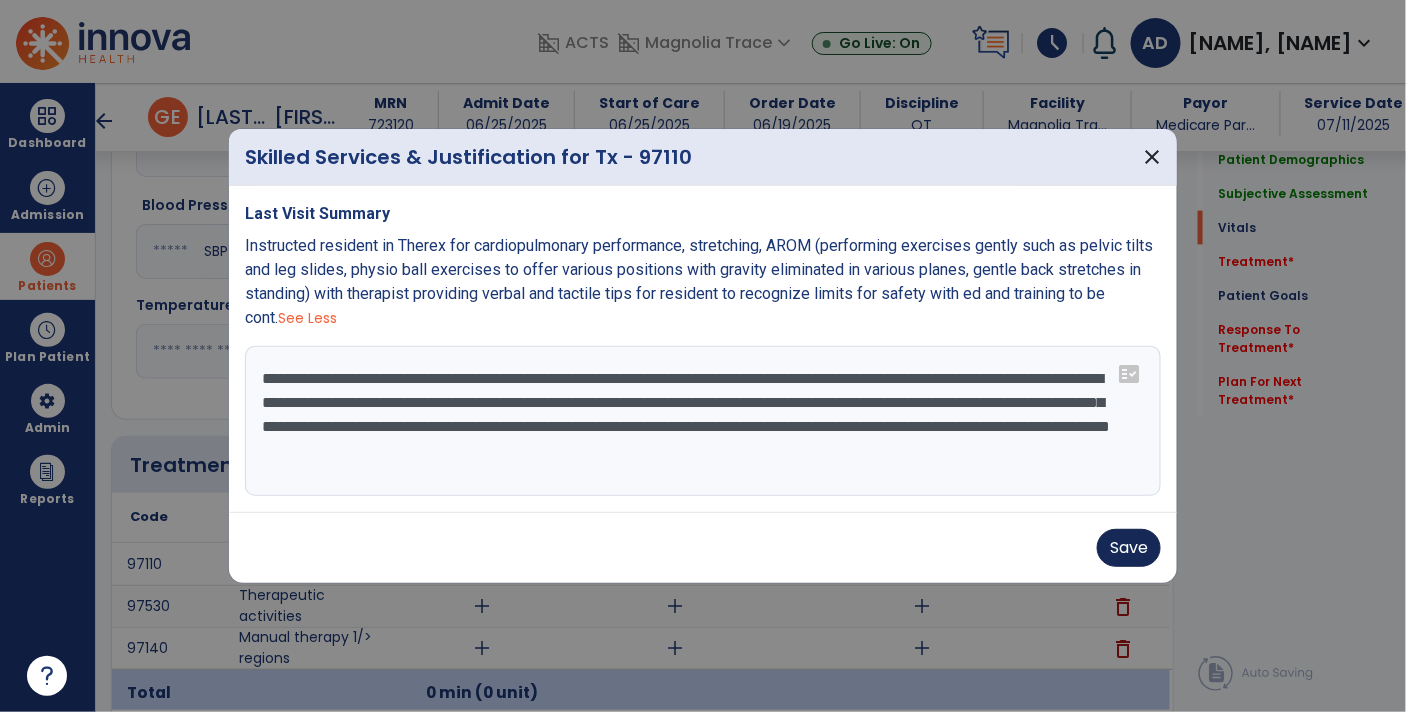 type on "**********" 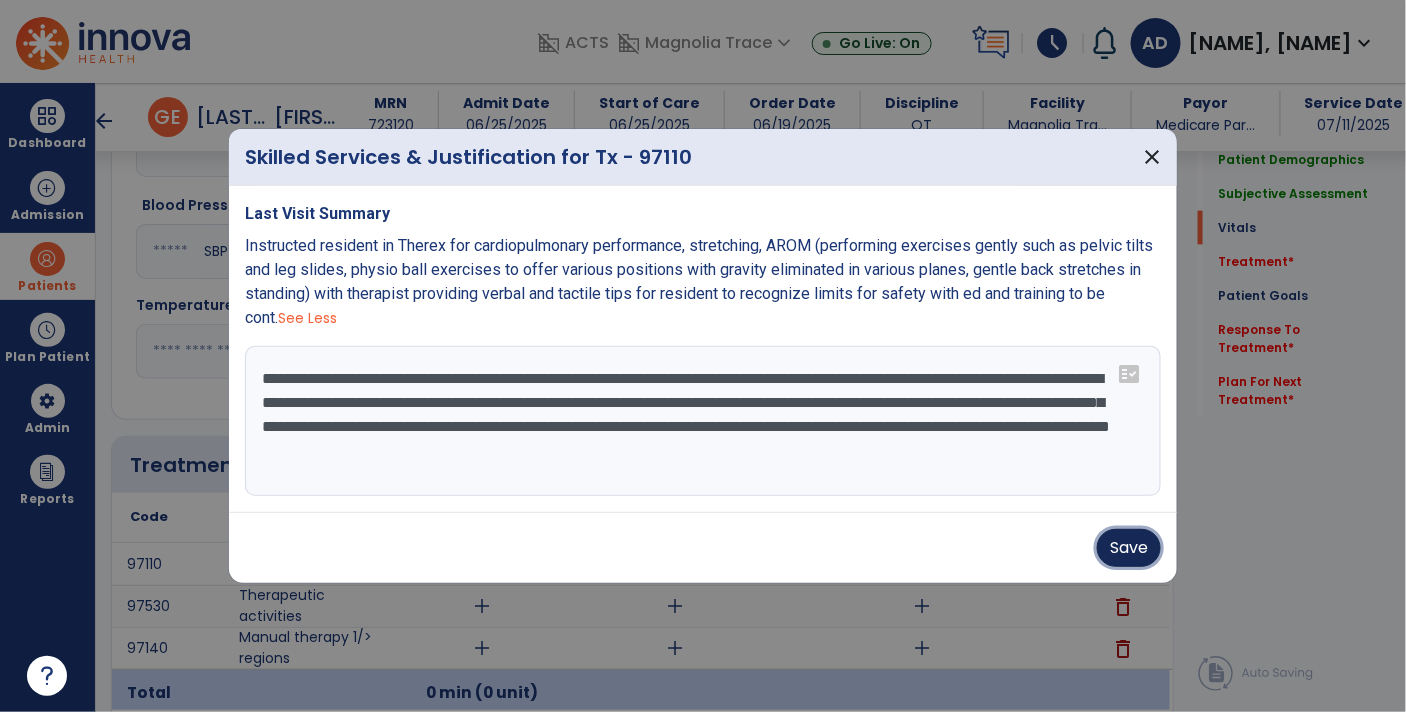 click on "Save" at bounding box center [1129, 548] 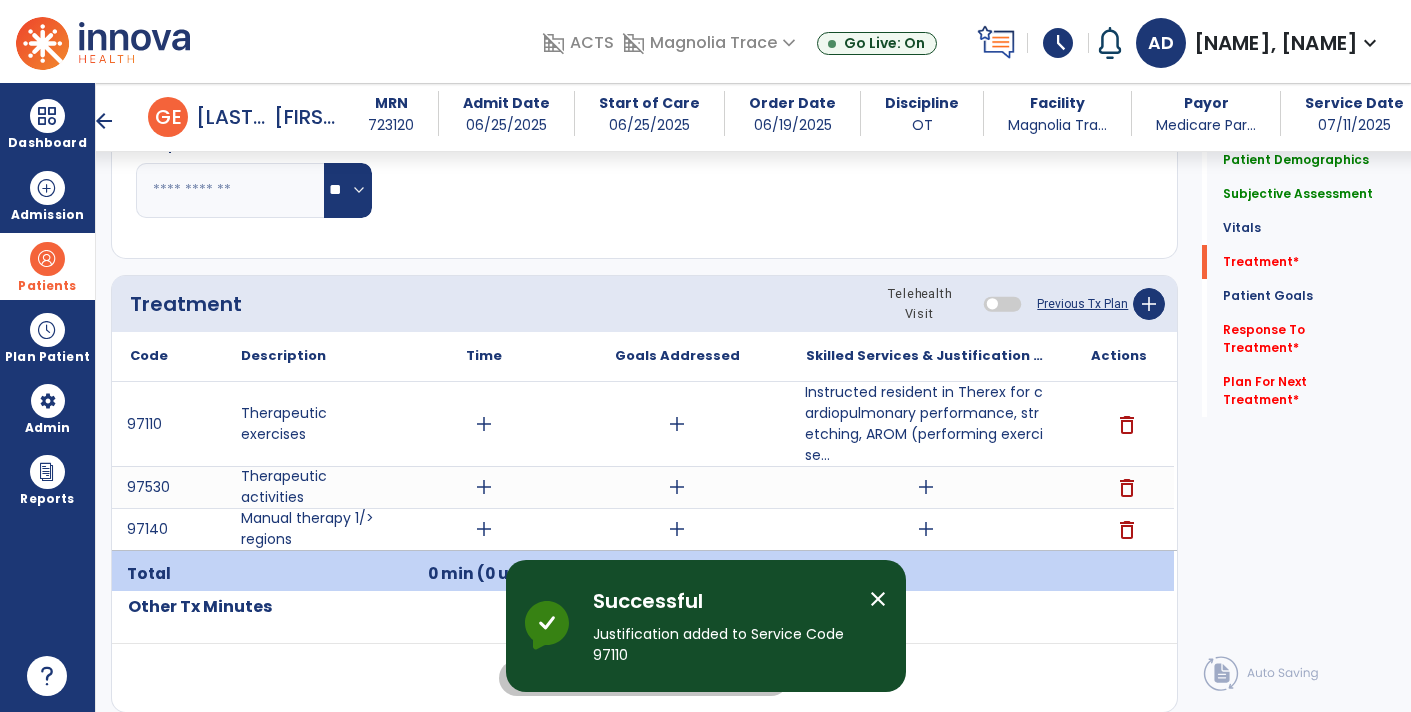 click on "add" at bounding box center (926, 487) 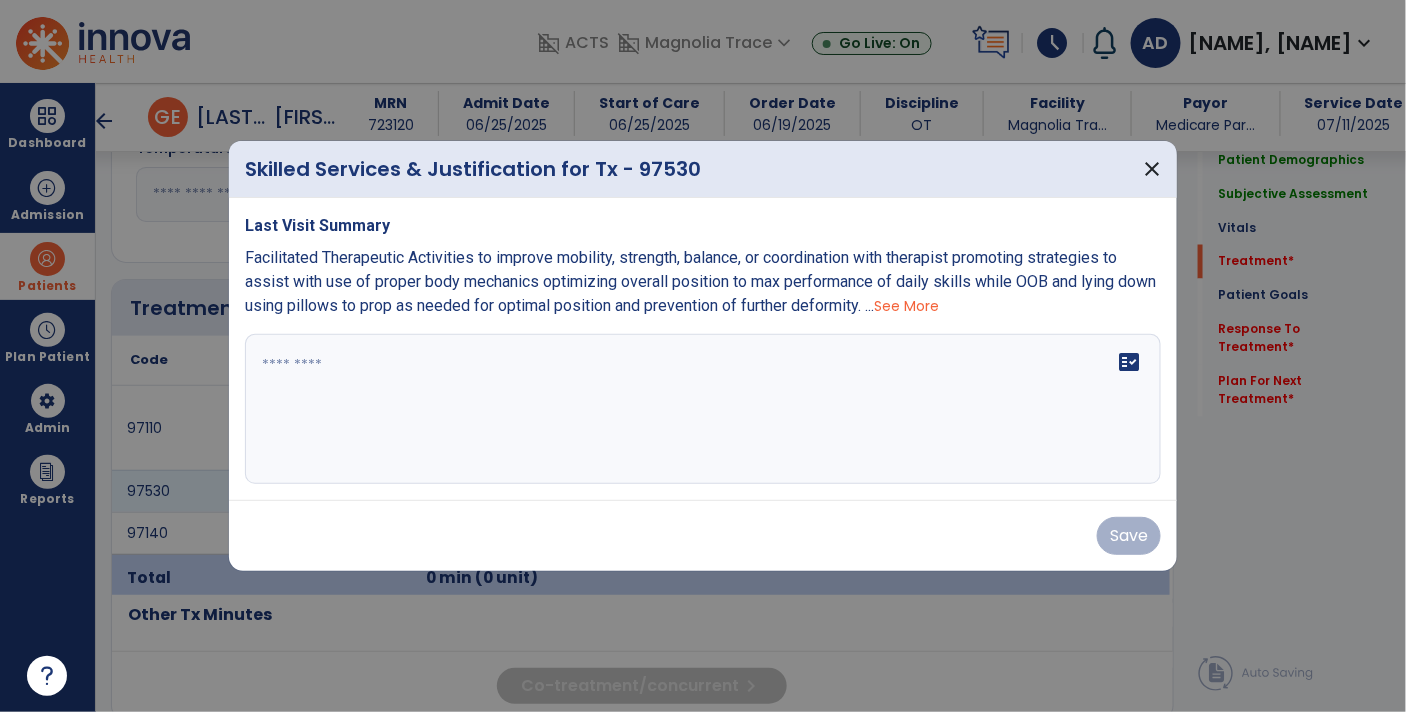scroll, scrollTop: 1014, scrollLeft: 0, axis: vertical 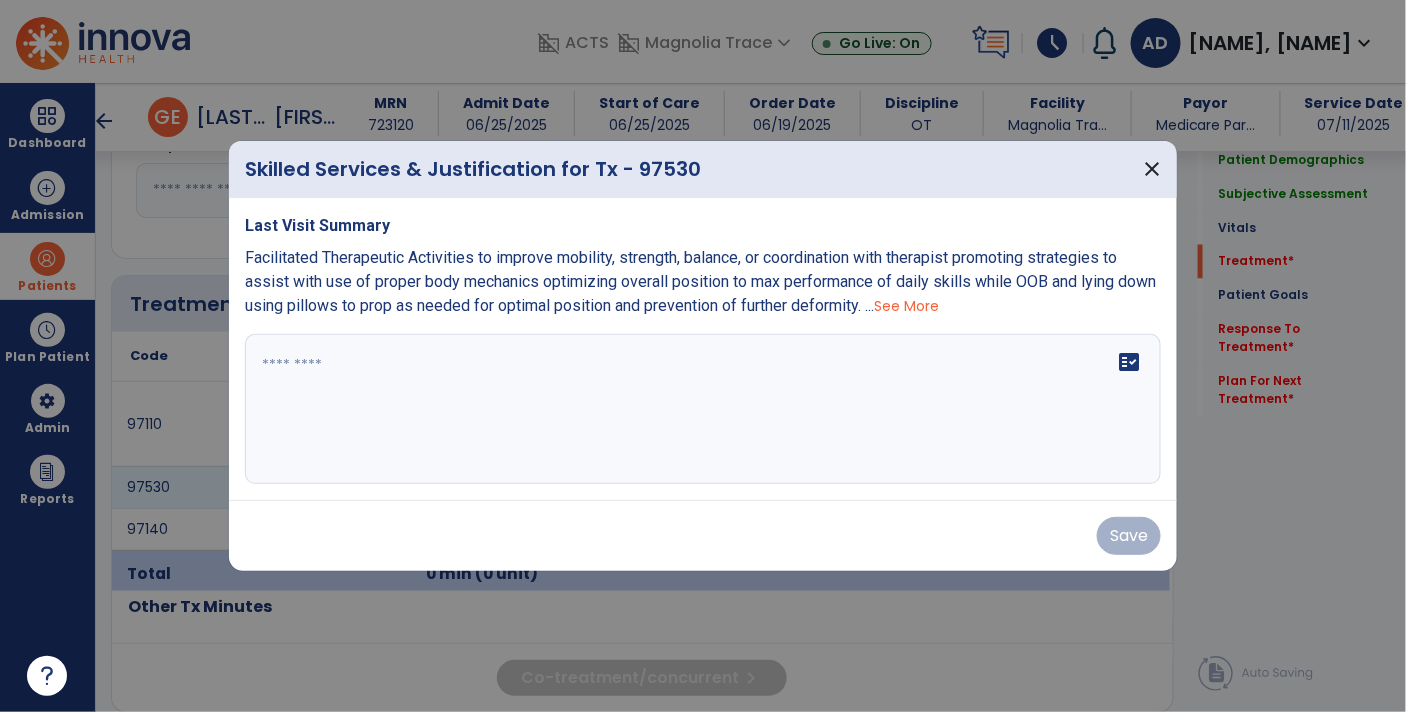 click on "See More" at bounding box center (906, 306) 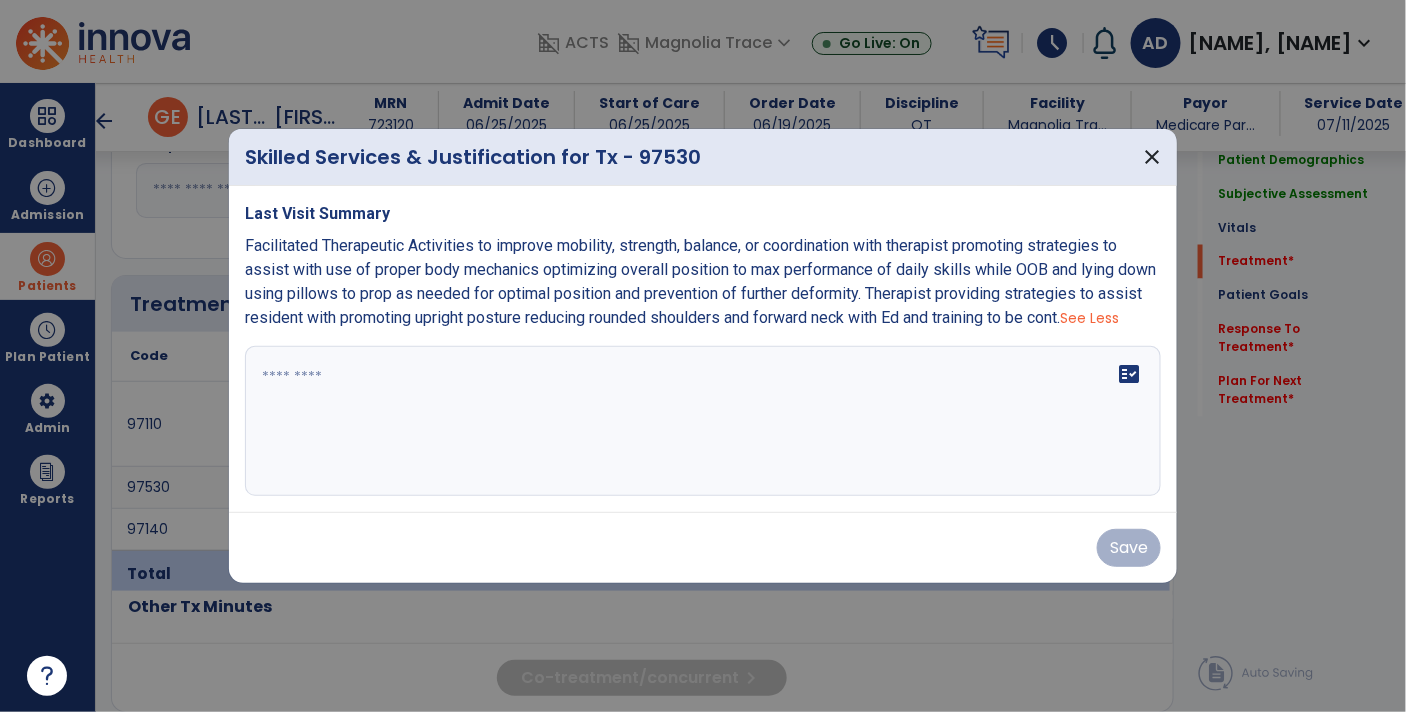 click on "Facilitated Therapeutic Activities to improve mobility, strength, balance, or coordination with therapist promoting strategies to assist with use of proper body mechanics optimizing overall position to max performance of daily skills while OOB and lying down using pillows to prop as needed for optimal position and prevention of further deformity.  Therapist providing strategies to assist resident with promoting upright posture reducing rounded shoulders and forward neck with Ed and training to be cont." at bounding box center (700, 281) 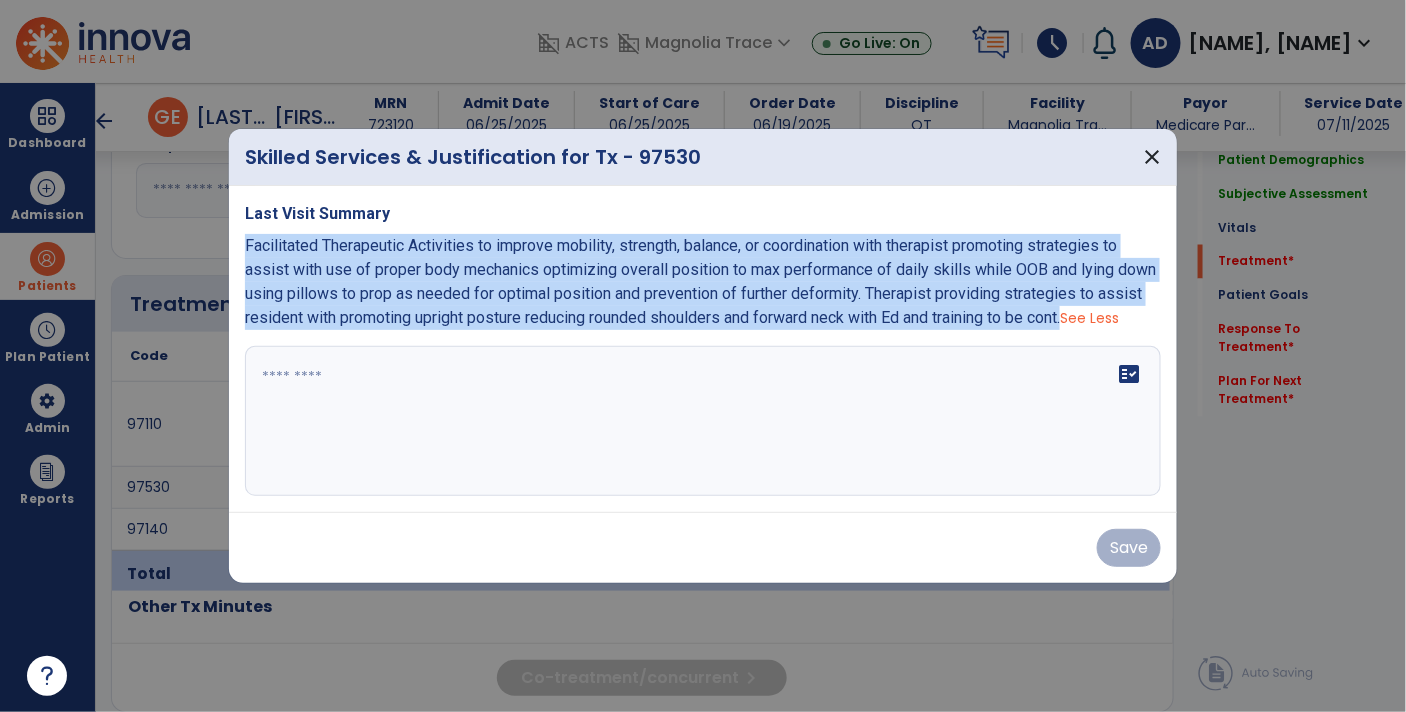 copy on "Facilitated Therapeutic Activities to improve mobility, strength, balance, or coordination with therapist promoting strategies to assist with use of proper body mechanics optimizing overall position to max performance of daily skills while OOB and lying down using pillows to prop as needed for optimal position and prevention of further deformity.  Therapist providing strategies to assist resident with promoting upright posture reducing rounded shoulders and forward neck with Ed and training to be cont." 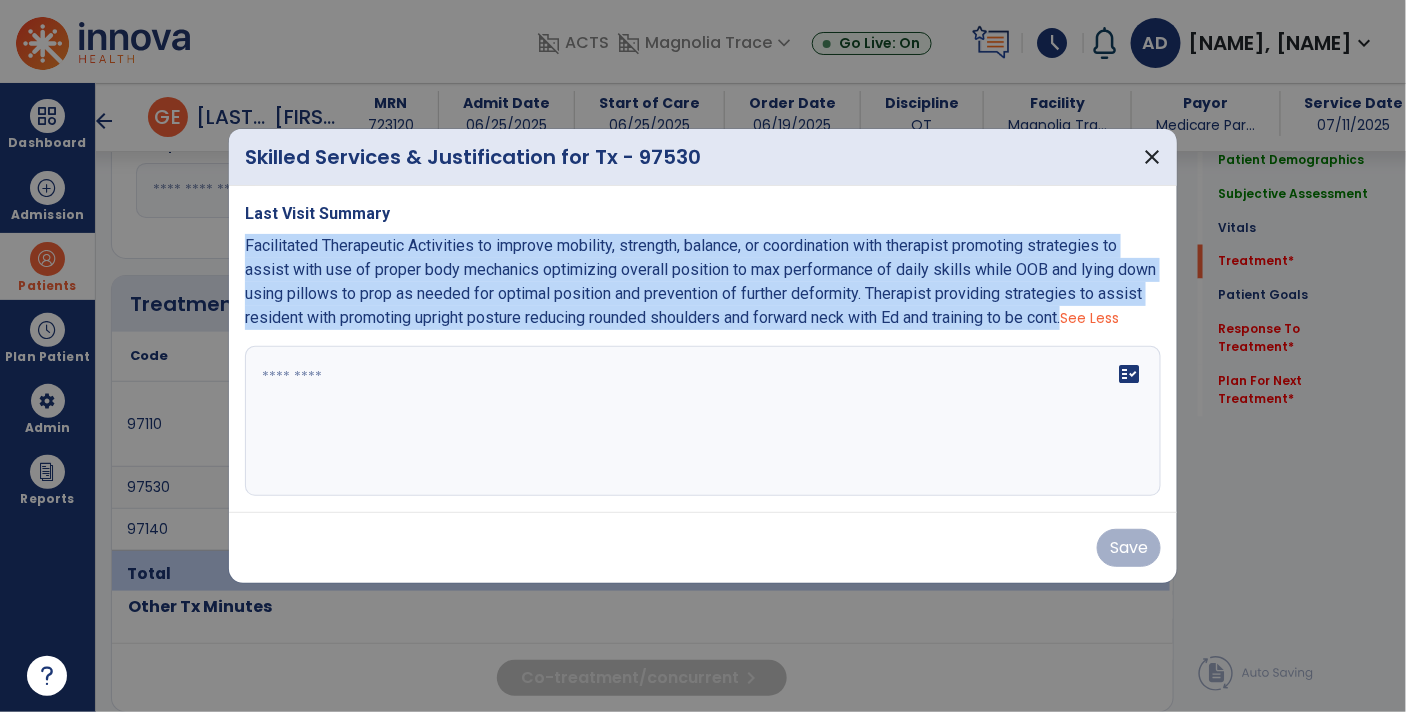click at bounding box center [703, 421] 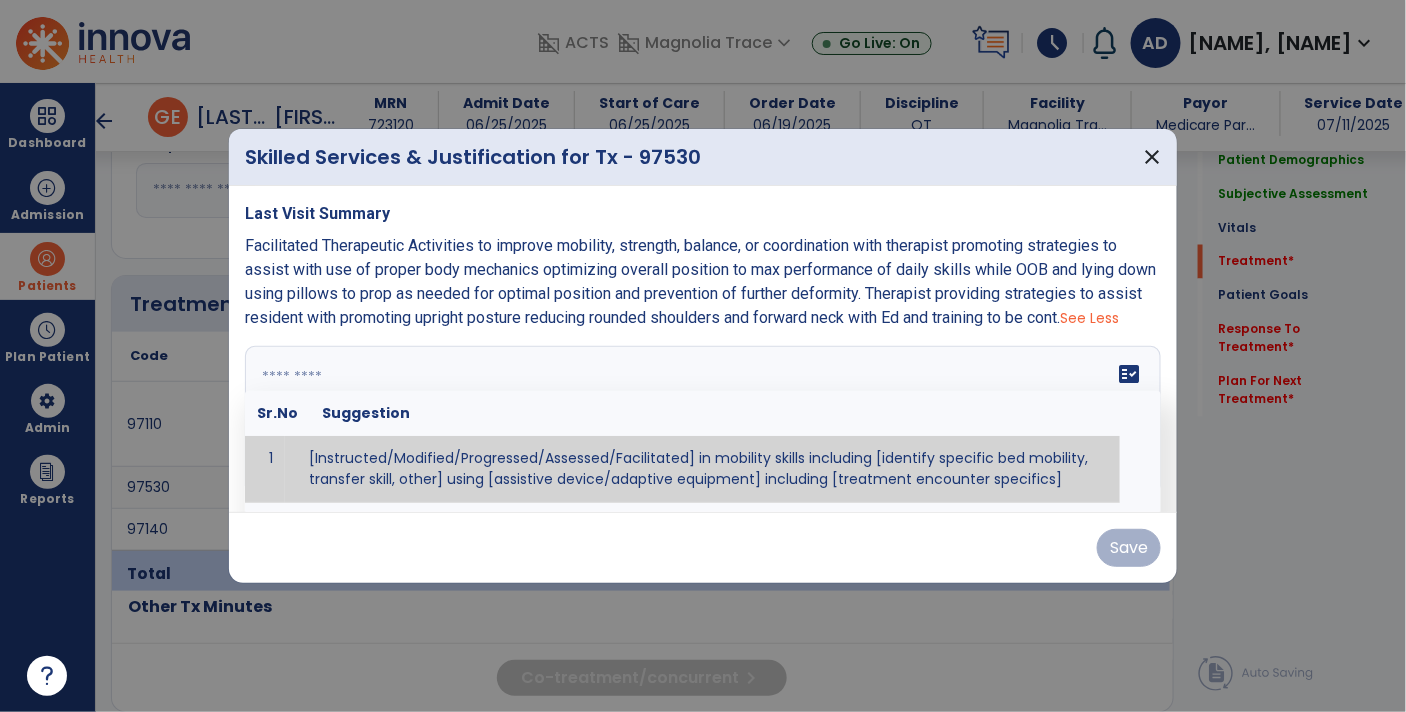 click at bounding box center [701, 421] 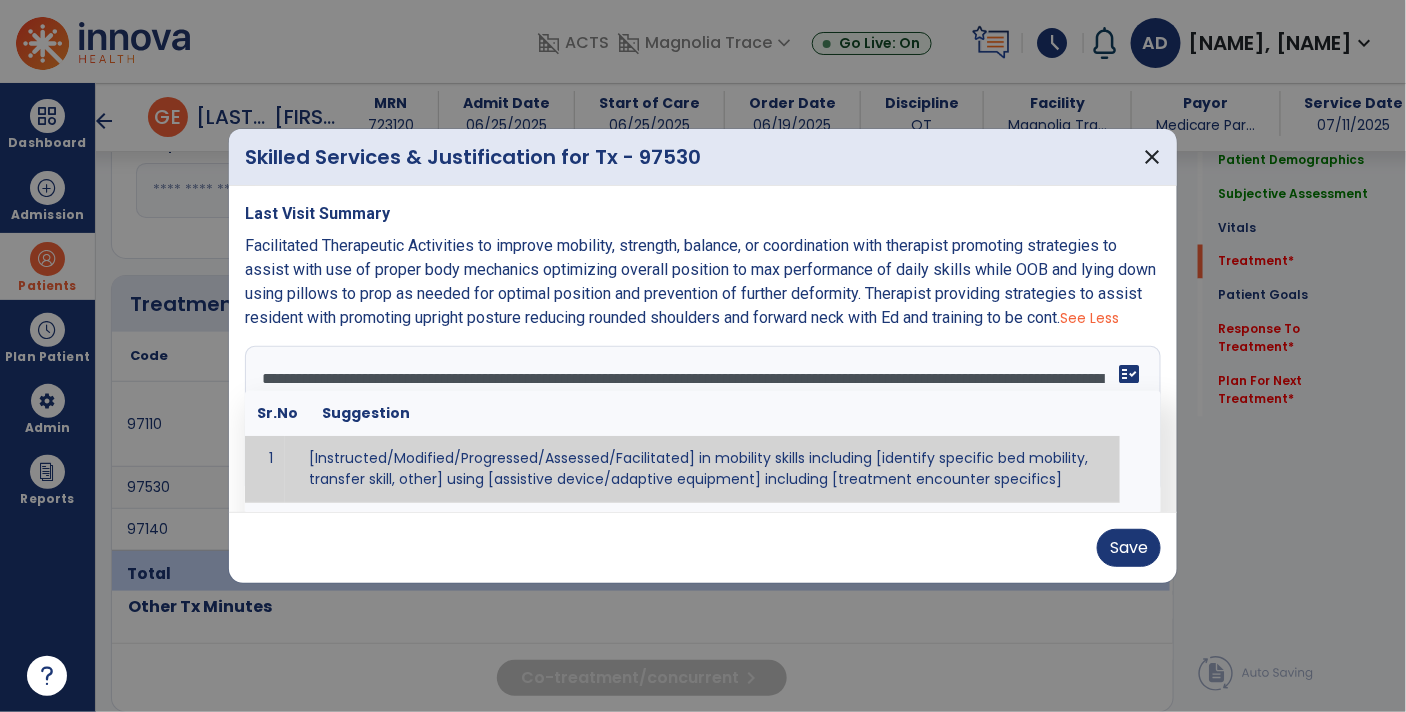 click on "**********" at bounding box center [701, 421] 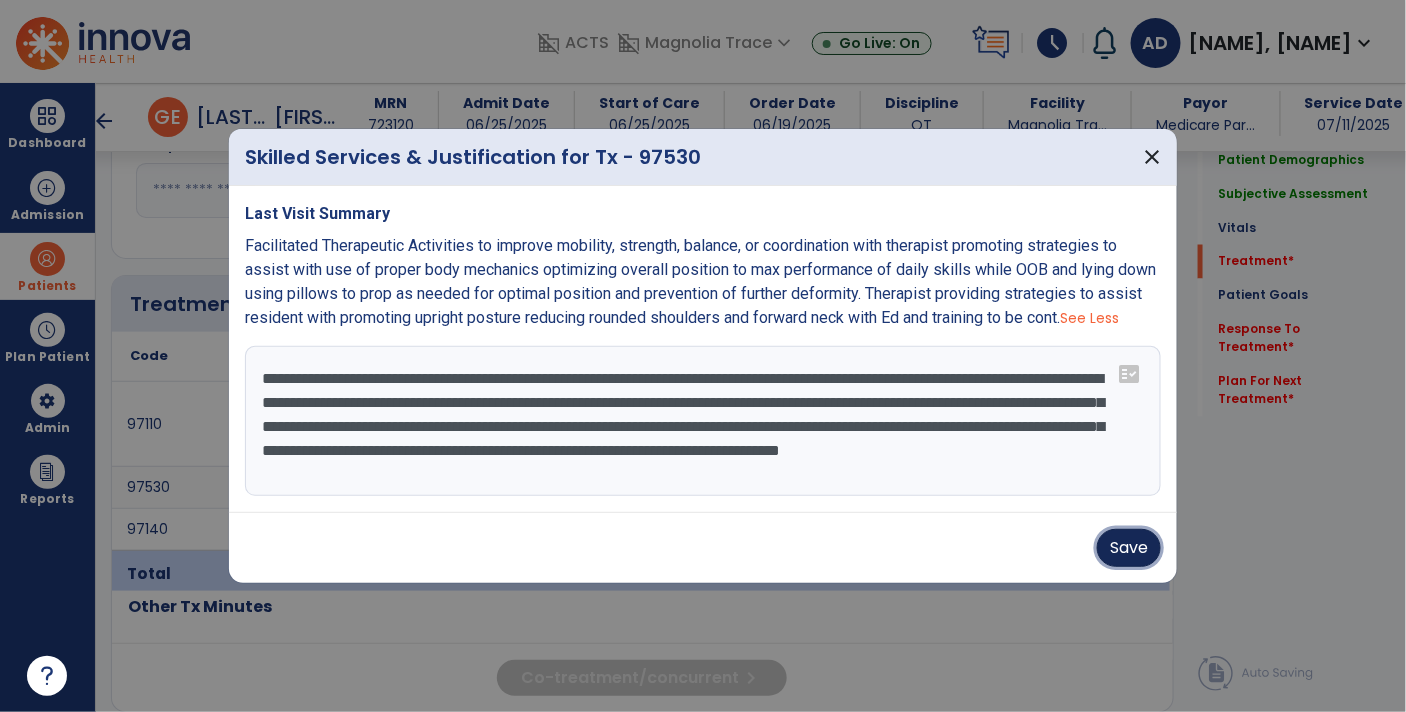 click on "Save" at bounding box center [1129, 548] 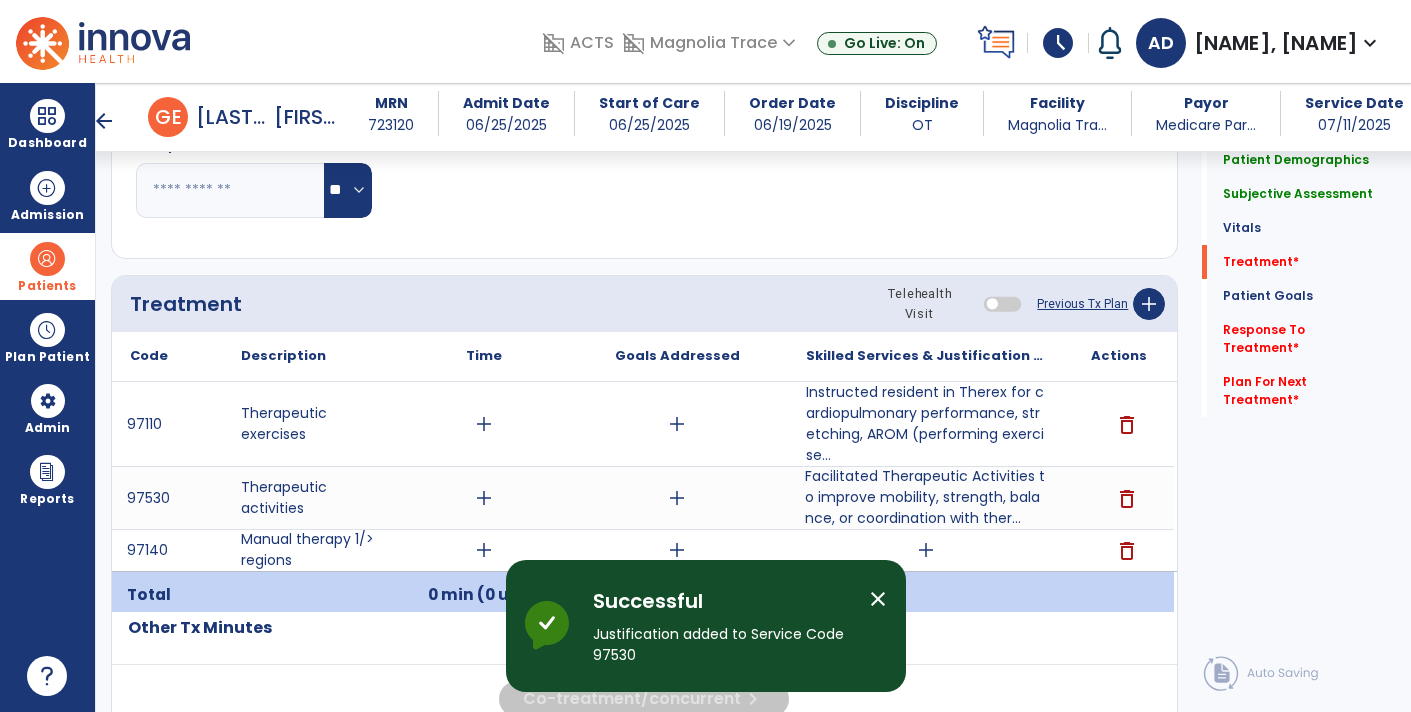 click on "Facilitated Therapeutic Activities to improve mobility, strength, balance, or coordination with ther..." at bounding box center (926, 497) 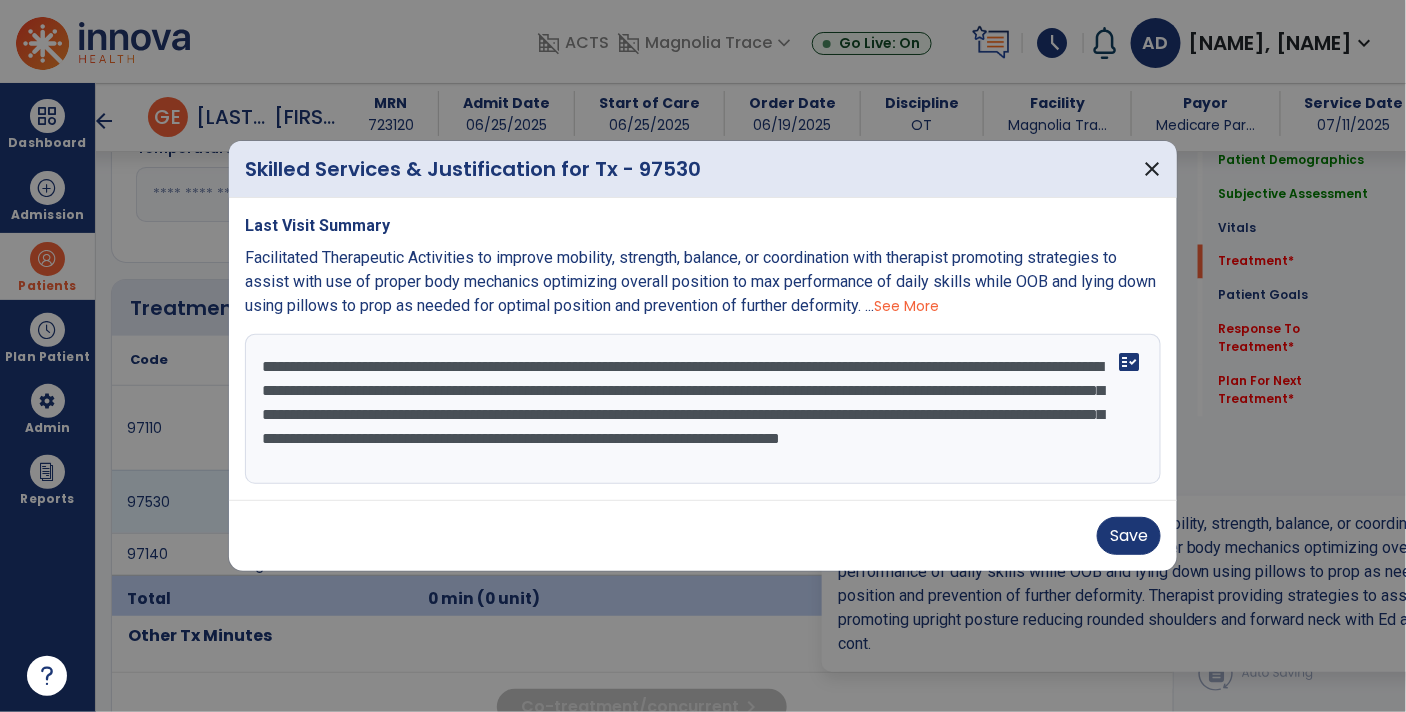 scroll, scrollTop: 1014, scrollLeft: 0, axis: vertical 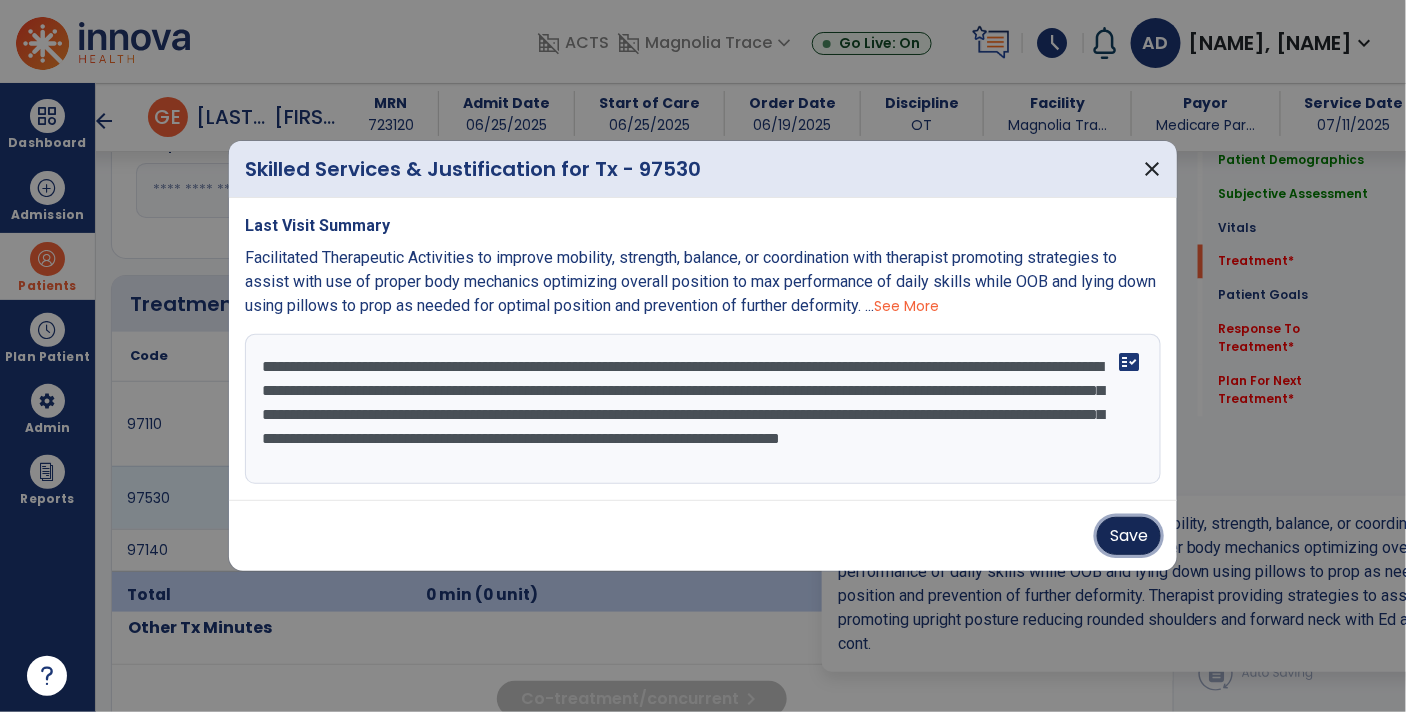 click on "Save" at bounding box center (1129, 536) 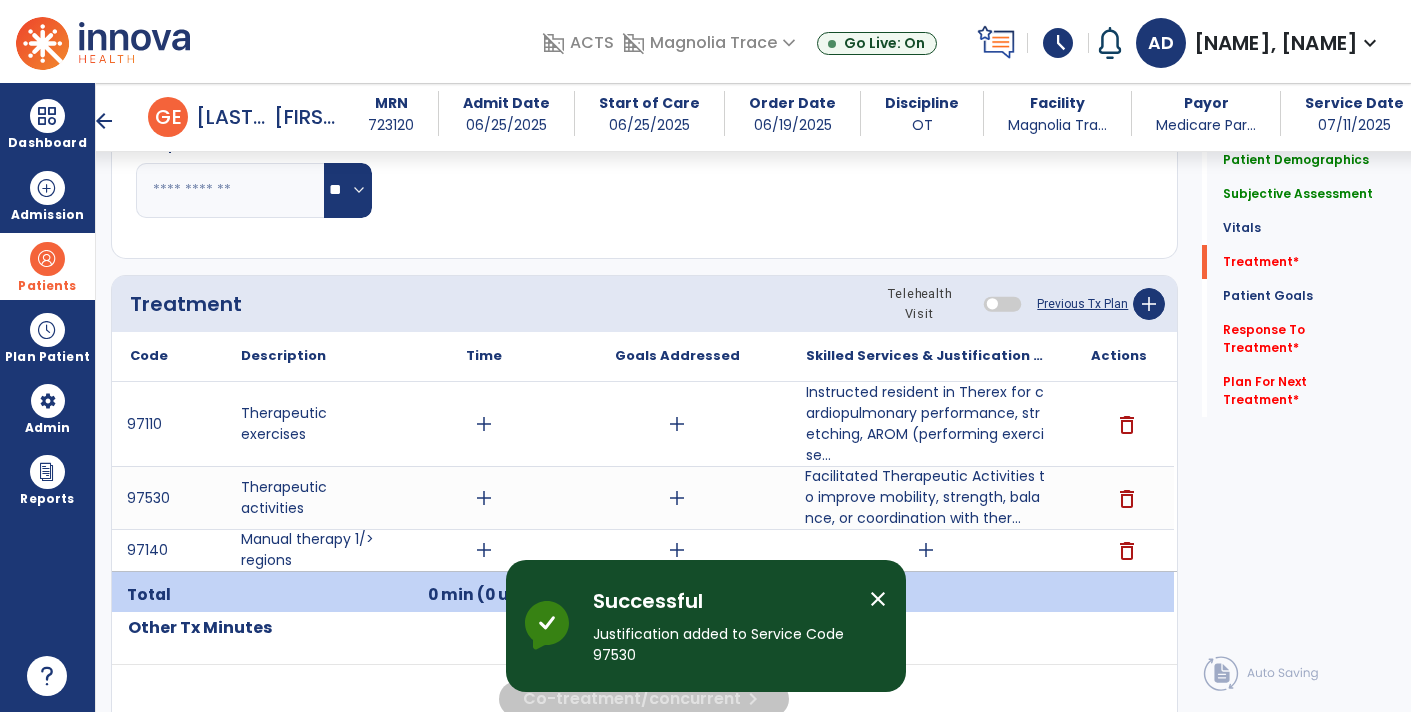 click on "add" at bounding box center [926, 550] 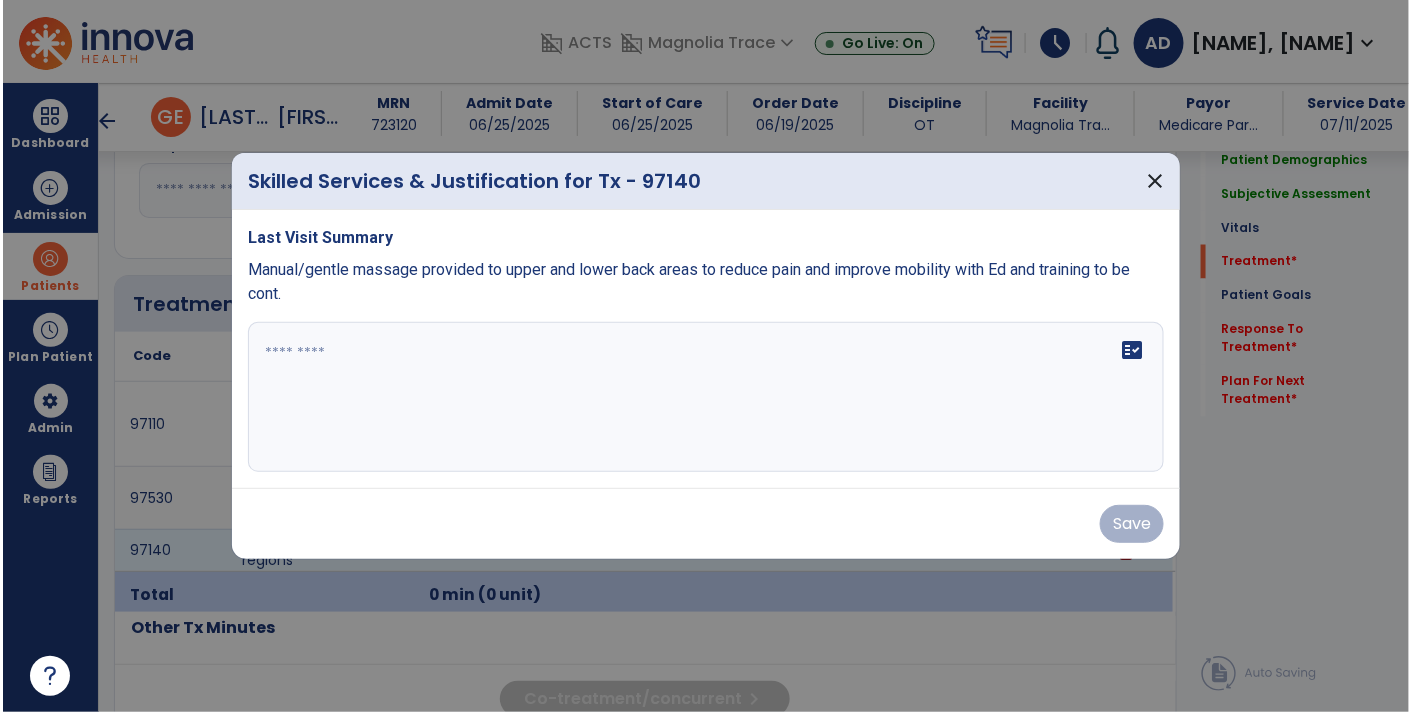 scroll, scrollTop: 1014, scrollLeft: 0, axis: vertical 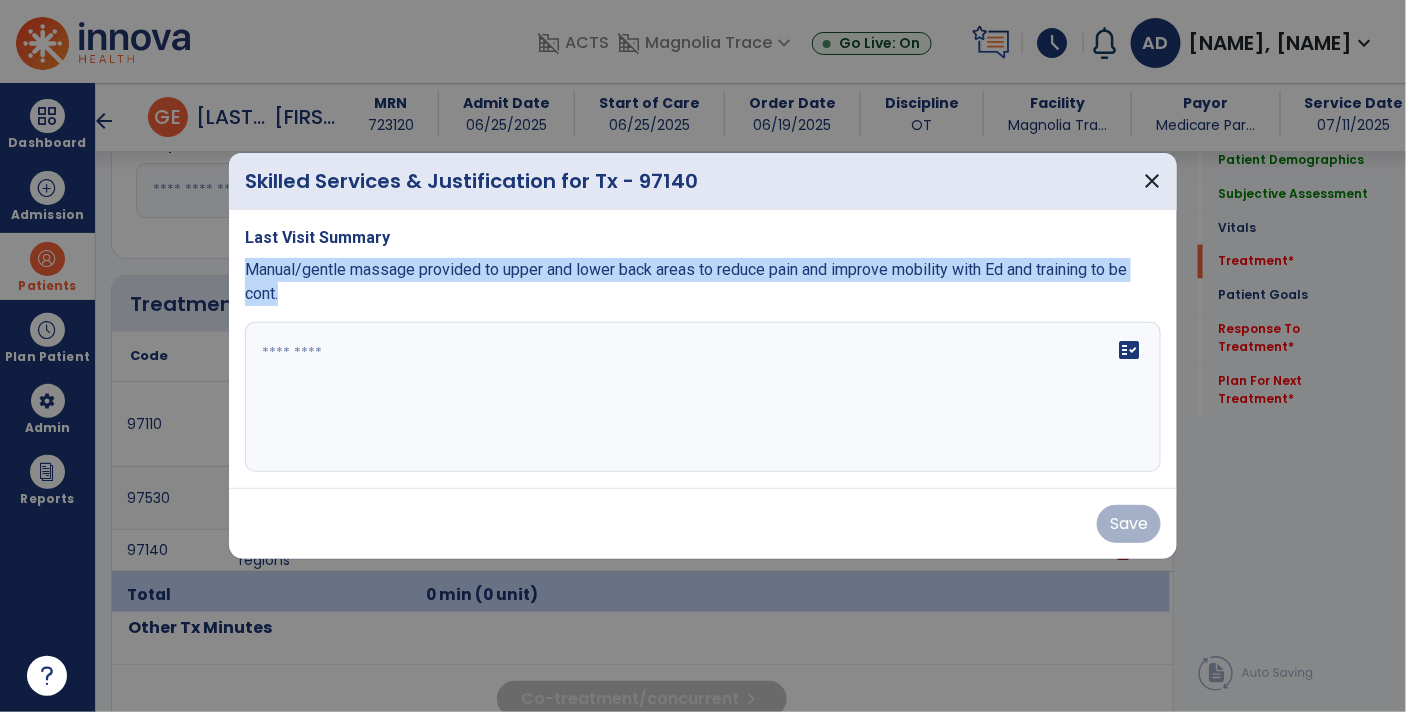 copy on "Manual/gentle massage provided to upper and lower back areas to reduce pain and improve mobility with Ed and training to be cont." 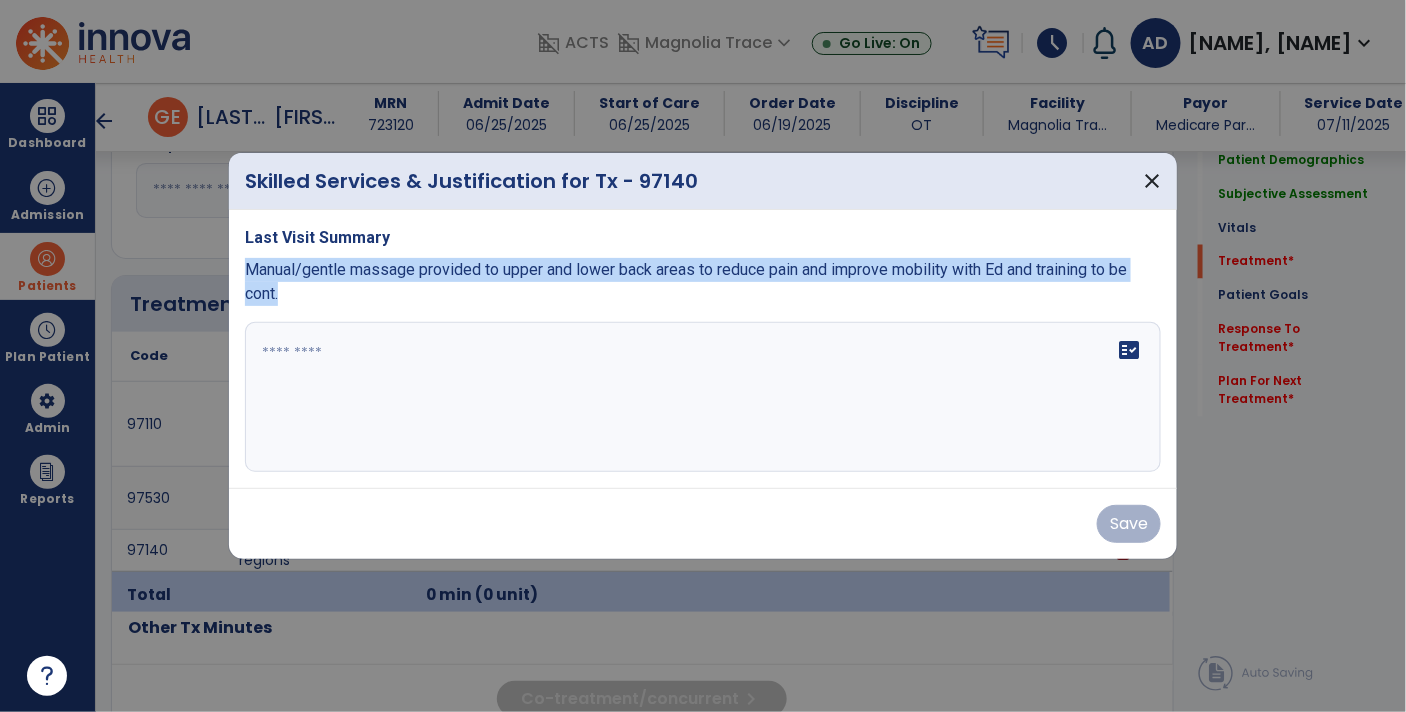 click at bounding box center (703, 397) 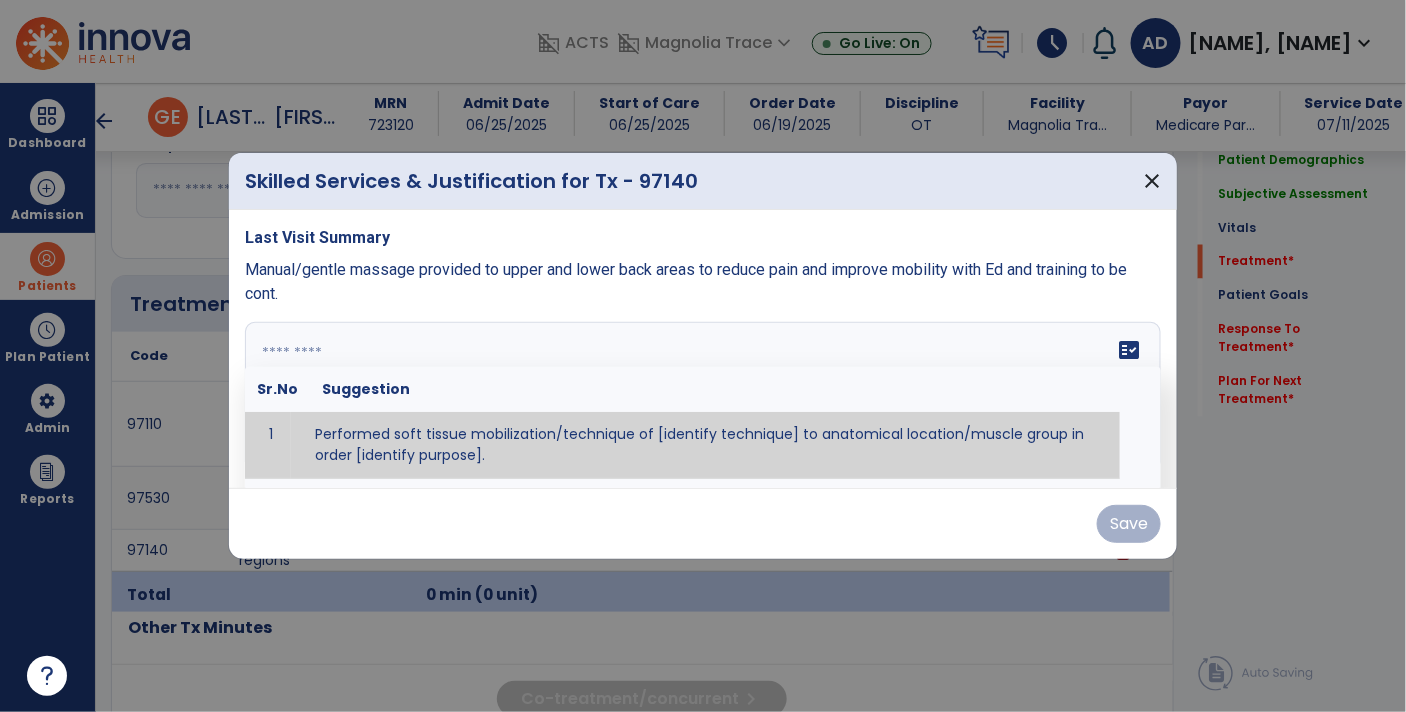 click at bounding box center (701, 397) 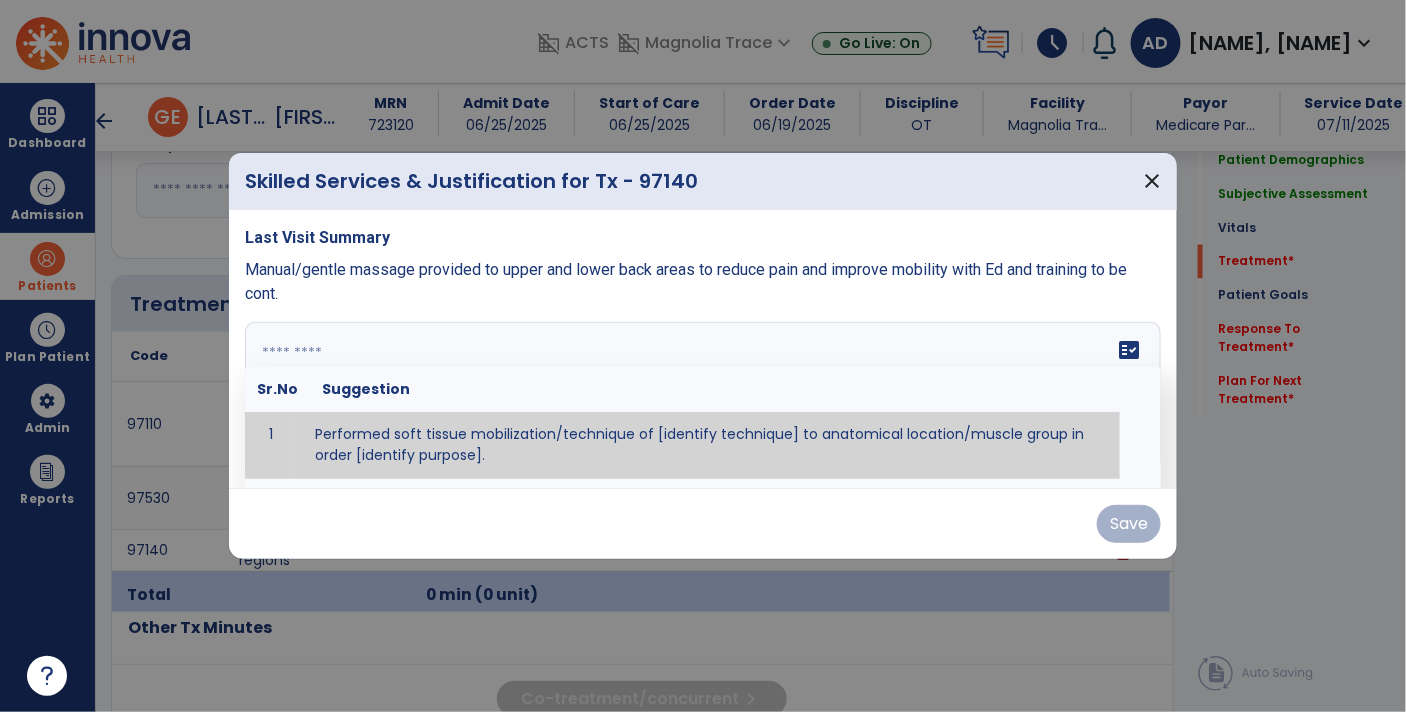 paste on "**********" 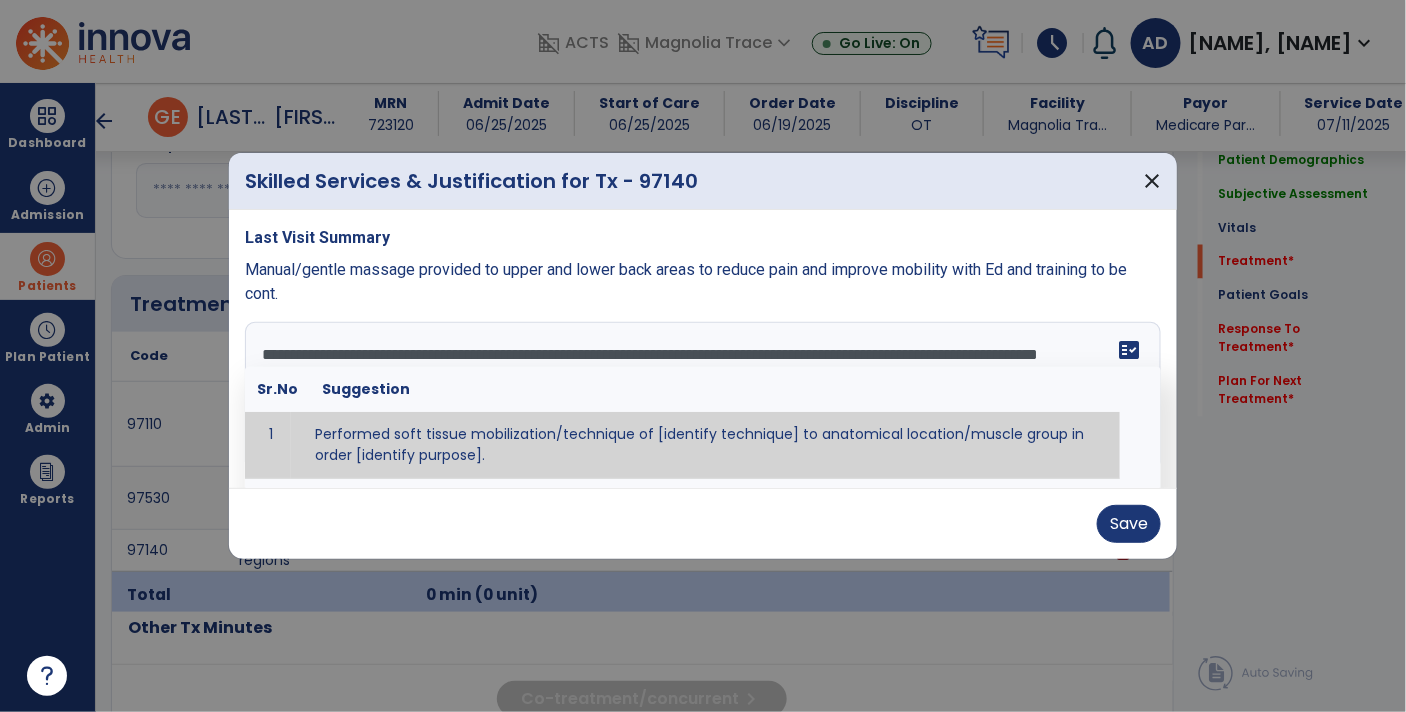 type on "**********" 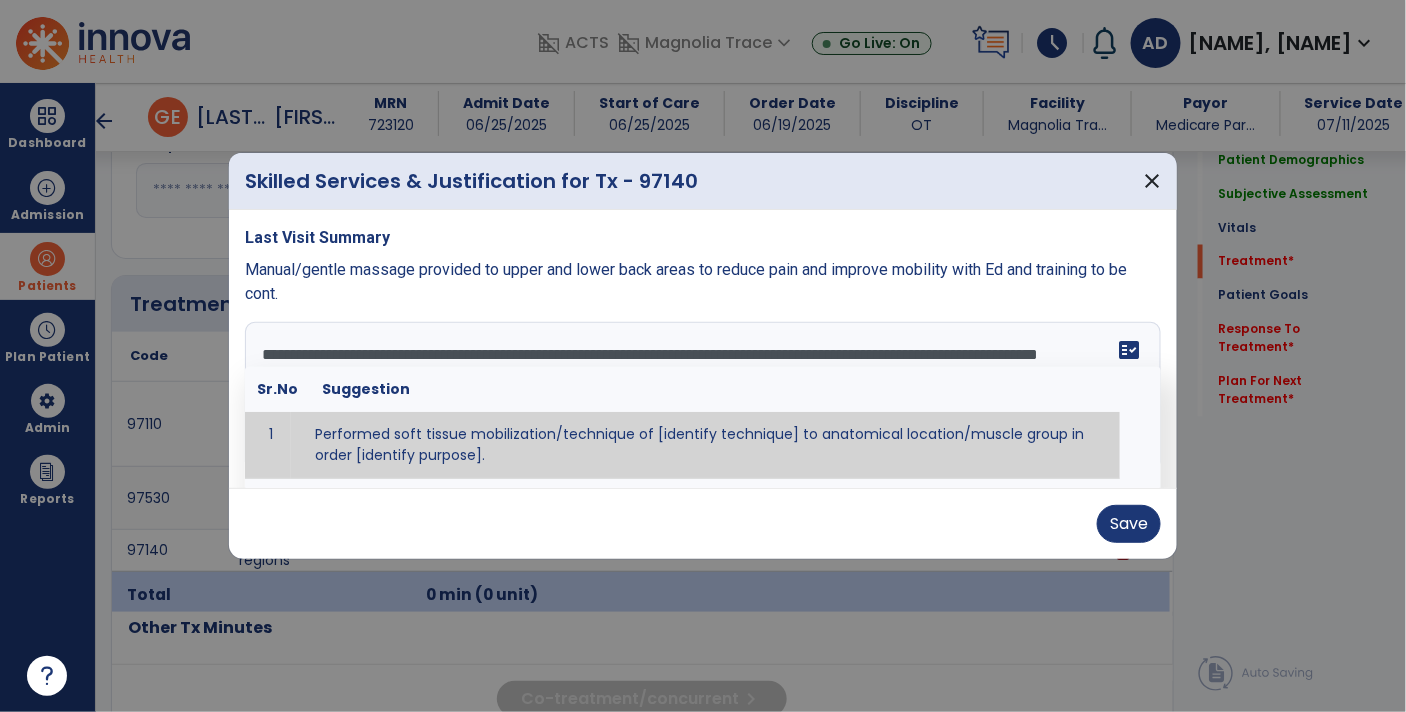 click on "fact_check" at bounding box center (1129, 350) 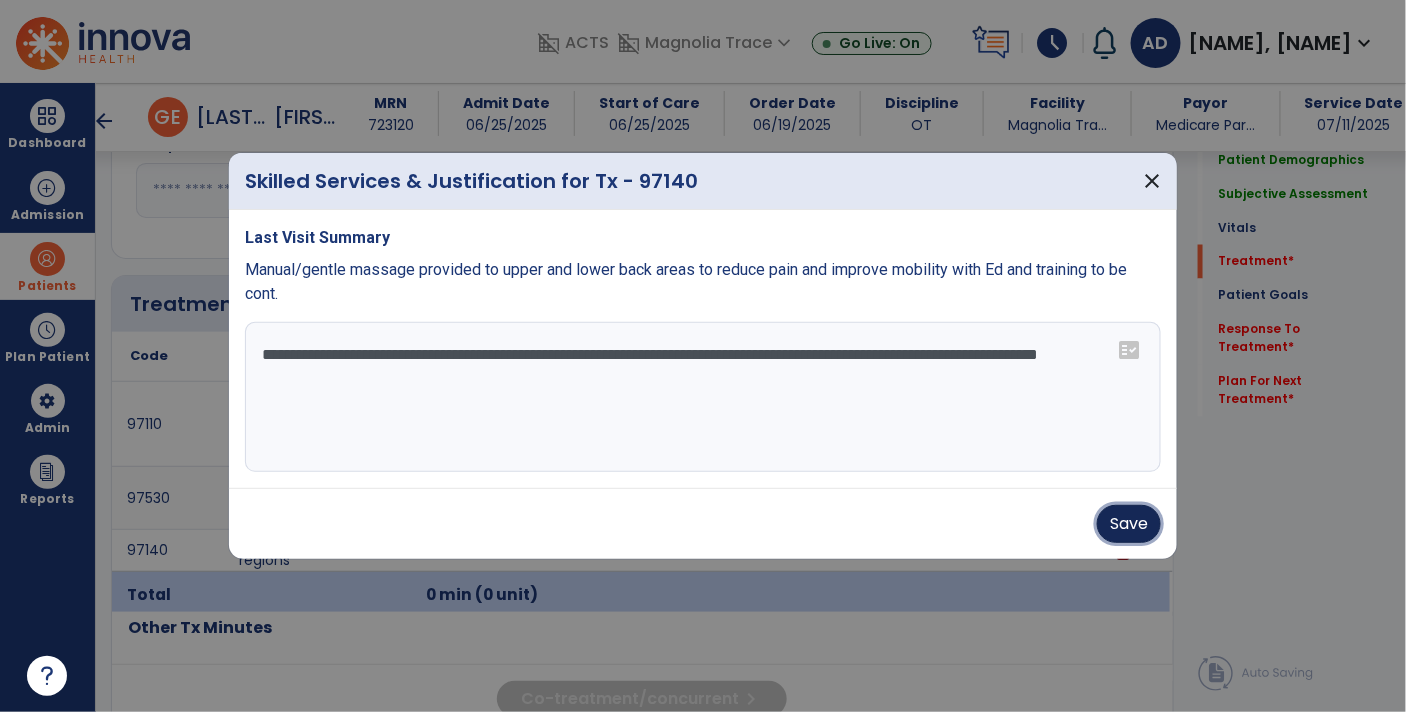 click on "Save" at bounding box center [1129, 524] 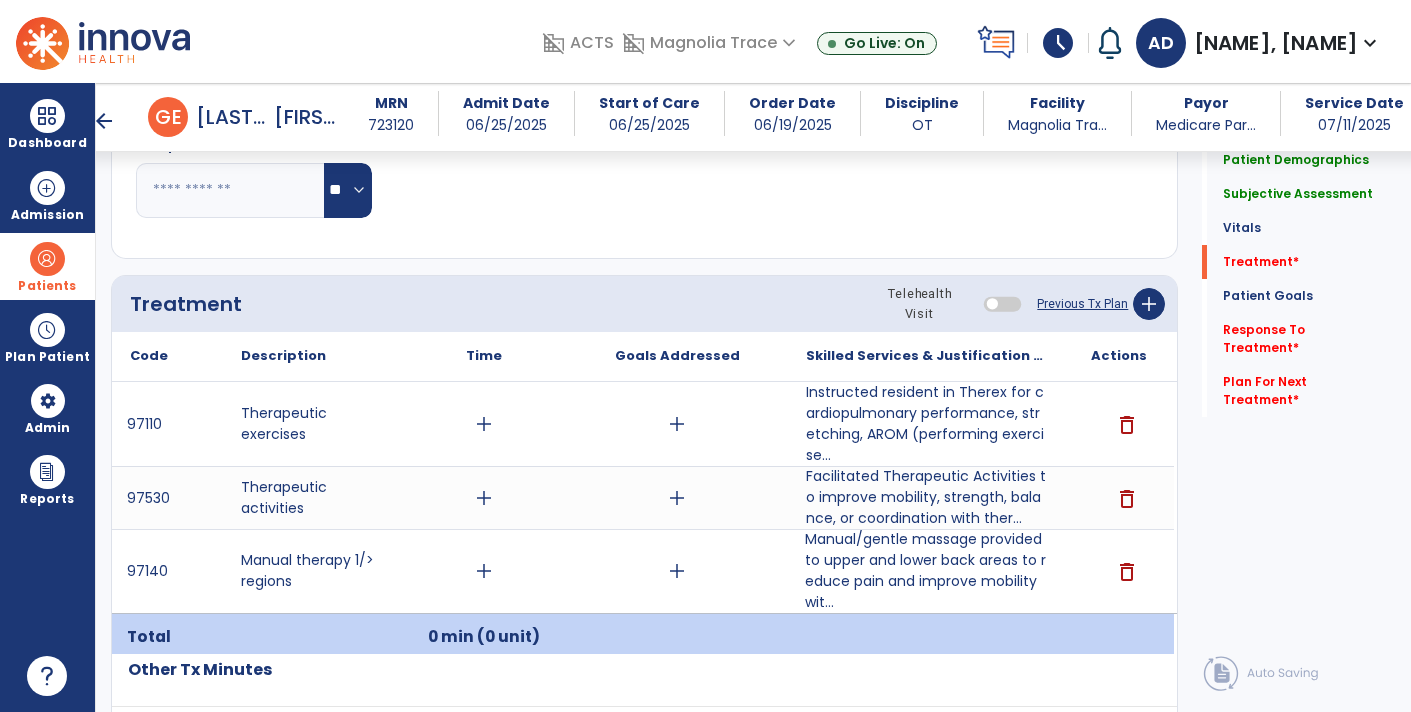 click on "add" at bounding box center (484, 571) 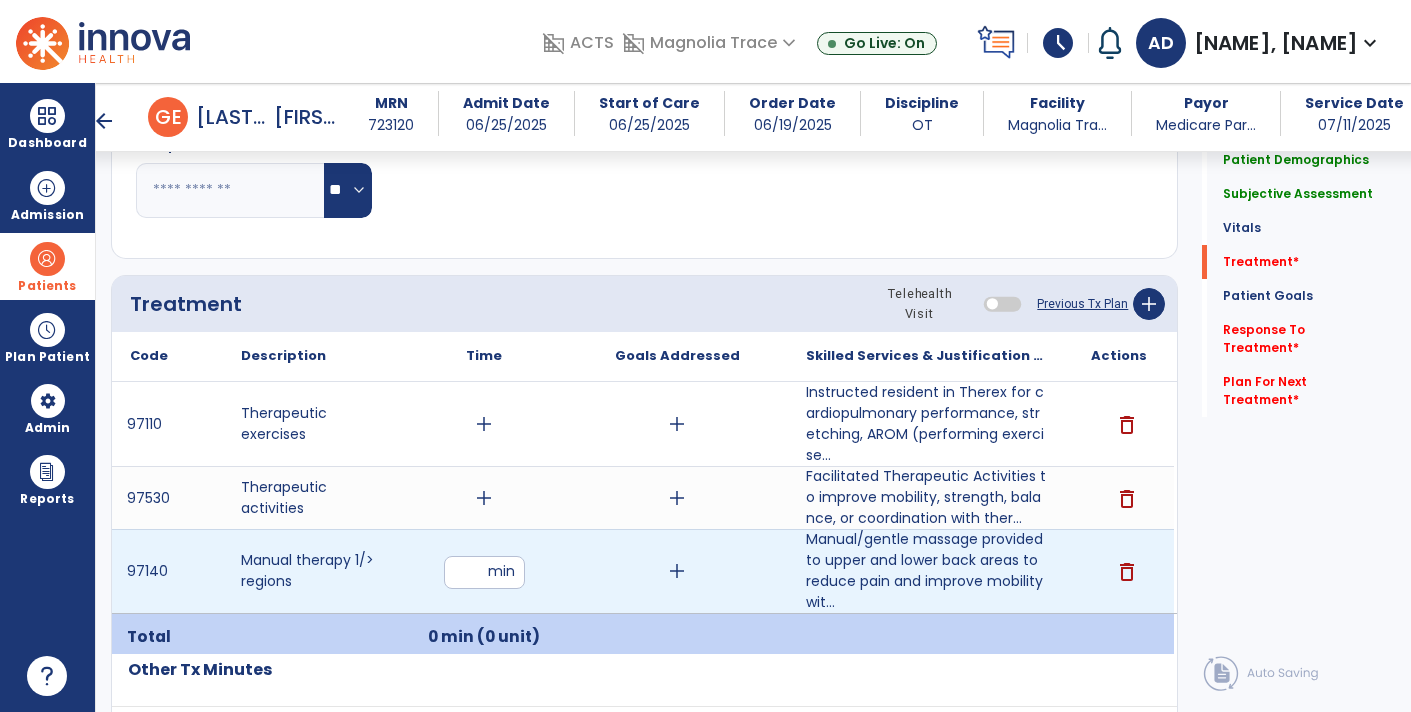 type on "**" 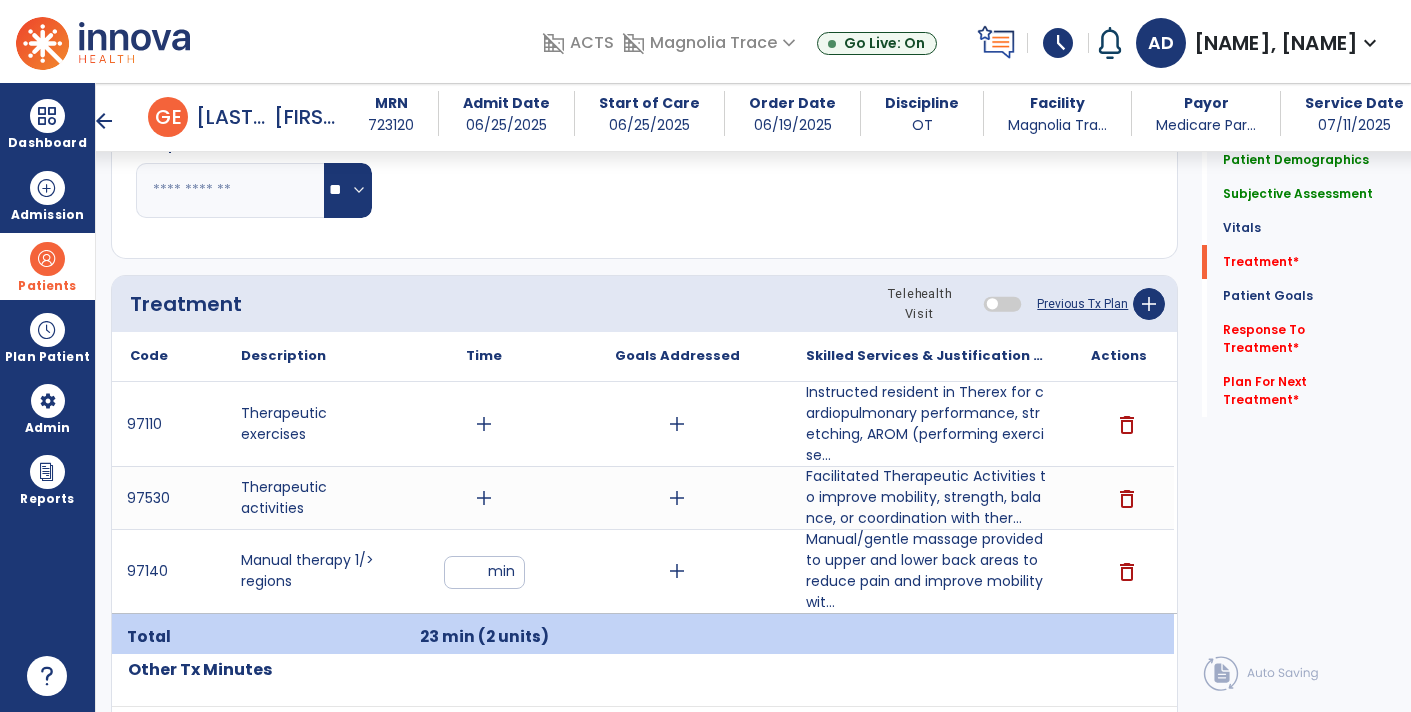 click on "add" at bounding box center [484, 498] 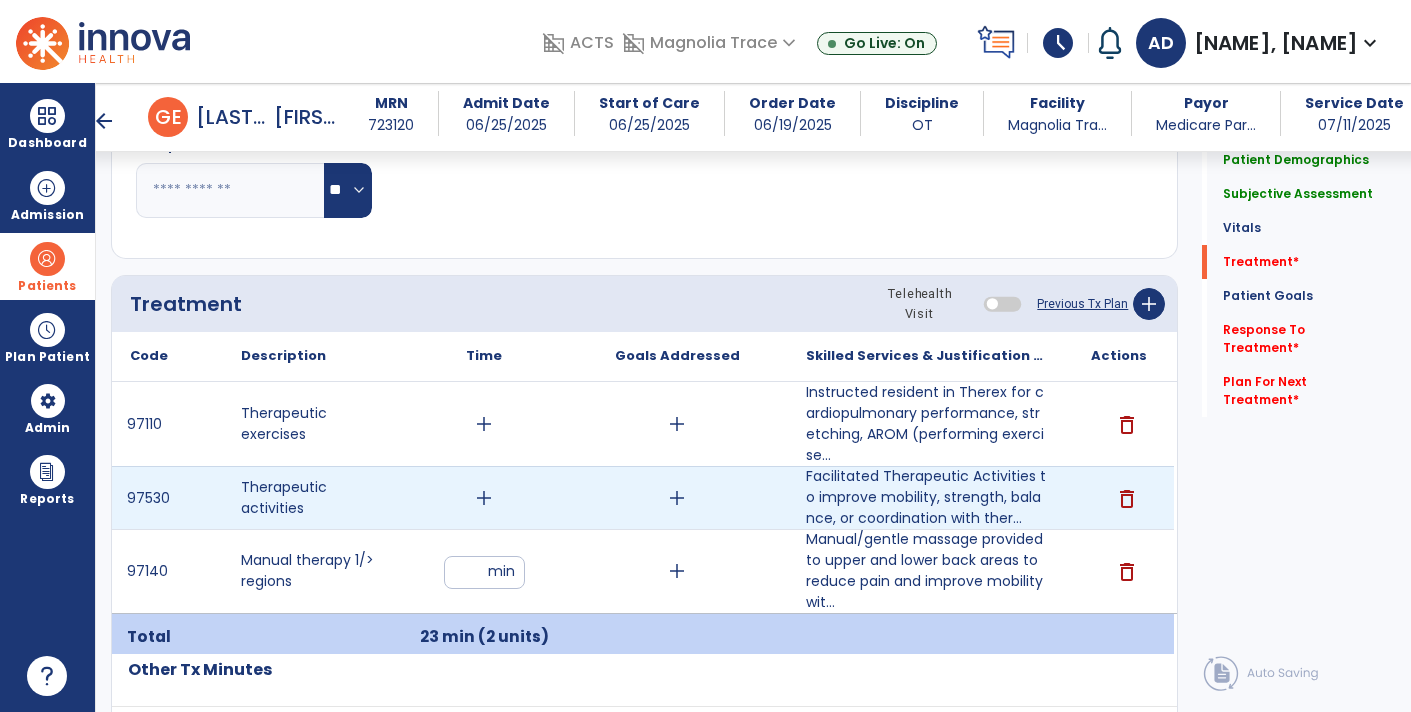 click on "add" at bounding box center (484, 498) 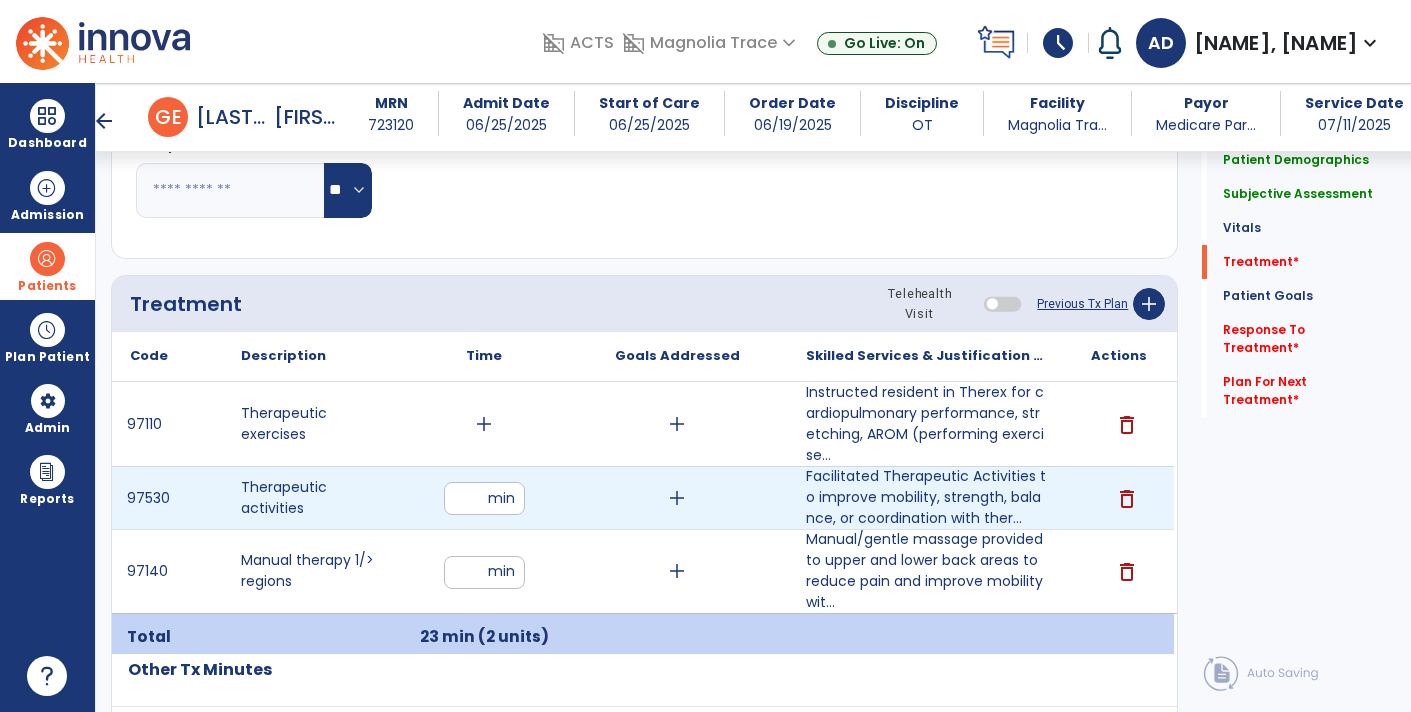 type on "**" 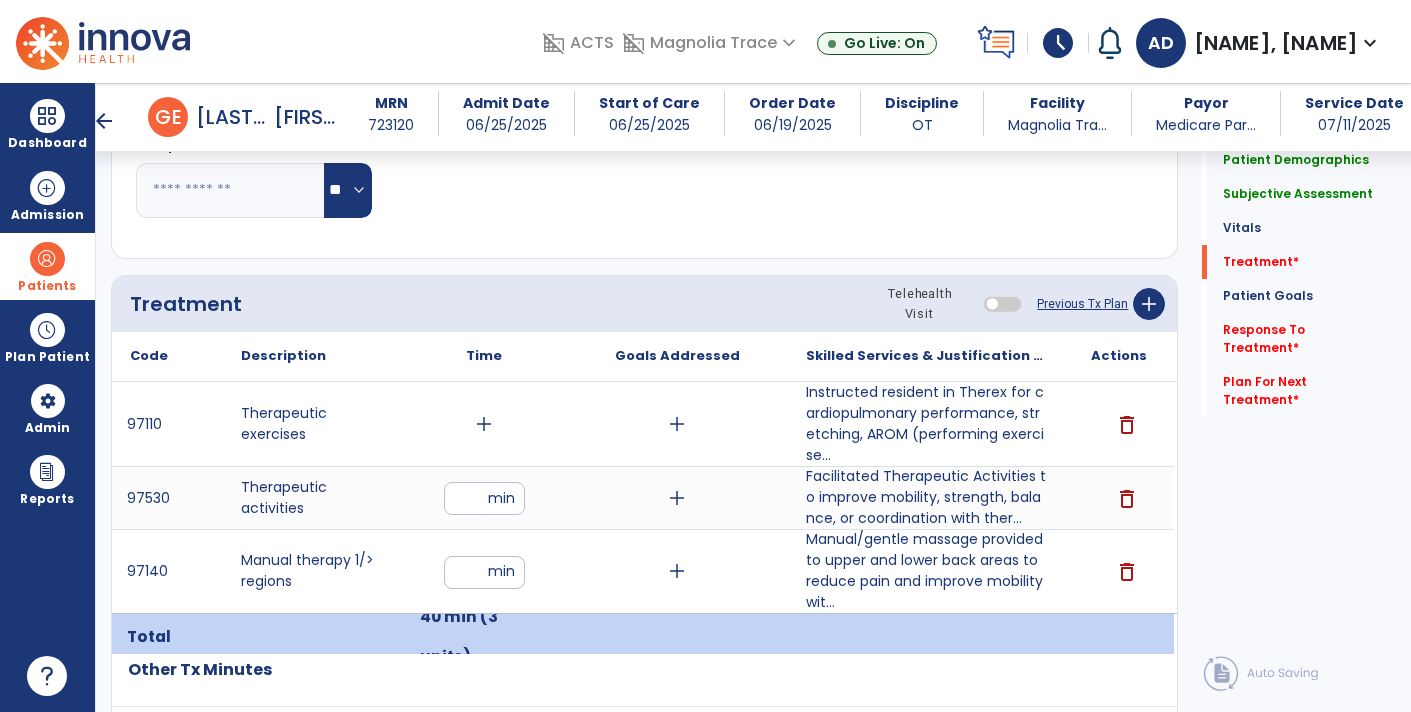 click on "add" at bounding box center [484, 424] 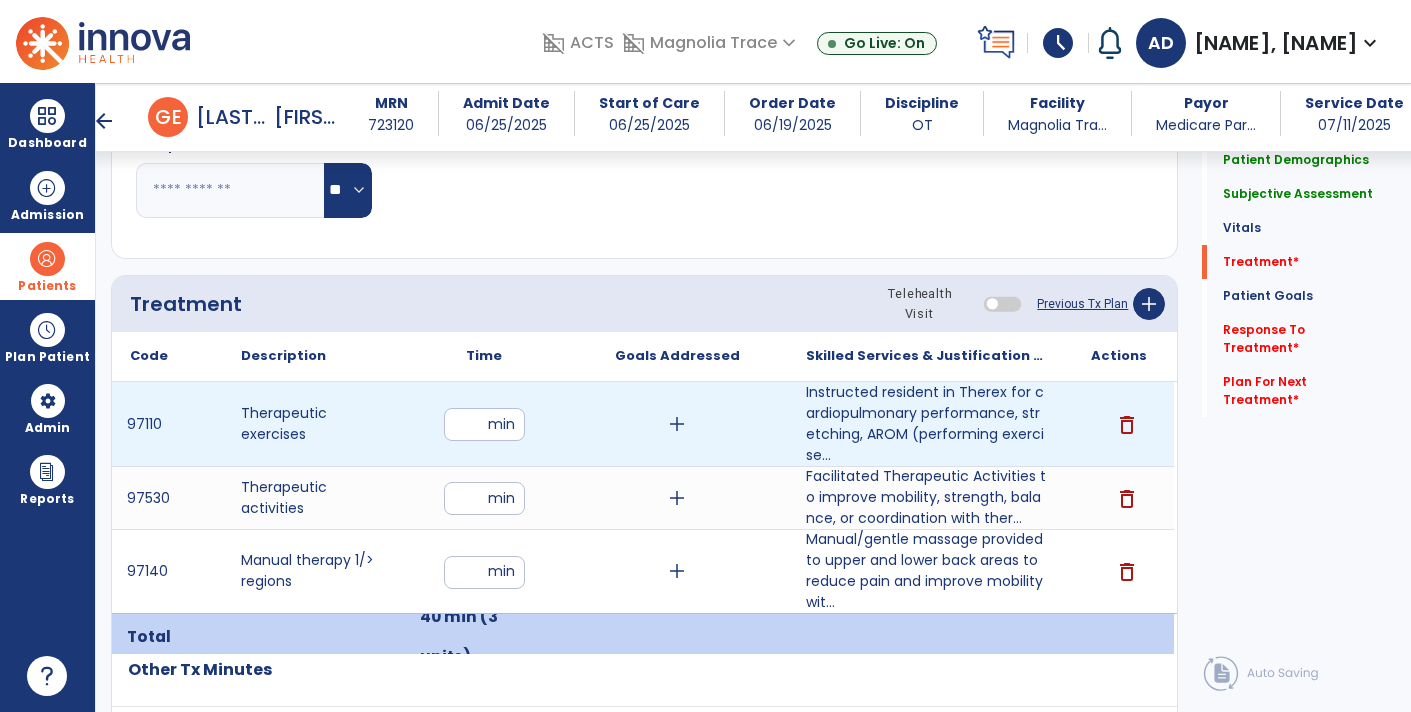 type on "**" 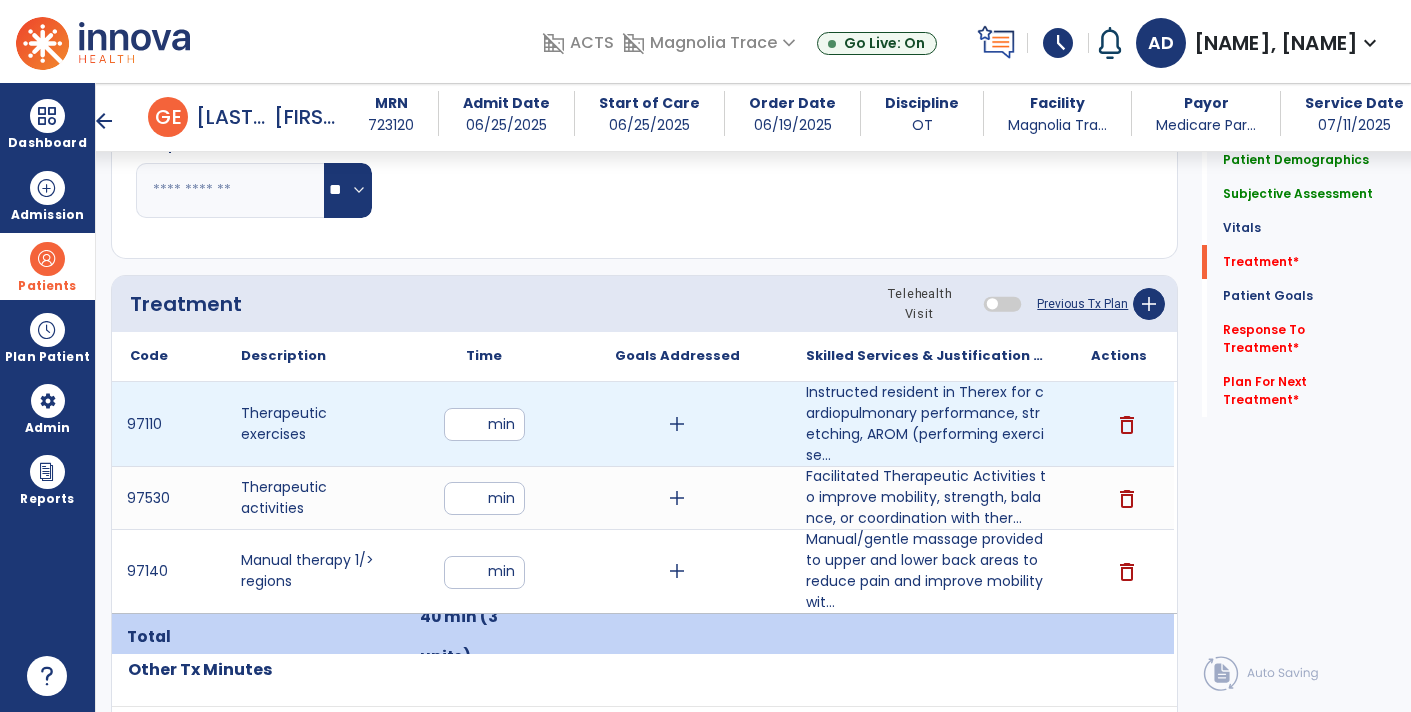 click on "Quick Links  Patient Demographics   Patient Demographics   Subjective Assessment   Subjective Assessment   Vitals   Vitals   Treatment   *  Treatment   *  Patient Goals   Patient Goals   Response To Treatment   *  Response To Treatment   *  Plan For Next Treatment   *  Plan For Next Treatment   *" 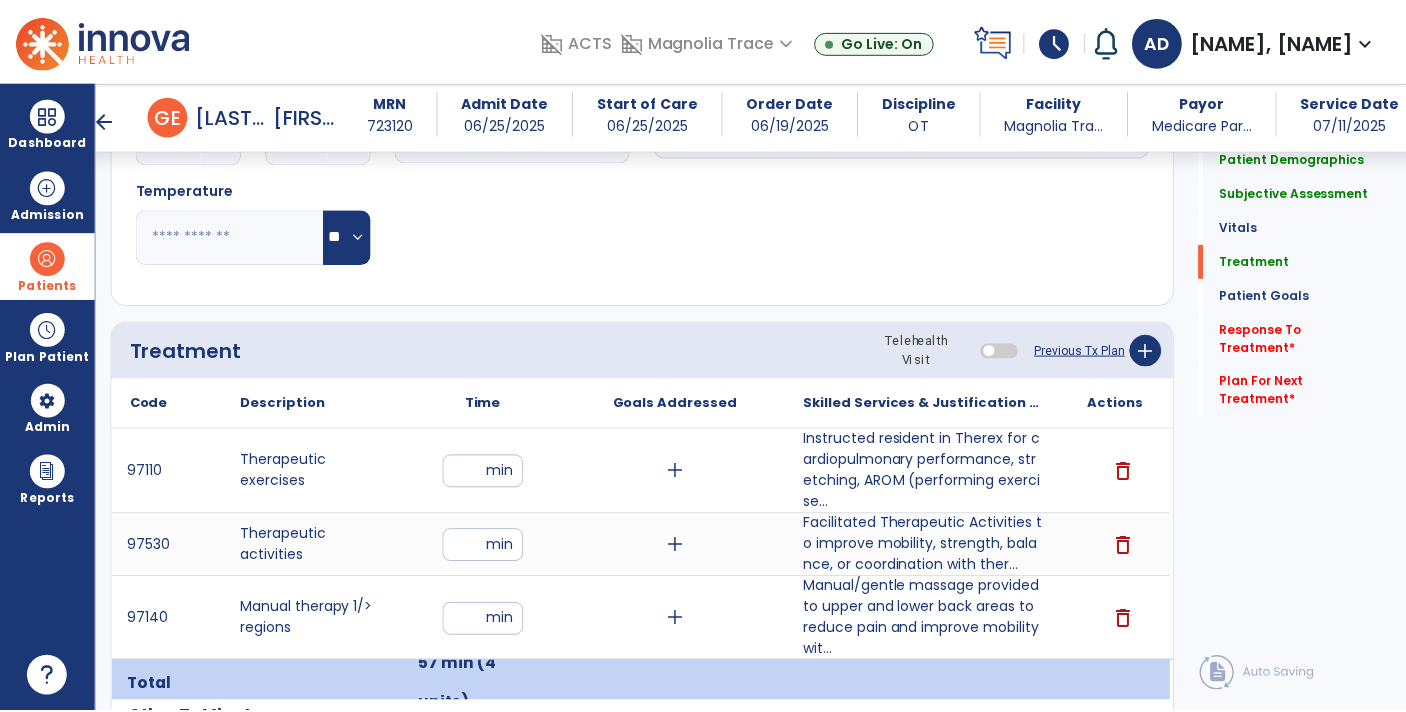 scroll, scrollTop: 971, scrollLeft: 0, axis: vertical 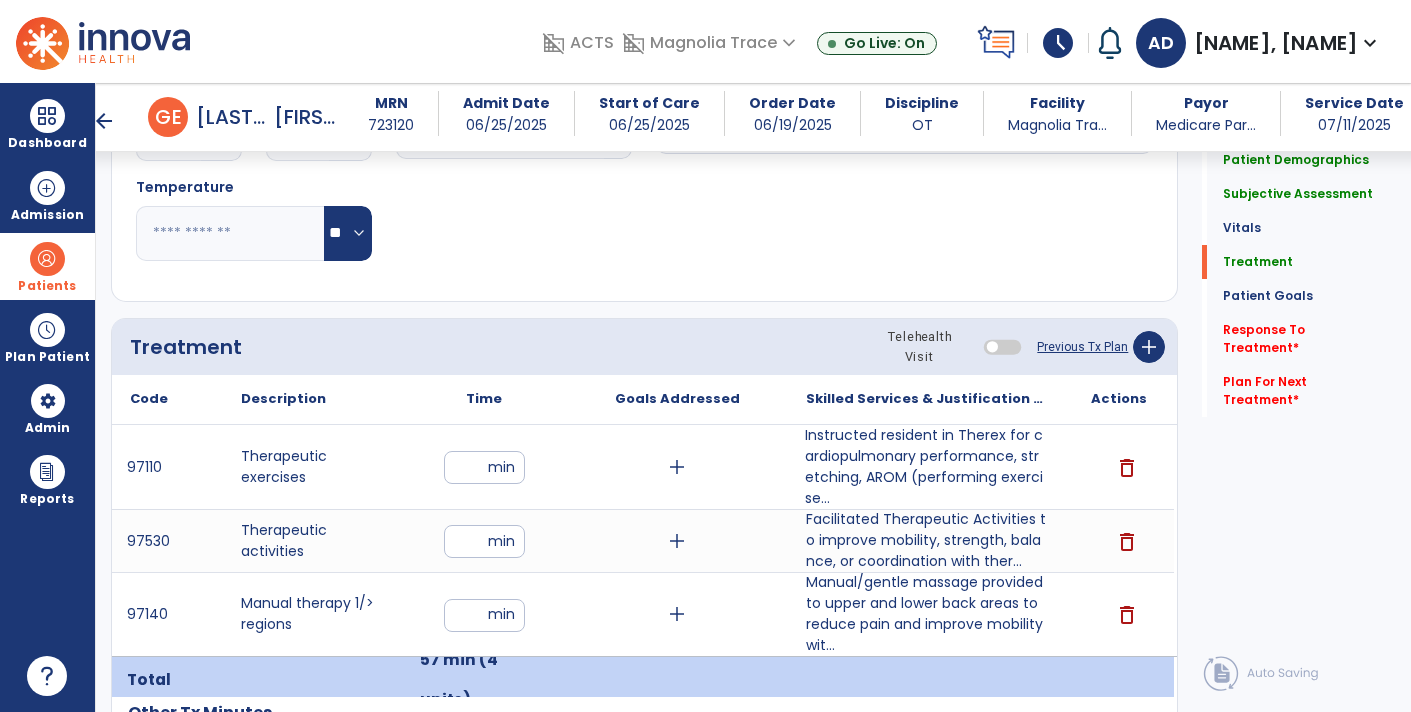 click on "Instructed resident in Therex for cardiopulmonary performance, stretching, AROM (performing exercise..." at bounding box center [926, 467] 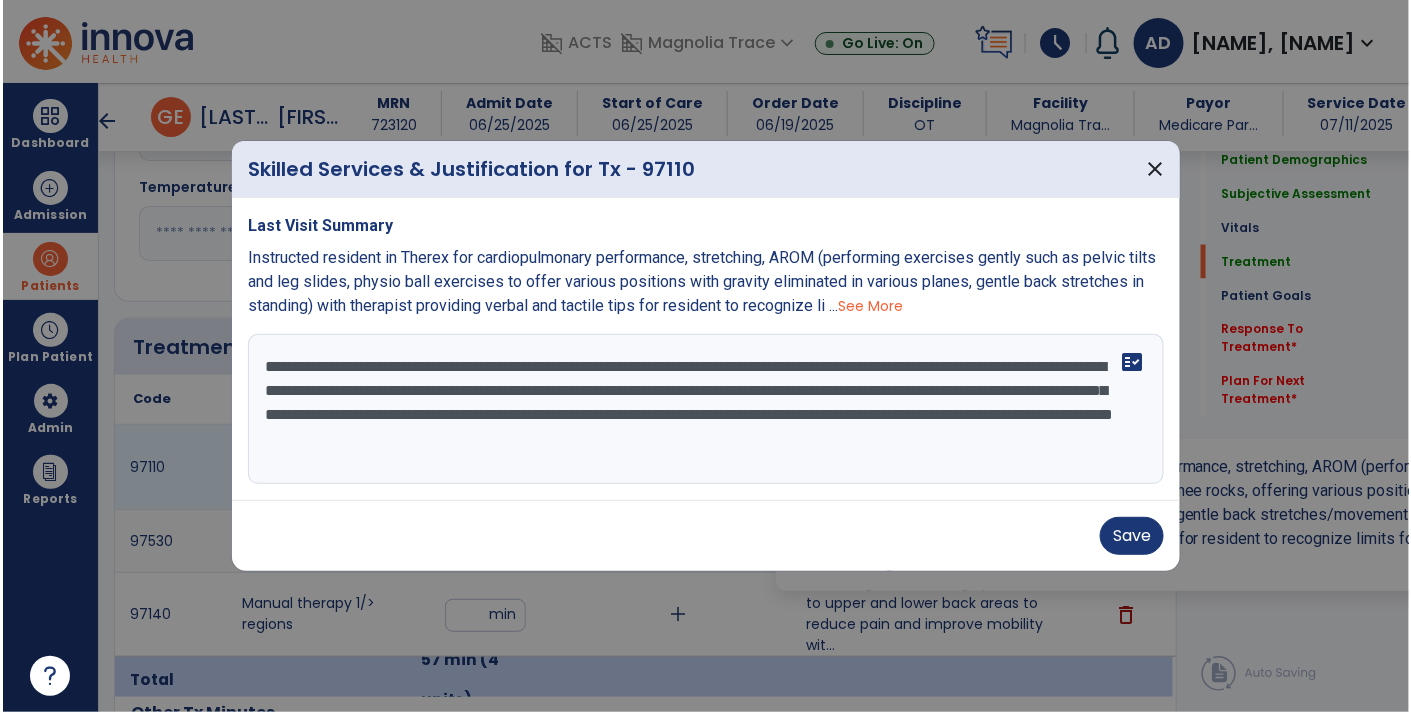scroll, scrollTop: 971, scrollLeft: 0, axis: vertical 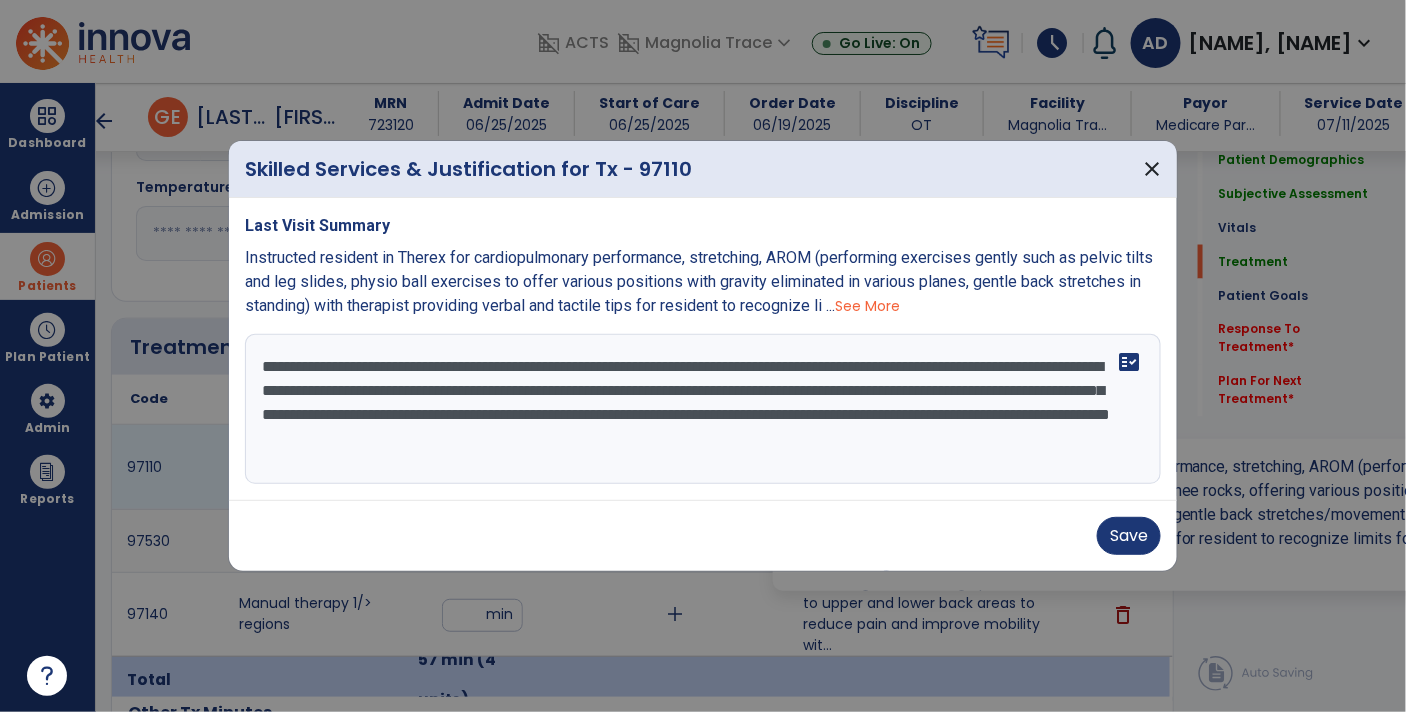 click on "**********" at bounding box center [703, 409] 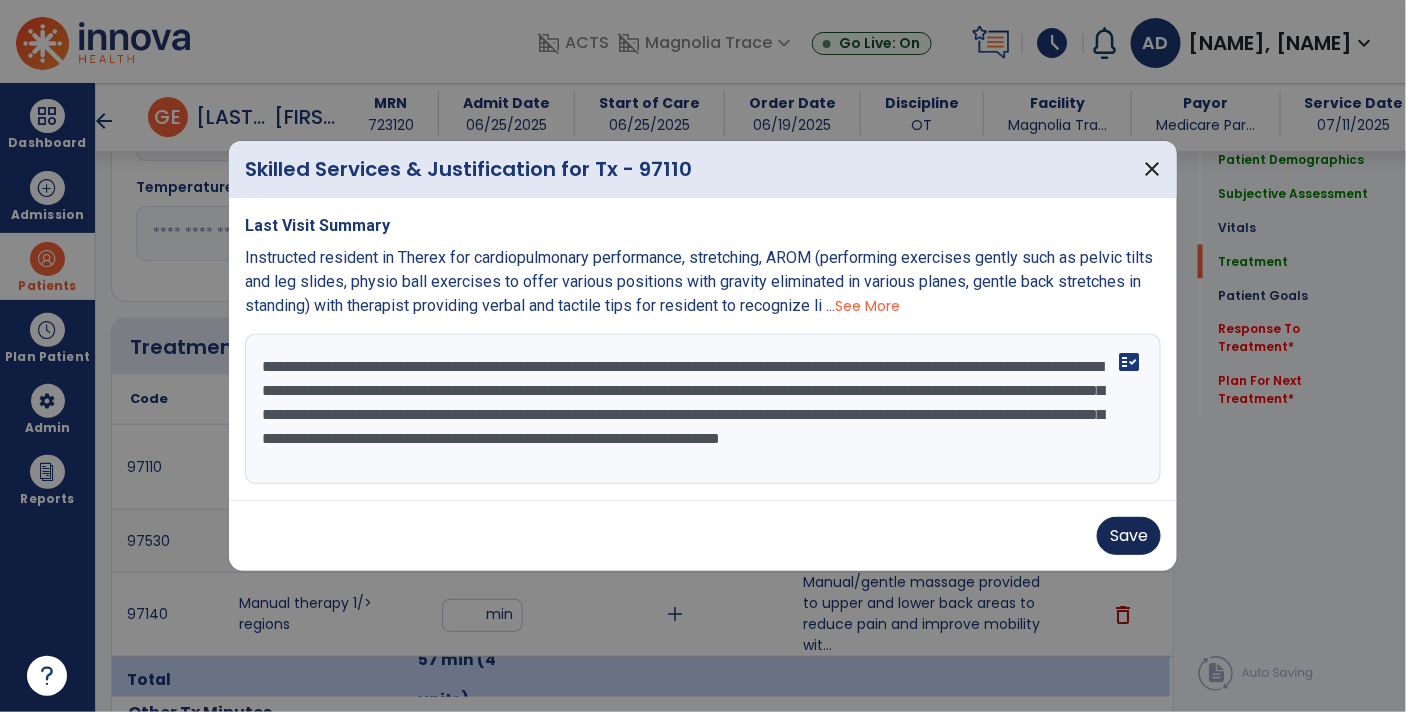 type on "**********" 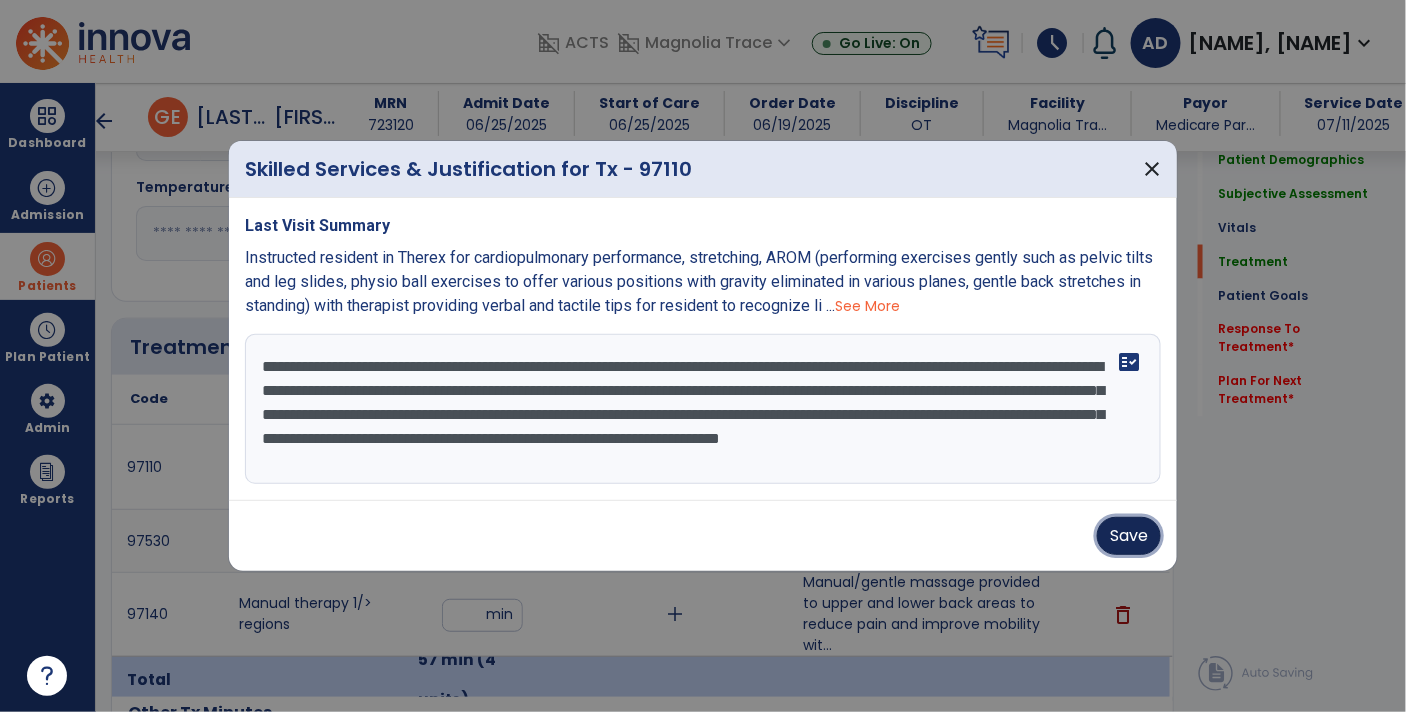 click on "Save" at bounding box center (1129, 536) 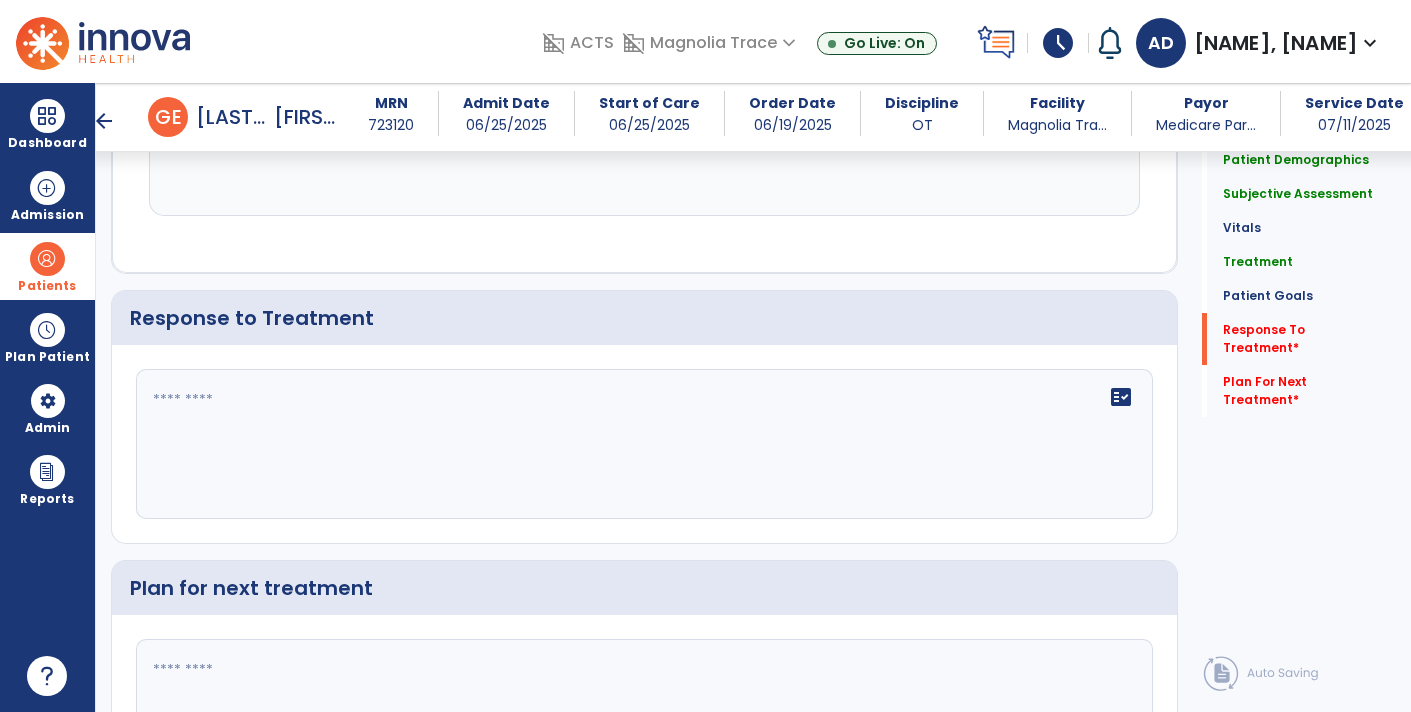 scroll, scrollTop: 2705, scrollLeft: 0, axis: vertical 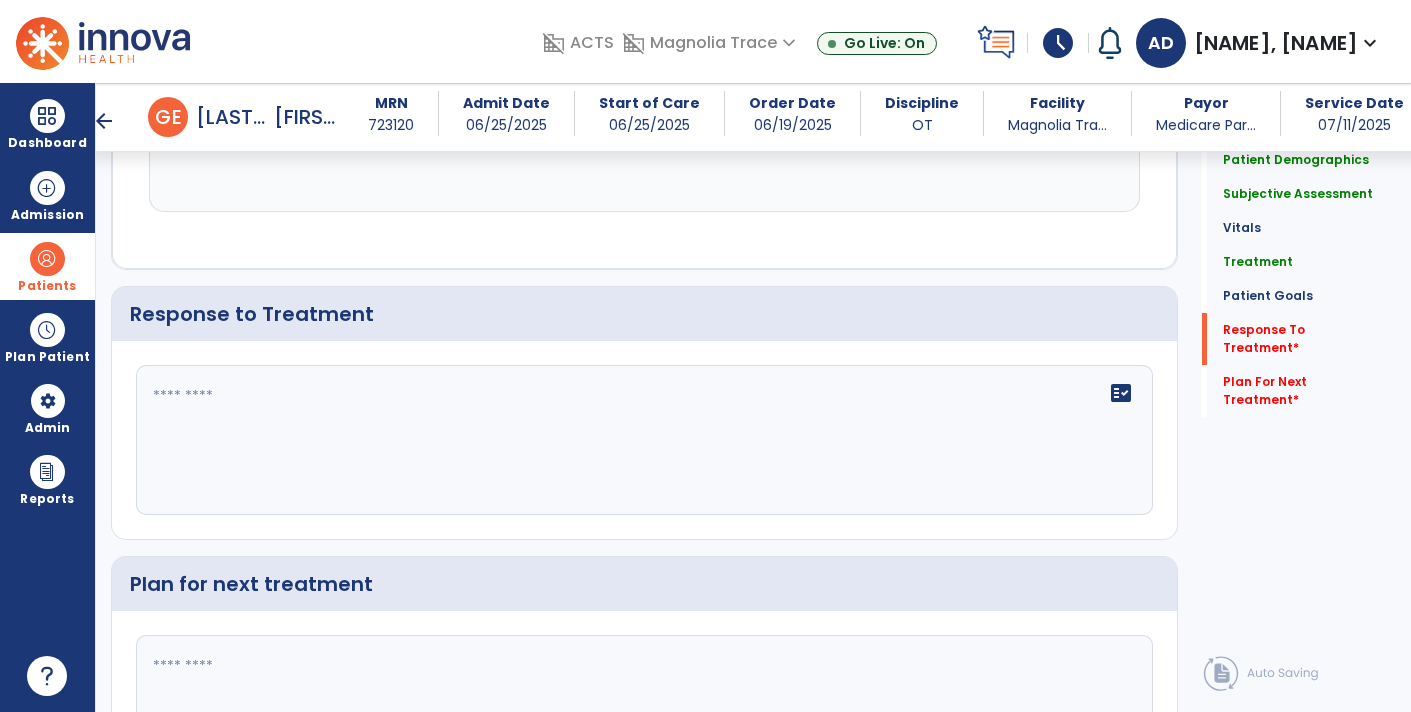 click 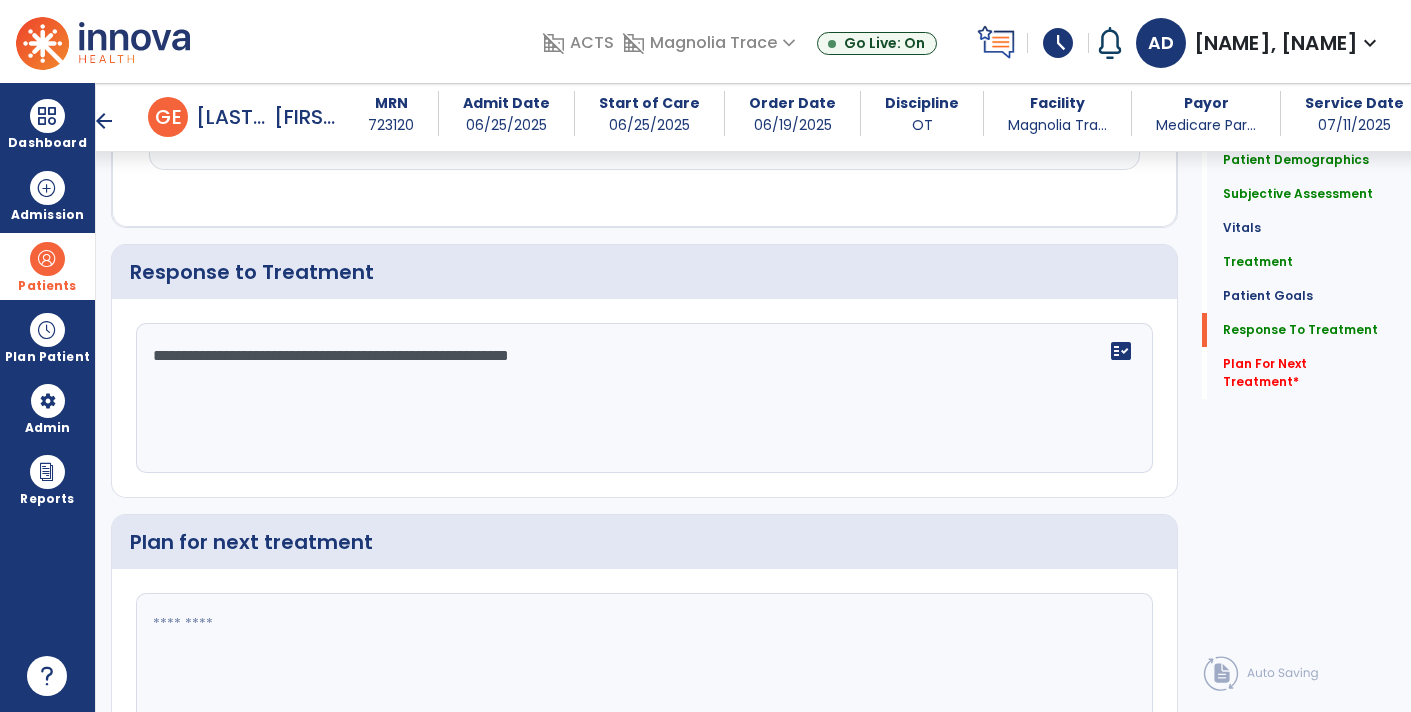scroll, scrollTop: 2858, scrollLeft: 0, axis: vertical 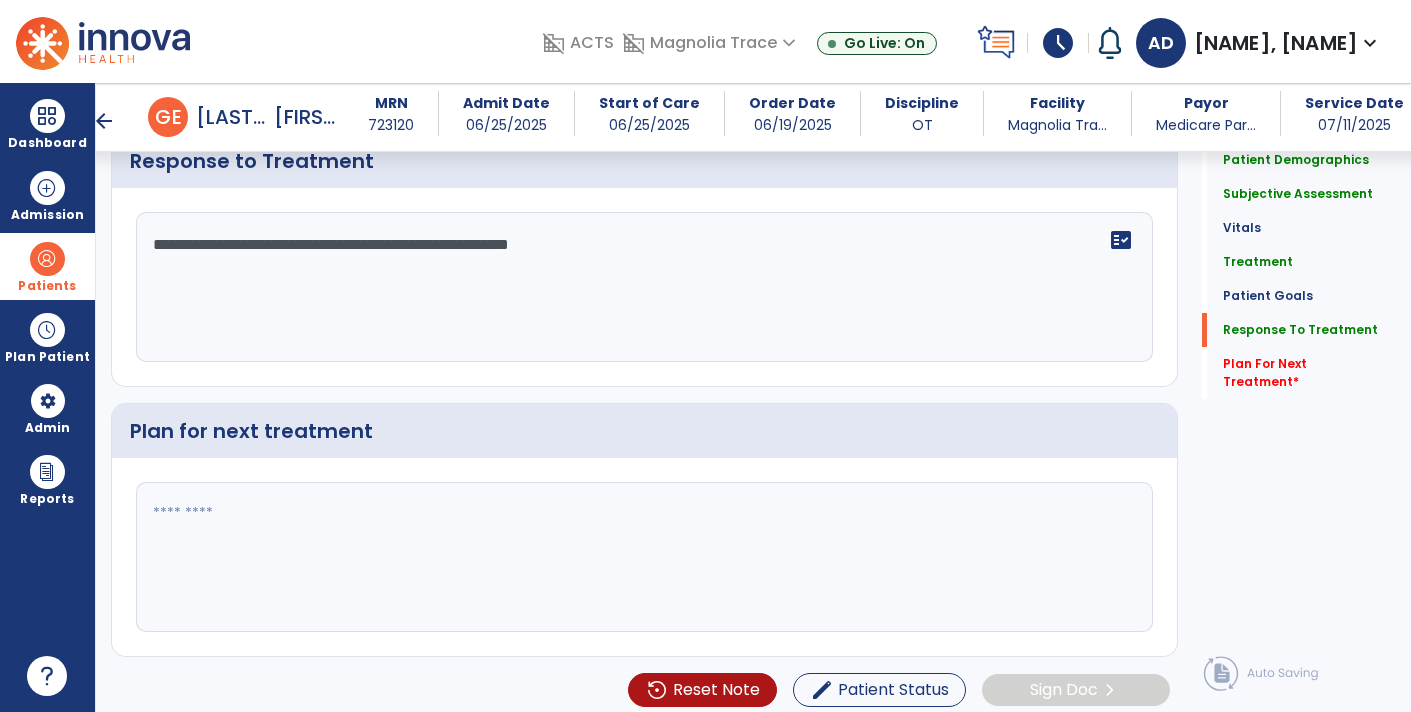 type on "**********" 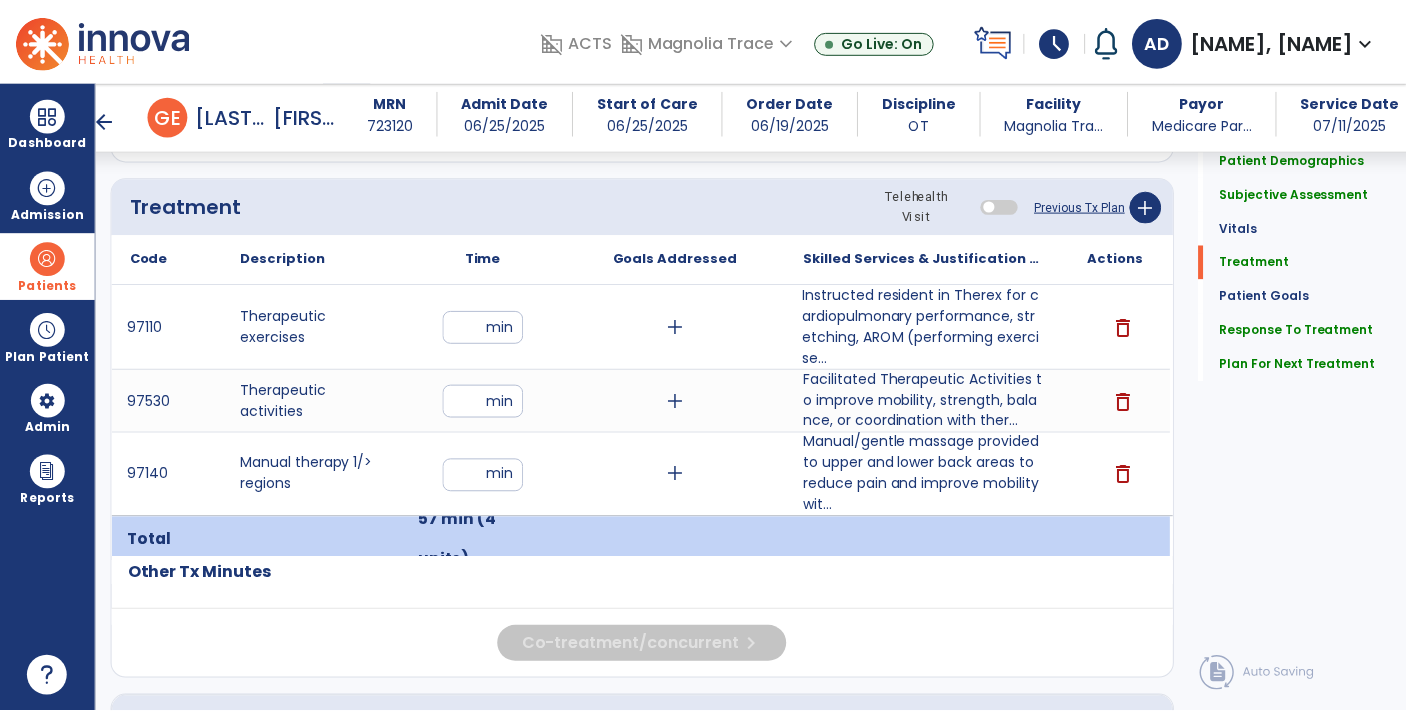 scroll, scrollTop: 1099, scrollLeft: 0, axis: vertical 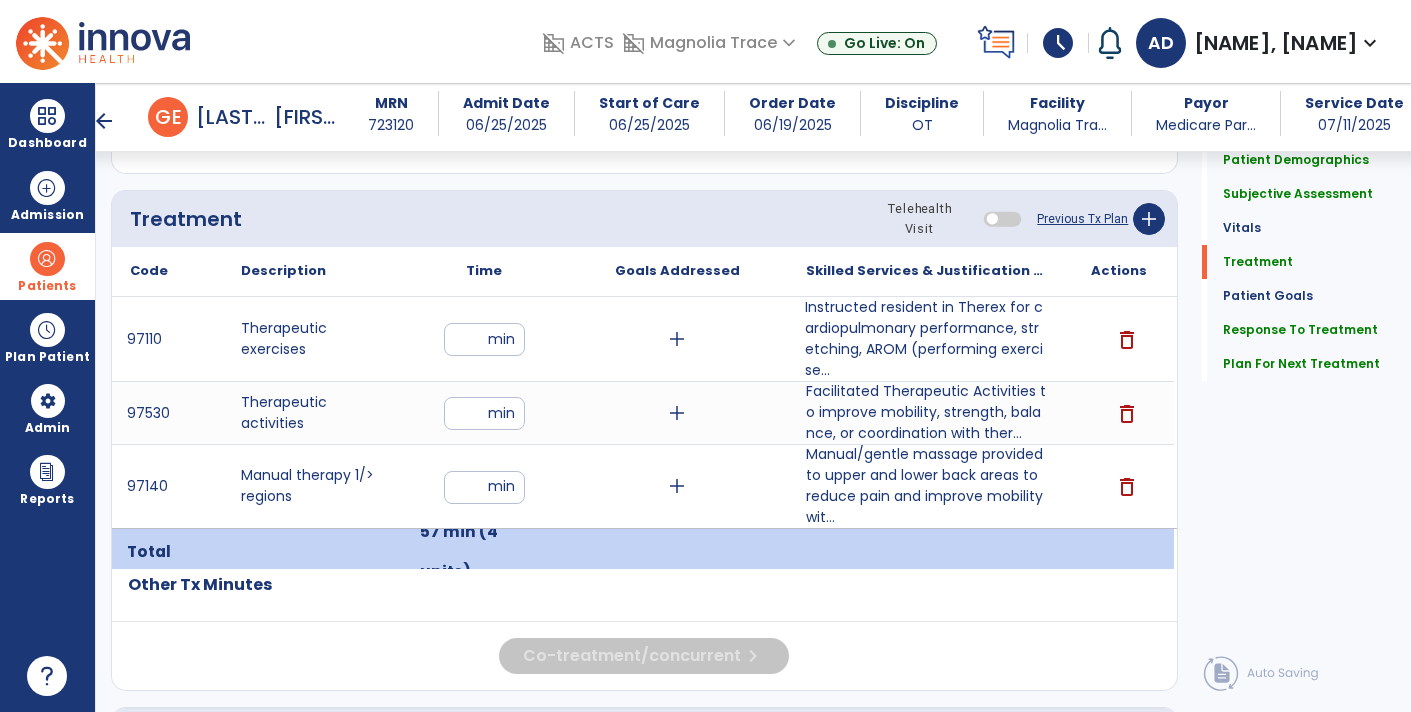 type on "**********" 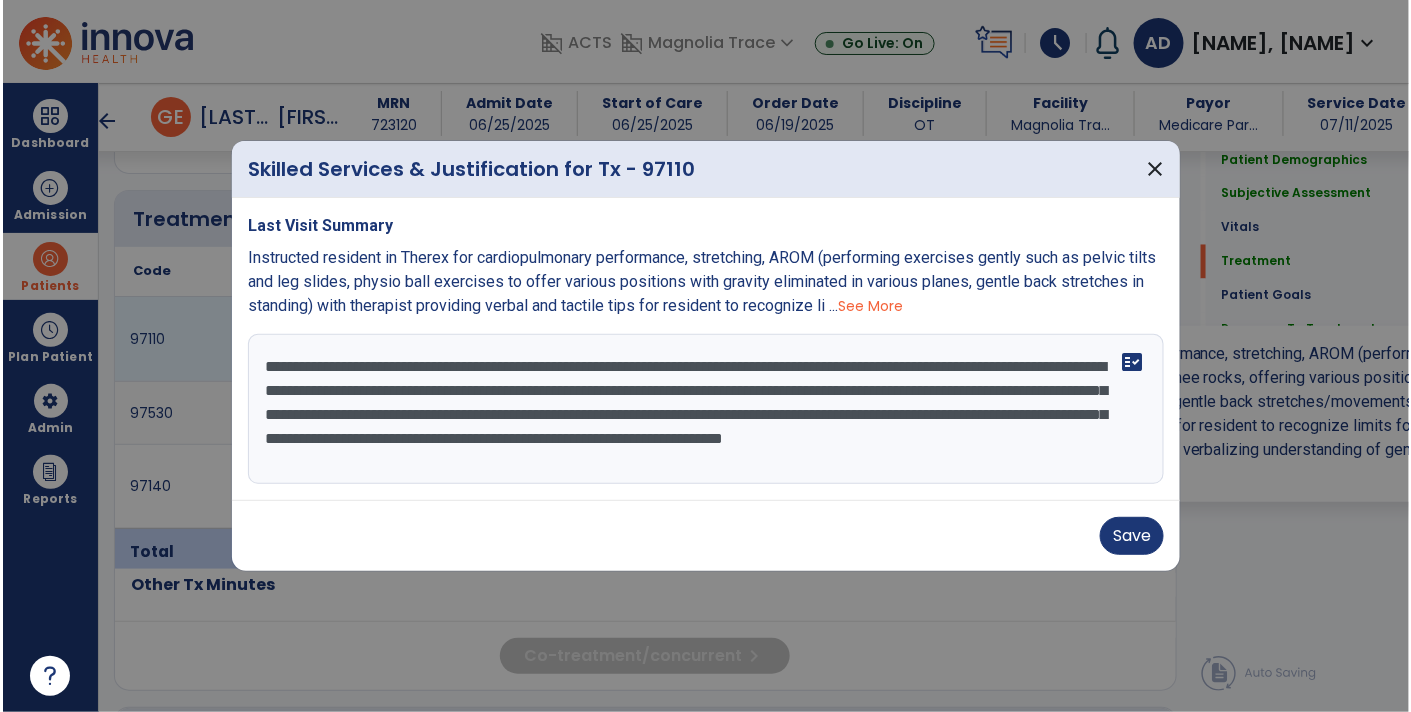 scroll, scrollTop: 1099, scrollLeft: 0, axis: vertical 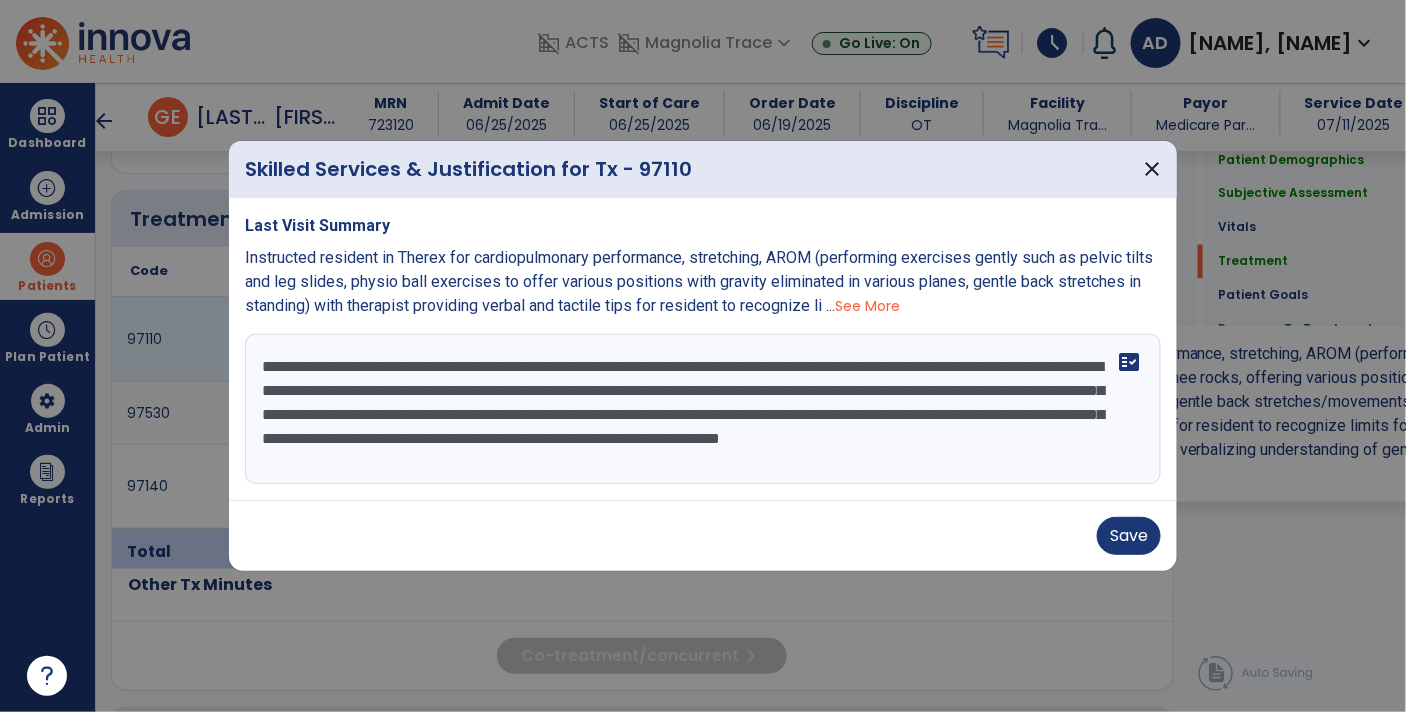 click on "**********" at bounding box center [703, 409] 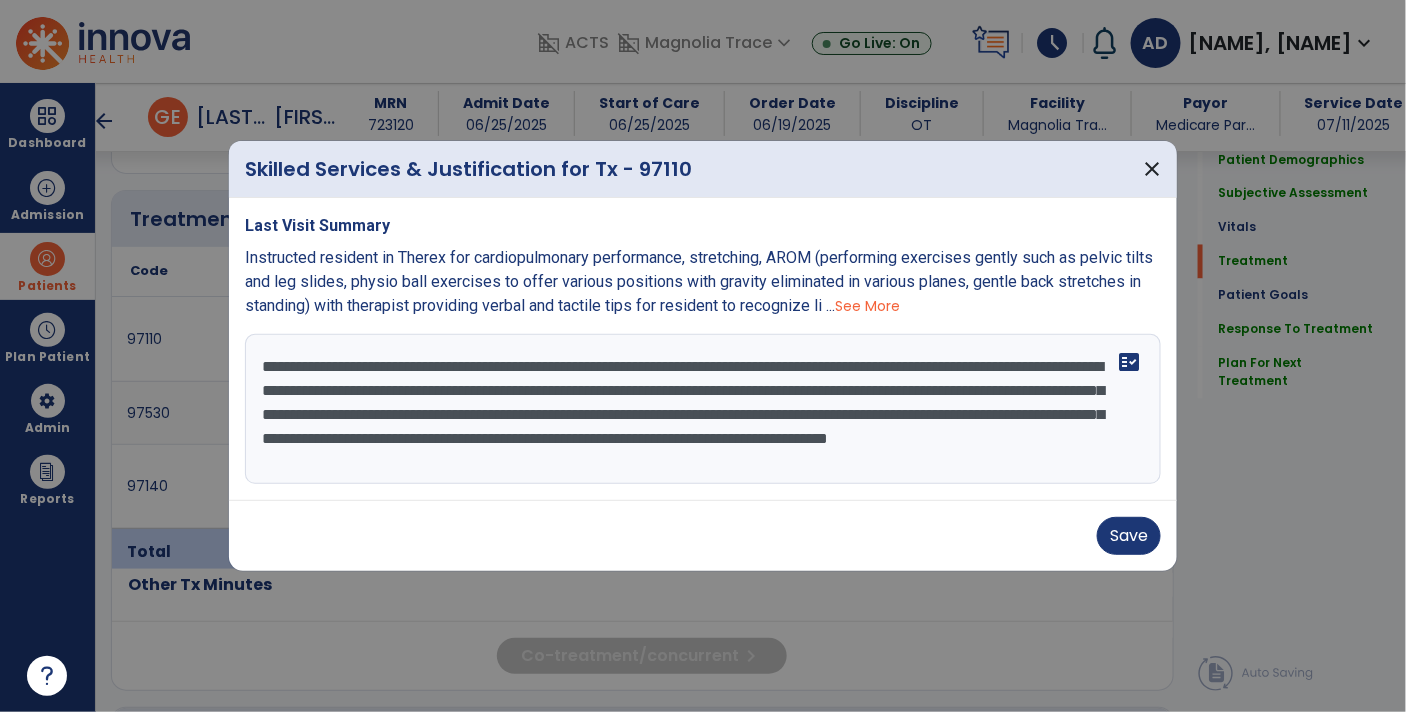 click on "Save" at bounding box center [703, 535] 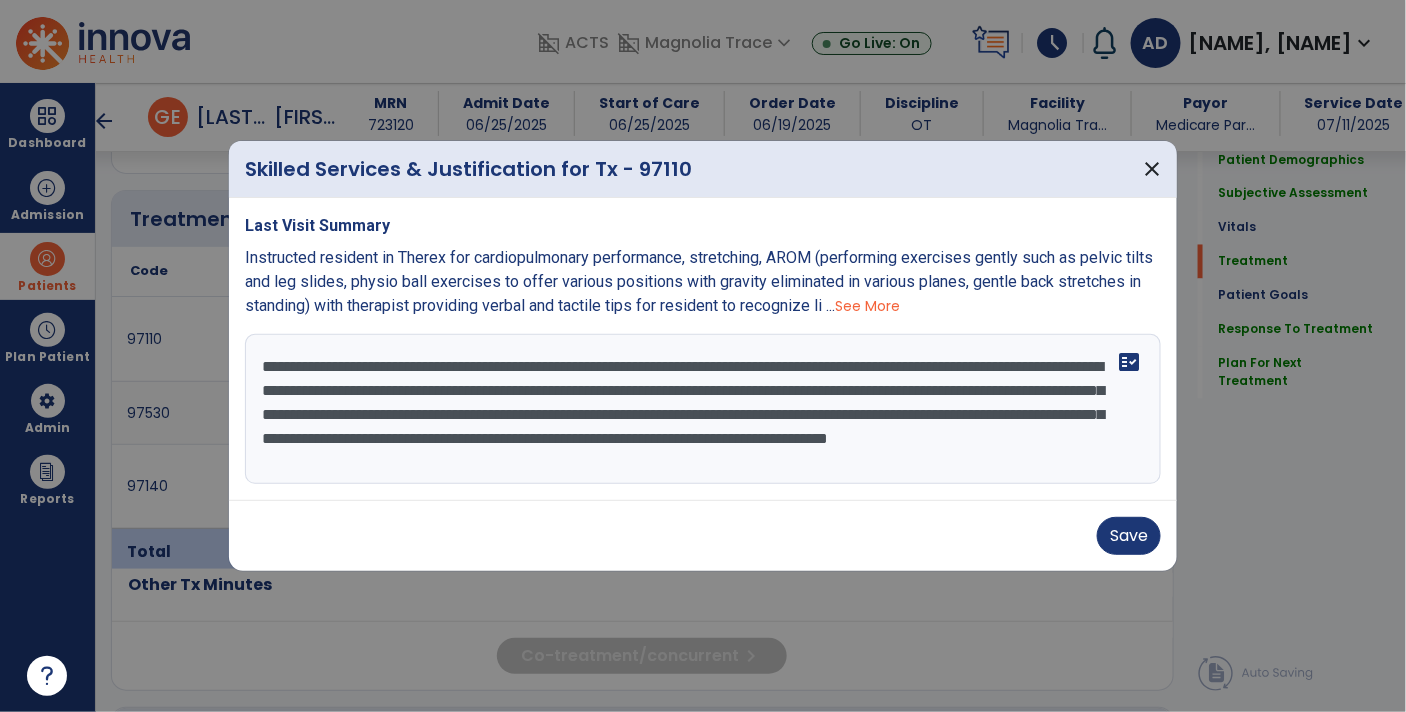 click on "**********" at bounding box center [703, 409] 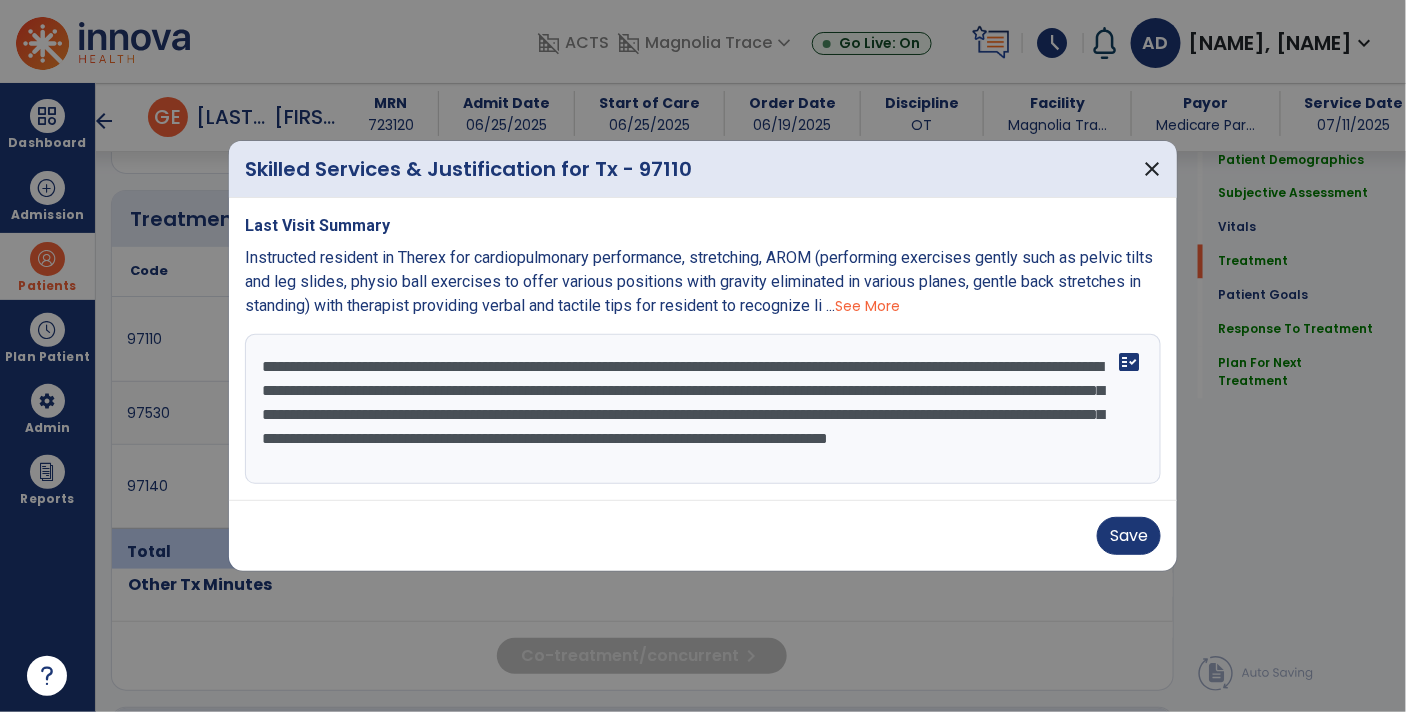 type on "**********" 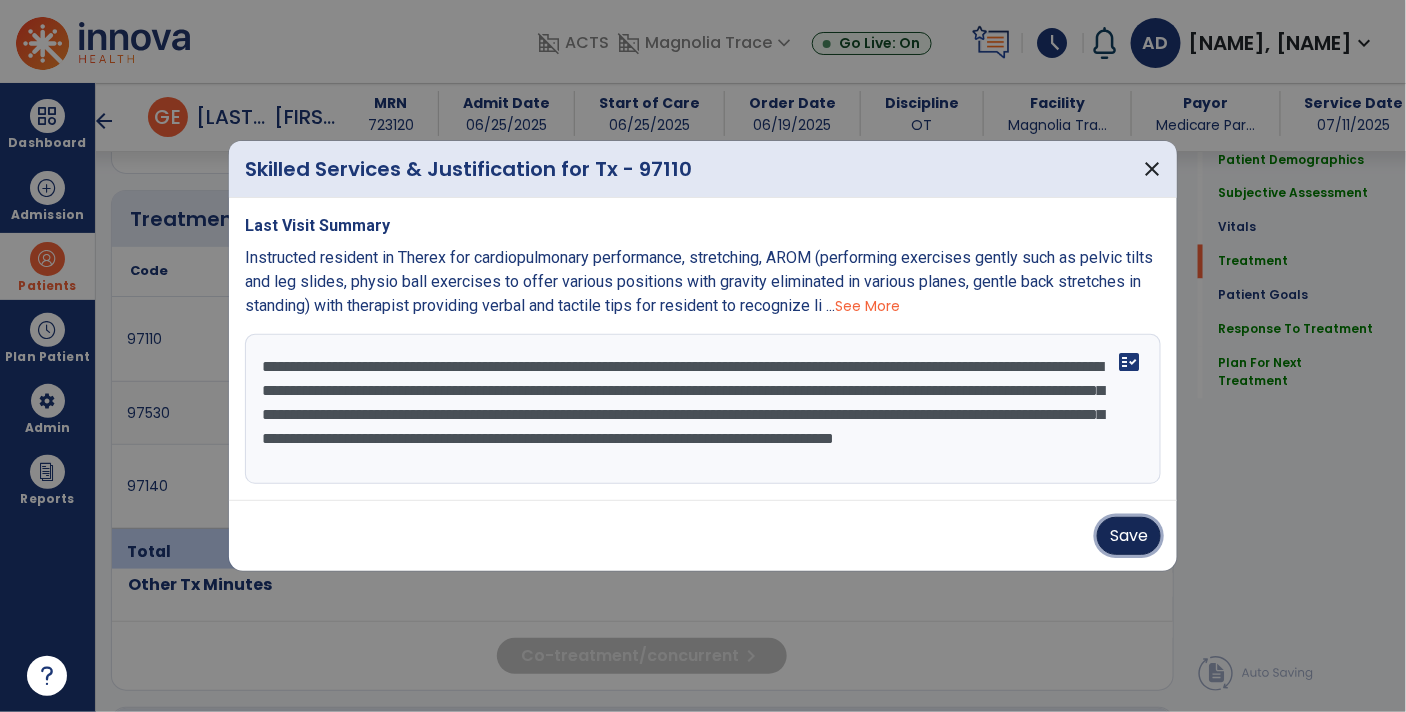 click on "Save" at bounding box center (1129, 536) 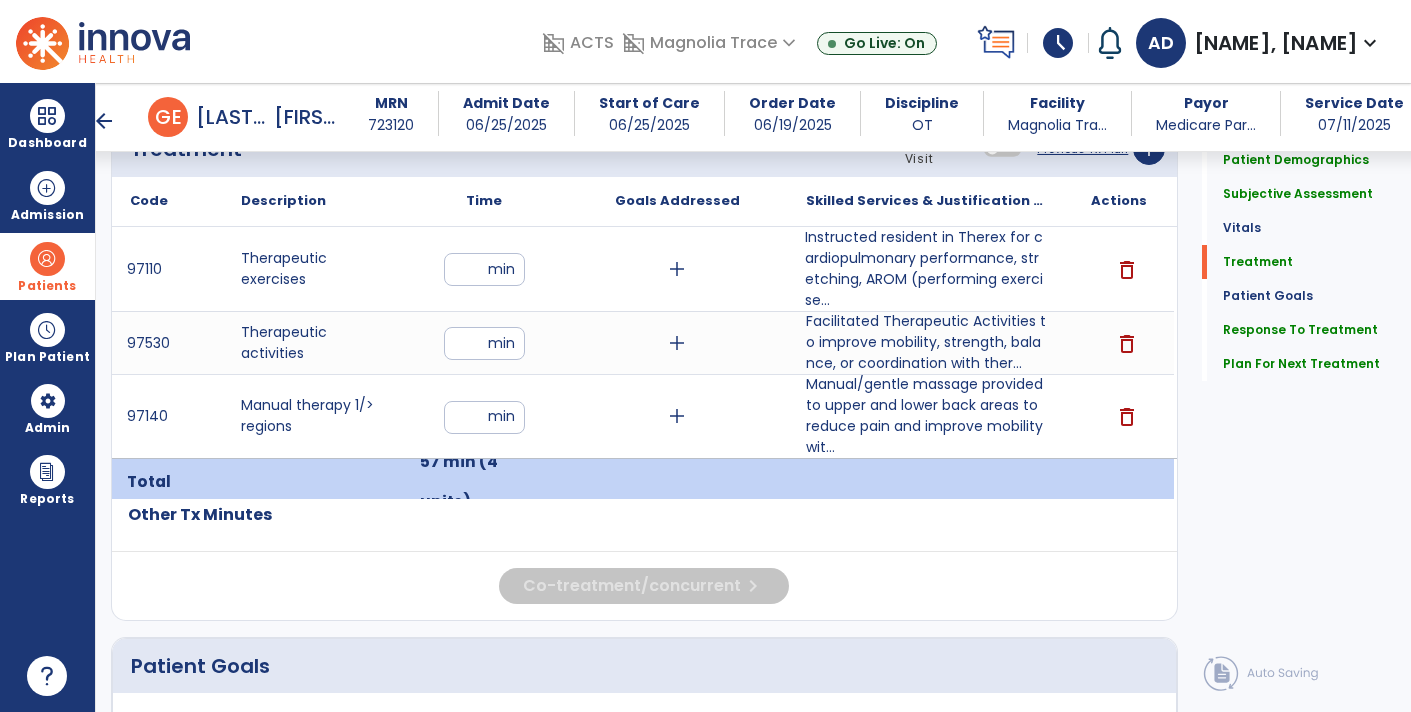 scroll, scrollTop: 1167, scrollLeft: 0, axis: vertical 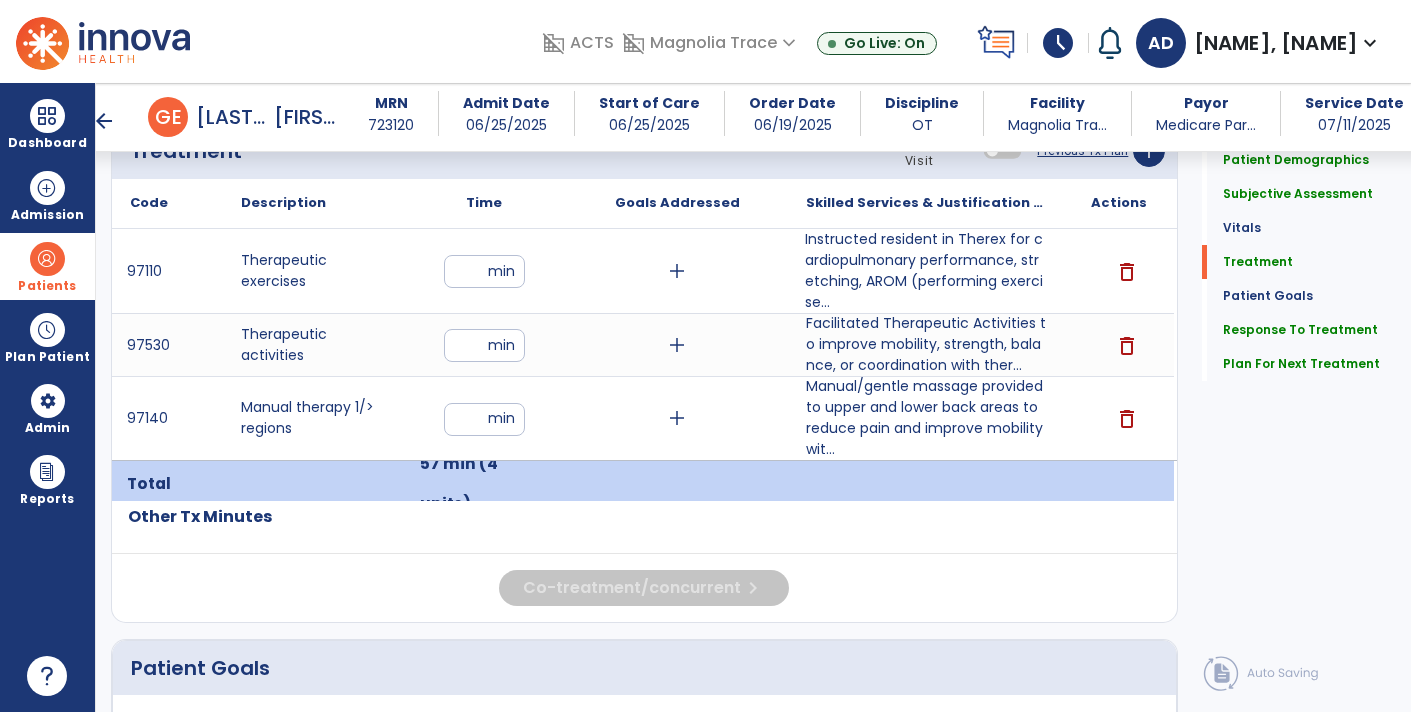 click on "**" at bounding box center (484, 271) 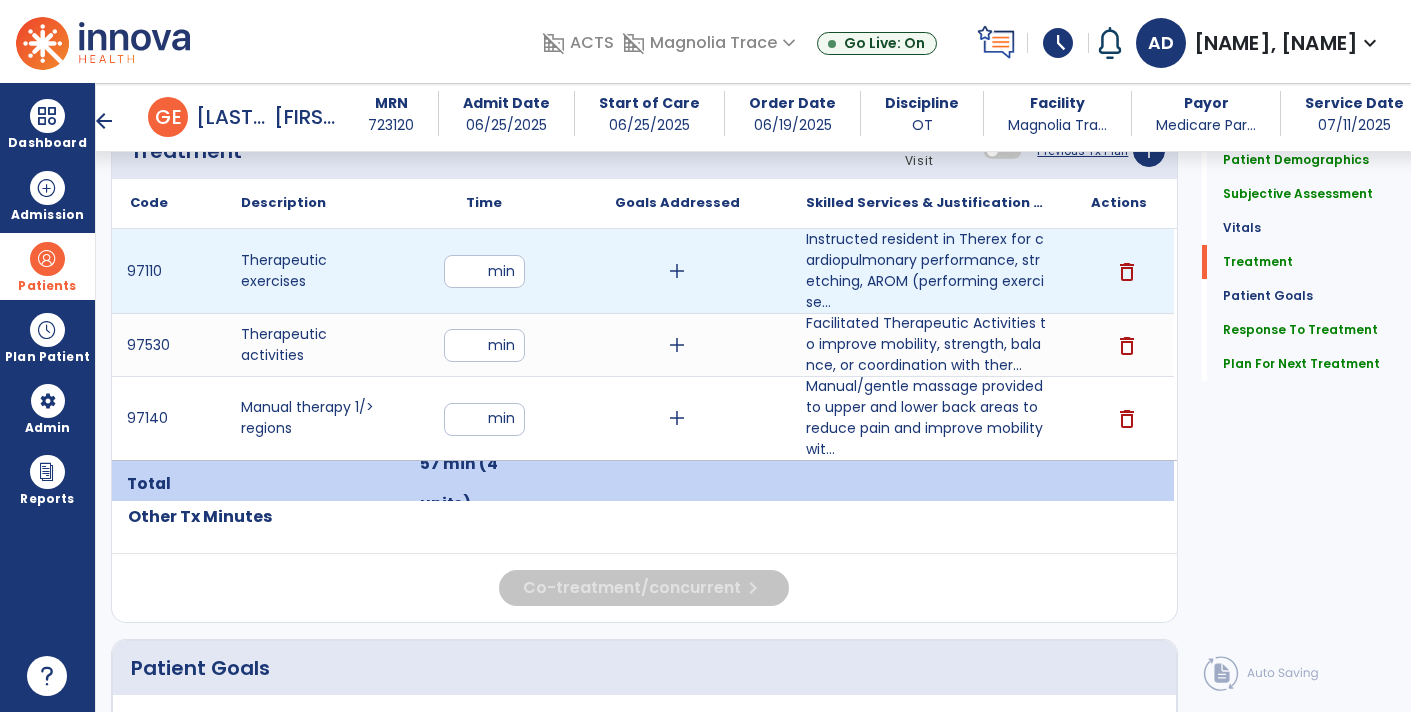 type on "**" 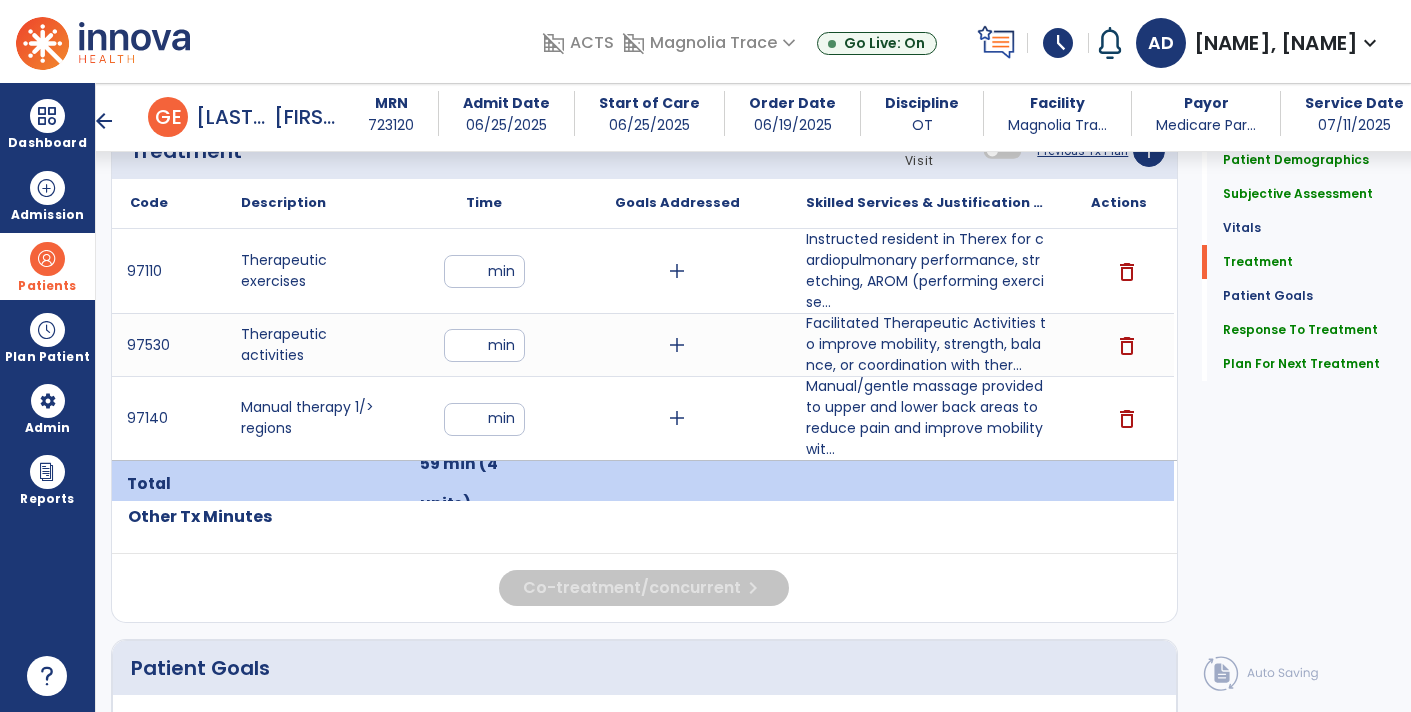 click on "**" at bounding box center (484, 271) 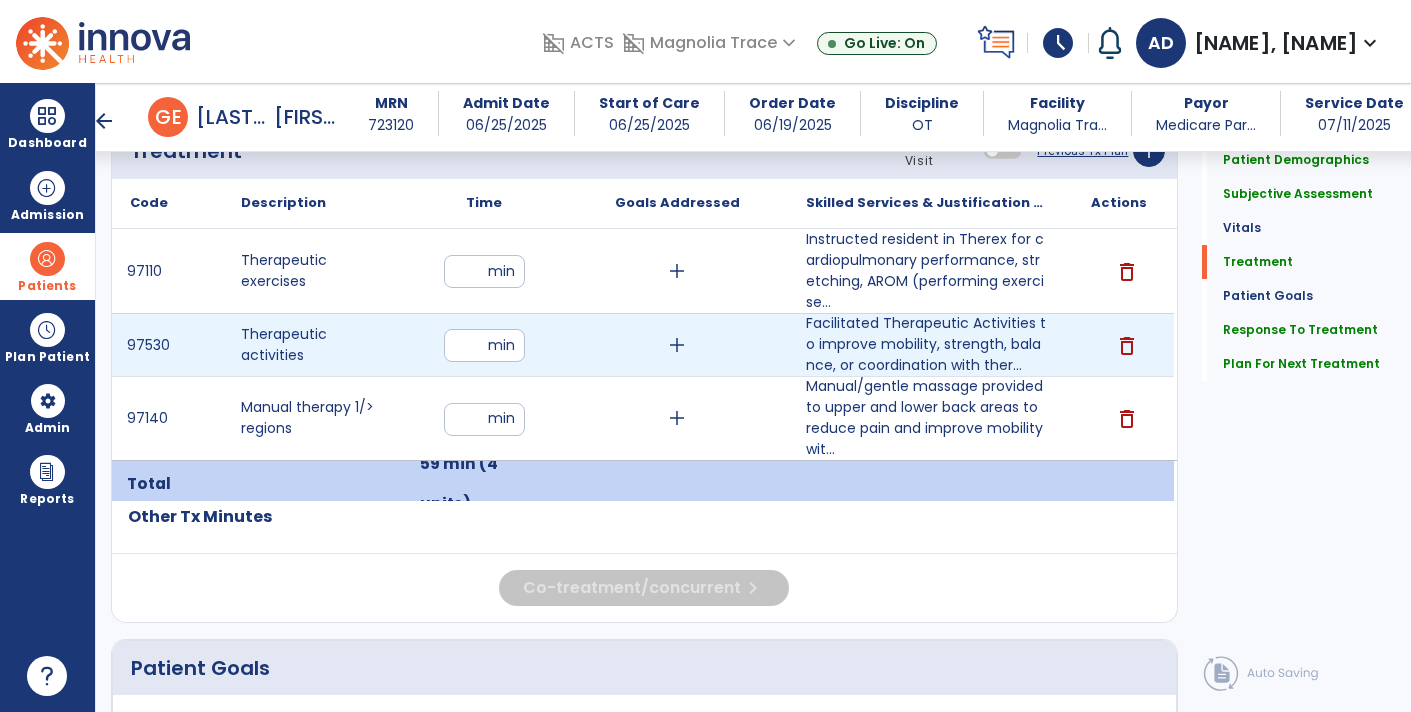 type on "**" 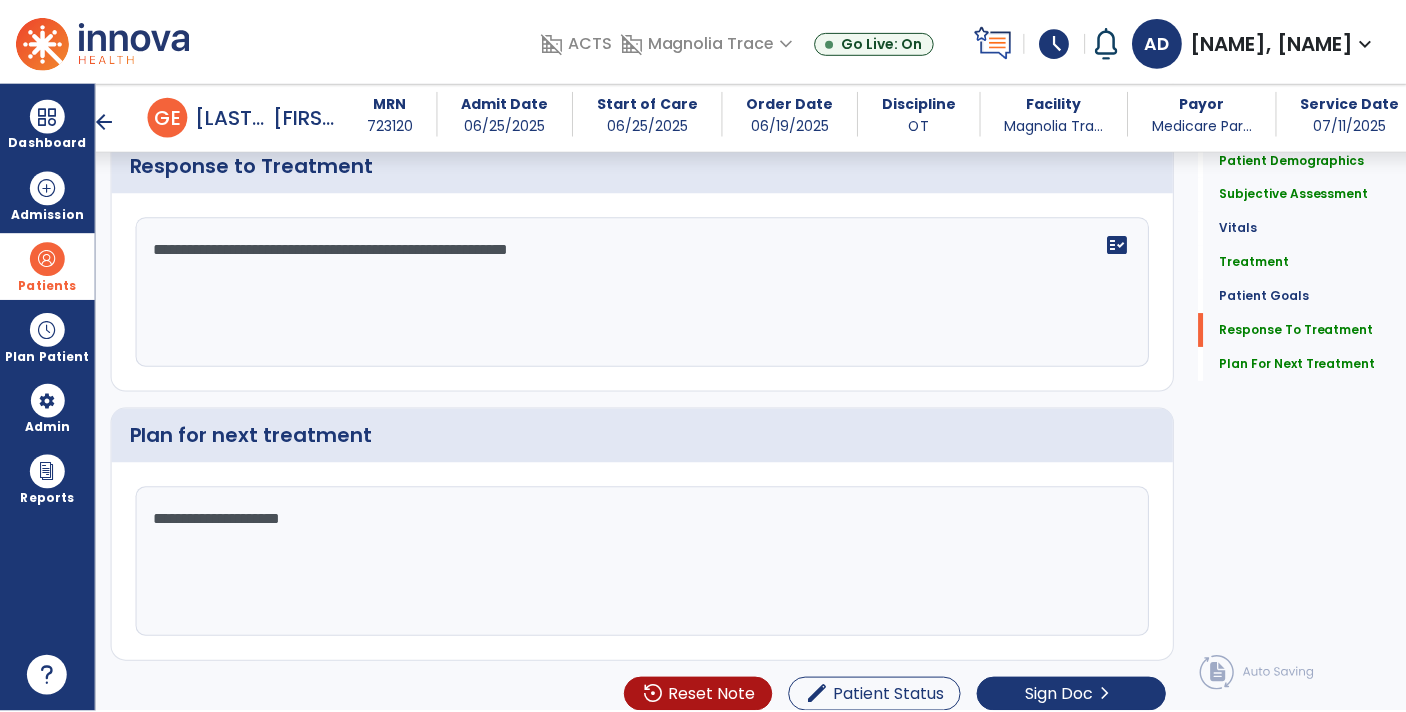 scroll, scrollTop: 2858, scrollLeft: 0, axis: vertical 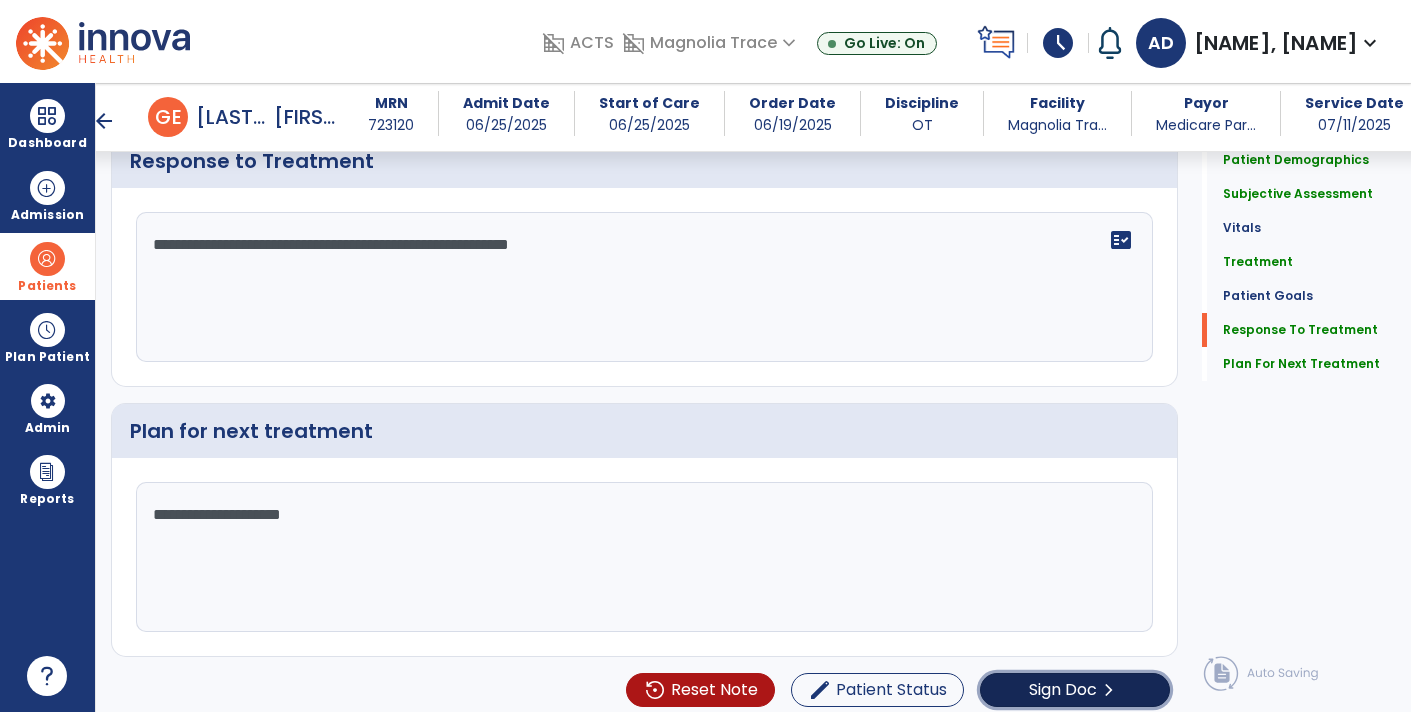 click on "Sign Doc" 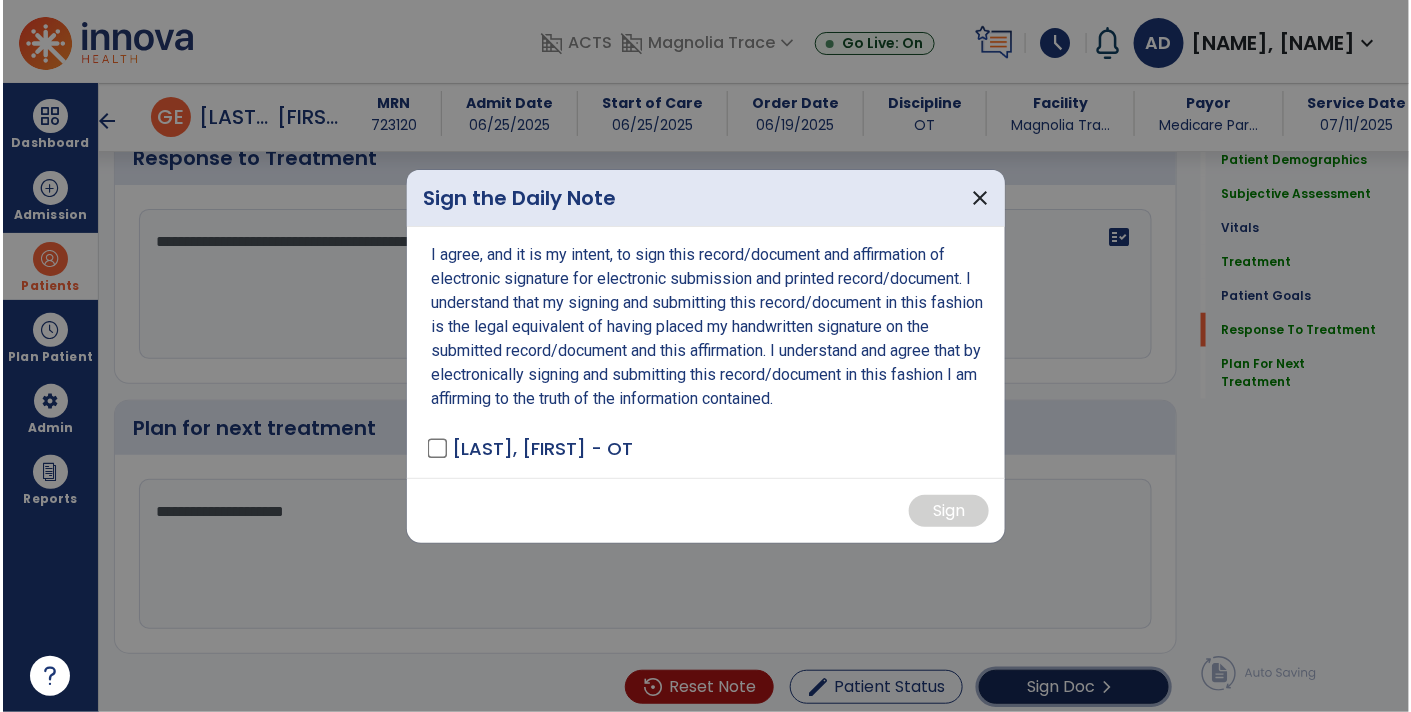scroll, scrollTop: 2858, scrollLeft: 0, axis: vertical 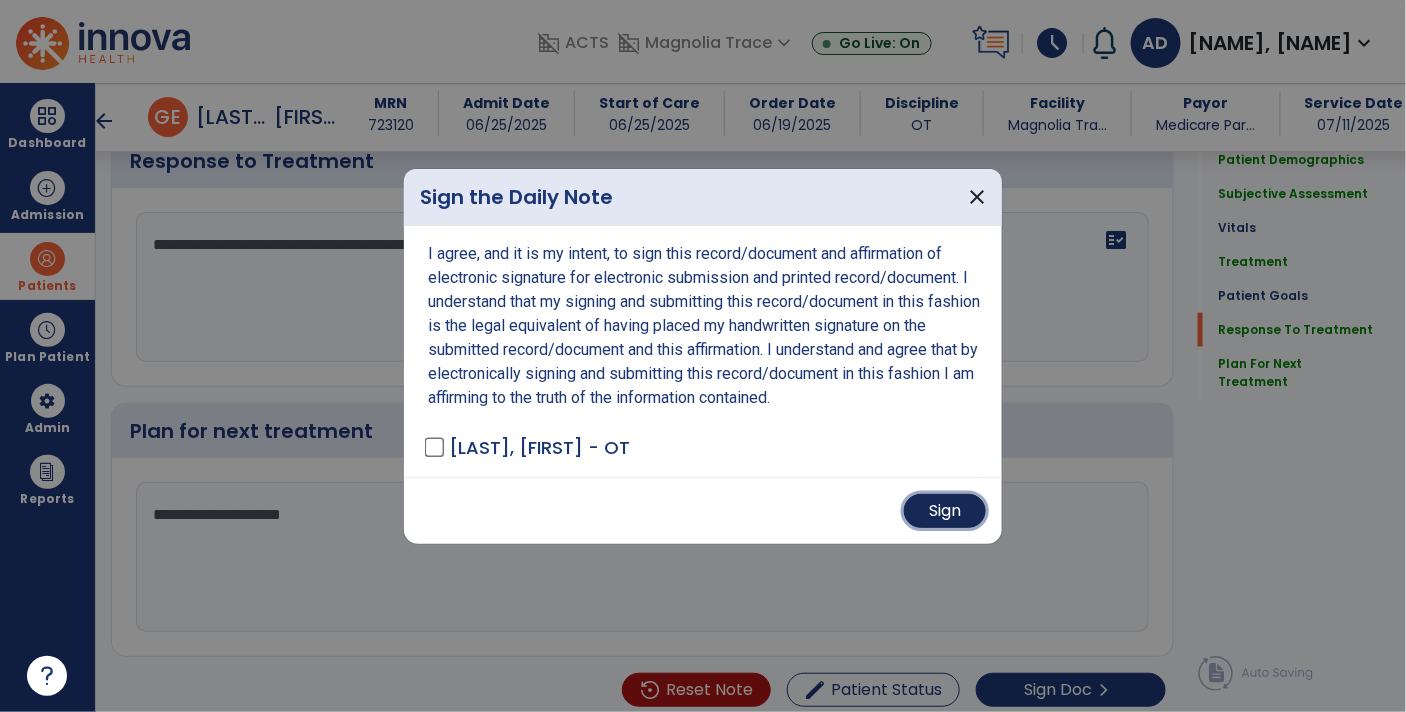 click on "Sign" at bounding box center (945, 511) 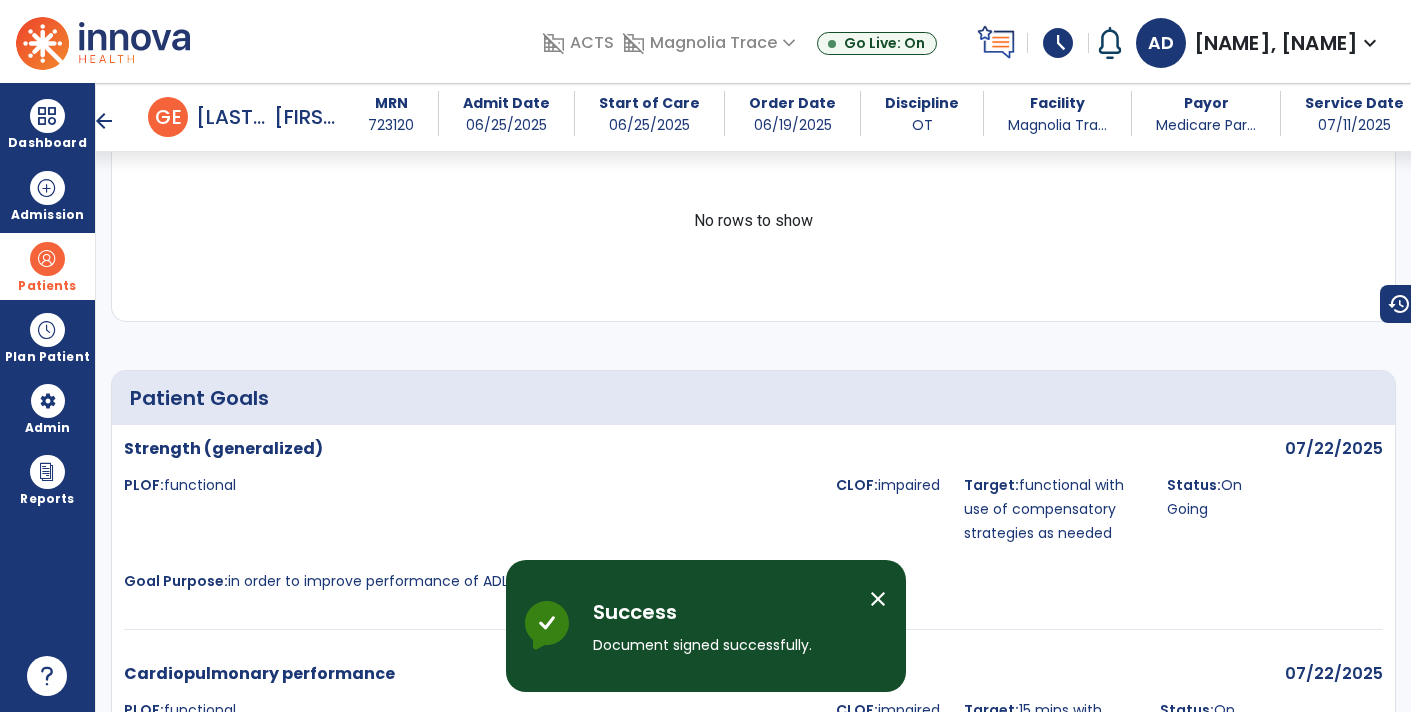 scroll, scrollTop: 2311, scrollLeft: 0, axis: vertical 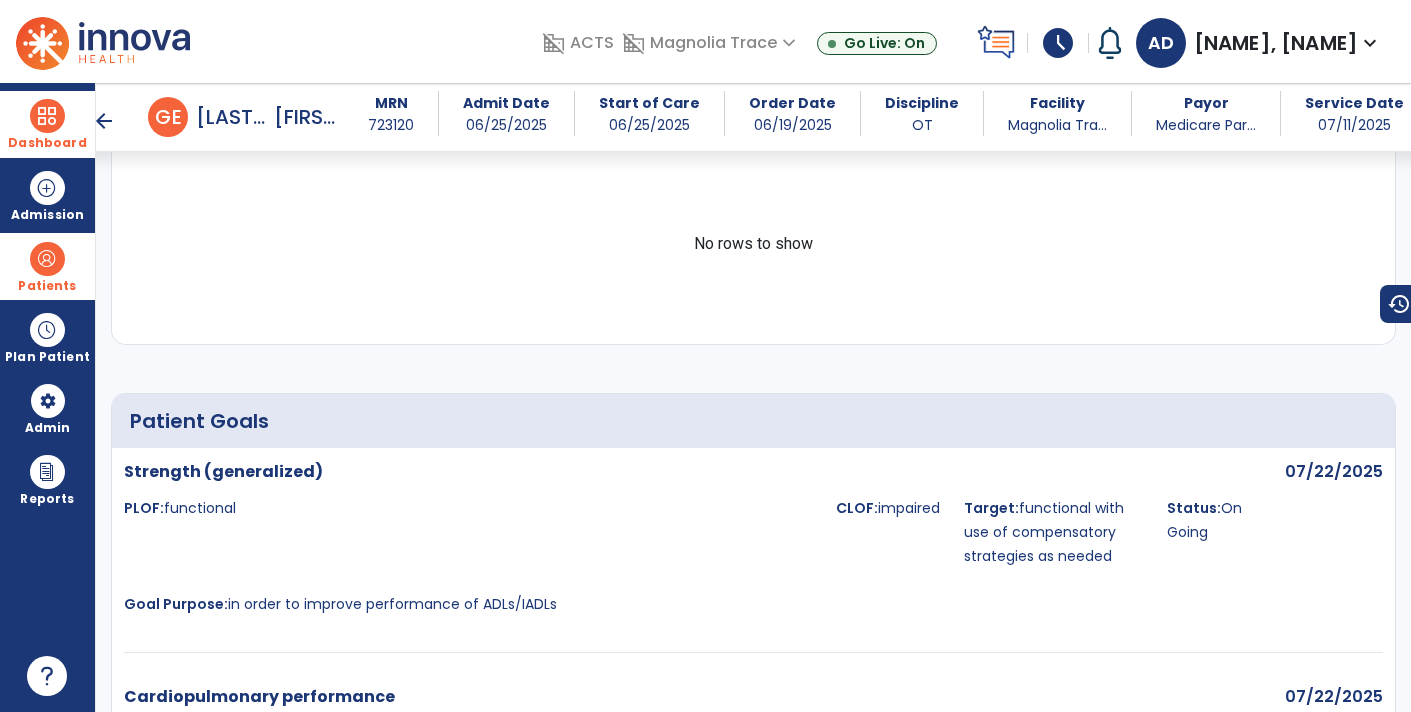 click at bounding box center (47, 116) 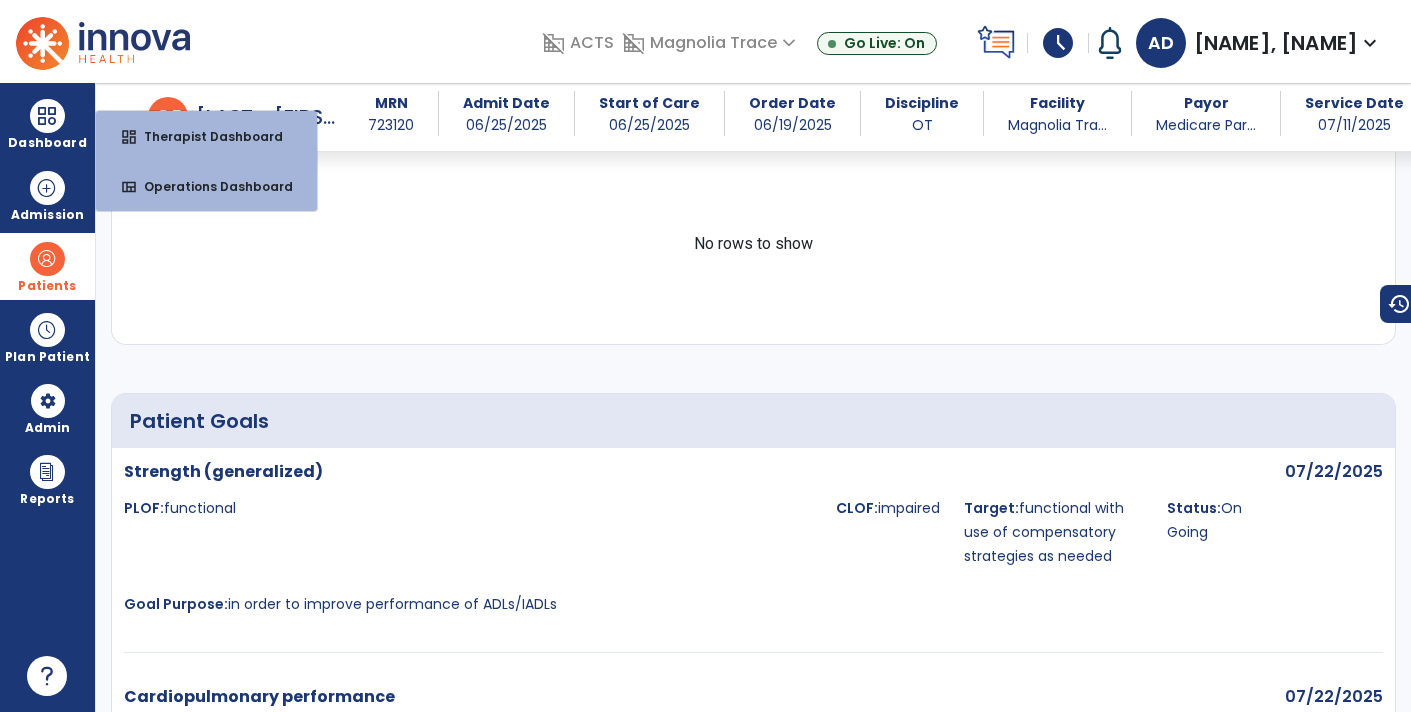 click on "No rows to show" at bounding box center [753, 244] 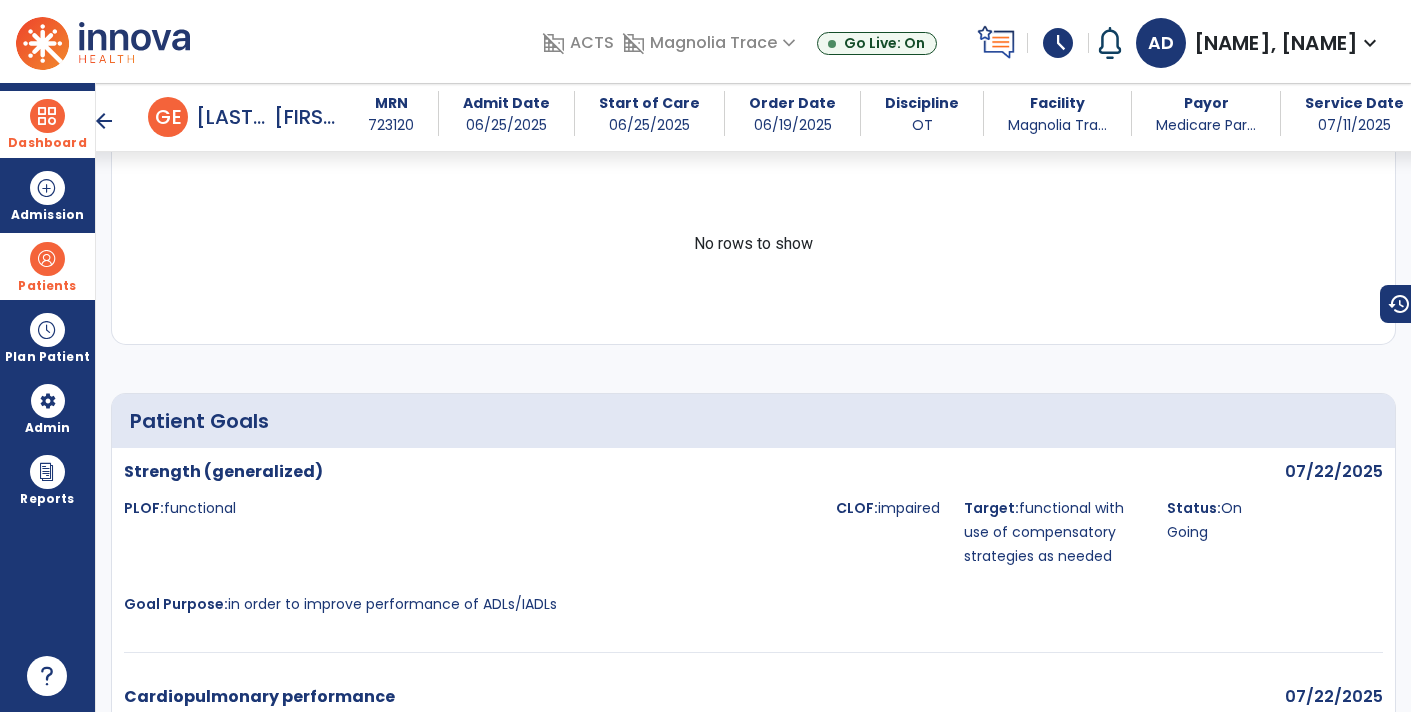 click at bounding box center [47, 116] 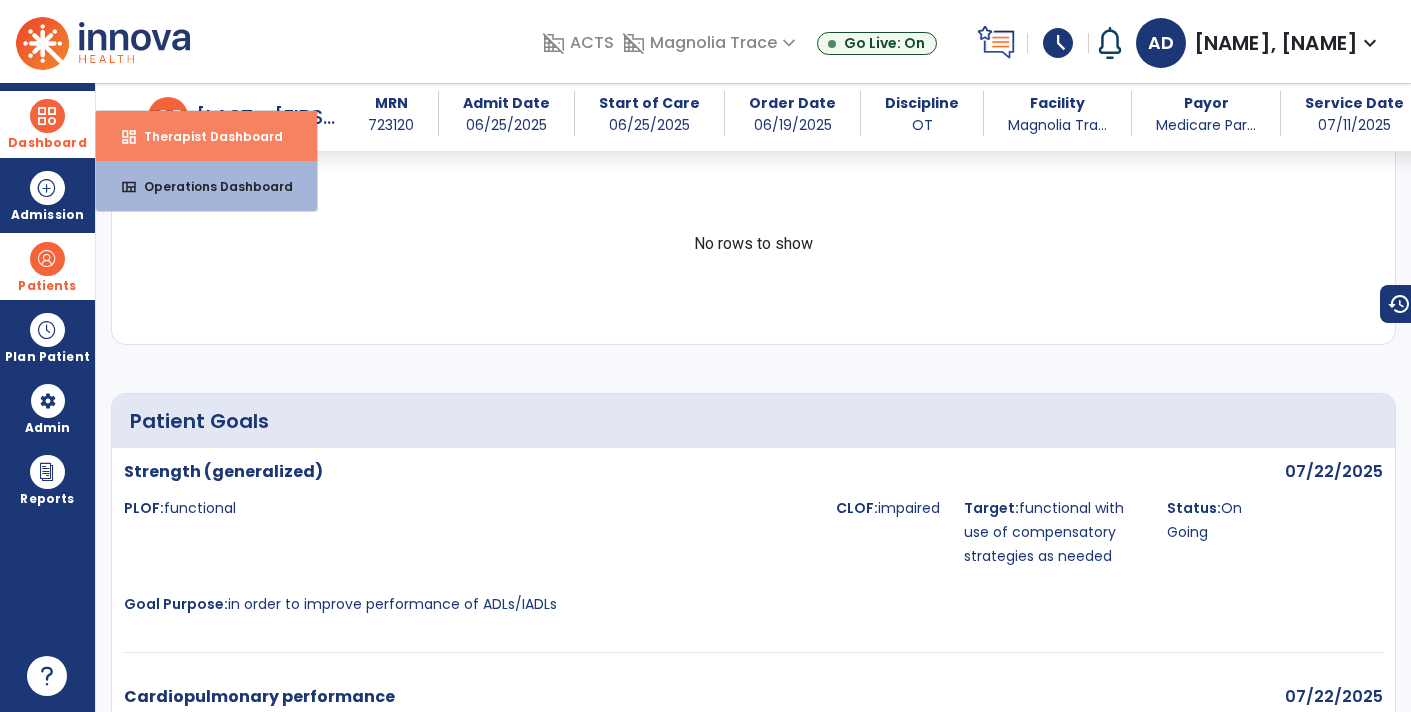 click on "Therapist Dashboard" at bounding box center [205, 136] 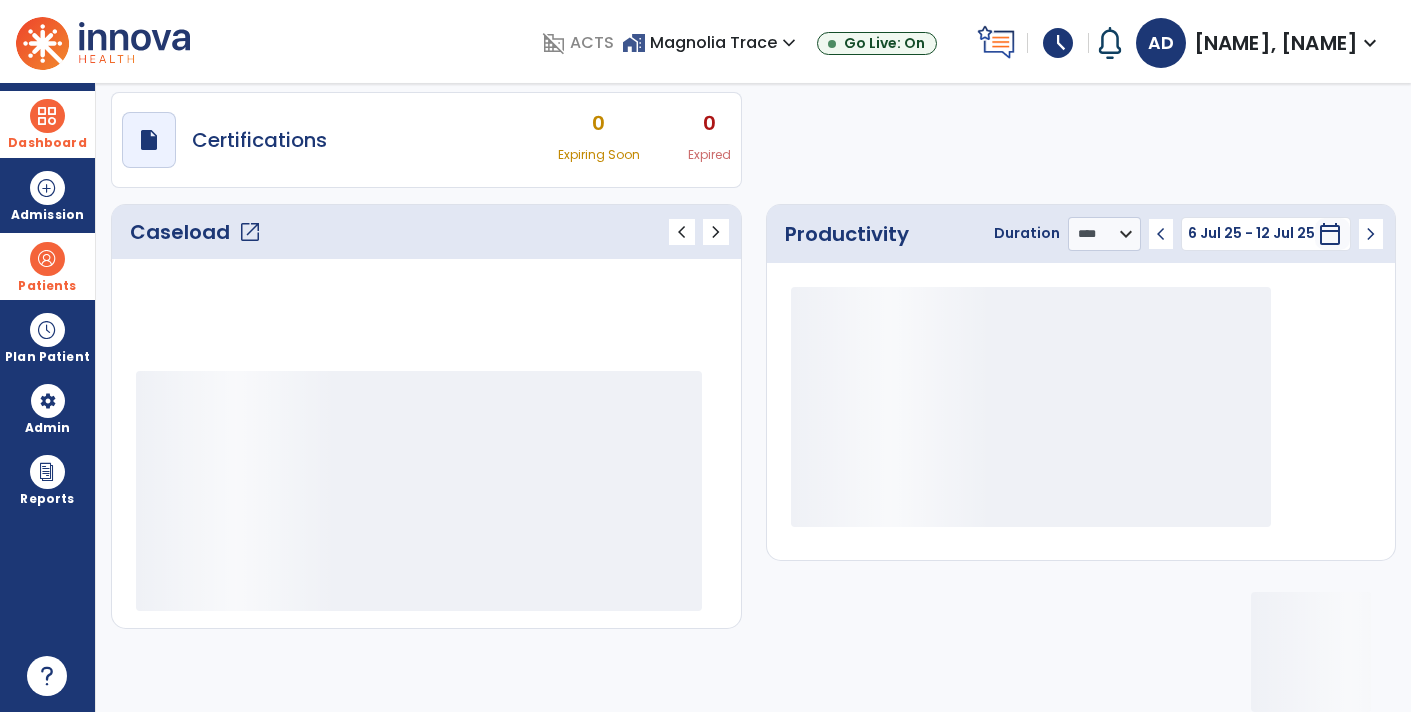 scroll, scrollTop: 162, scrollLeft: 0, axis: vertical 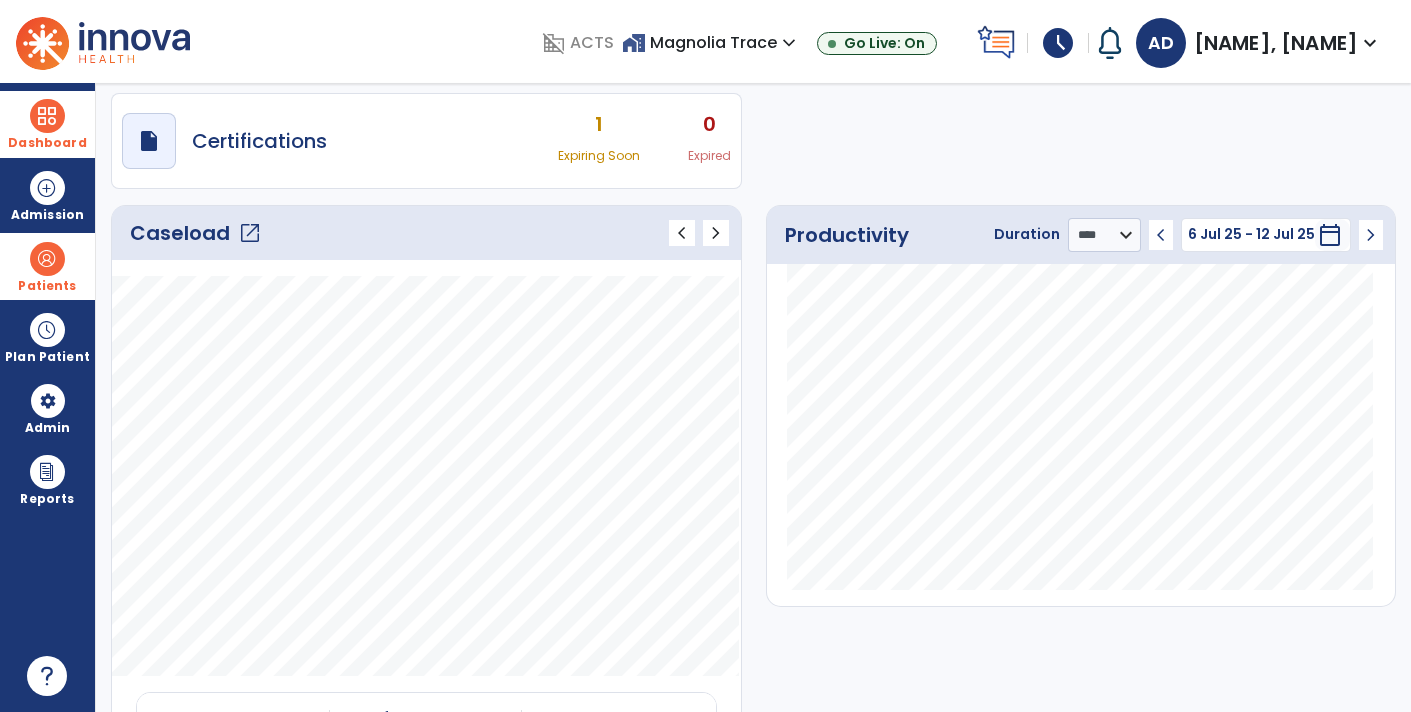 click on "open_in_new" 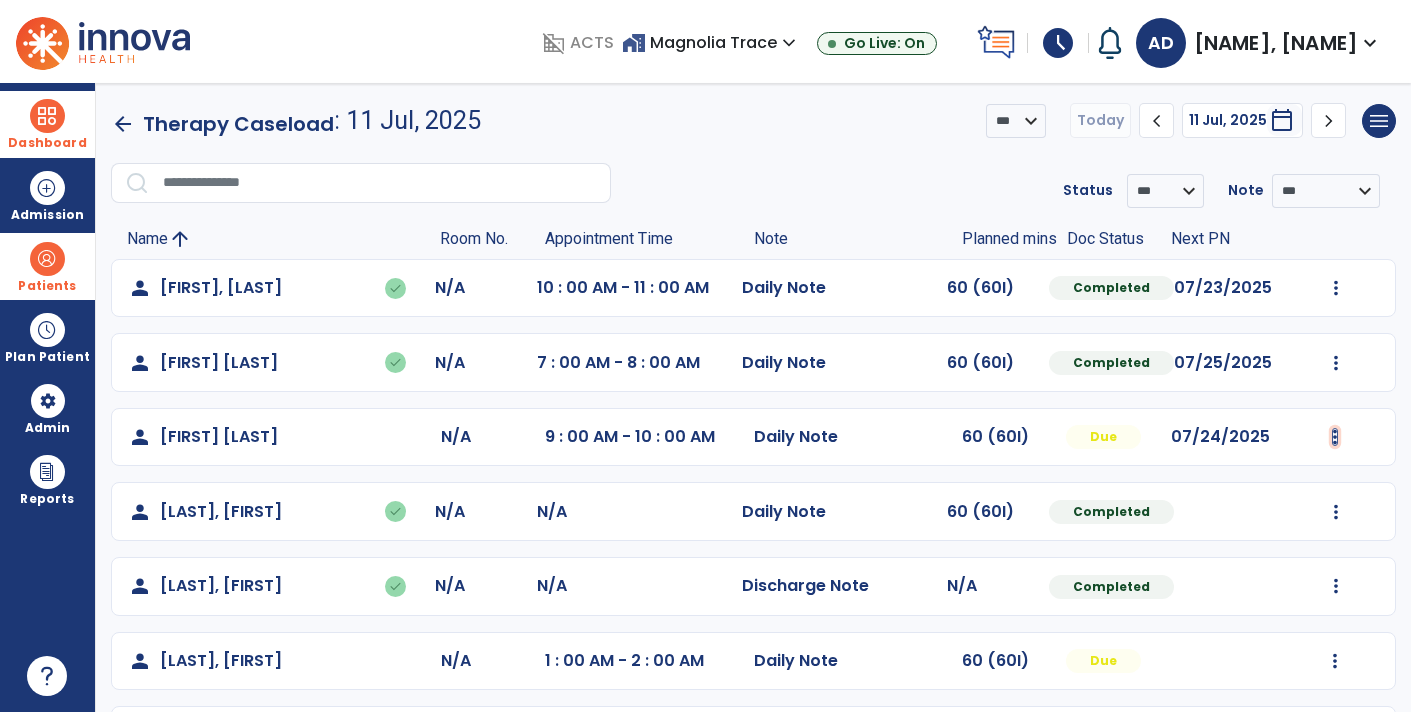 click at bounding box center (1336, 288) 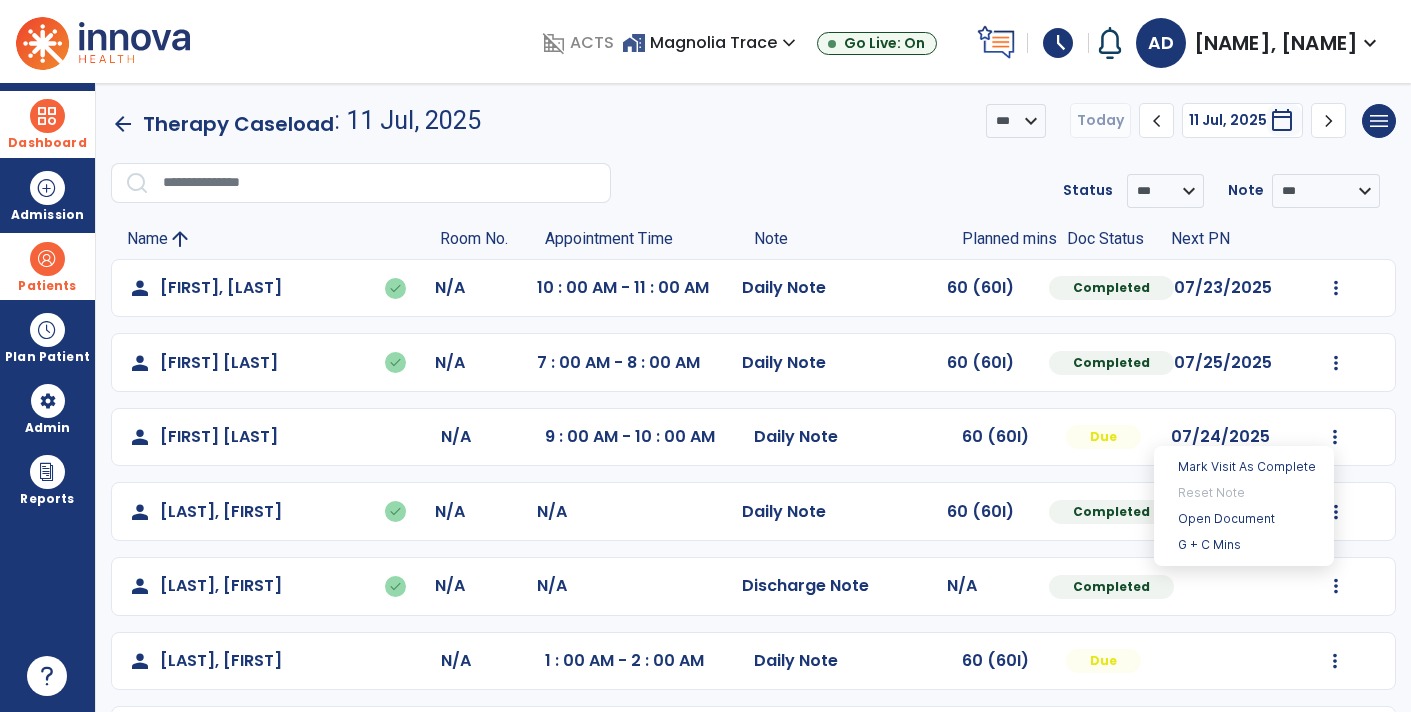 click on "arrow_back" 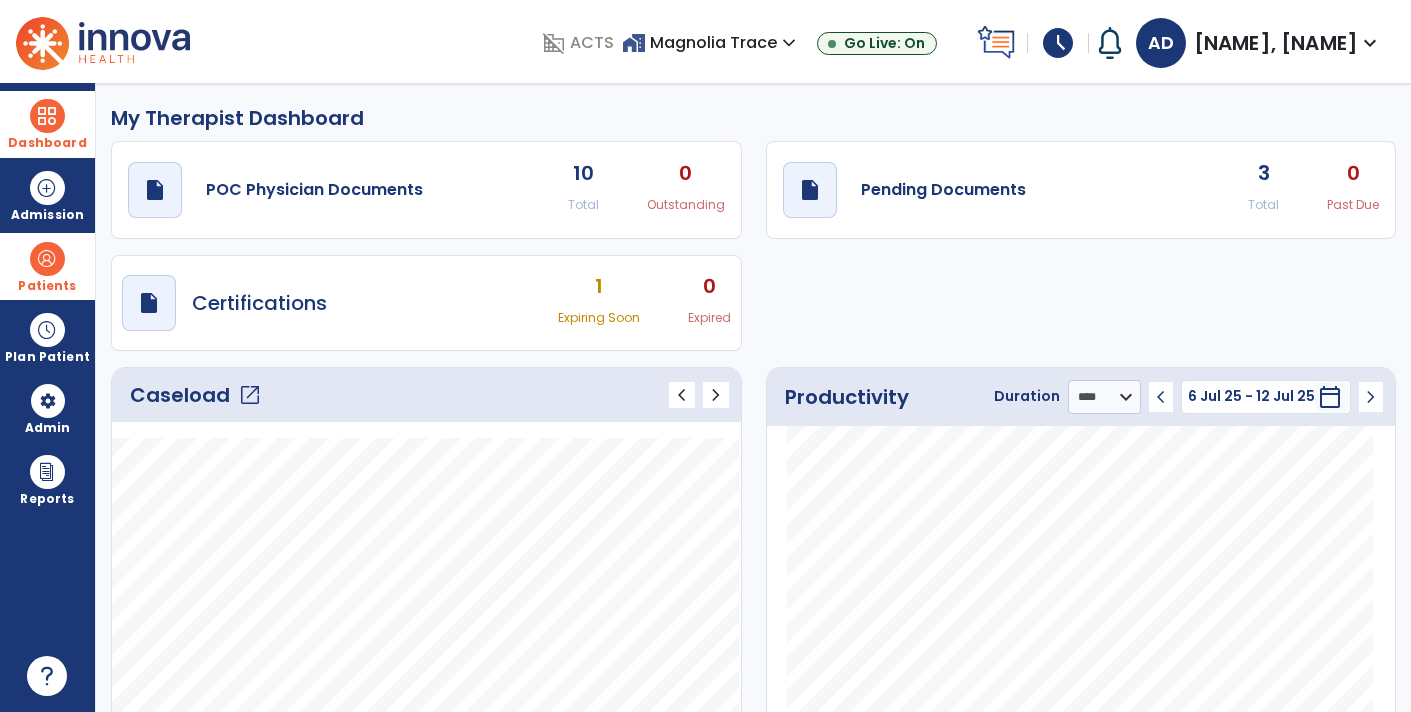 click on "Patients" at bounding box center (47, 286) 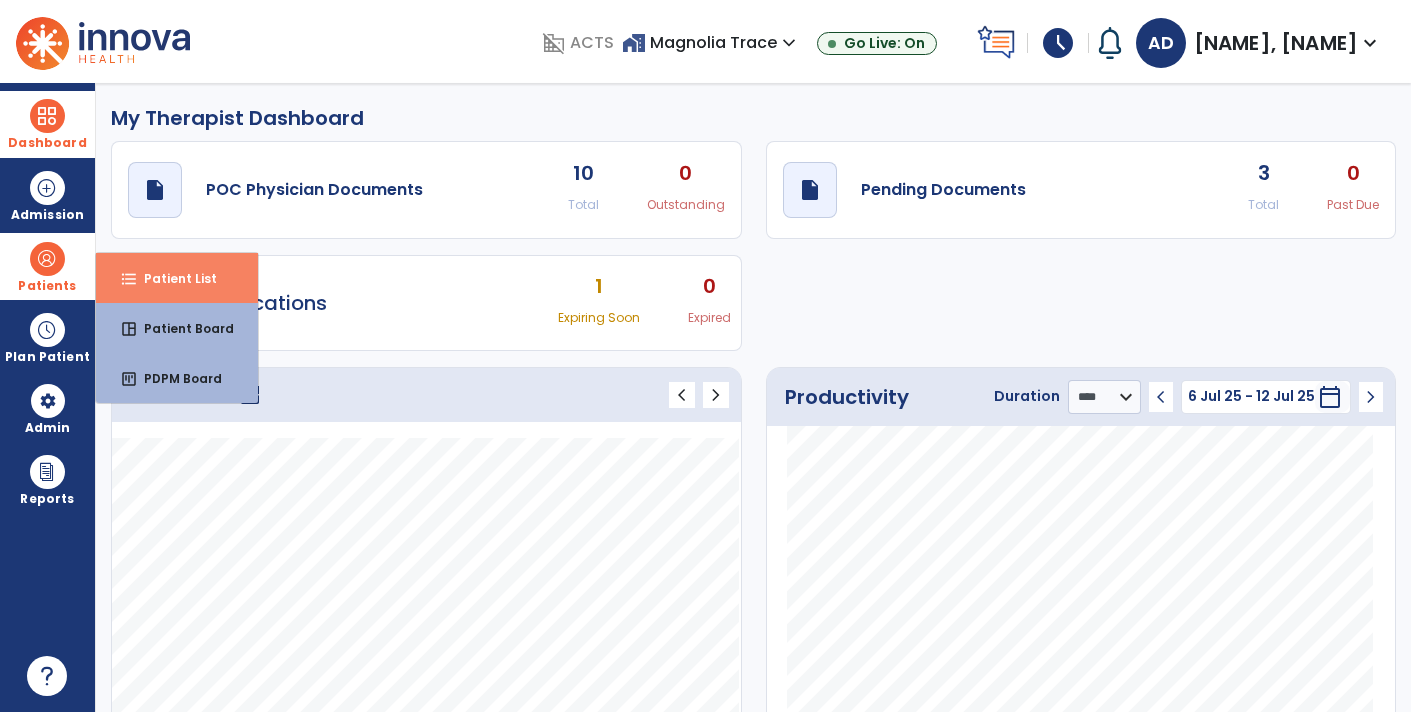 click on "format_list_bulleted  Patient List" at bounding box center [177, 278] 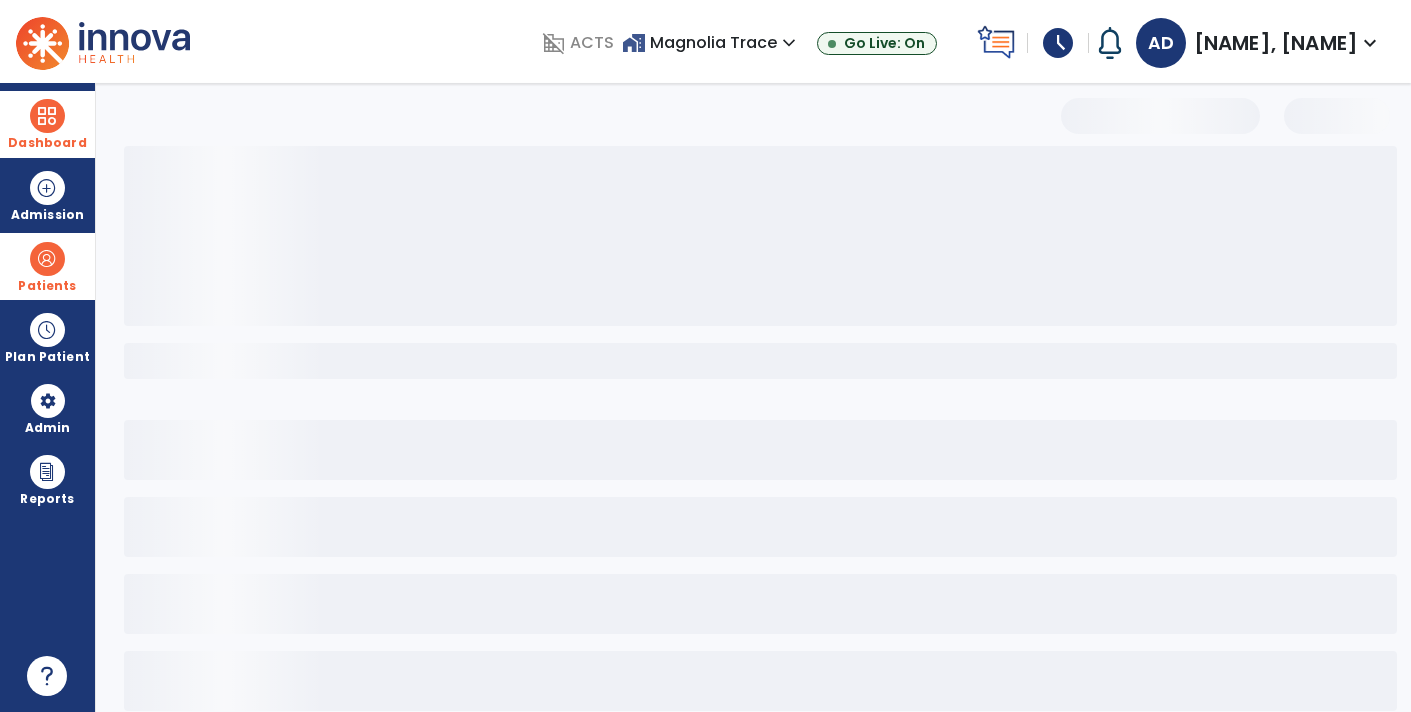 select on "***" 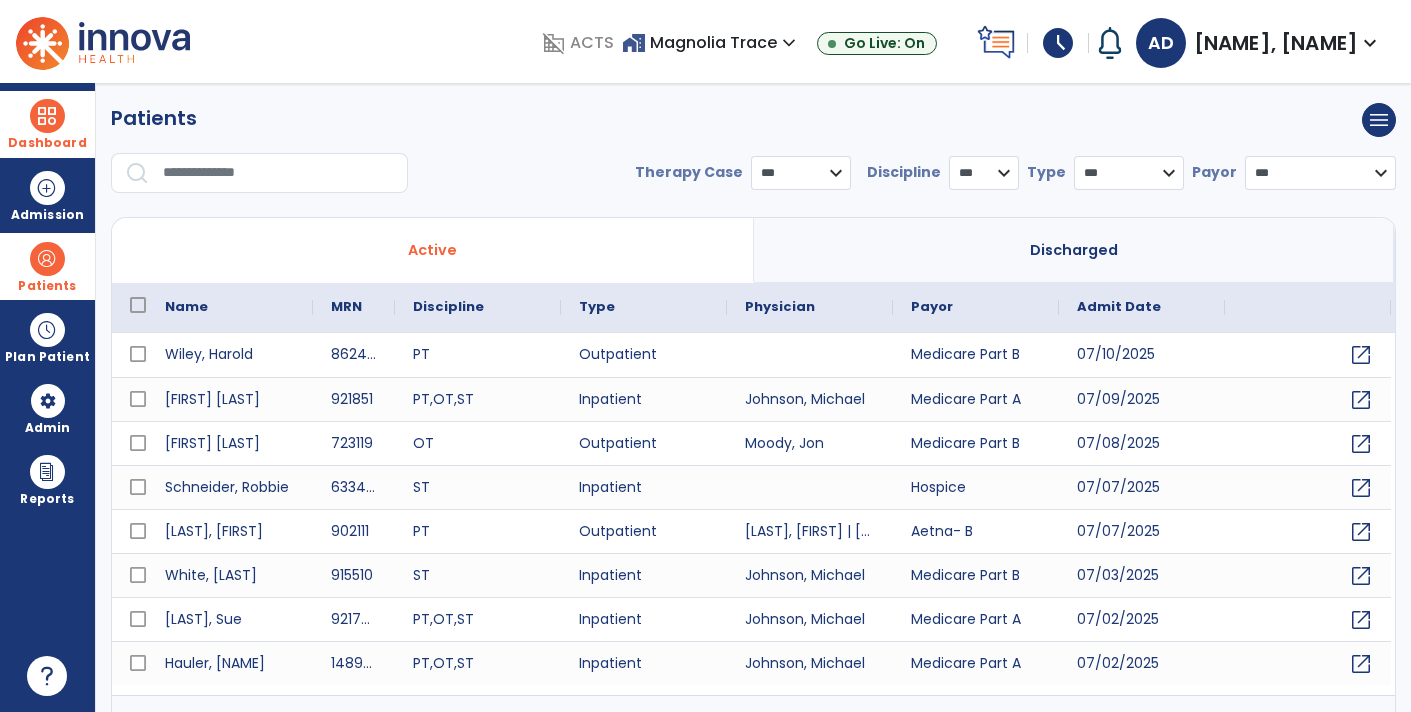 click at bounding box center [278, 173] 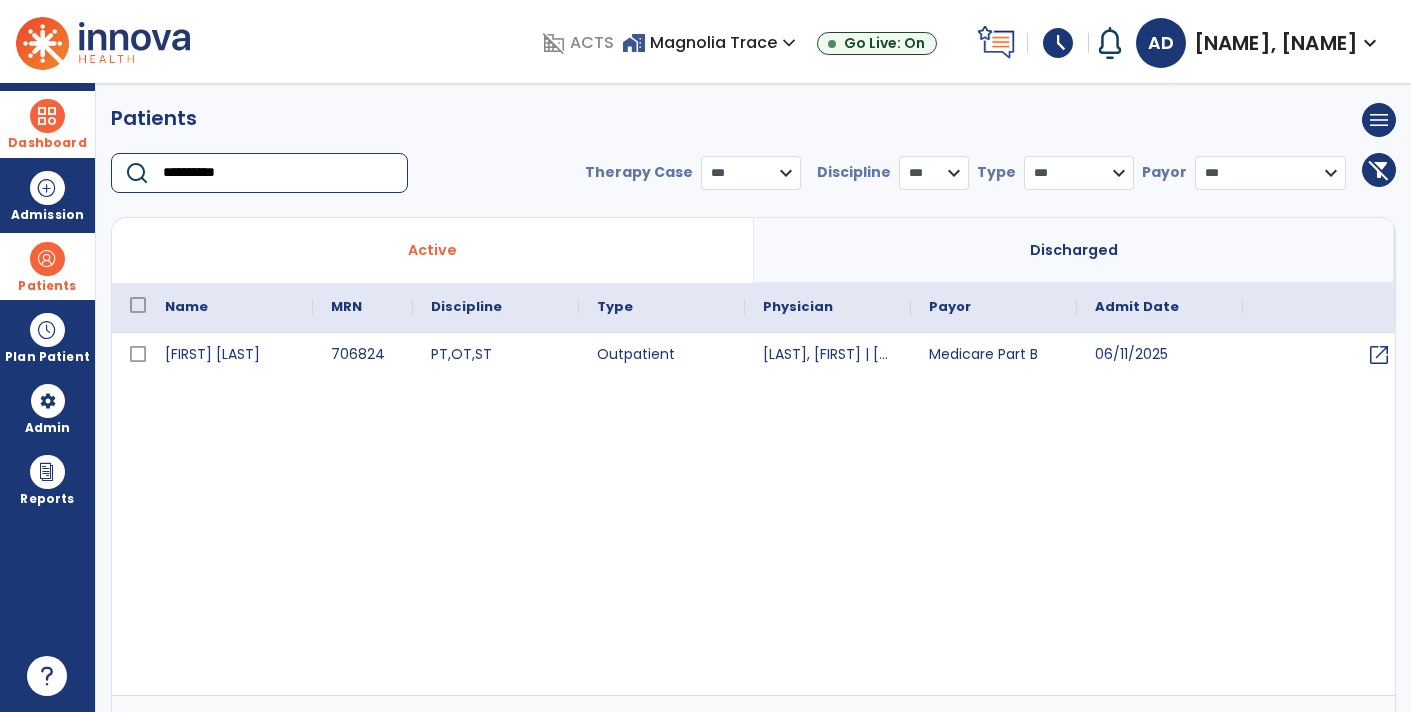 type on "**********" 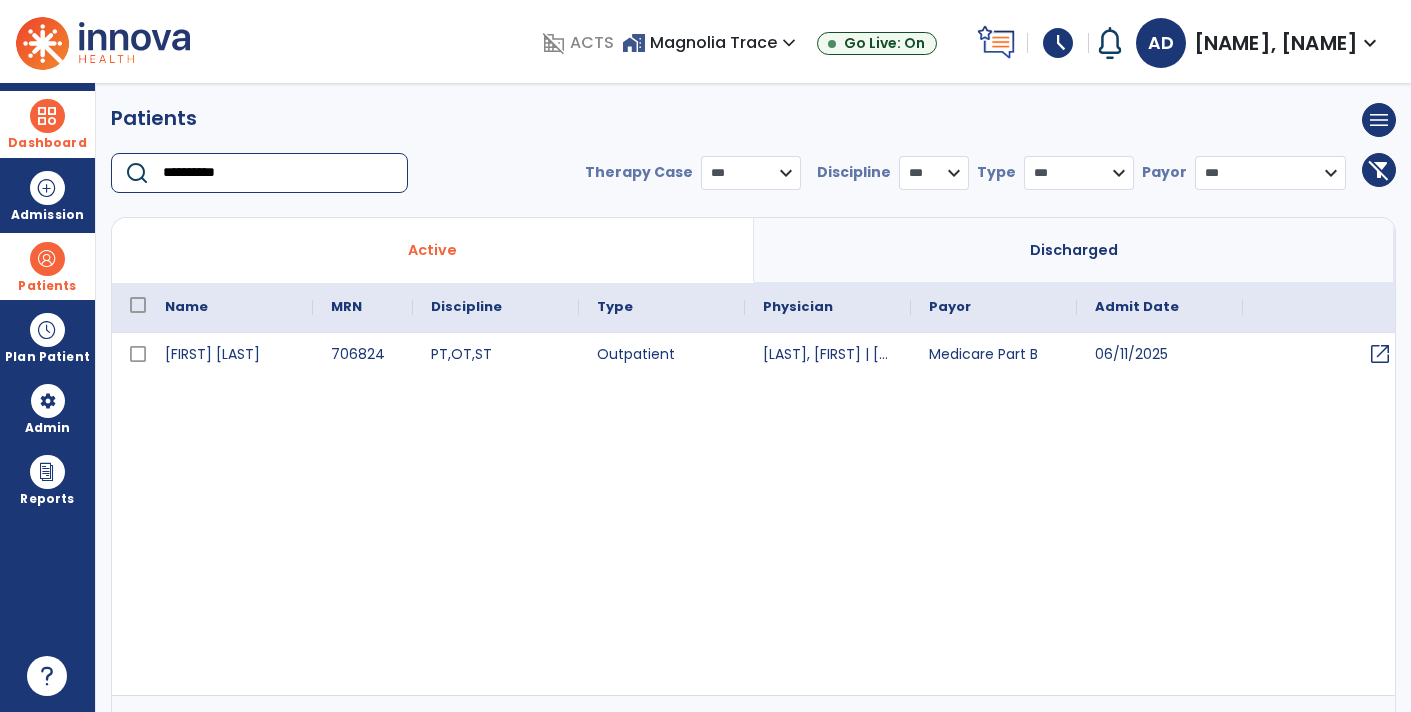 click on "open_in_new" at bounding box center [1380, 354] 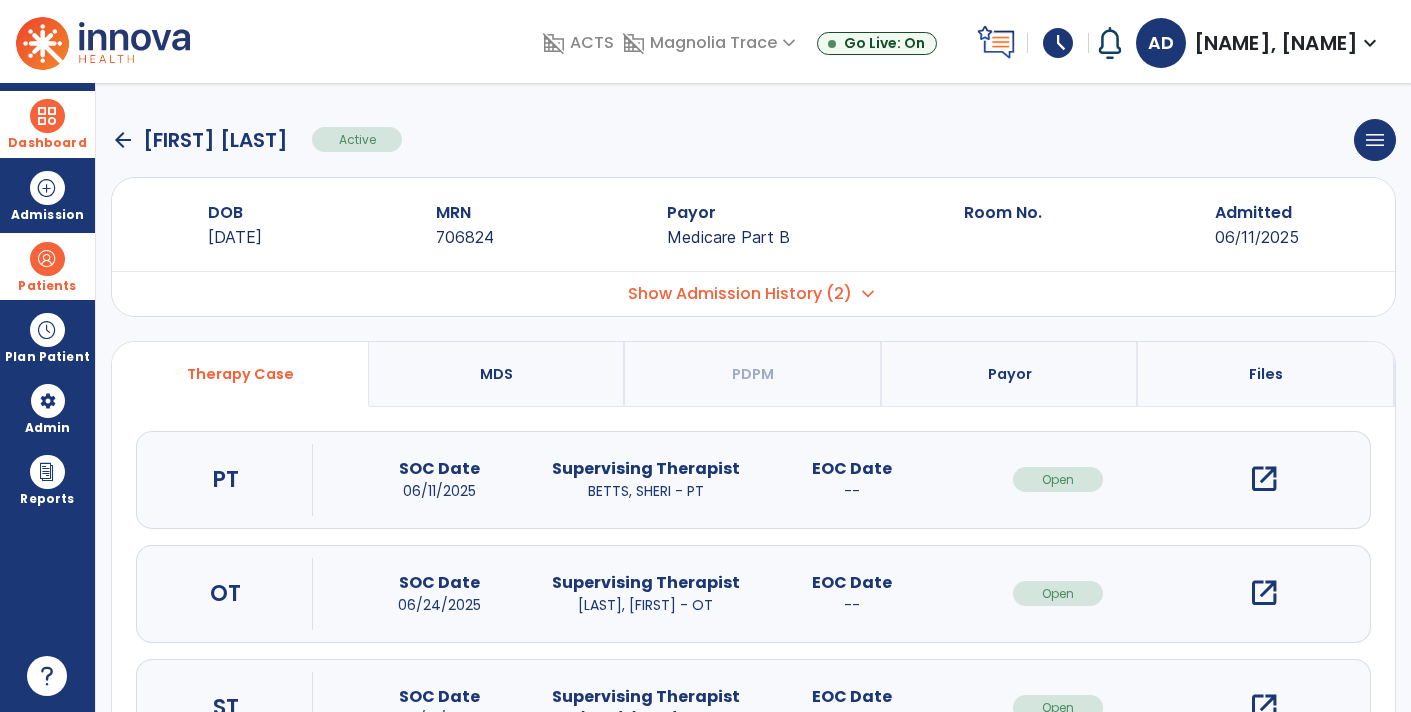 click on "open_in_new" at bounding box center (1264, 593) 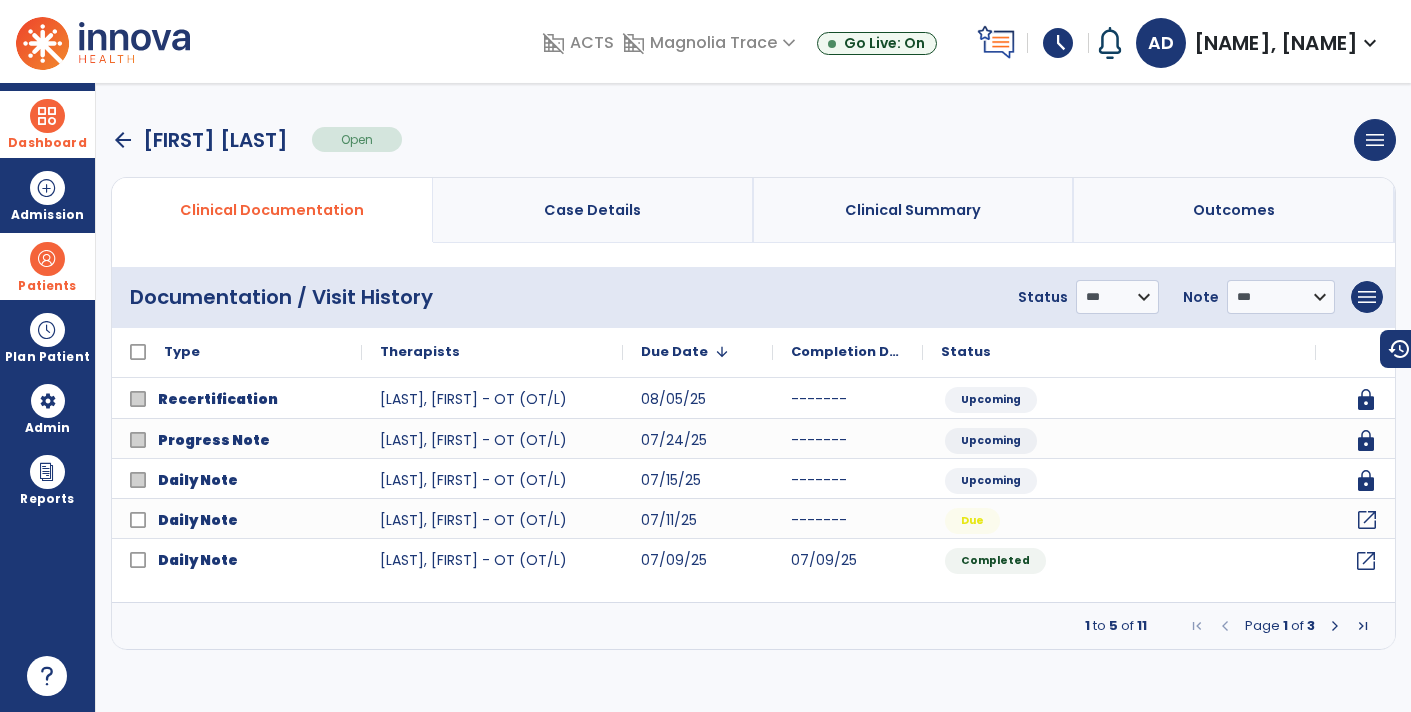 click on "open_in_new" 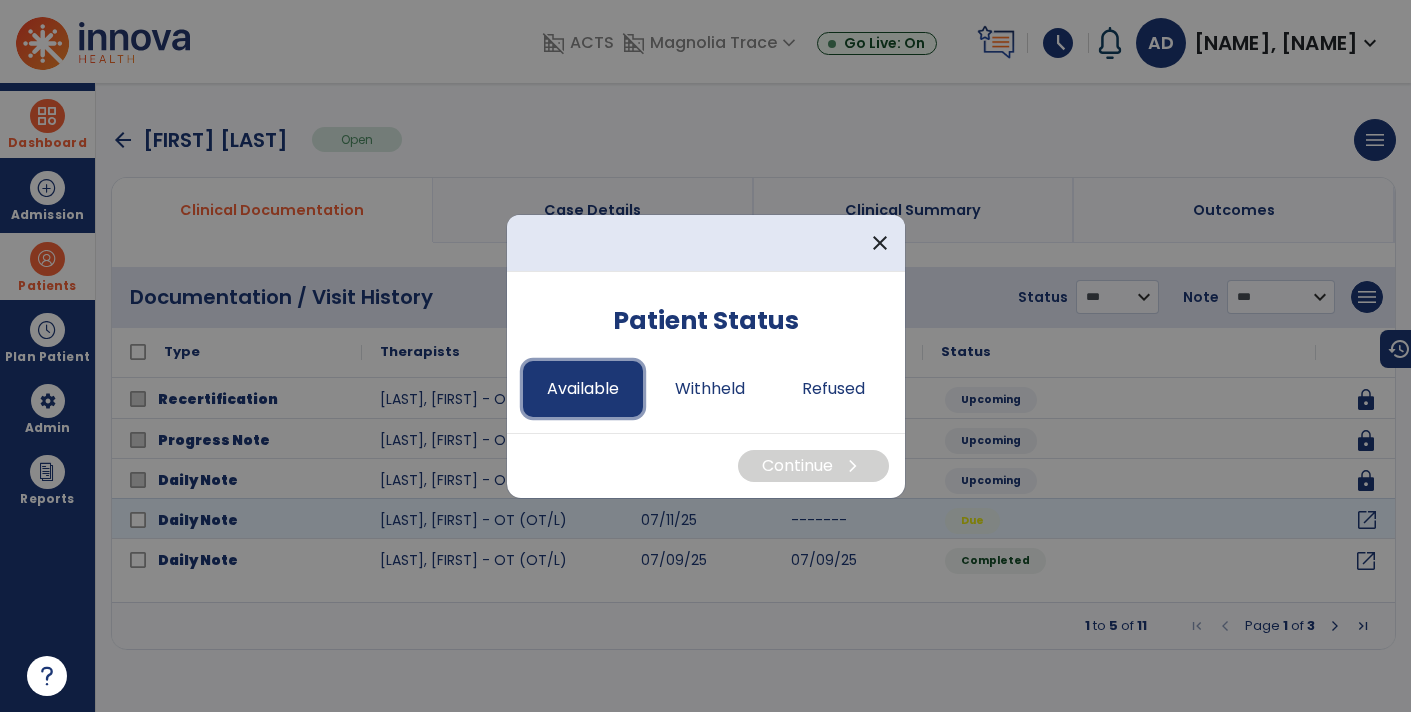 click on "Available" at bounding box center (583, 389) 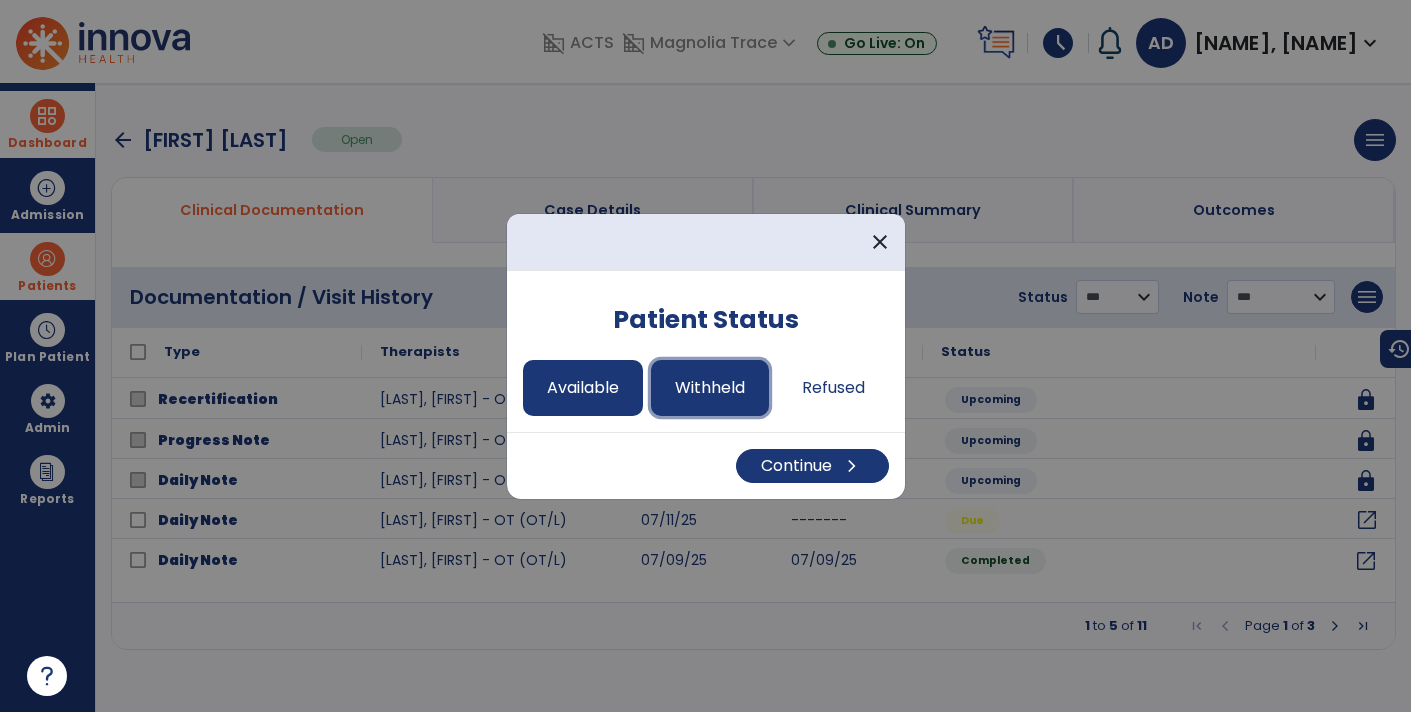click on "Withheld" at bounding box center [710, 388] 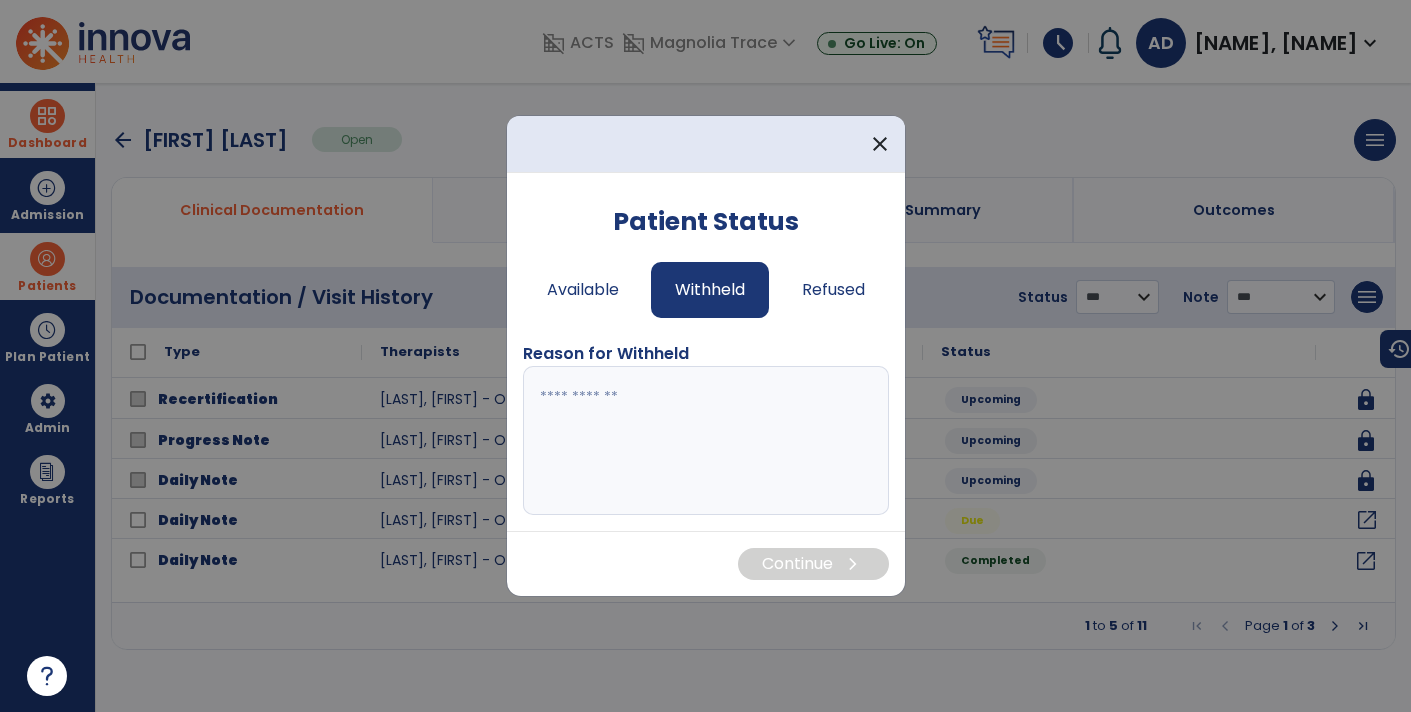 click at bounding box center [706, 441] 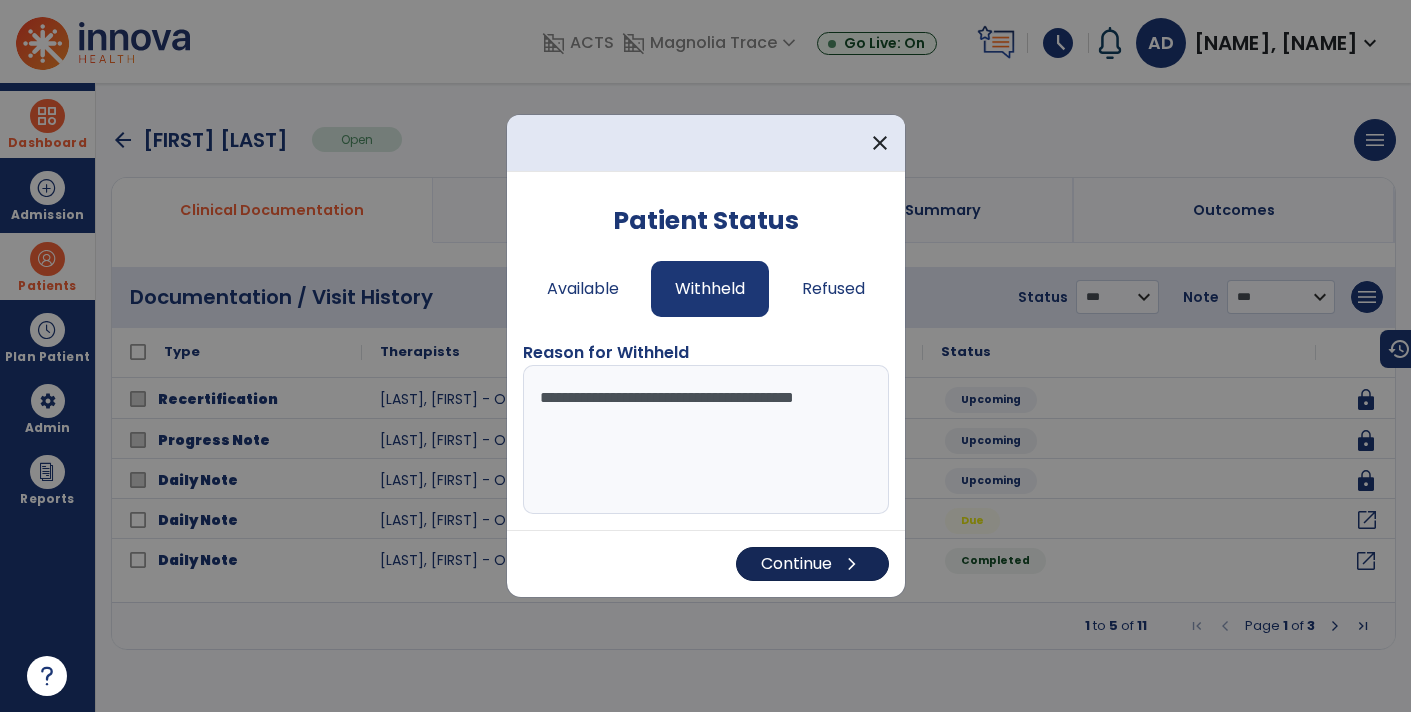 type on "**********" 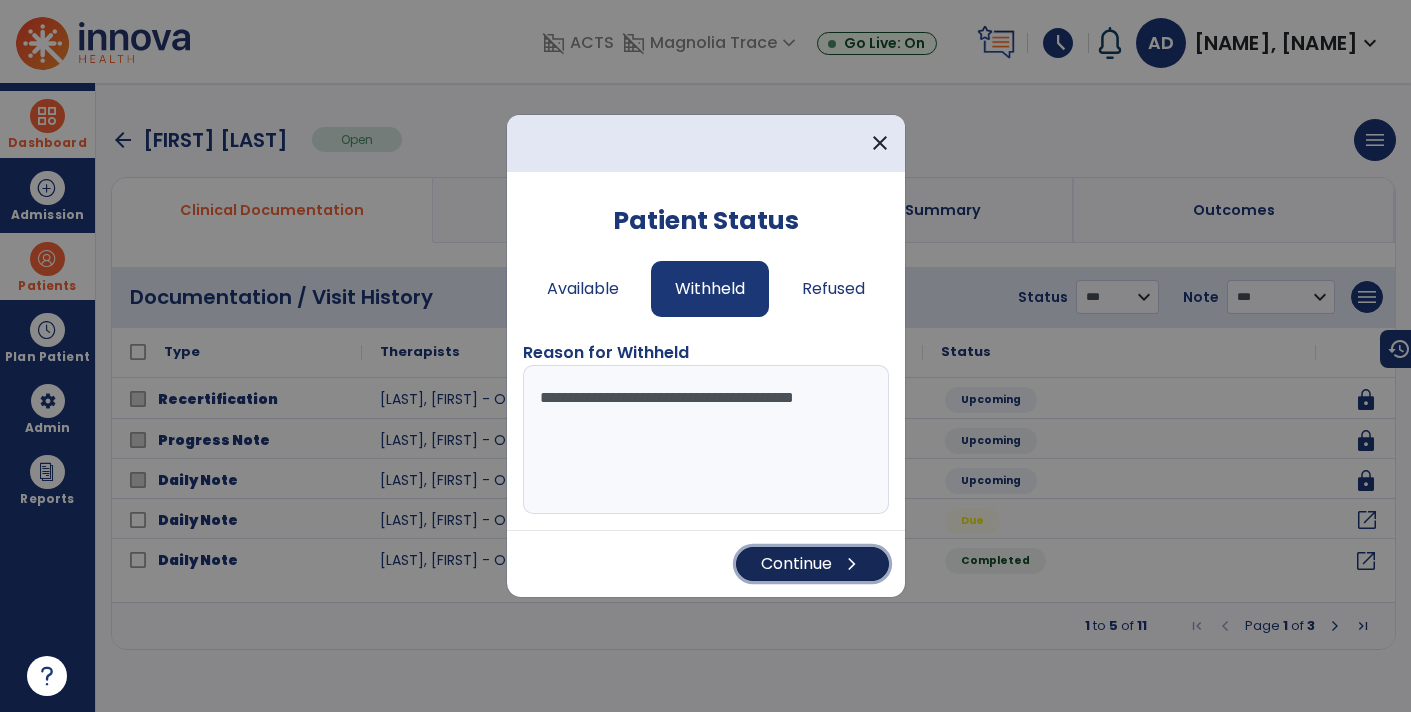 click on "Continue   chevron_right" at bounding box center (812, 564) 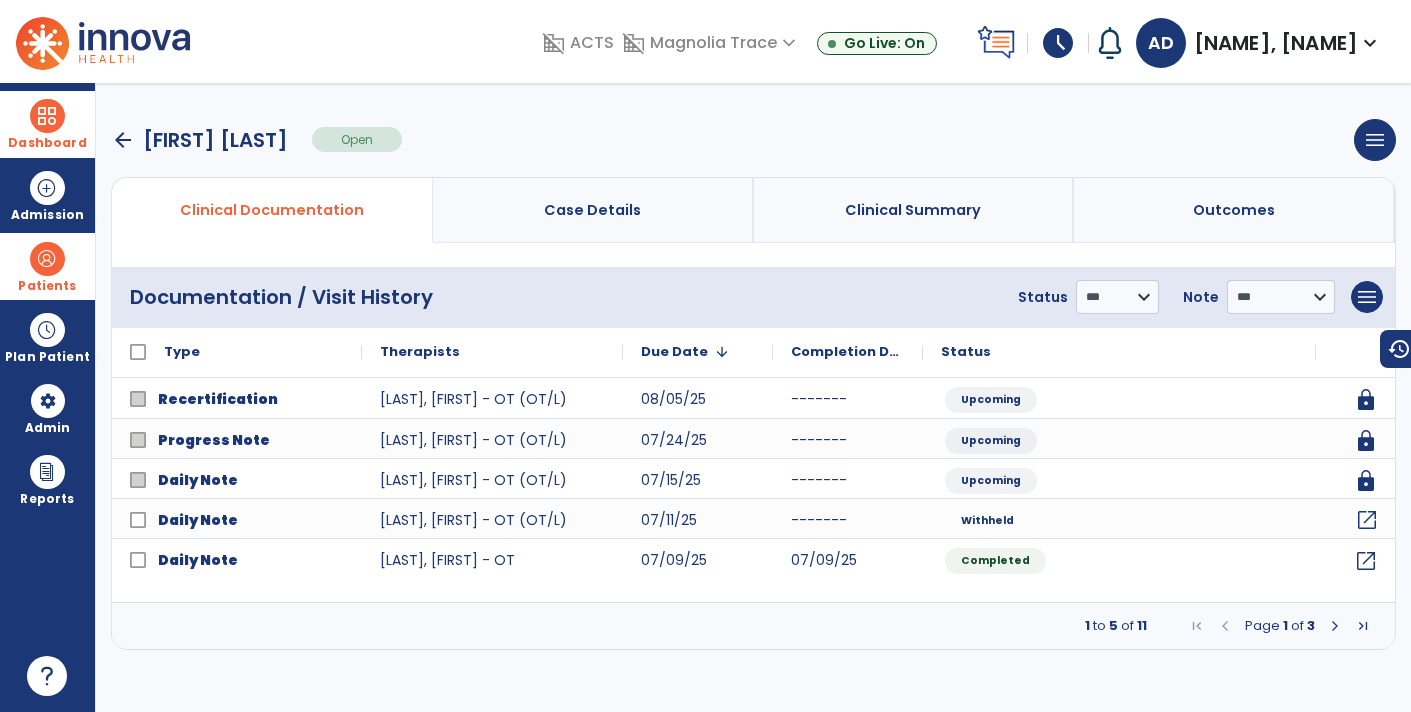 click at bounding box center (47, 259) 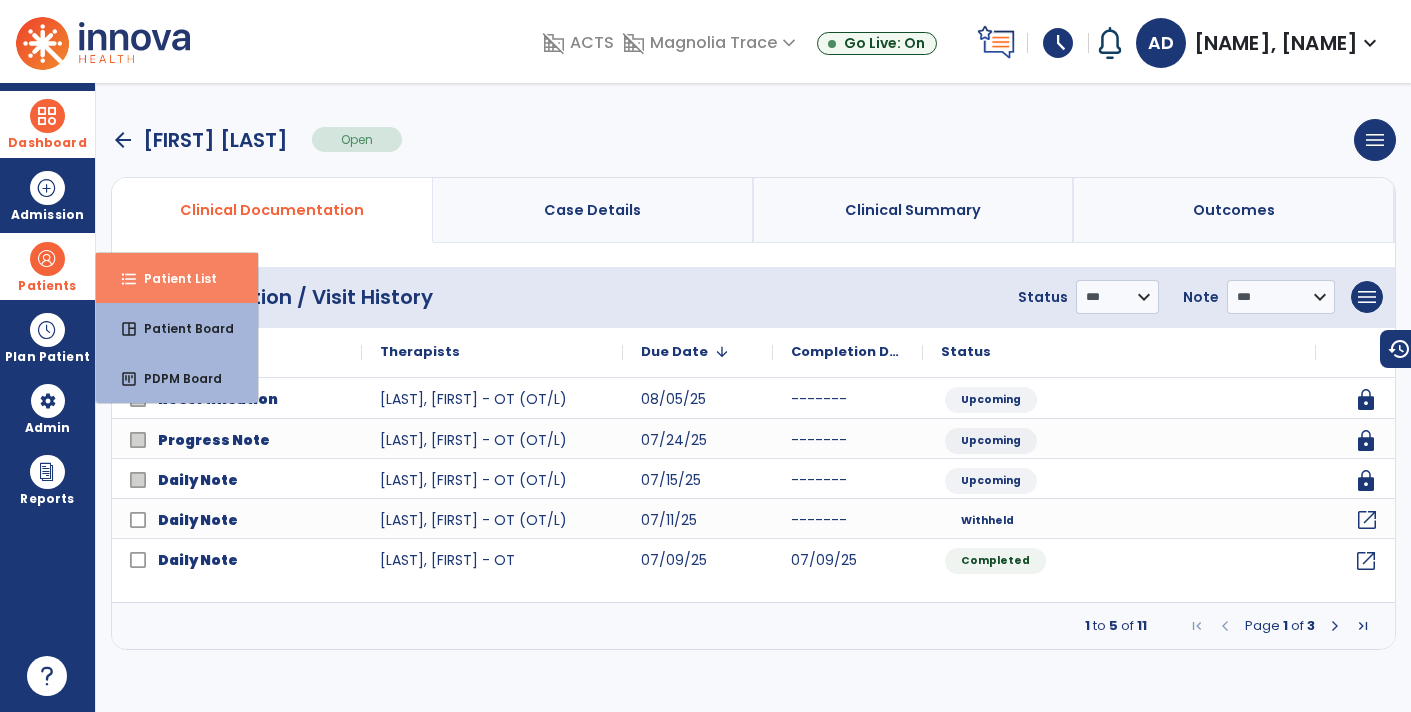 click on "format_list_bulleted  Patient List" at bounding box center [177, 278] 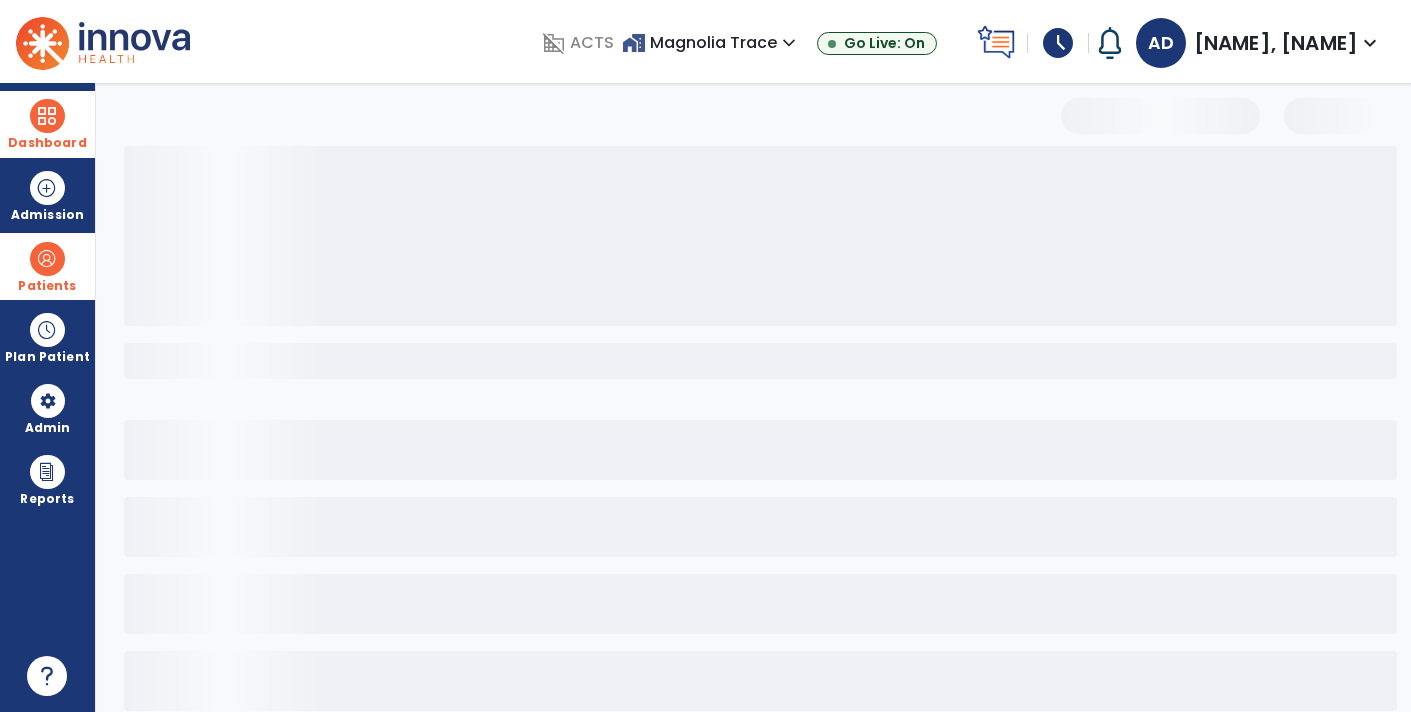 select on "***" 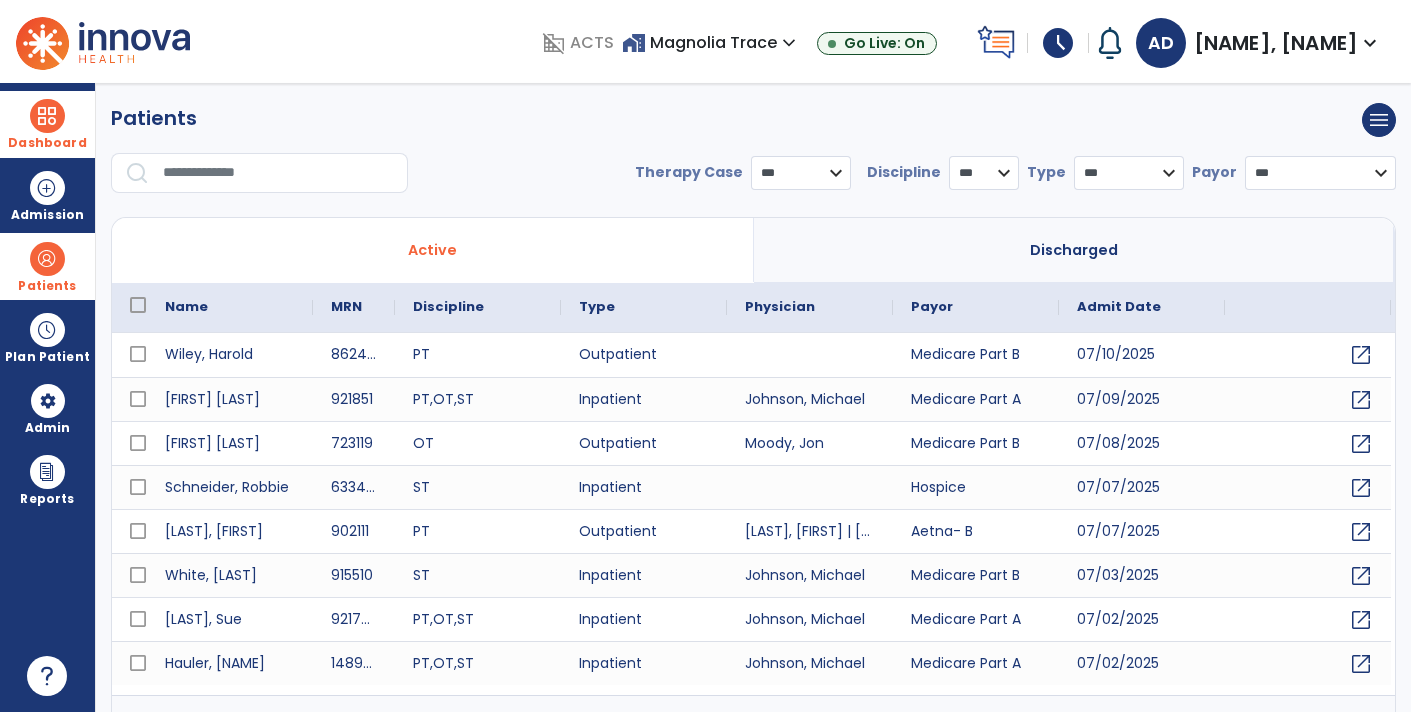 click at bounding box center (278, 173) 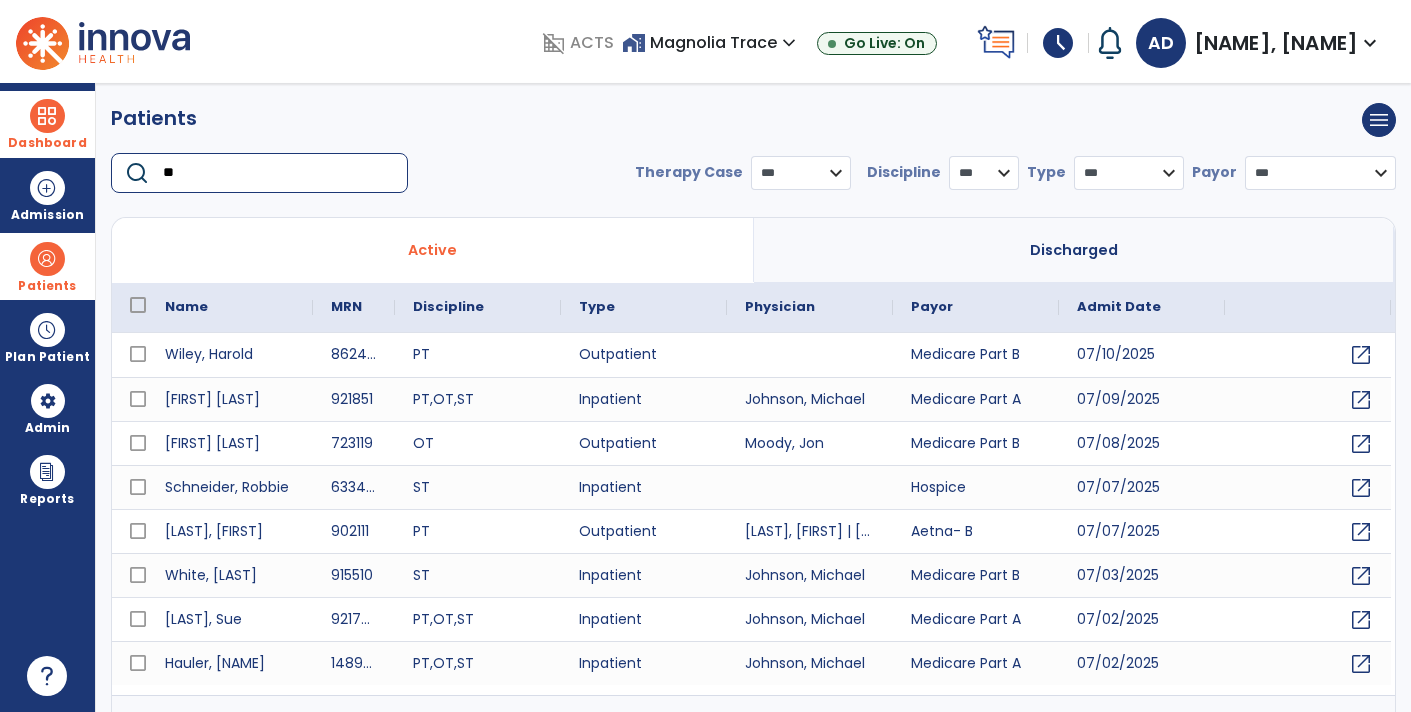 type on "*" 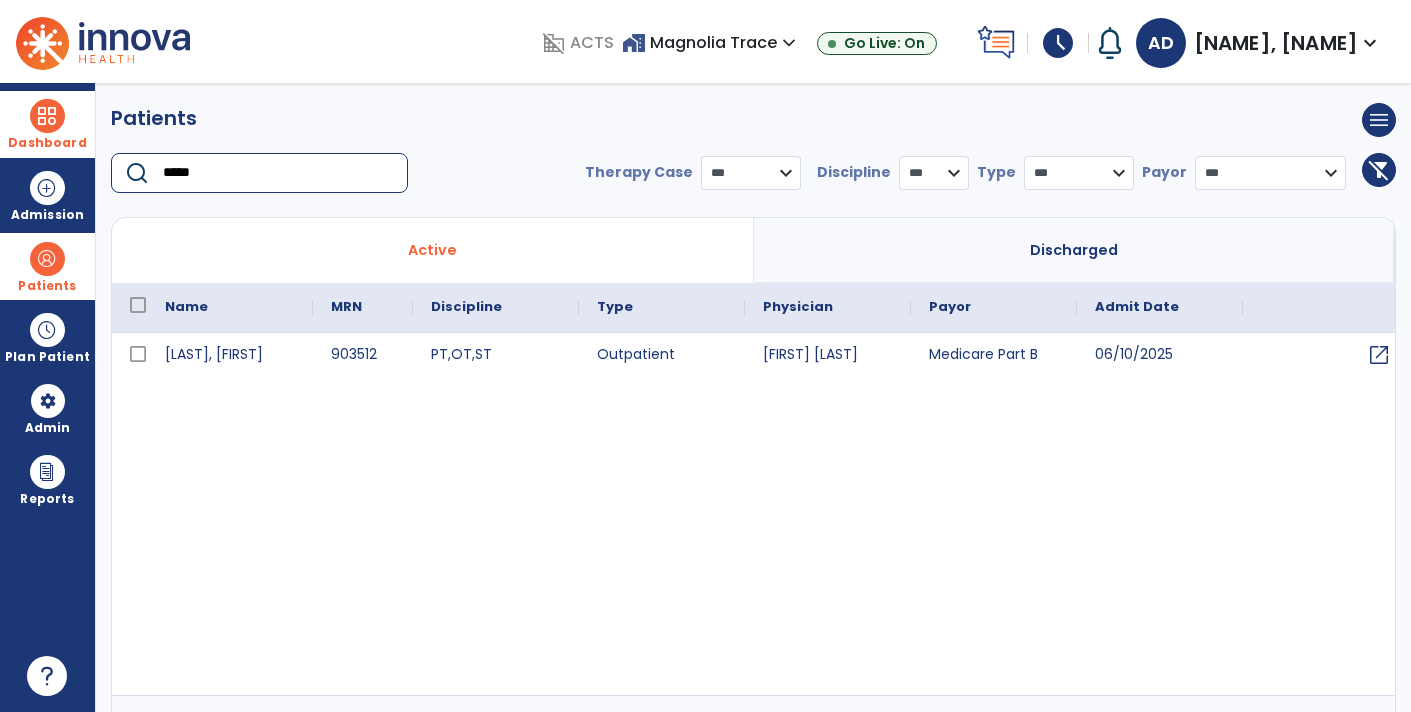 type on "*****" 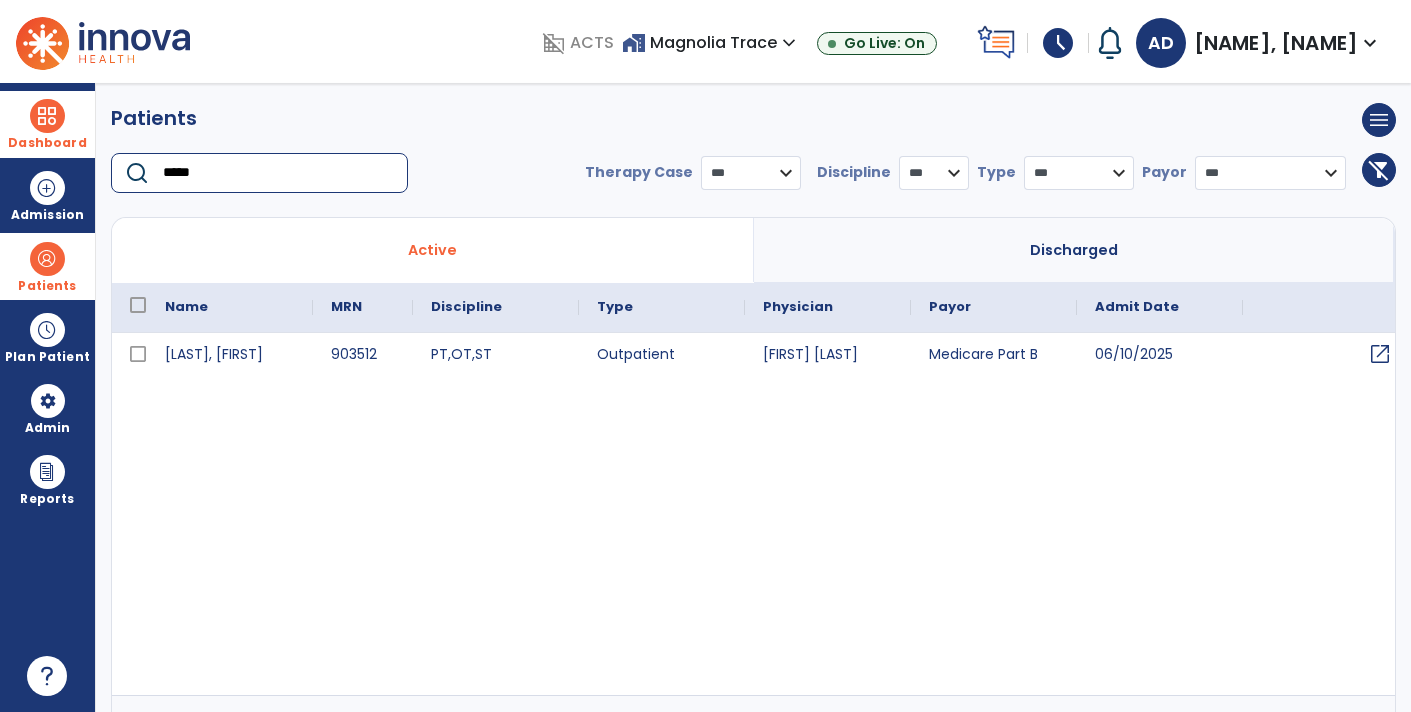click on "open_in_new" at bounding box center (1380, 354) 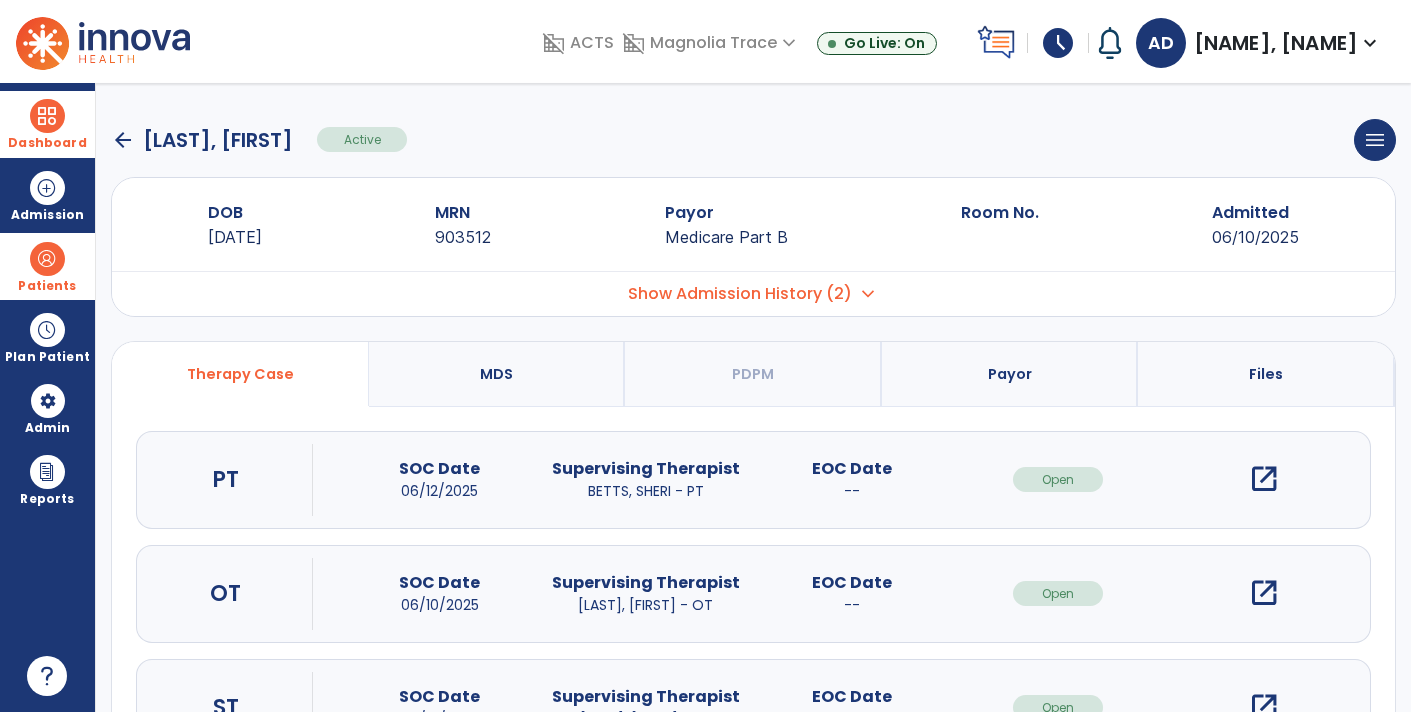 click on "open_in_new" at bounding box center (1264, 593) 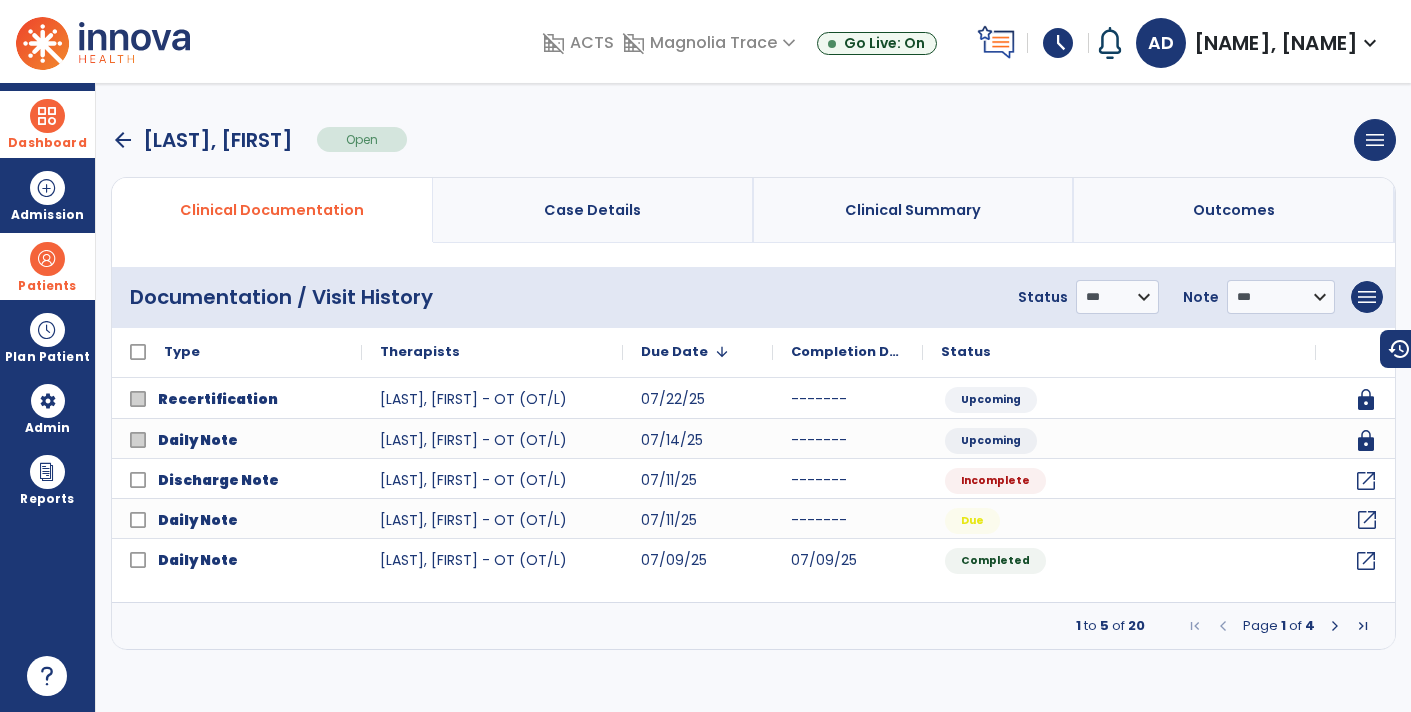 click on "open_in_new" 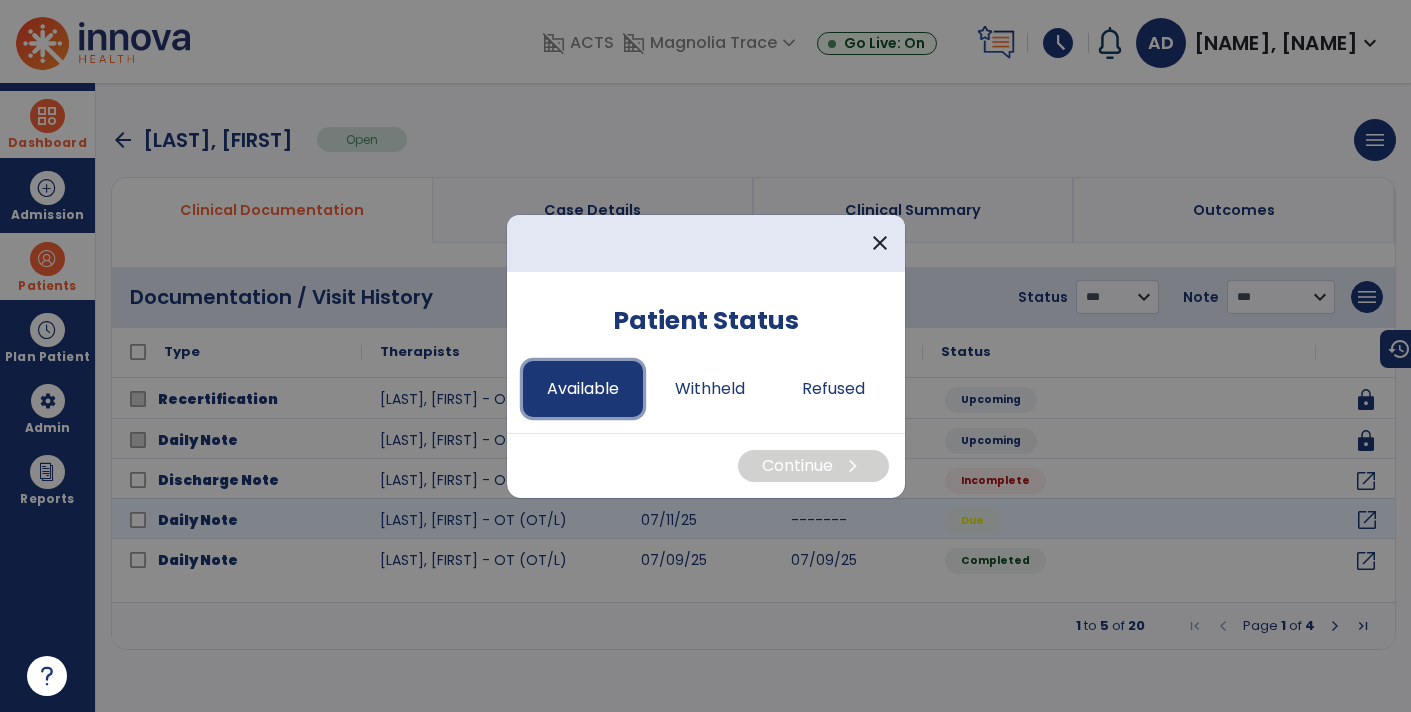 click on "Available" at bounding box center [583, 389] 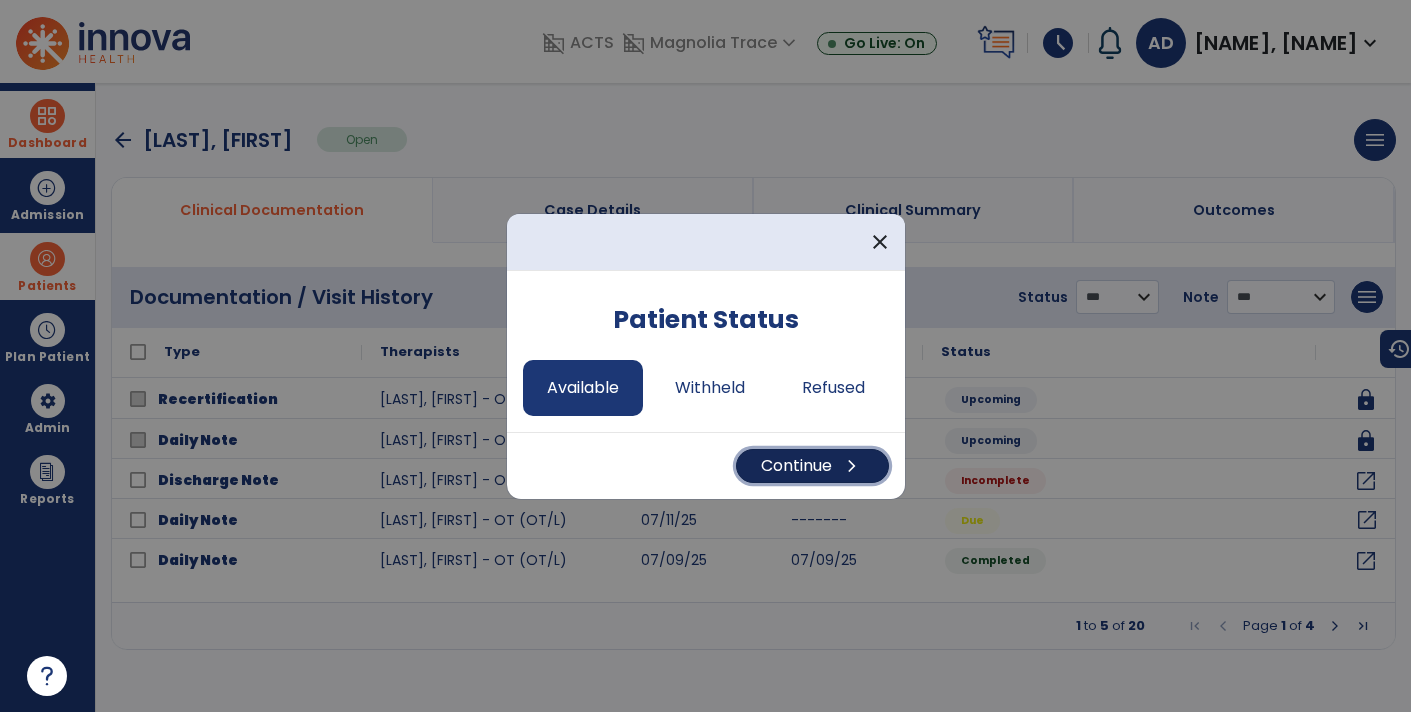 click on "Continue   chevron_right" at bounding box center [812, 466] 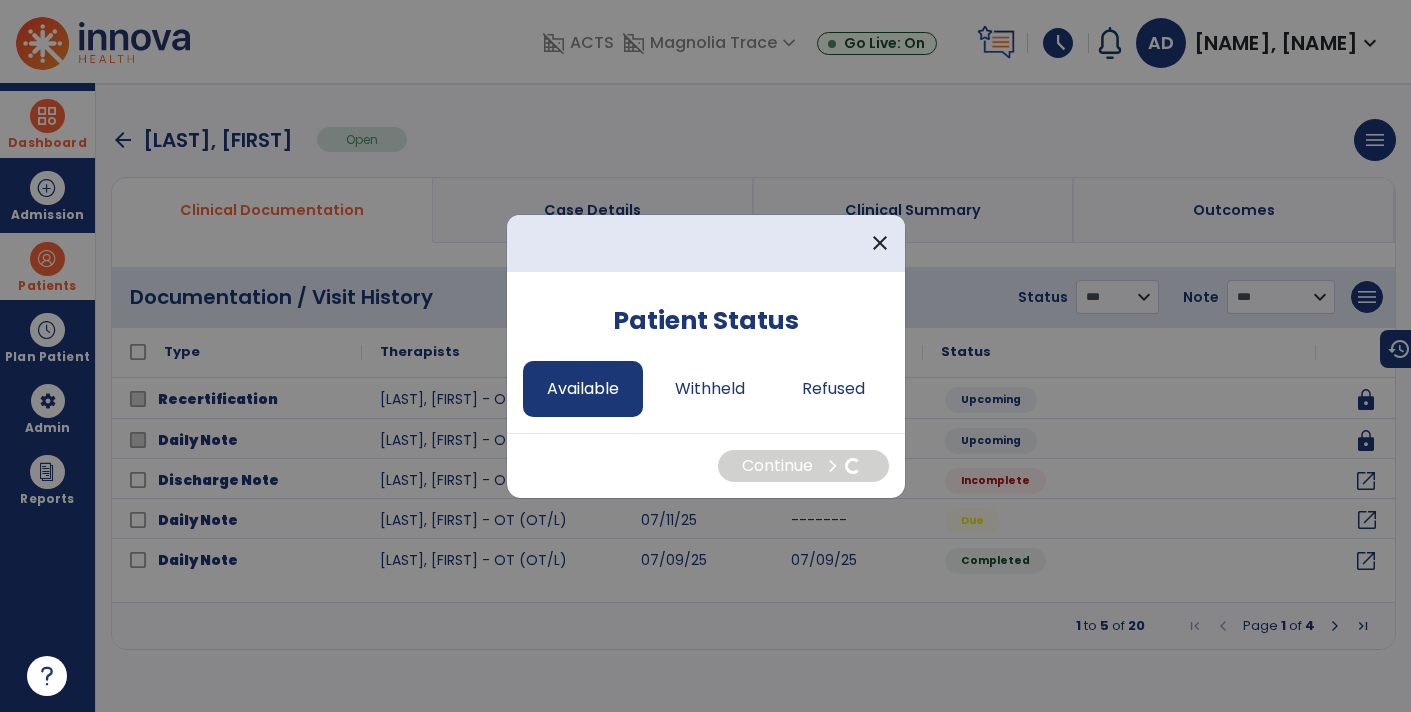 select on "*" 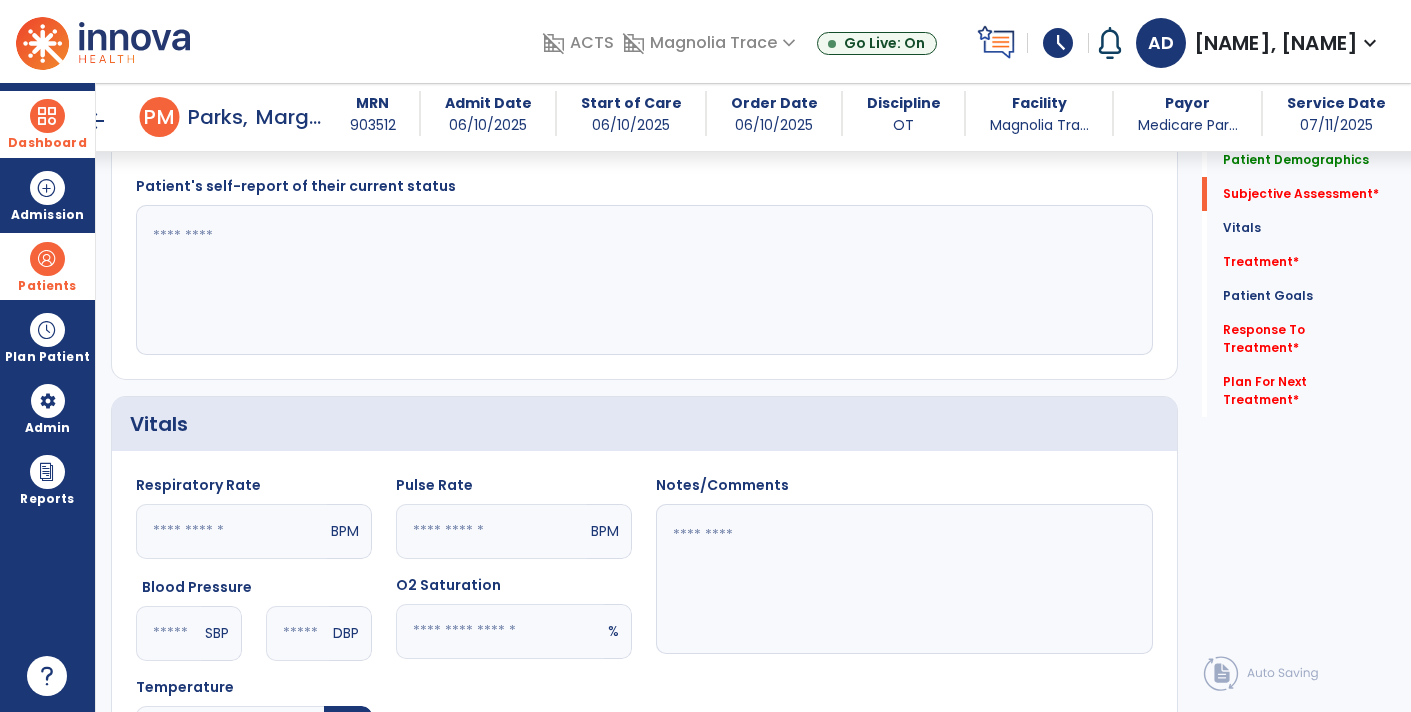 scroll, scrollTop: 467, scrollLeft: 0, axis: vertical 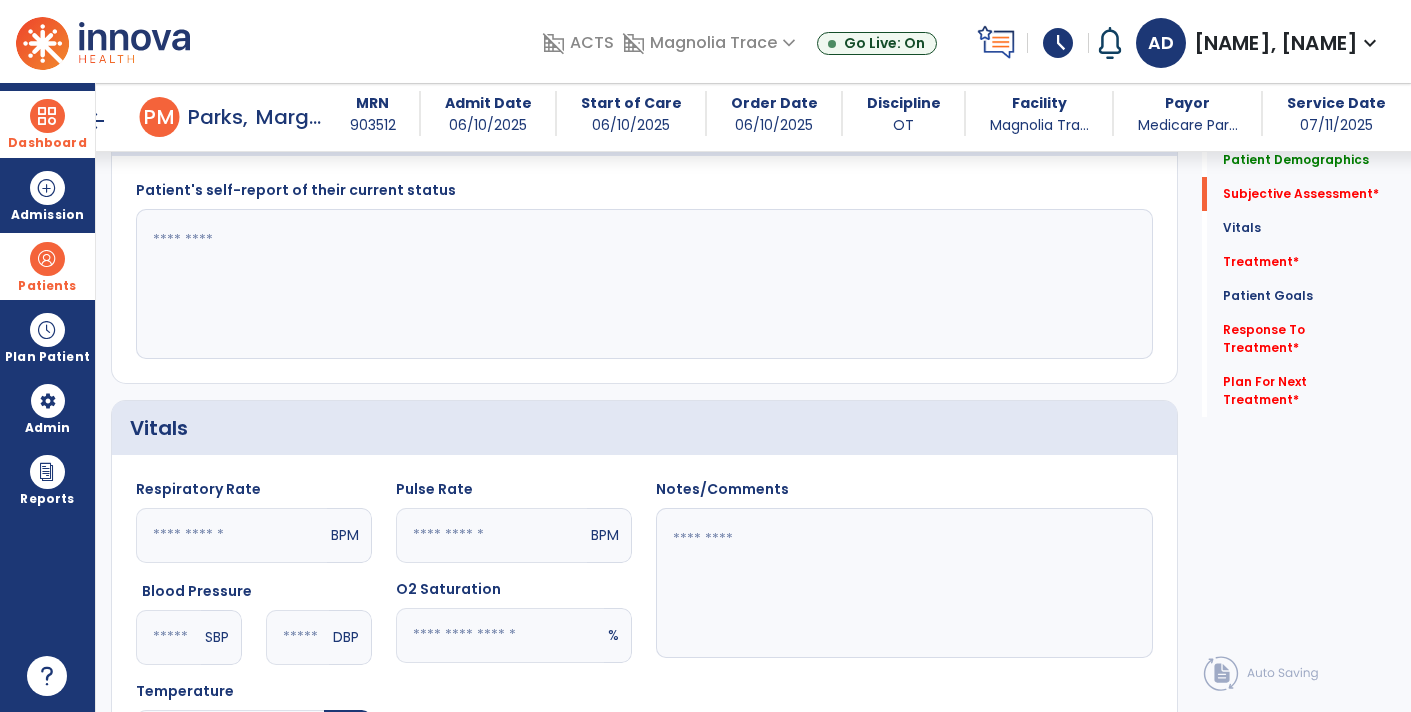 click 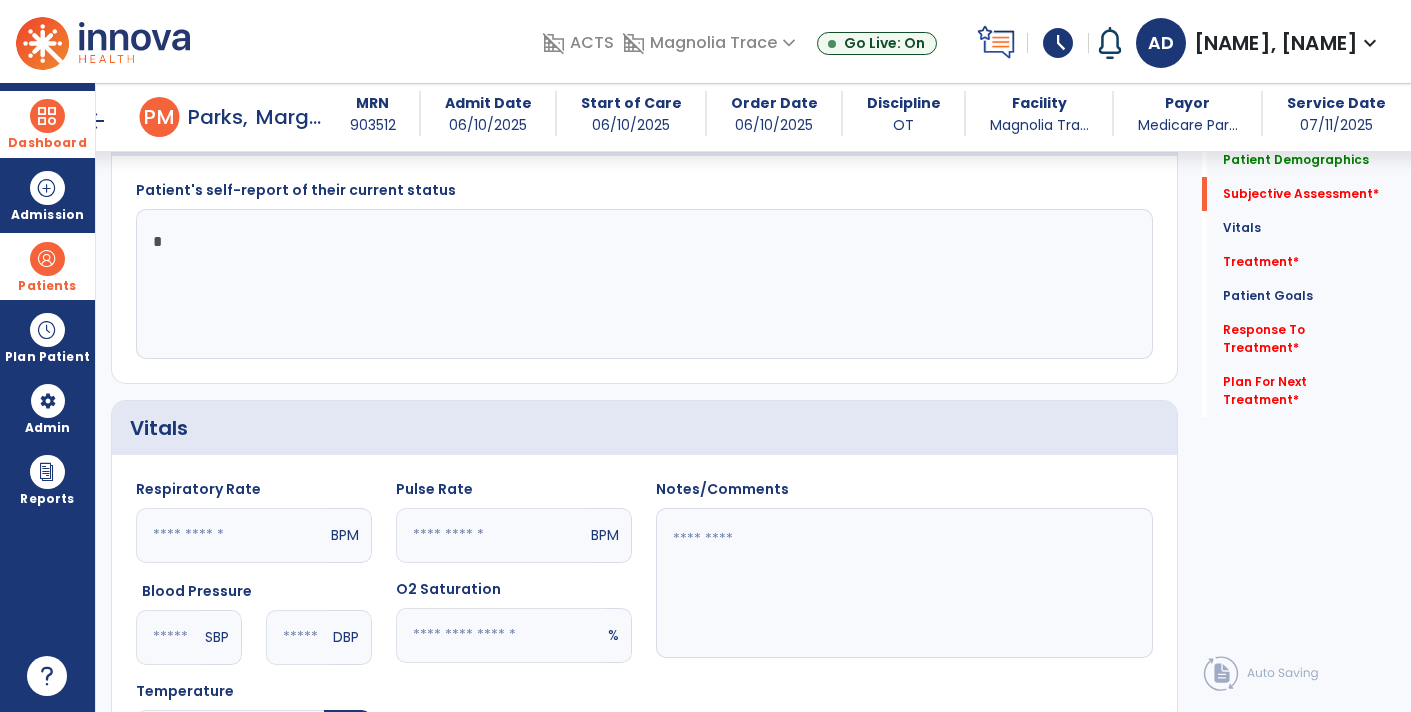 type on "**" 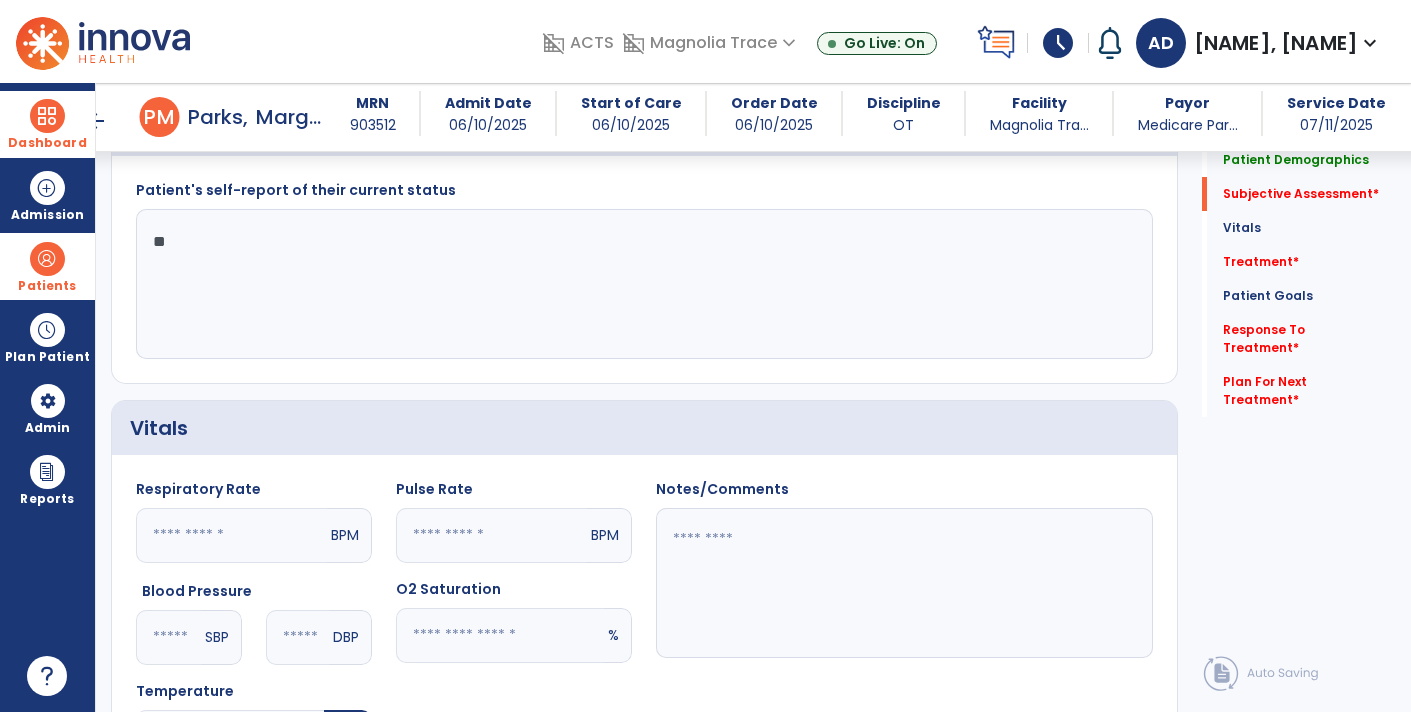 type on "*" 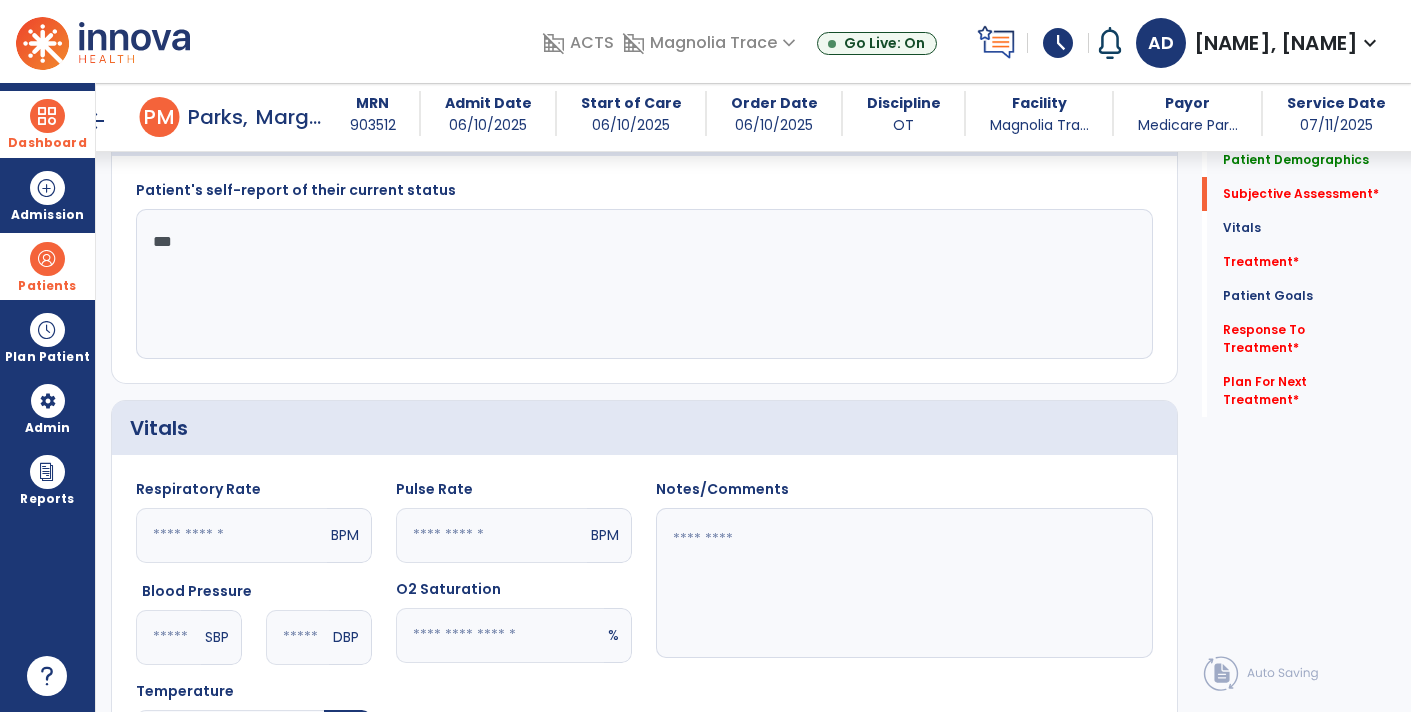 type on "****" 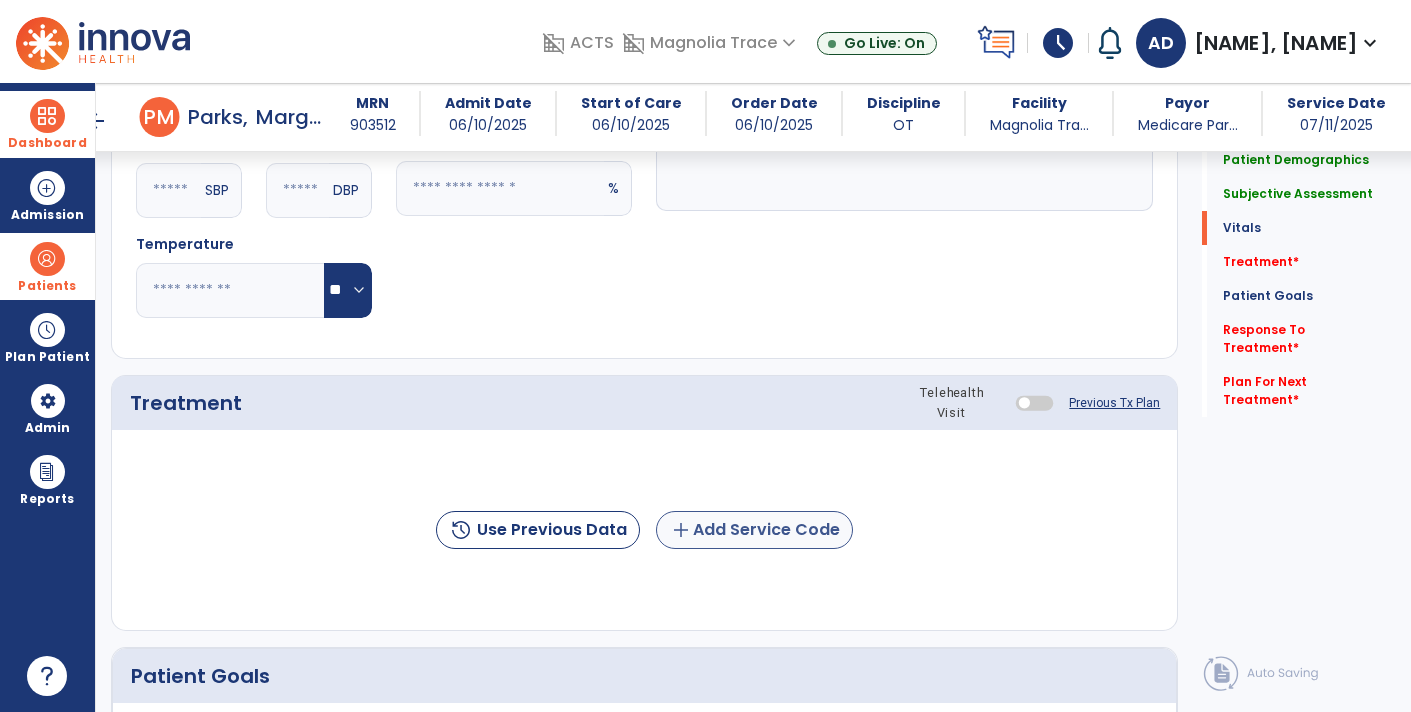 type on "**********" 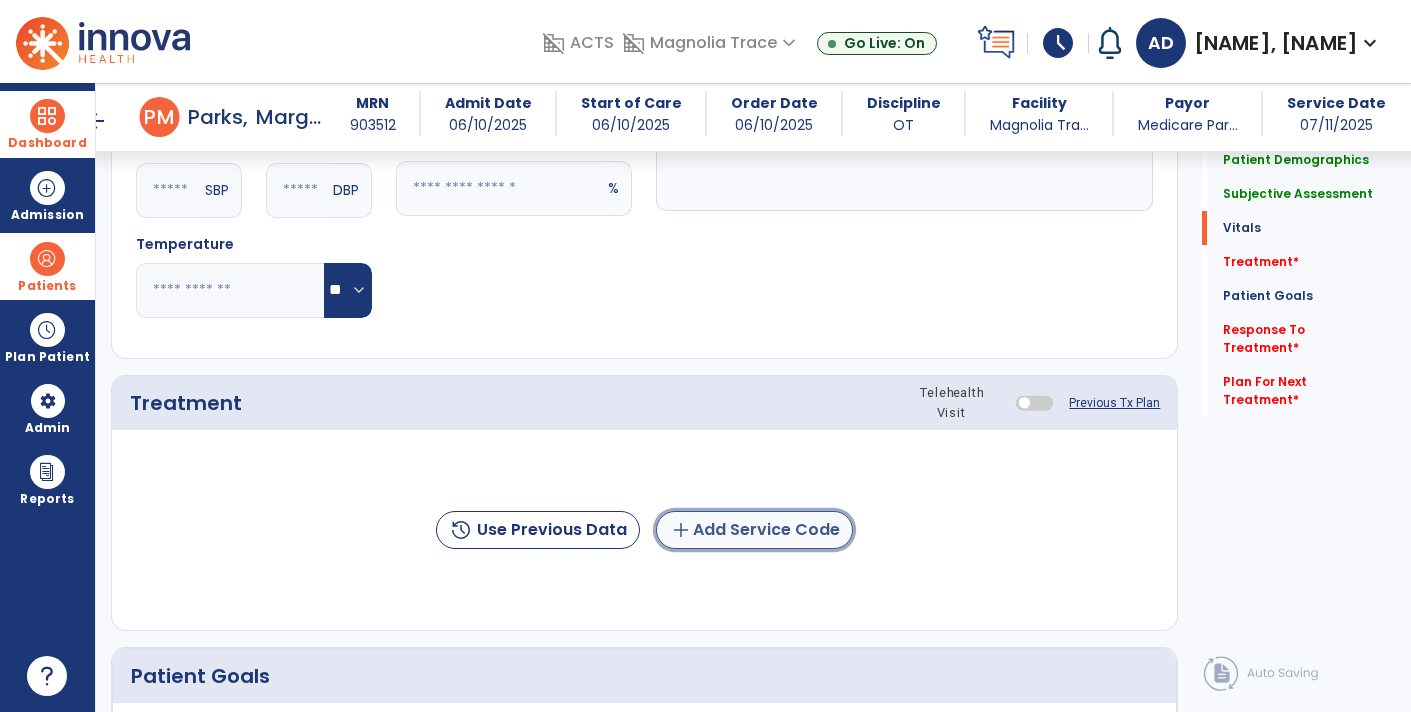 click on "add  Add Service Code" 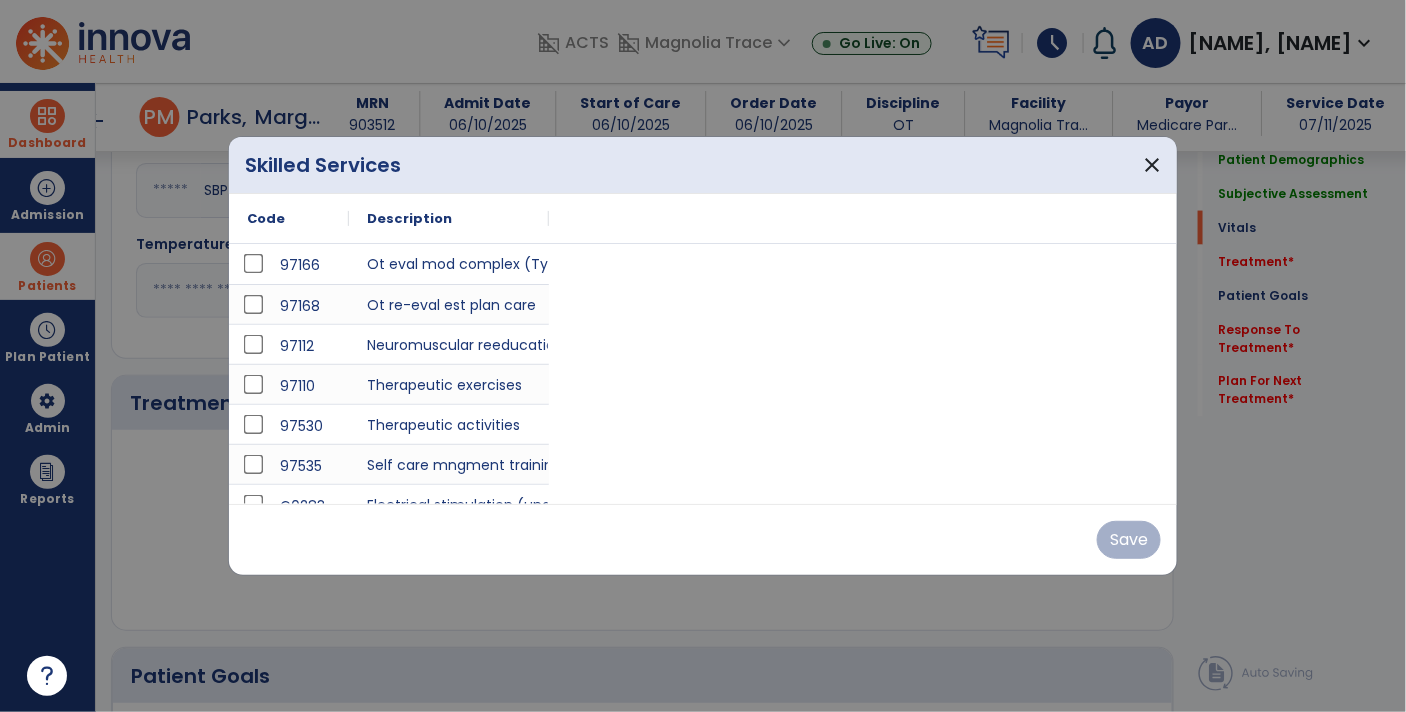 scroll, scrollTop: 914, scrollLeft: 0, axis: vertical 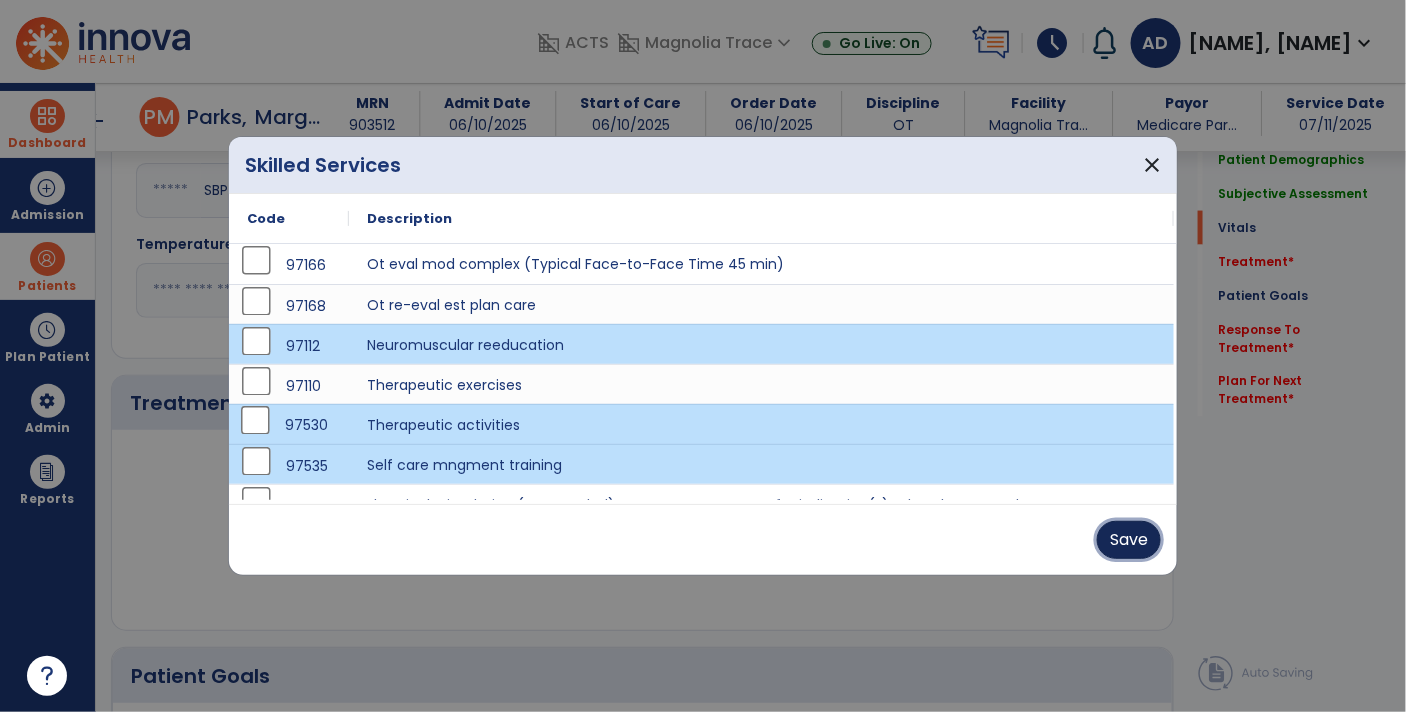 click on "Save" at bounding box center [1129, 540] 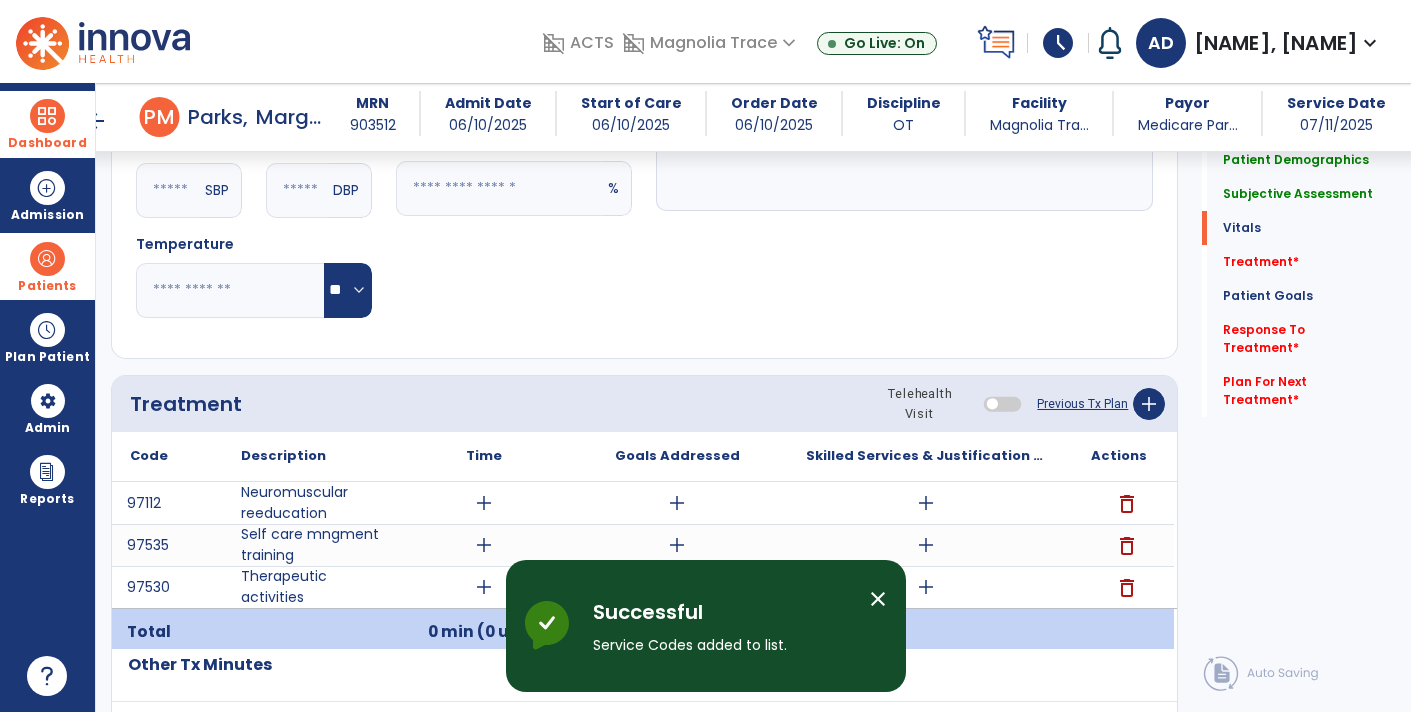 click on "add" at bounding box center (926, 503) 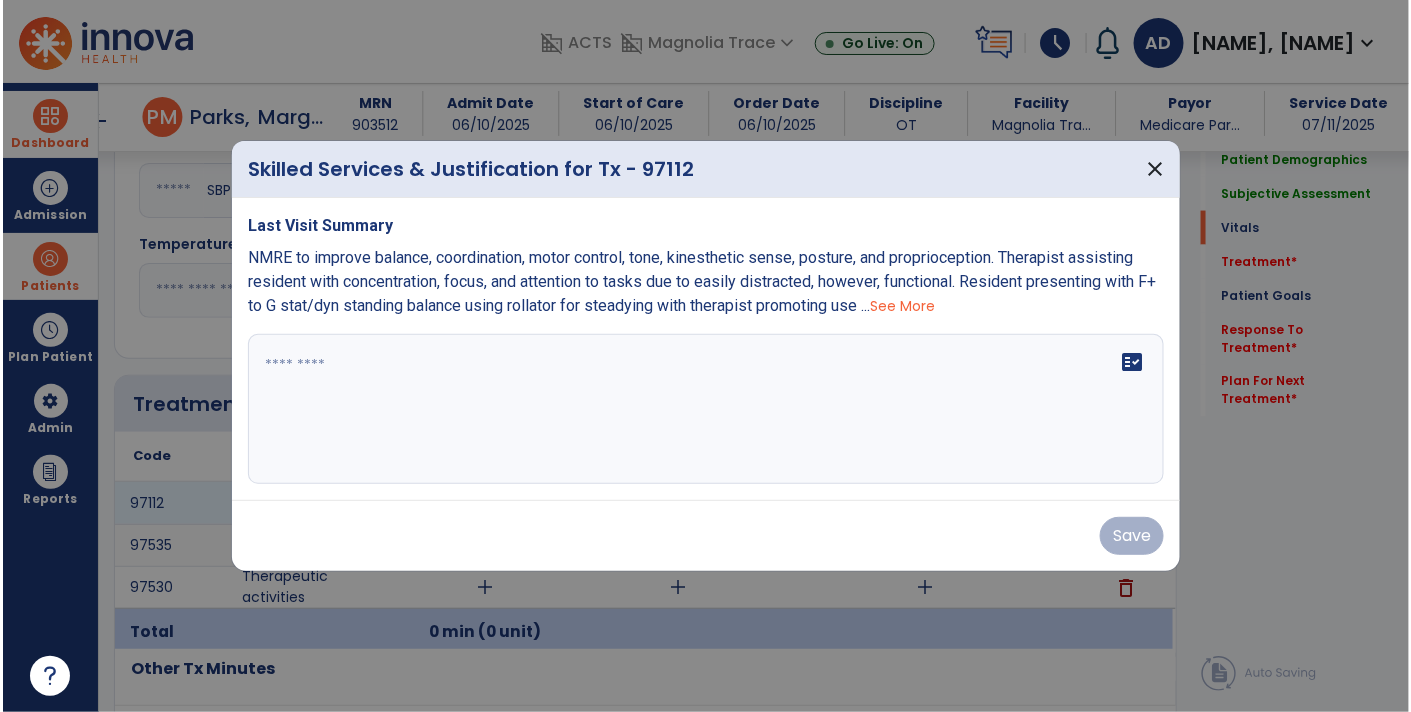 scroll, scrollTop: 914, scrollLeft: 0, axis: vertical 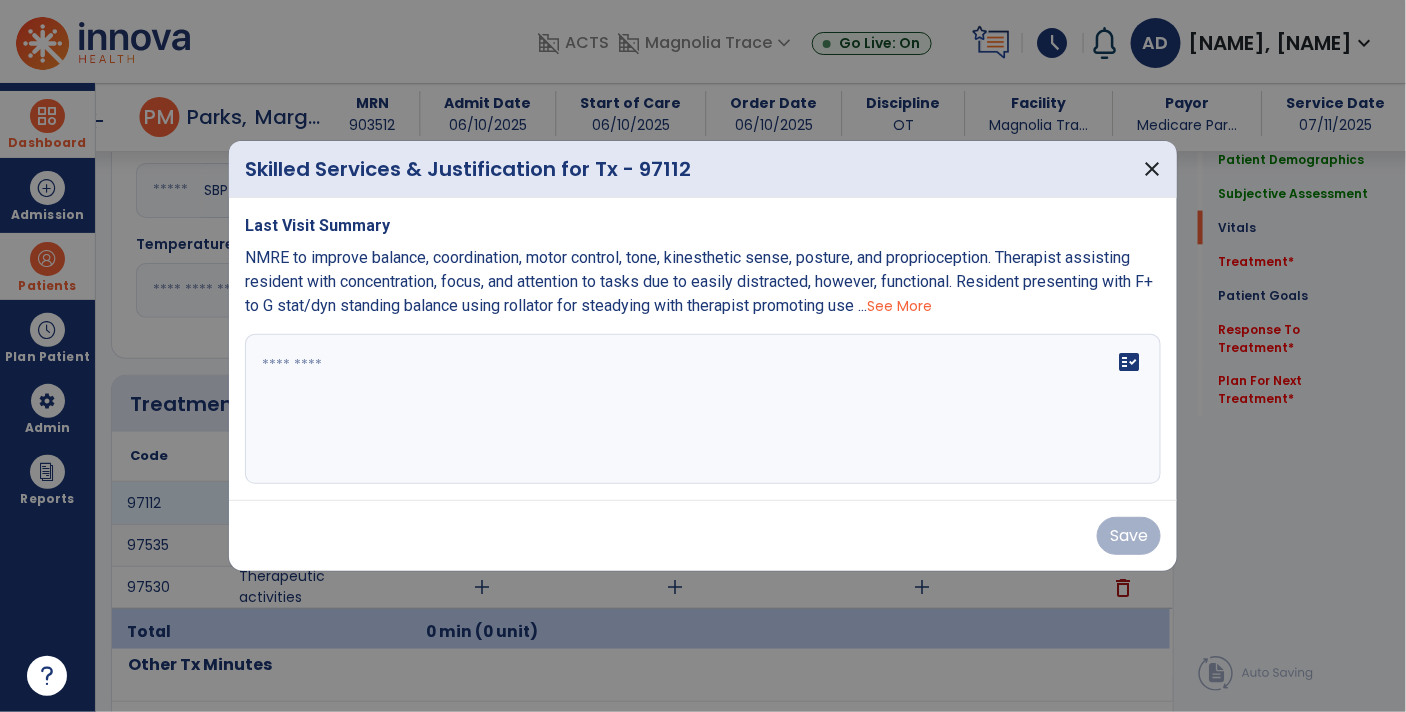 click on "See More" at bounding box center (899, 306) 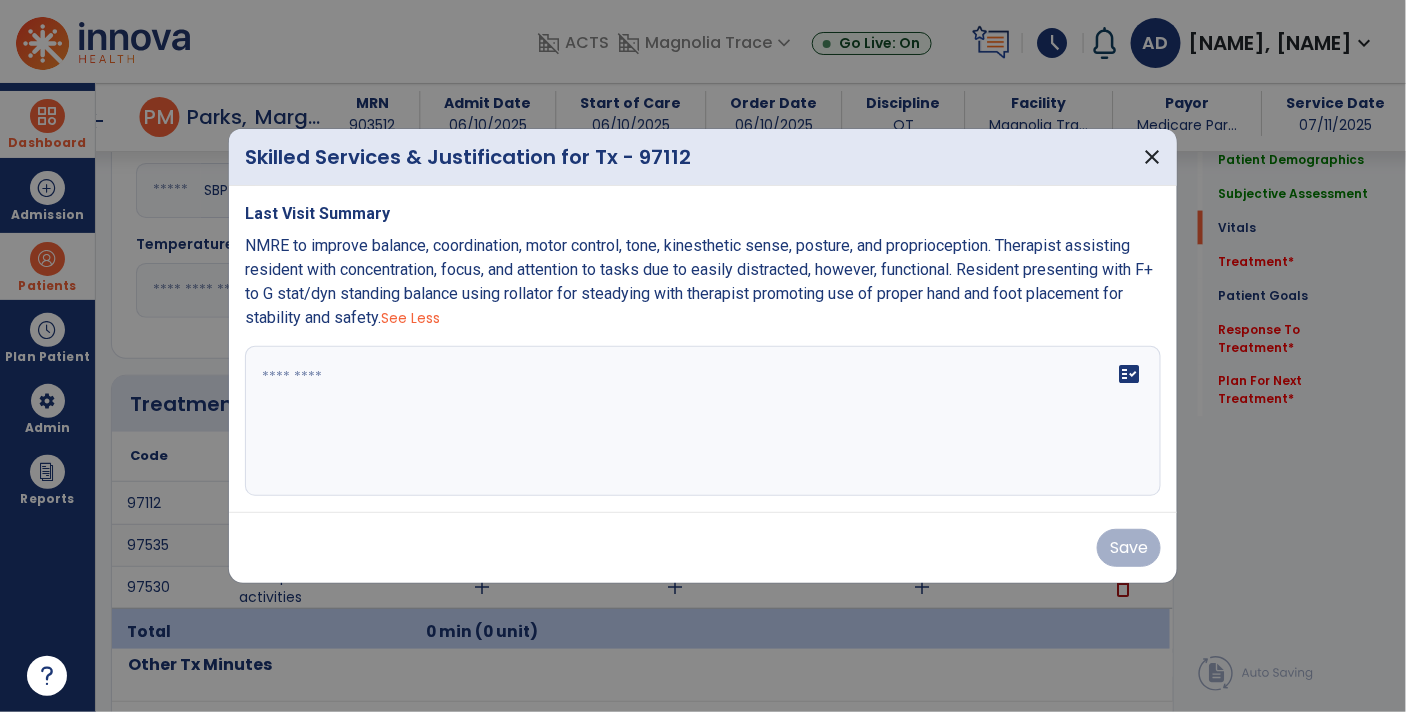 copy on "NMRE to improve balance, coordination, motor control, tone, kinesthetic sense, posture, and proprioception. Therapist assisting resident with concentration, focus, and attention to tasks due to easily distracted, however, functional. Resident presenting with F+ to G stat/dyn standing balance using rollator for steadying with therapist promoting use of proper hand and foot placement for stability and safety." 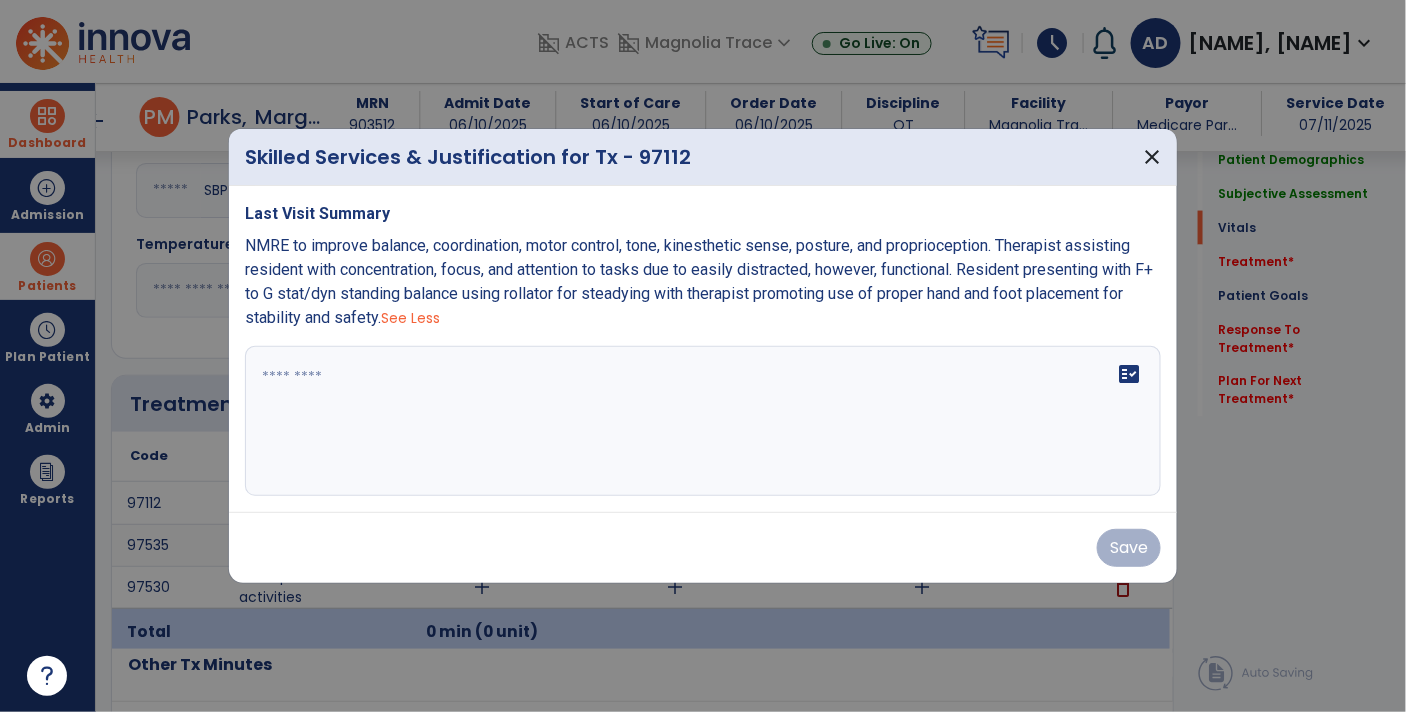 click at bounding box center [703, 421] 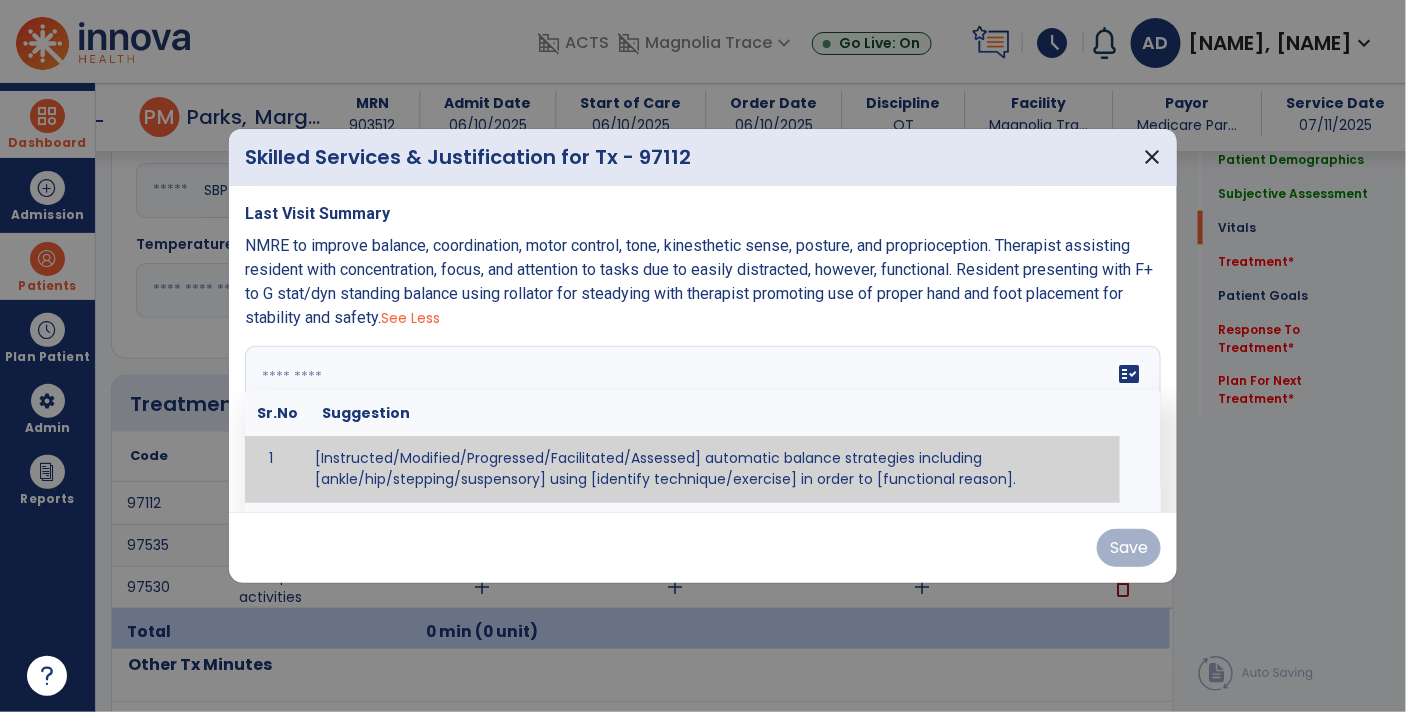 click at bounding box center [701, 421] 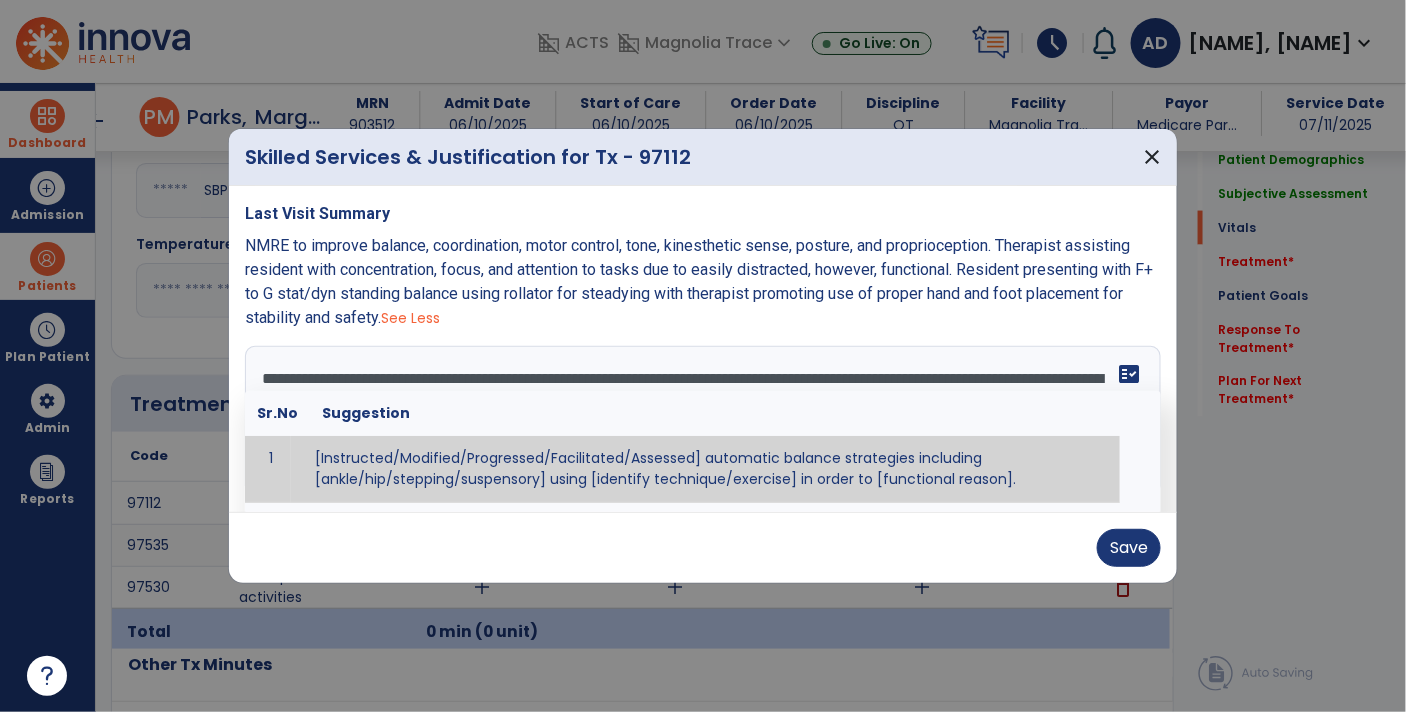 click on "**********" at bounding box center [701, 421] 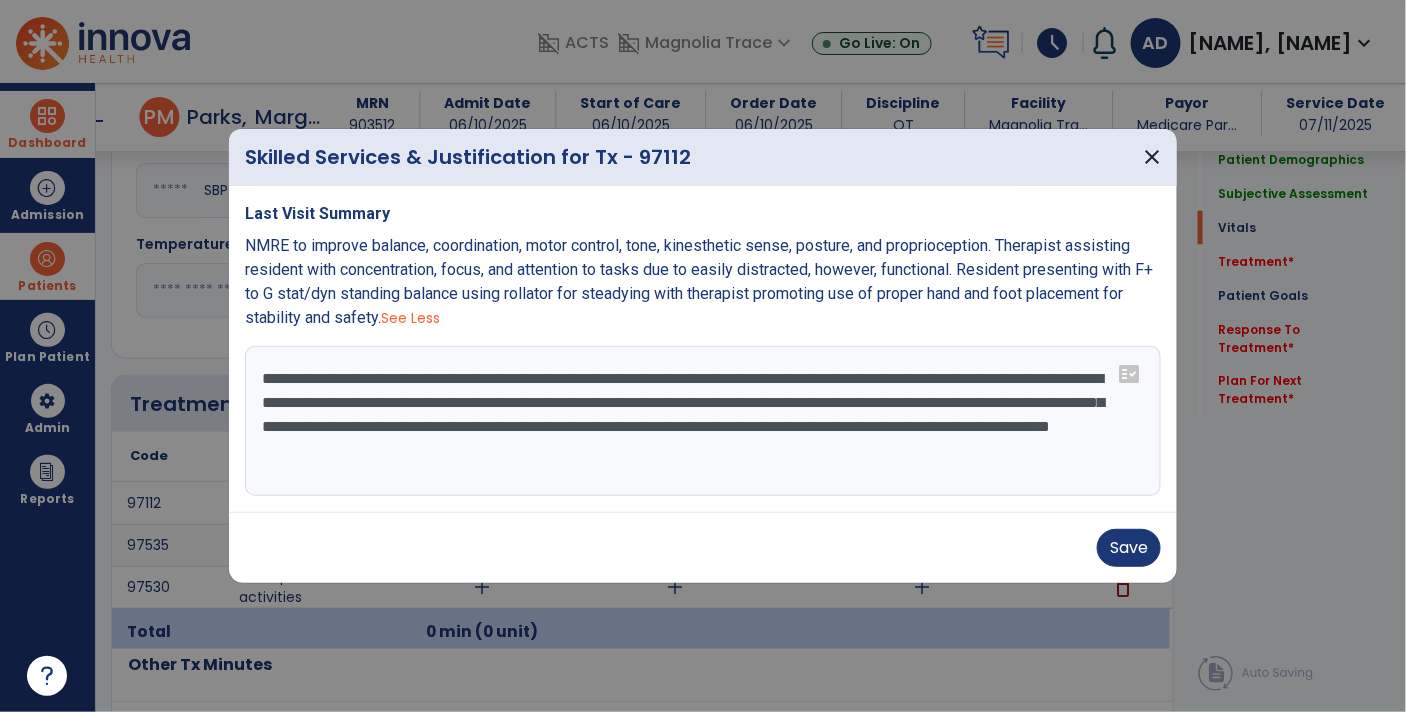 click on "**********" at bounding box center (703, 421) 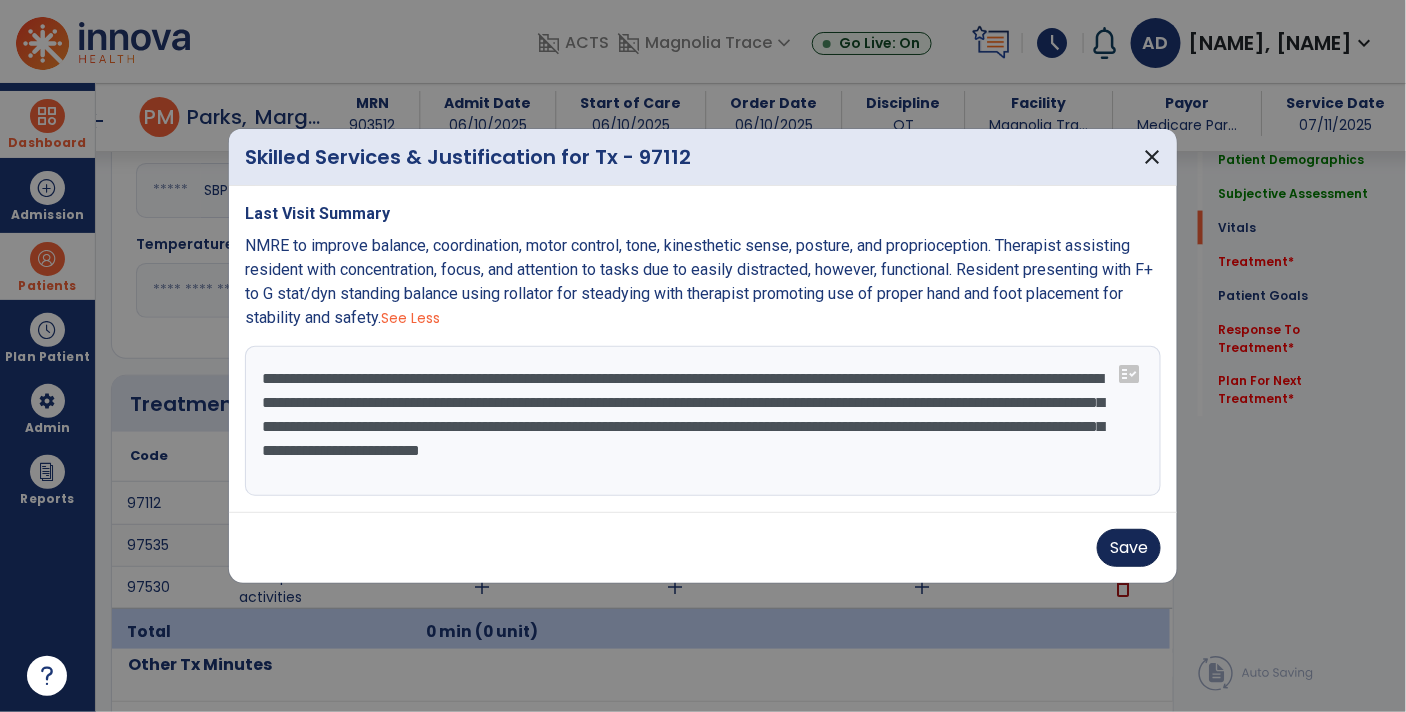 type on "**********" 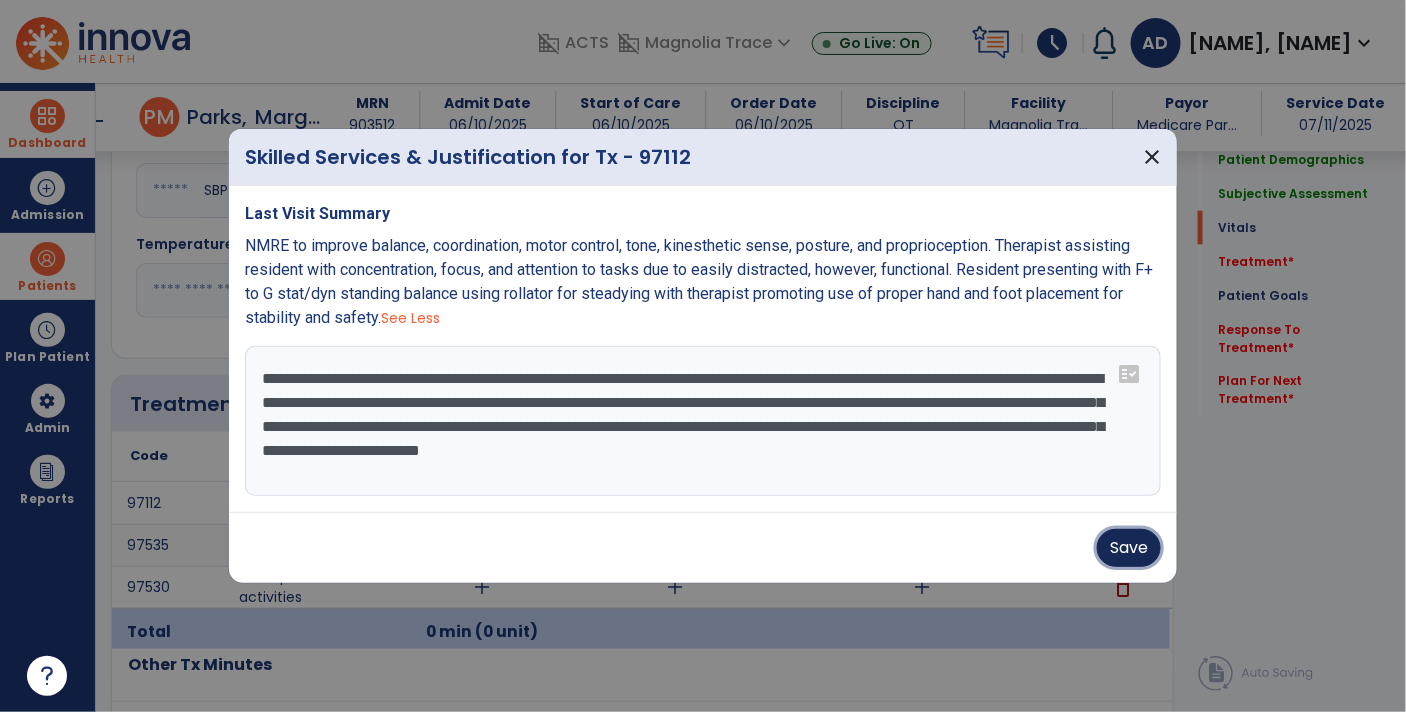 click on "Save" at bounding box center [1129, 548] 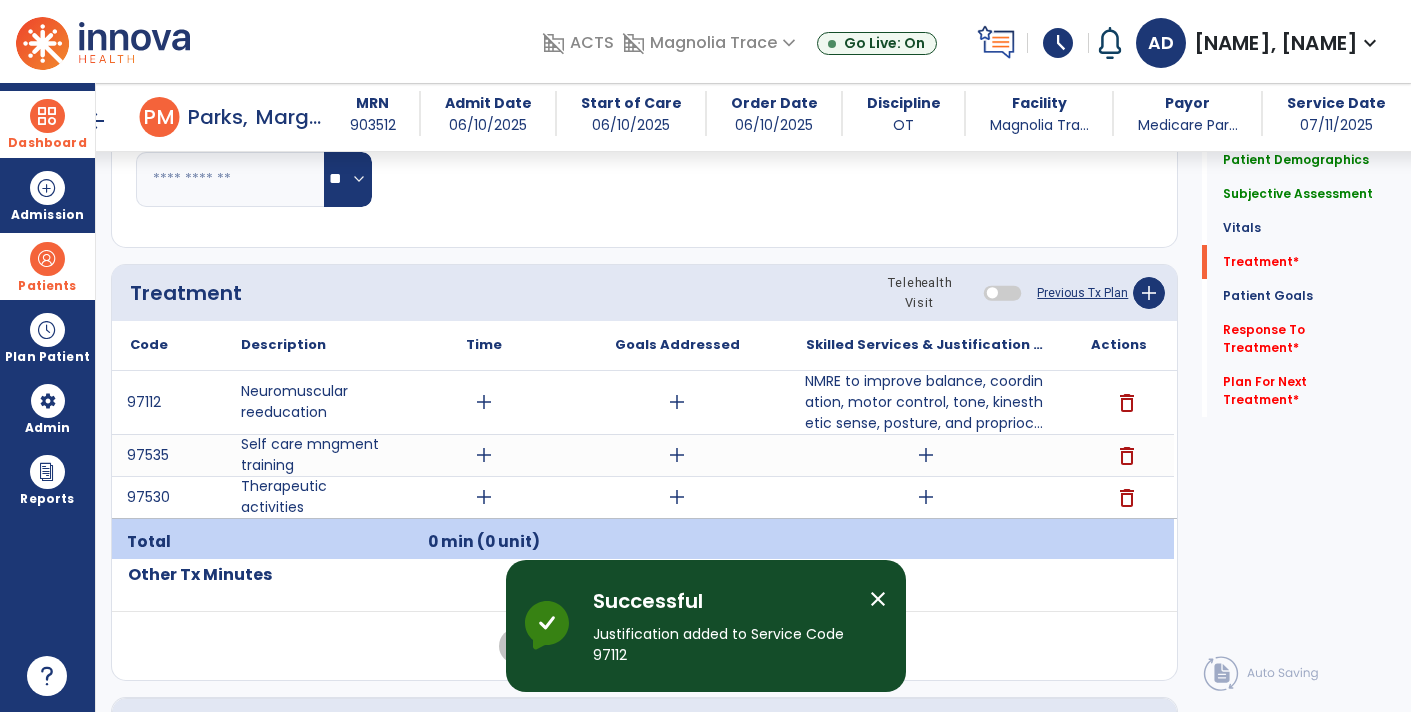 click on "add" at bounding box center (926, 455) 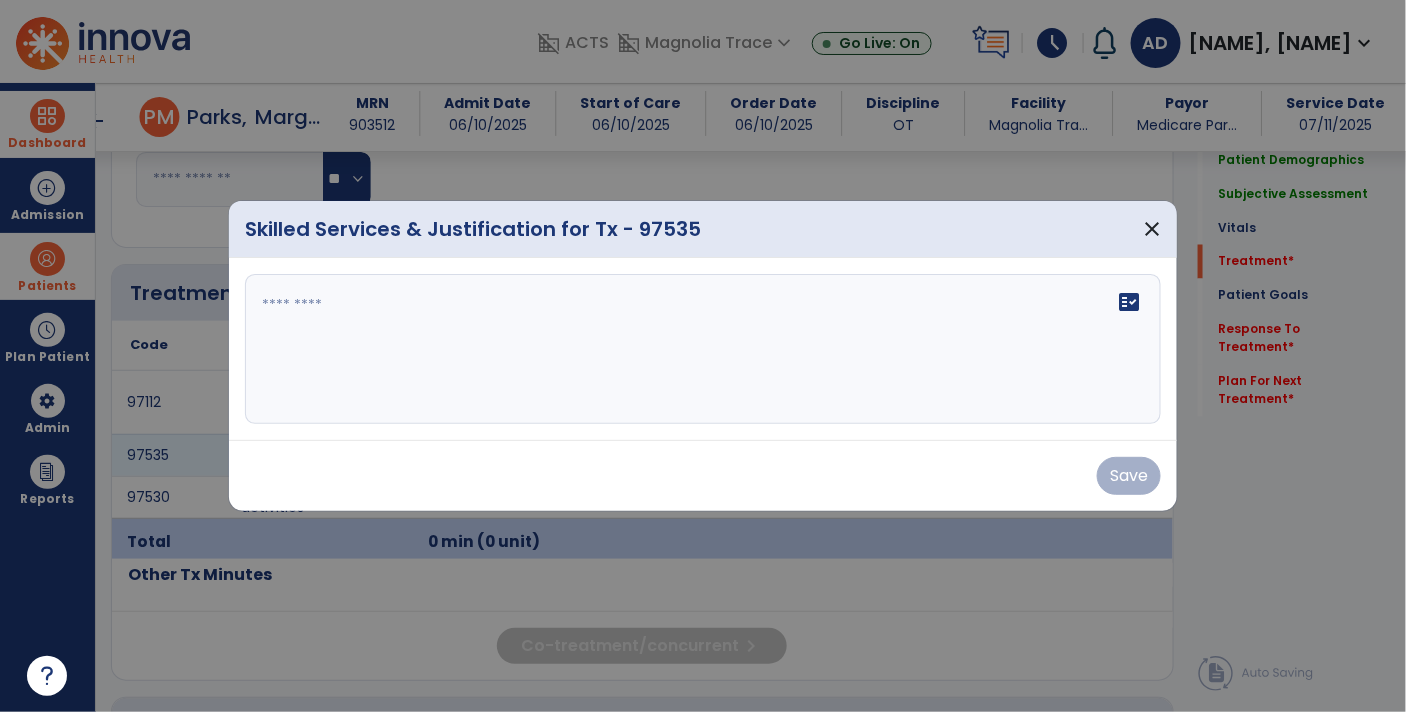 scroll, scrollTop: 1025, scrollLeft: 0, axis: vertical 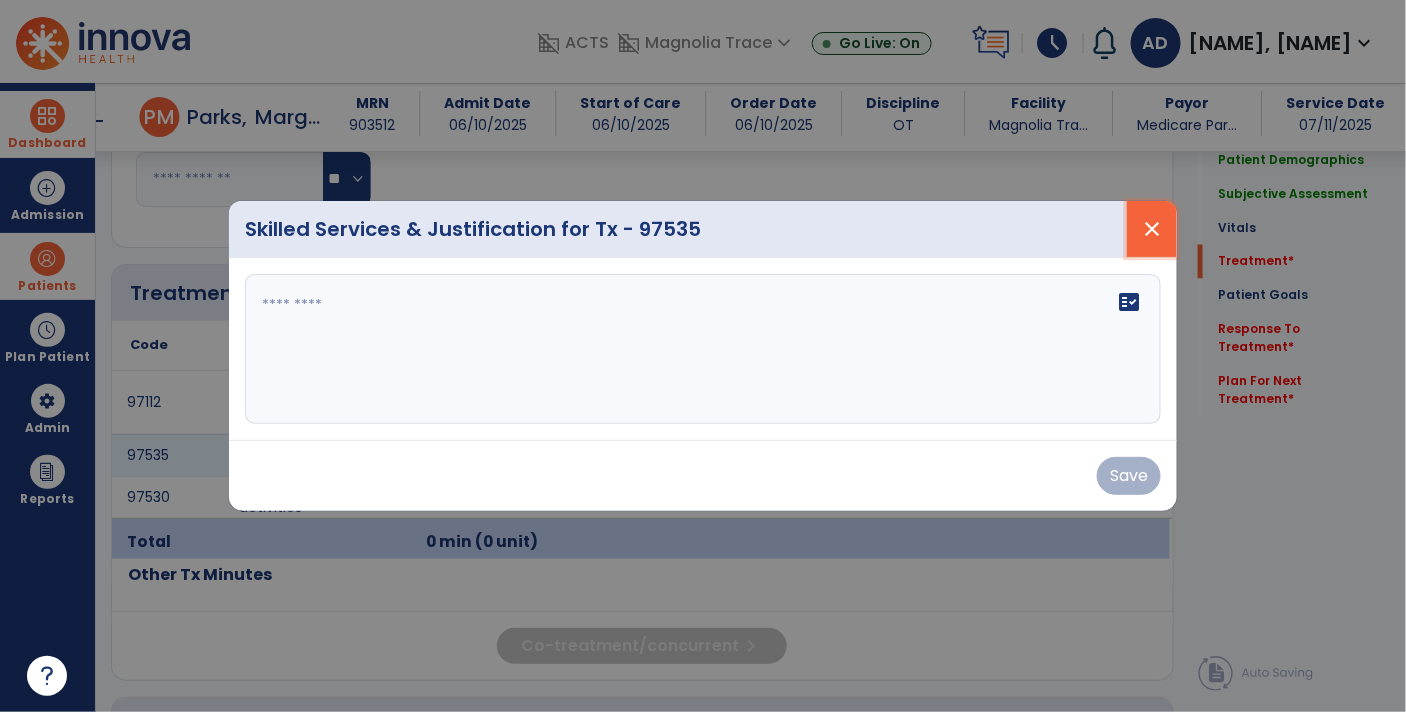 click on "close" at bounding box center (1152, 229) 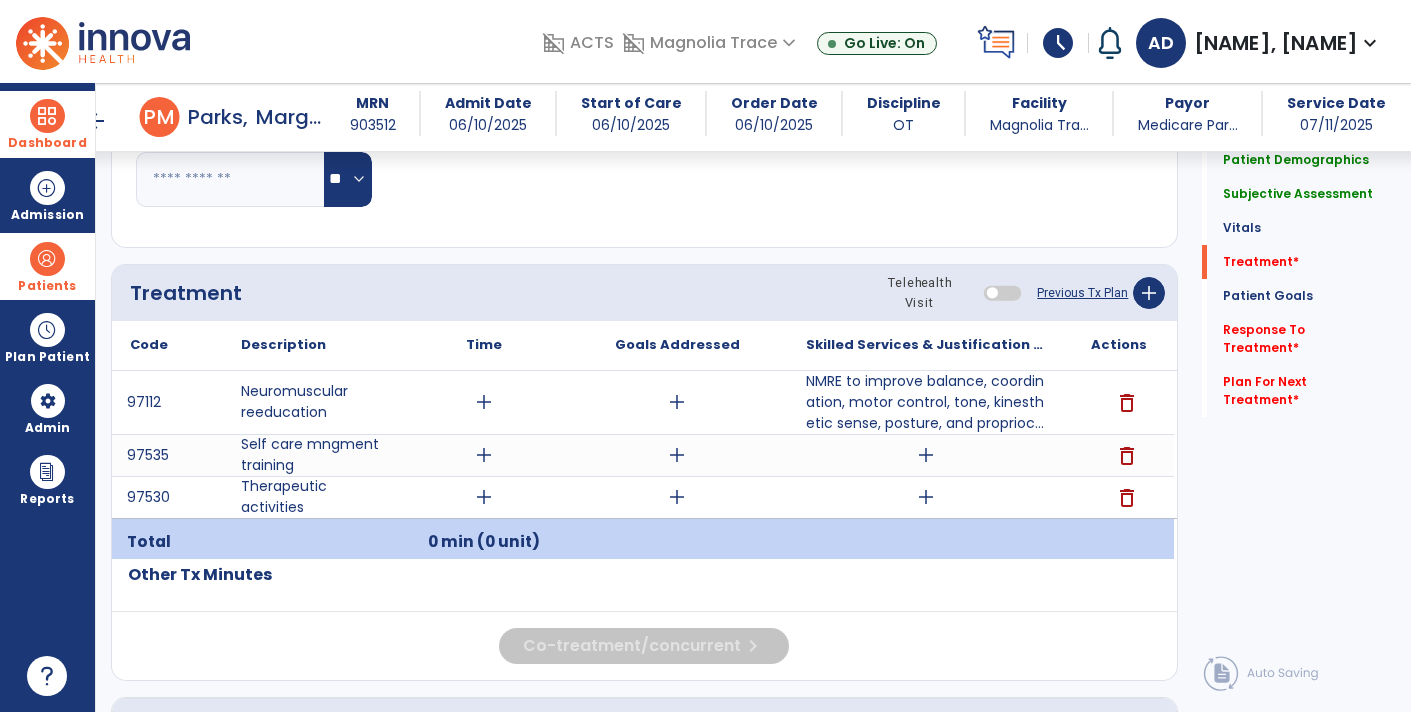 click on "add" at bounding box center [926, 455] 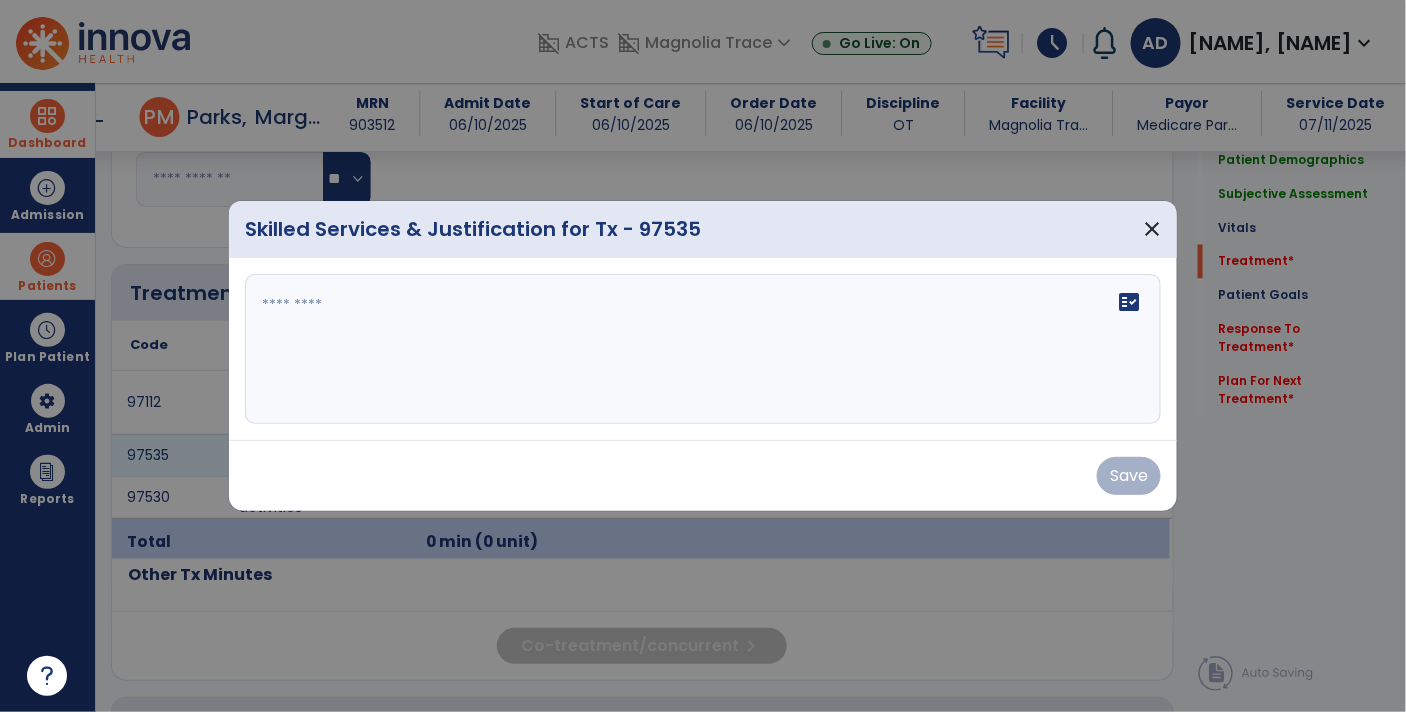 scroll, scrollTop: 1025, scrollLeft: 0, axis: vertical 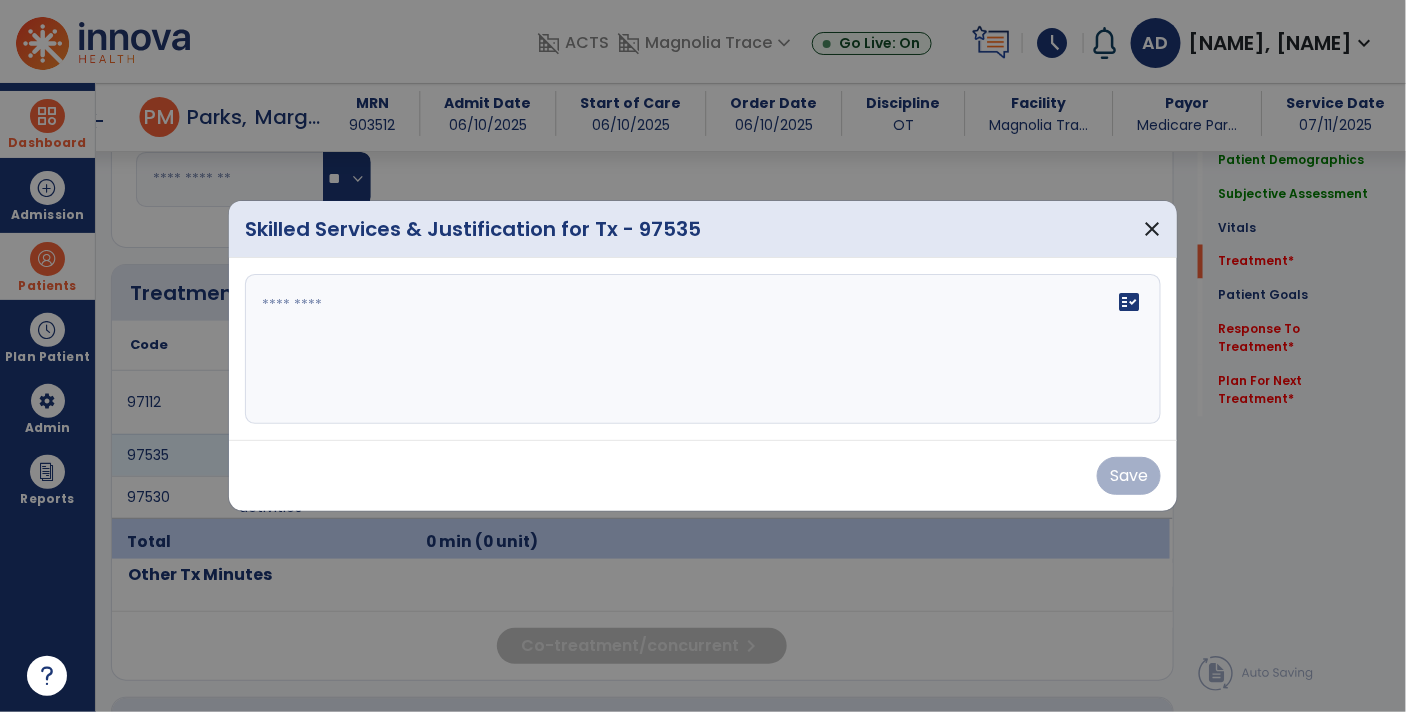 click at bounding box center [703, 349] 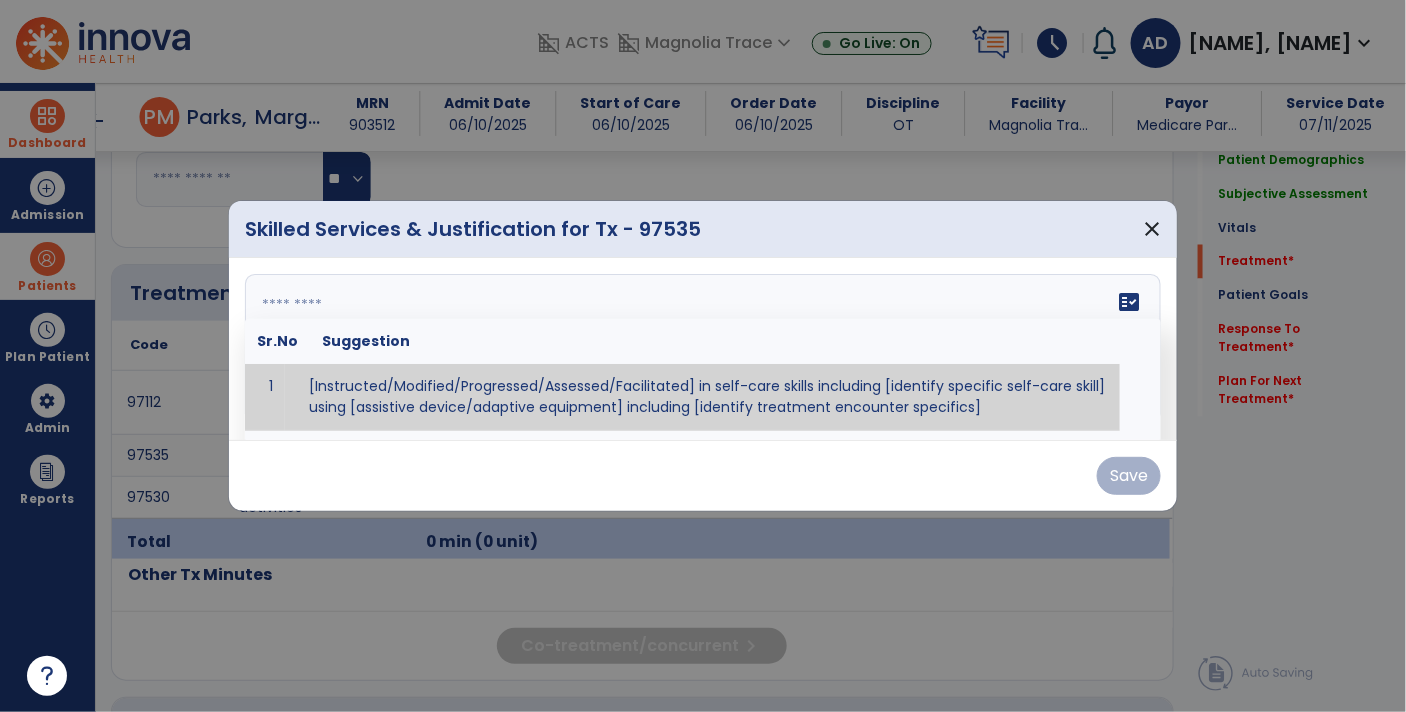 click at bounding box center (701, 349) 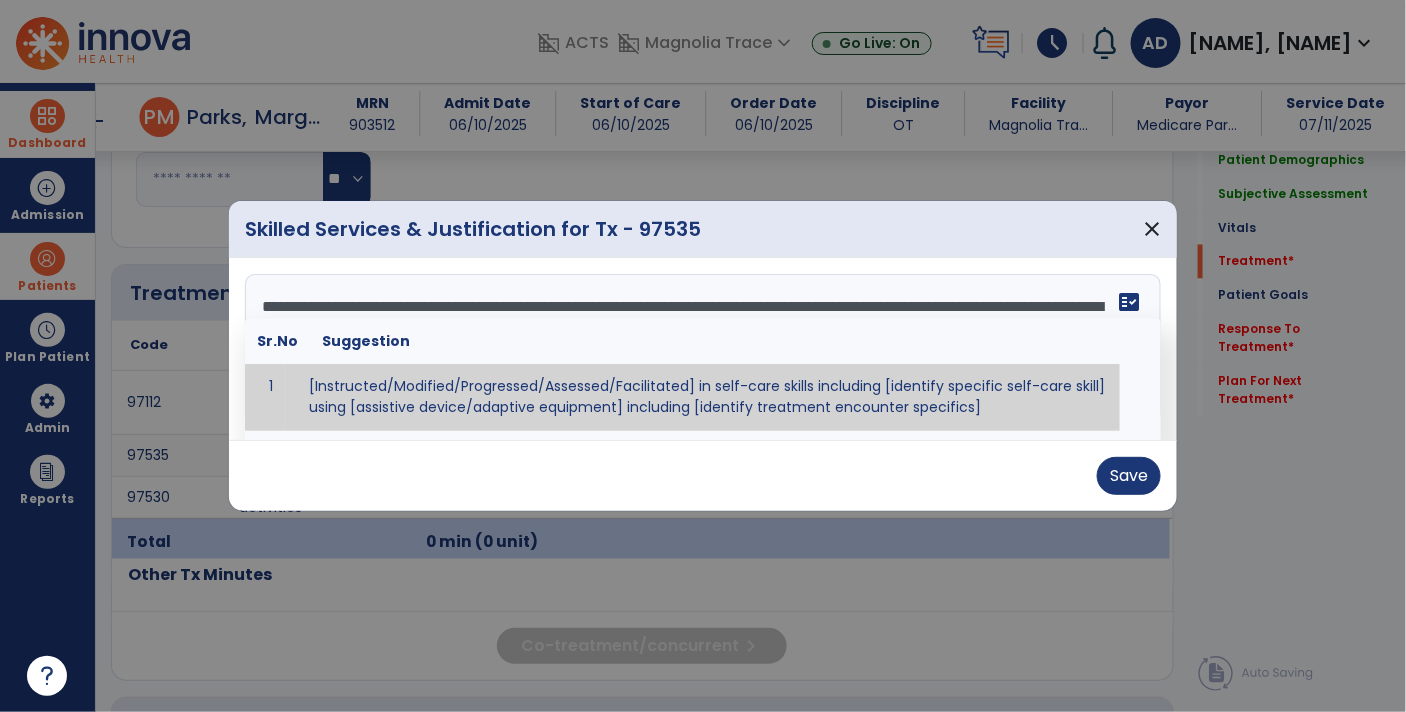 click on "fact_check" at bounding box center [1129, 302] 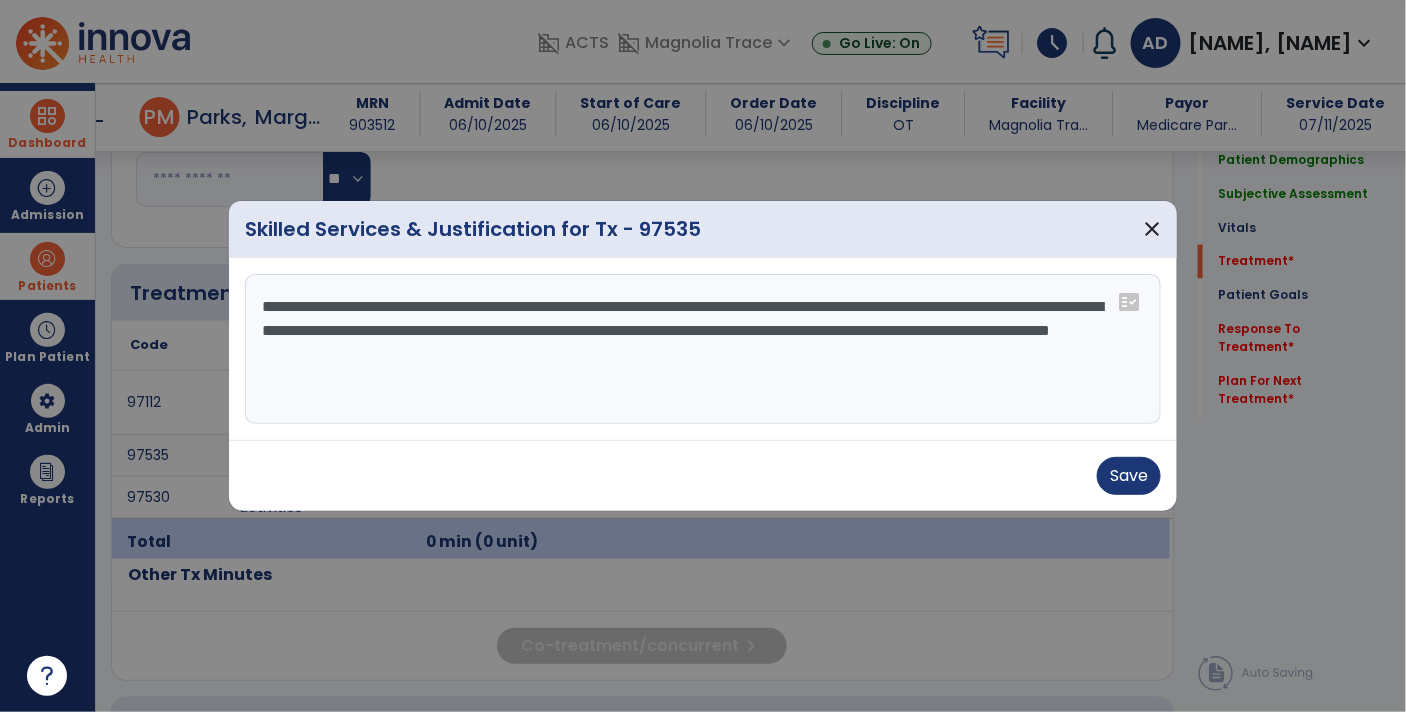 click on "**********" at bounding box center (703, 349) 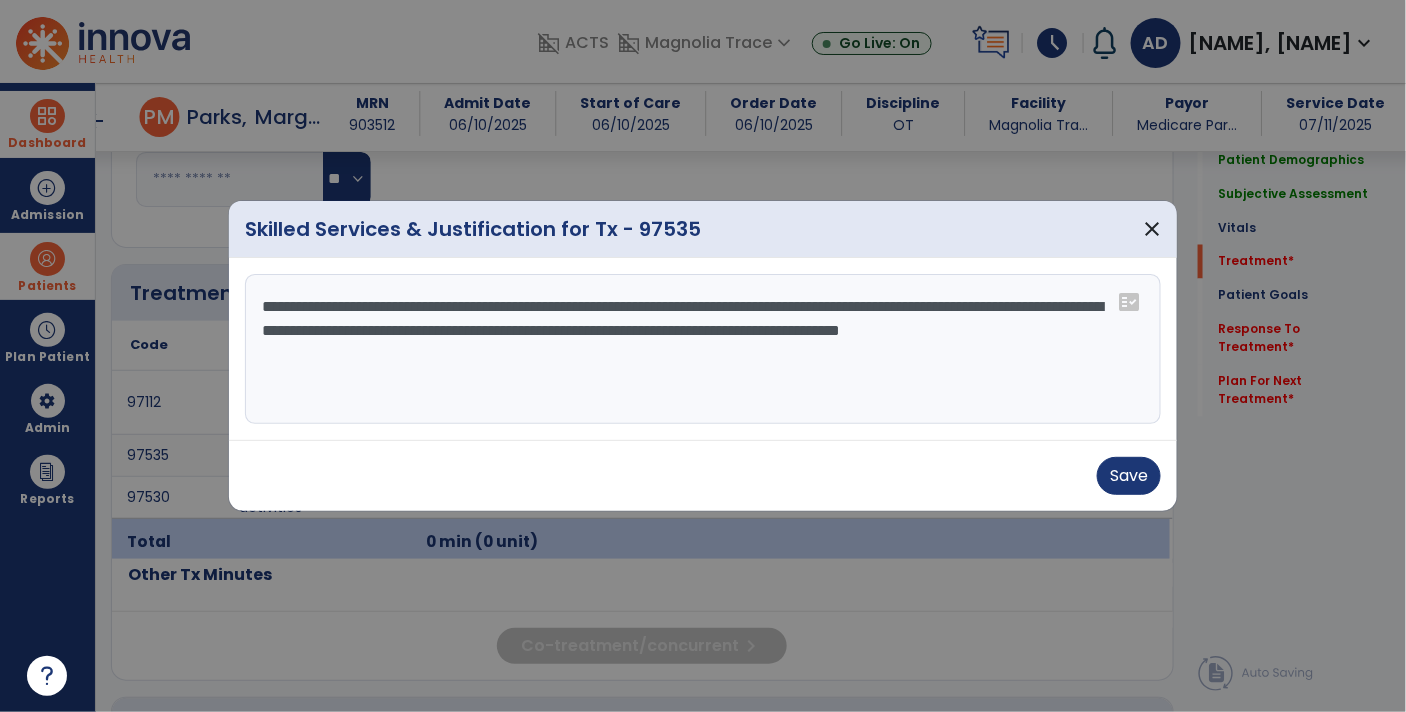 click on "**********" at bounding box center (703, 349) 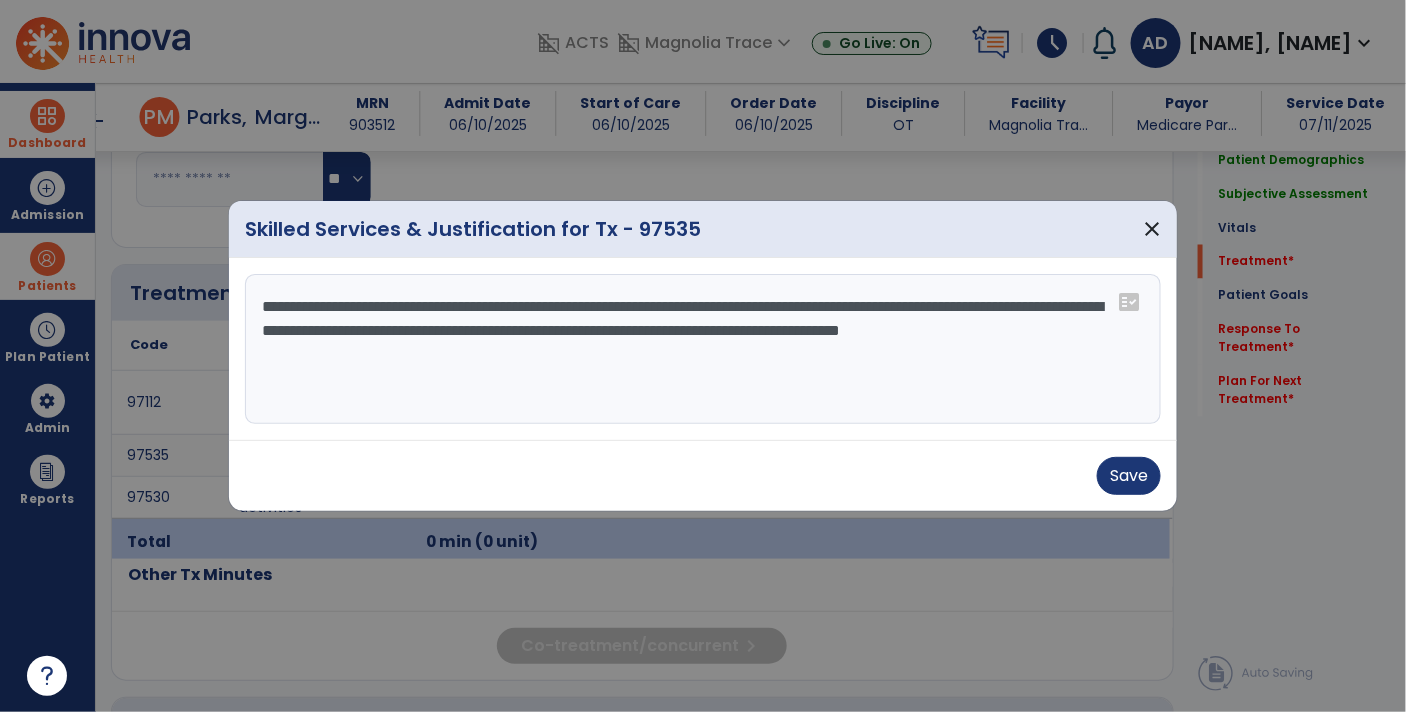click on "**********" at bounding box center (703, 349) 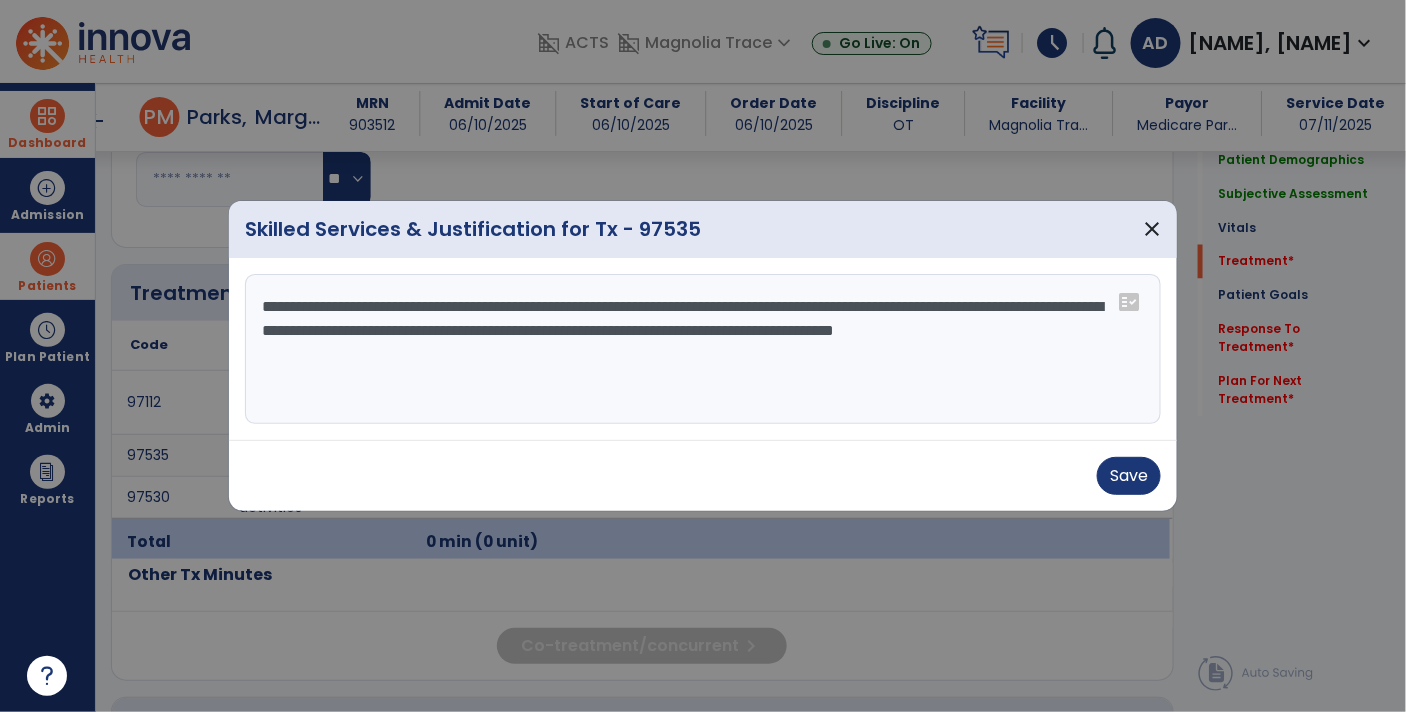 click on "**********" at bounding box center [703, 349] 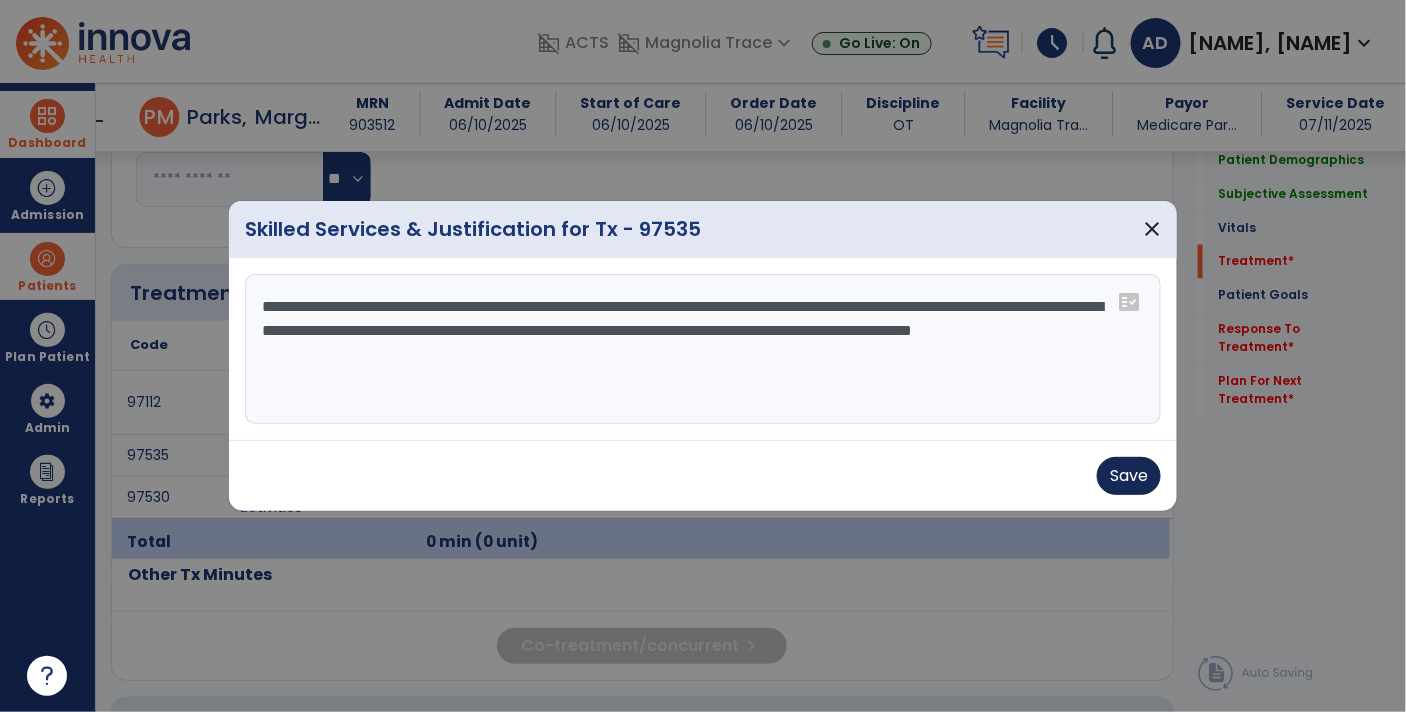 type on "**********" 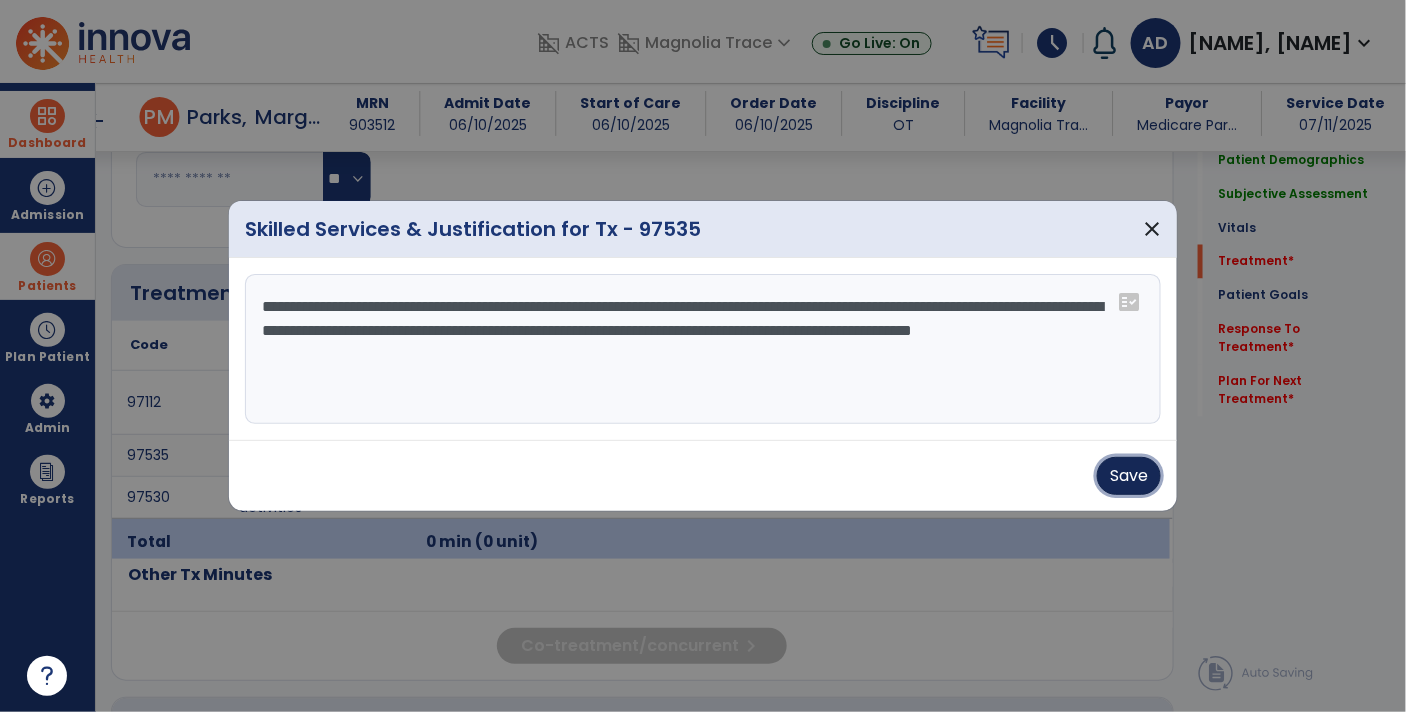 click on "Save" at bounding box center (1129, 476) 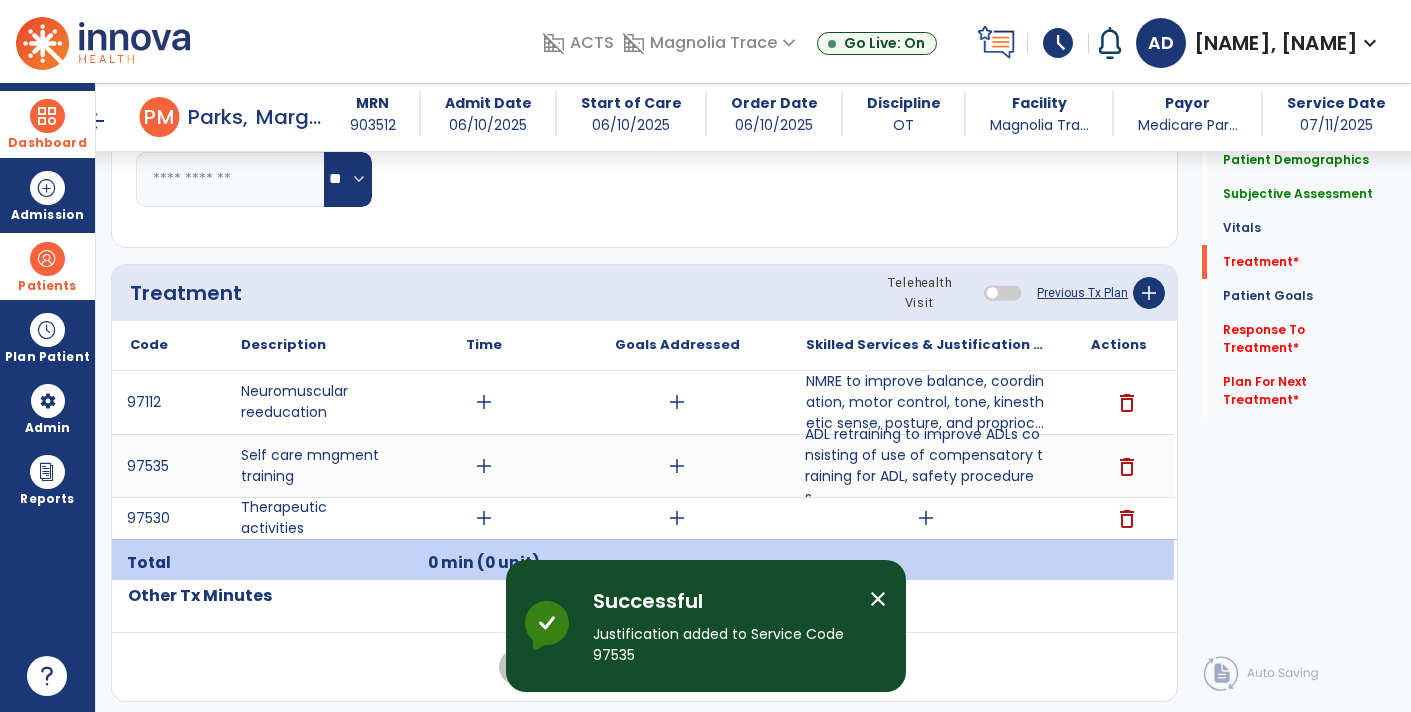 click on "add" at bounding box center [926, 518] 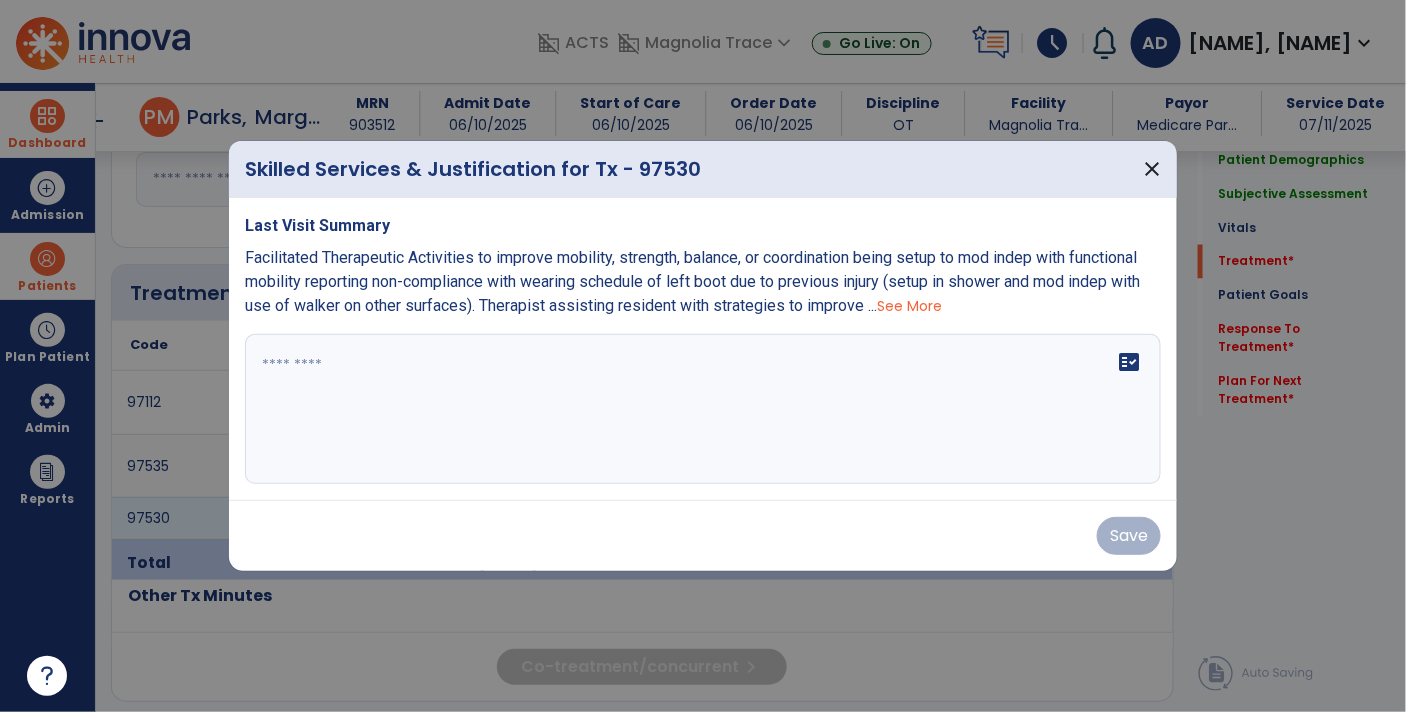 scroll, scrollTop: 1025, scrollLeft: 0, axis: vertical 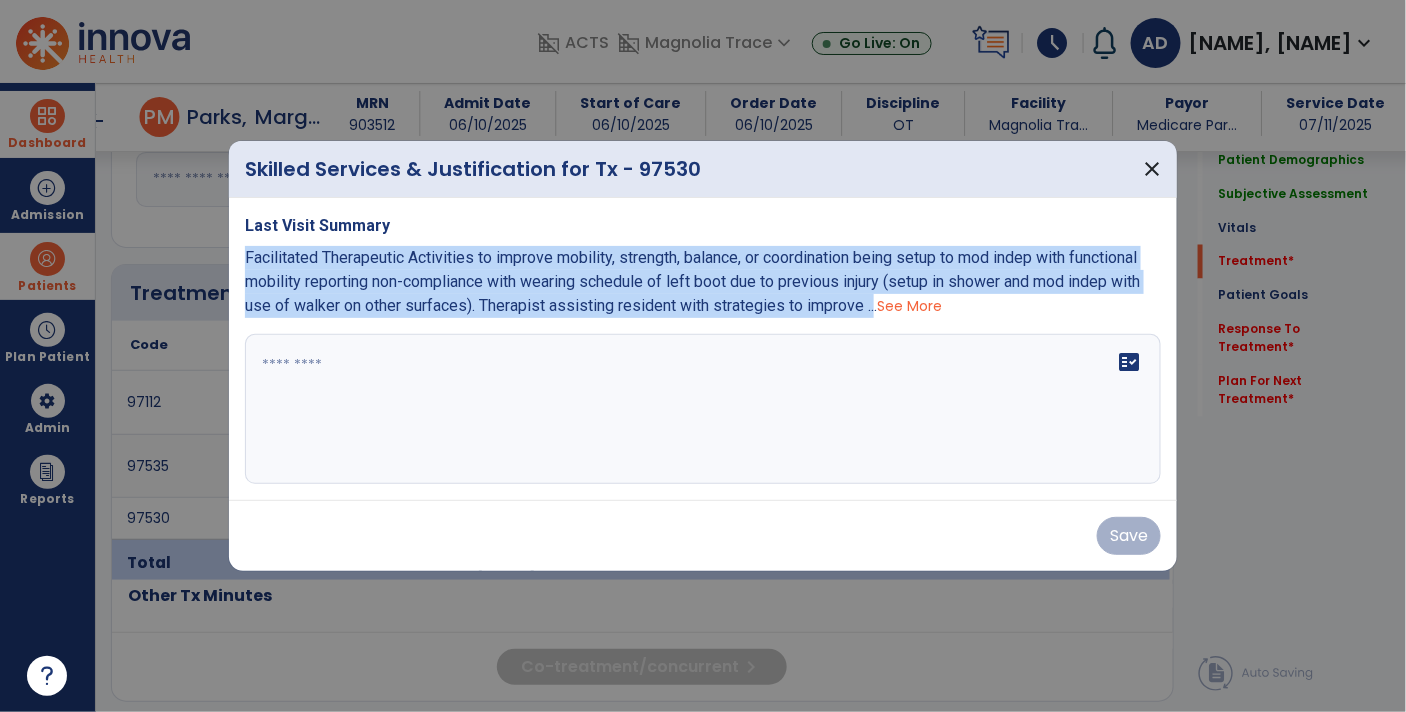 click on "See More" at bounding box center (909, 306) 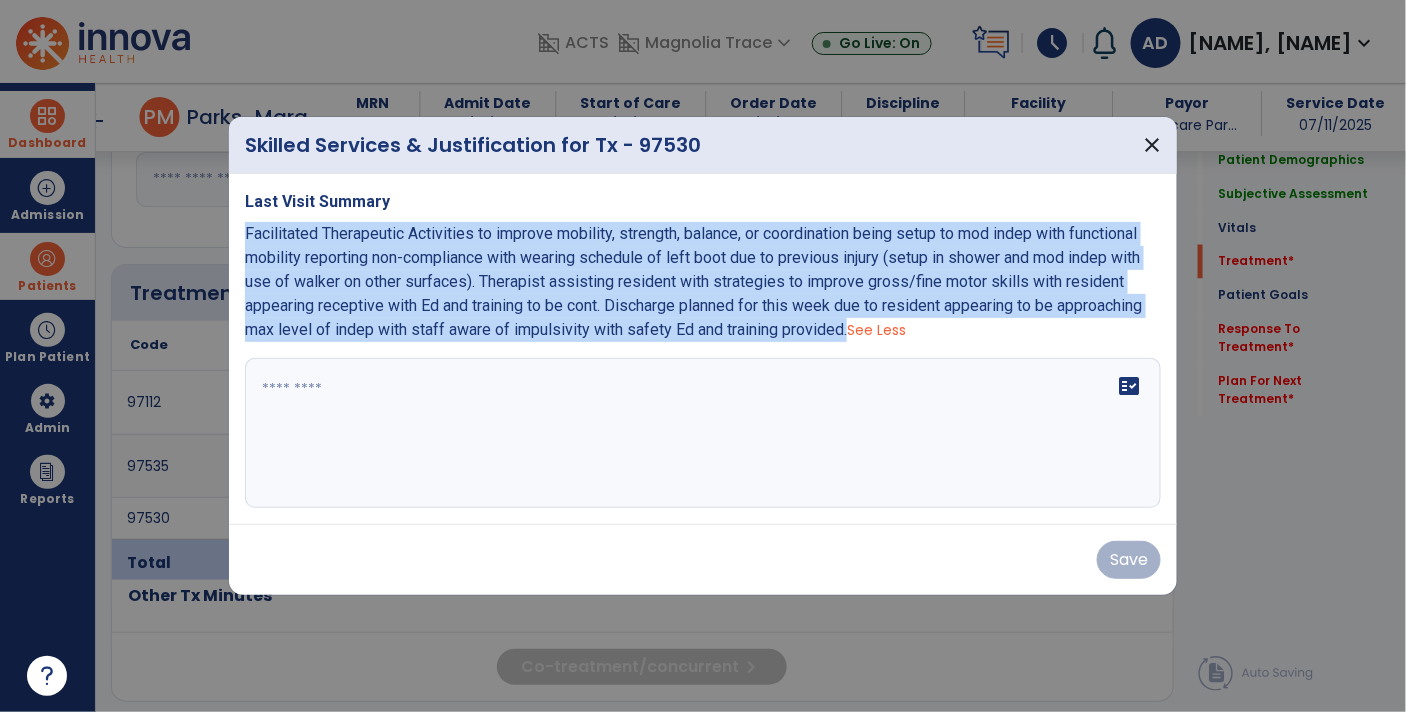 click at bounding box center (703, 433) 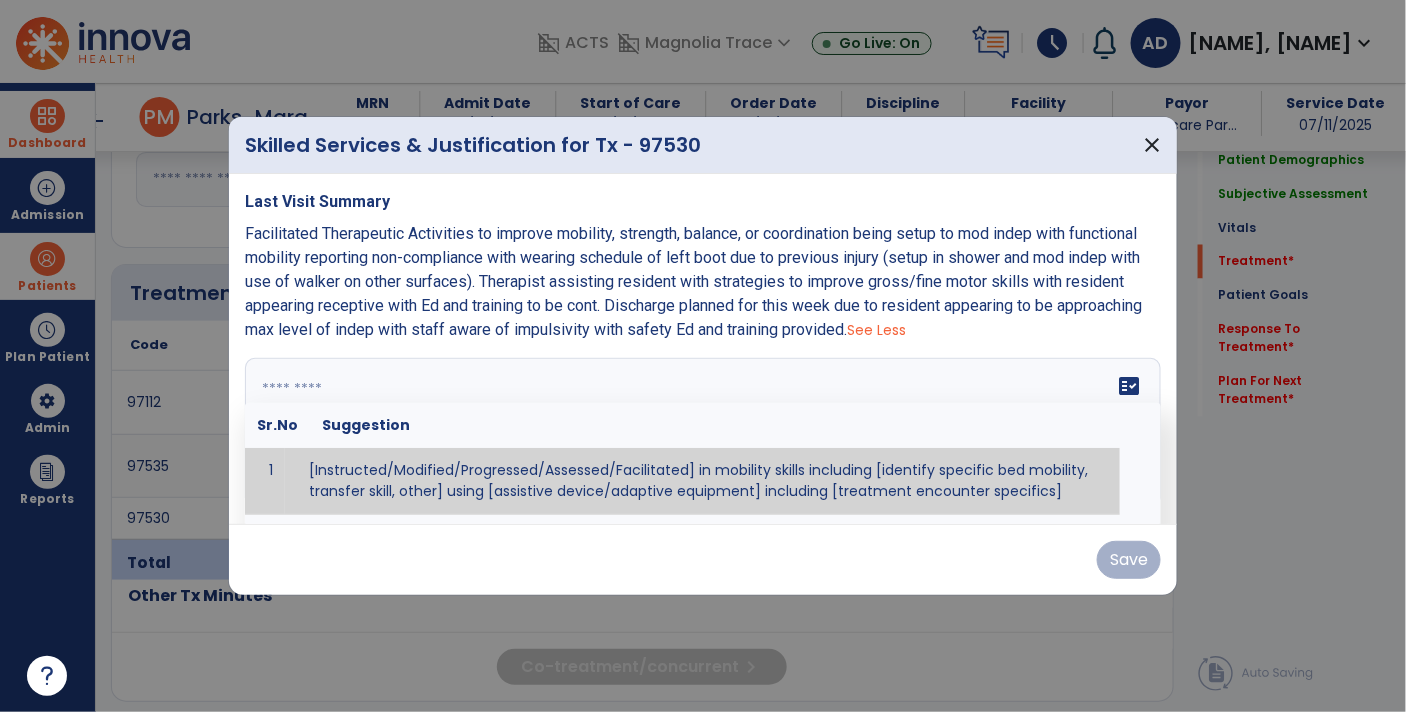 click at bounding box center [701, 433] 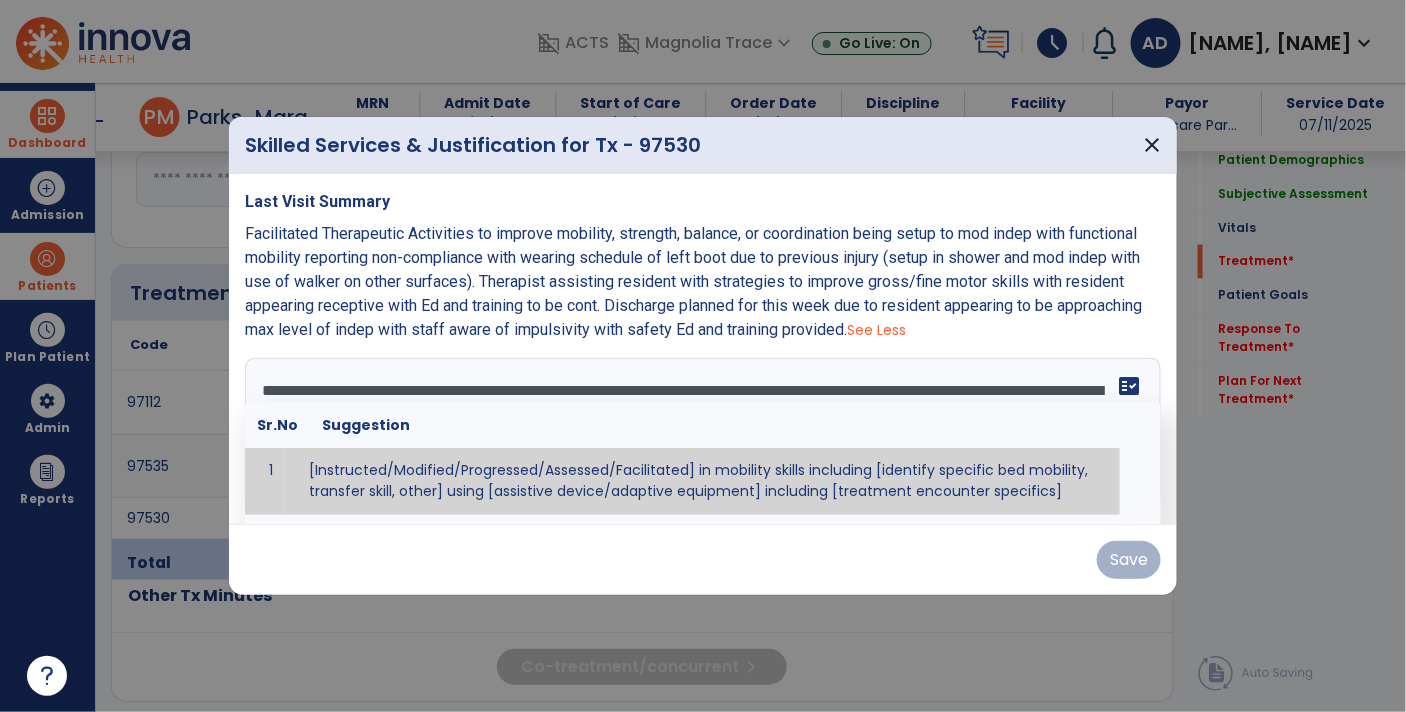 scroll, scrollTop: 15, scrollLeft: 0, axis: vertical 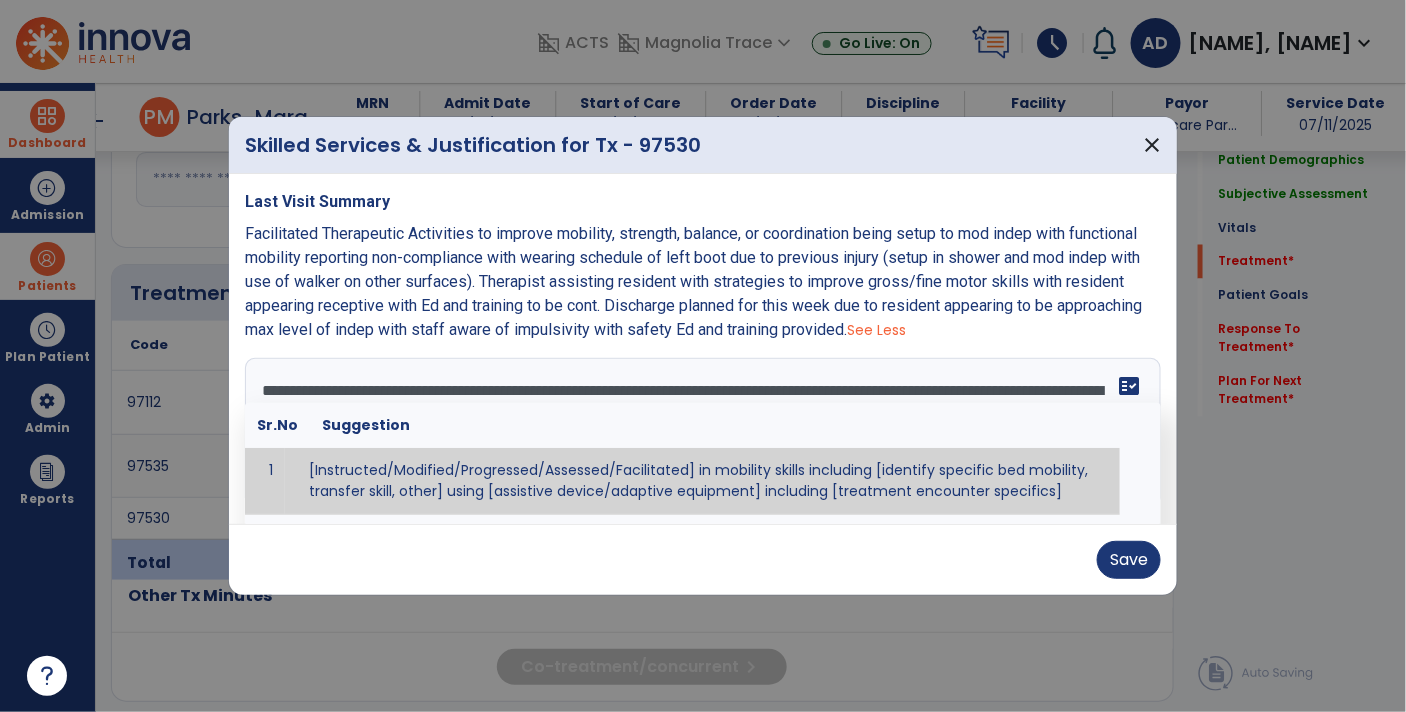 click on "fact_check" at bounding box center (1129, 386) 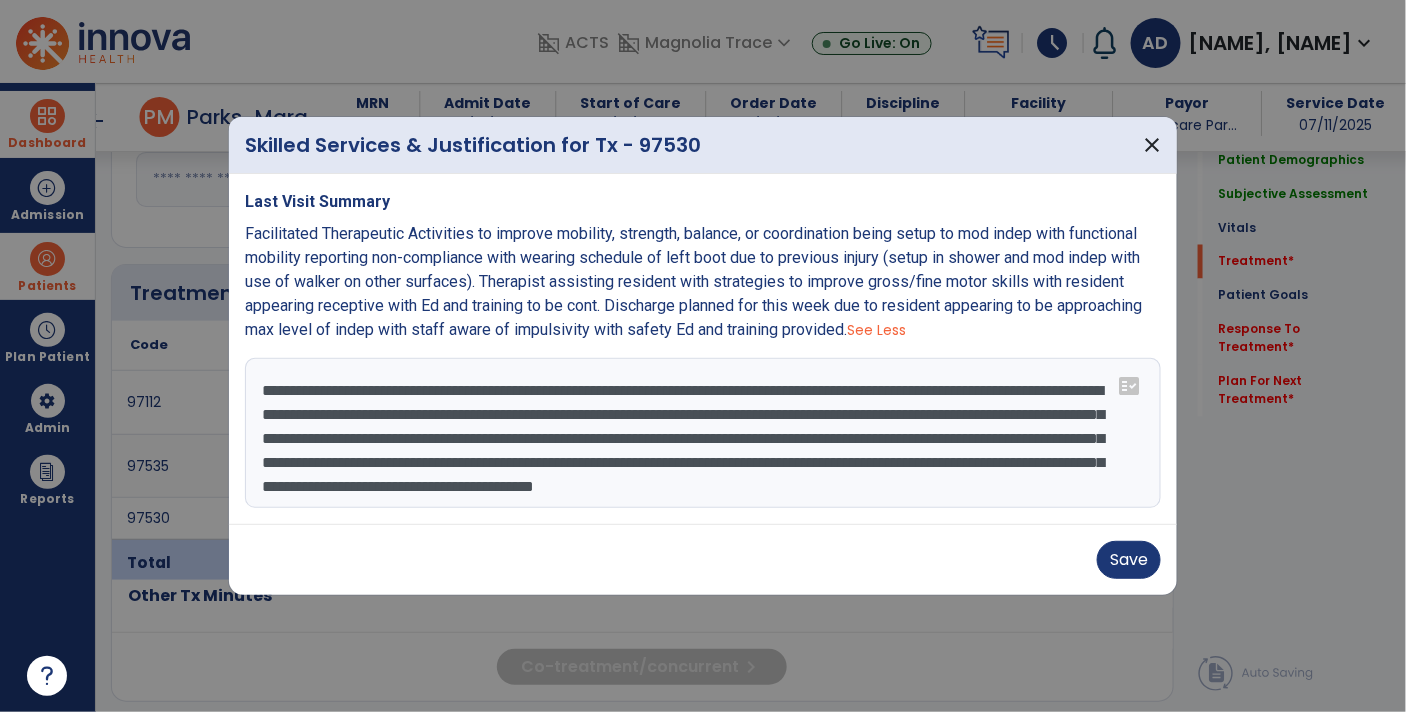 click on "**********" at bounding box center (703, 433) 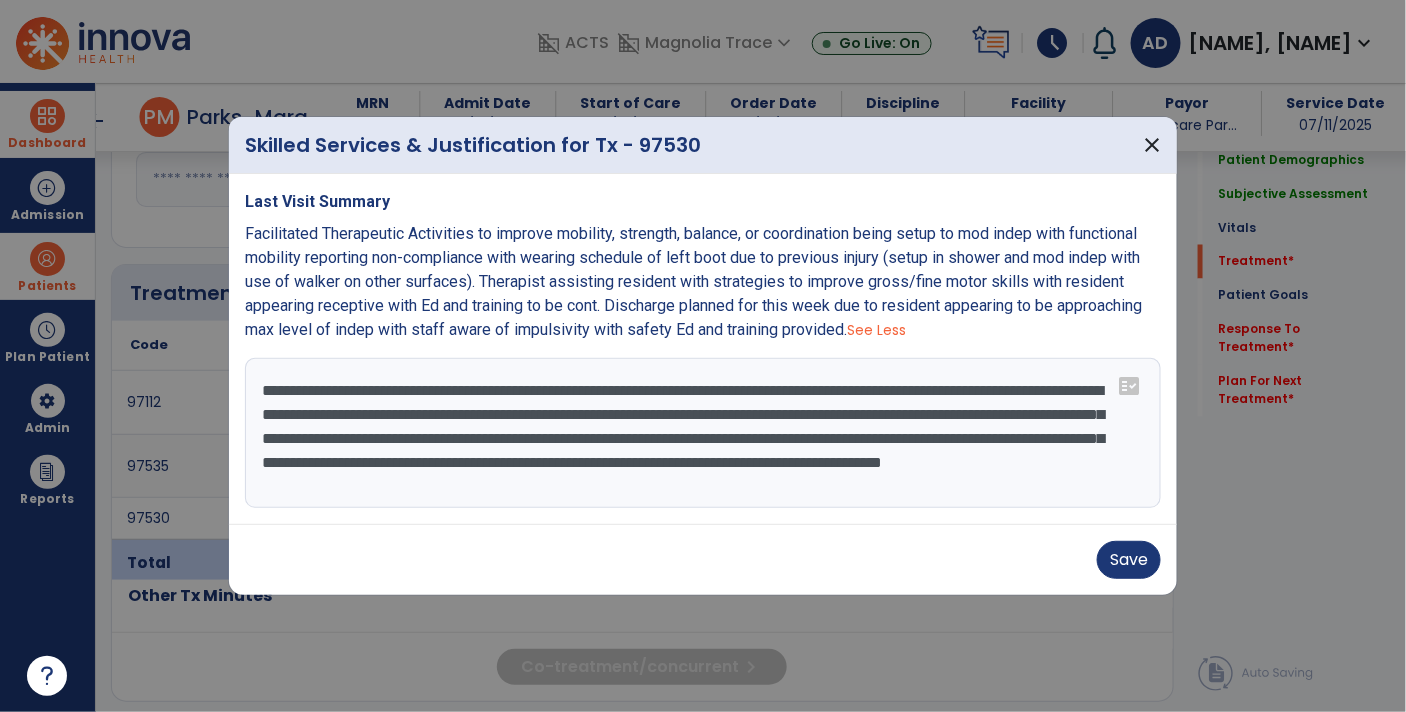scroll, scrollTop: 0, scrollLeft: 0, axis: both 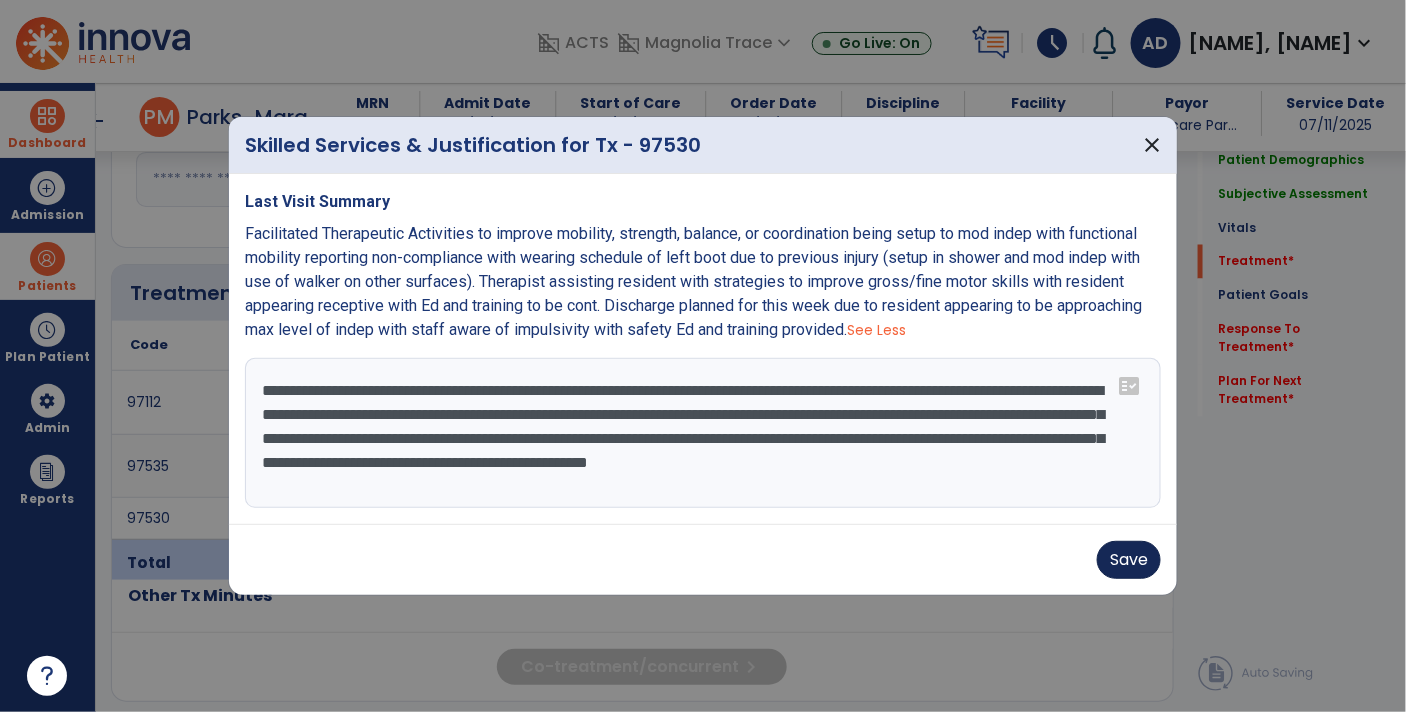 type on "**********" 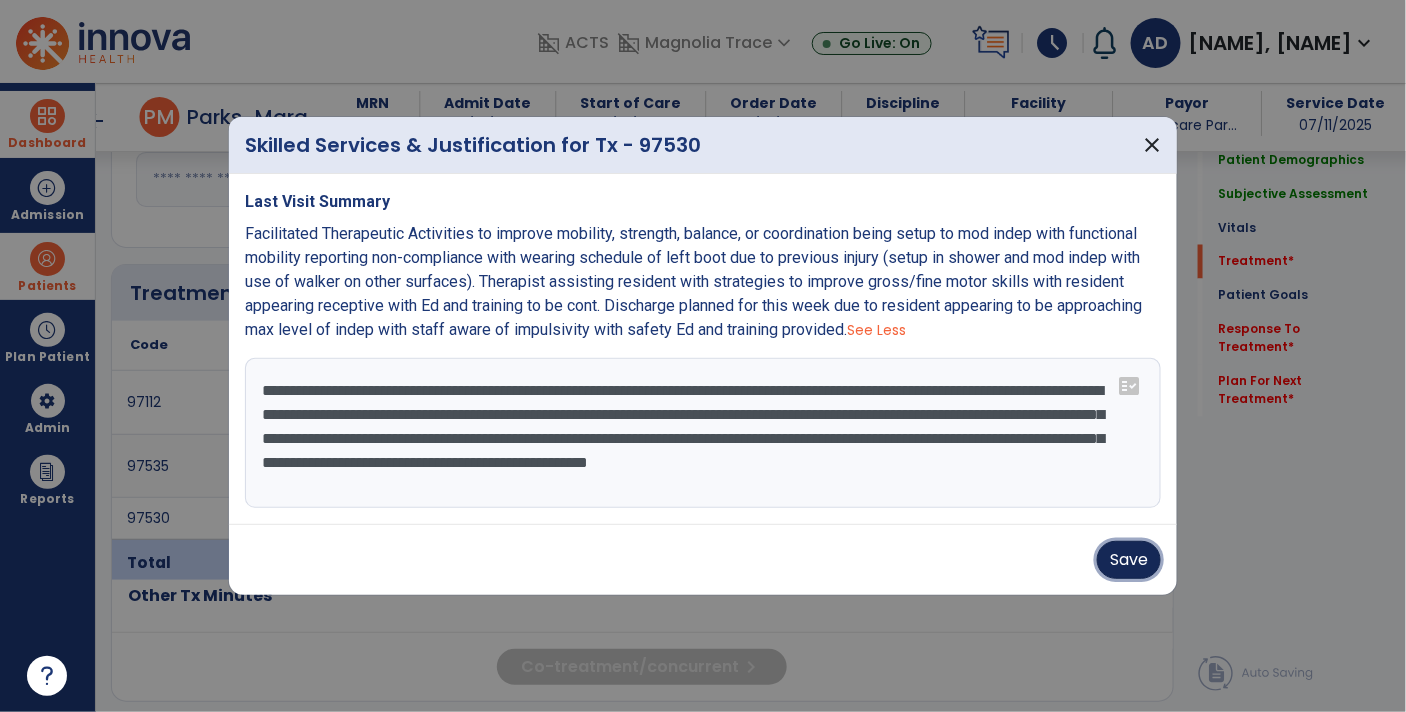 click on "Save" at bounding box center (1129, 560) 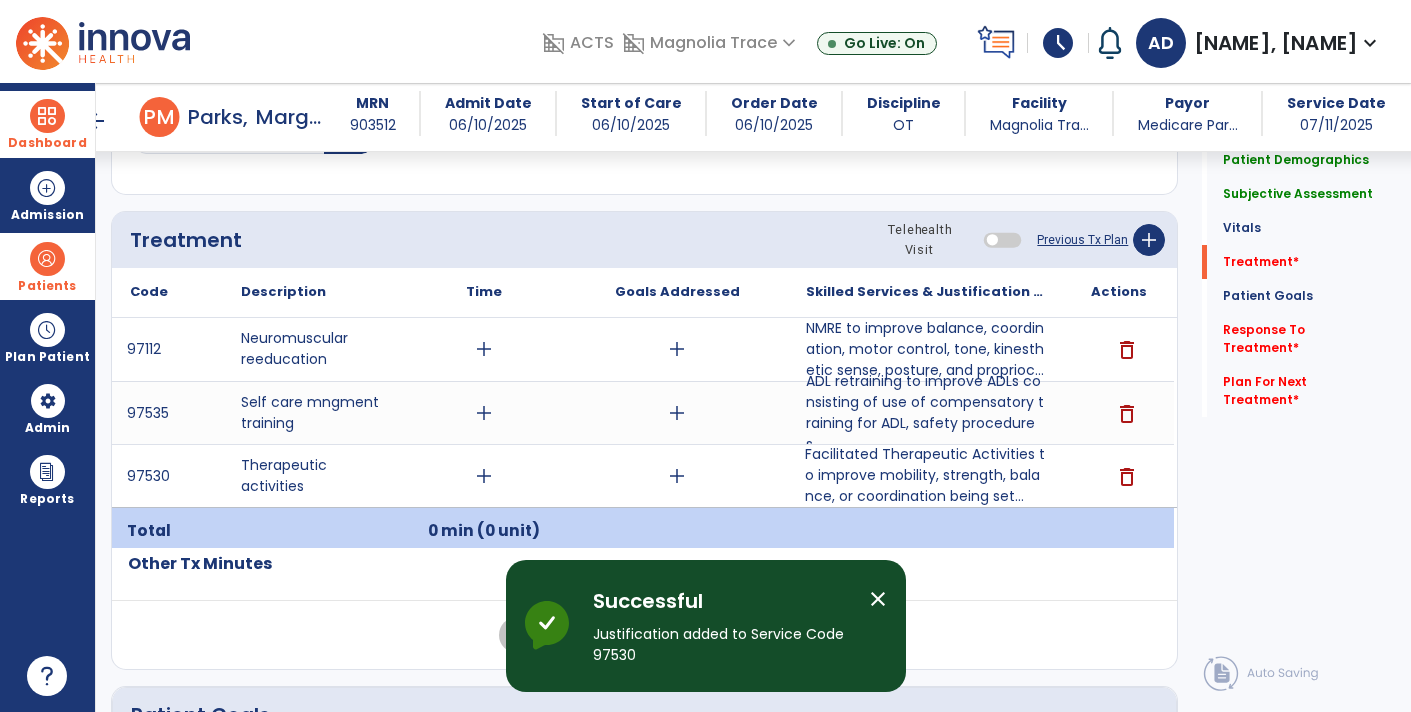 scroll, scrollTop: 1057, scrollLeft: 0, axis: vertical 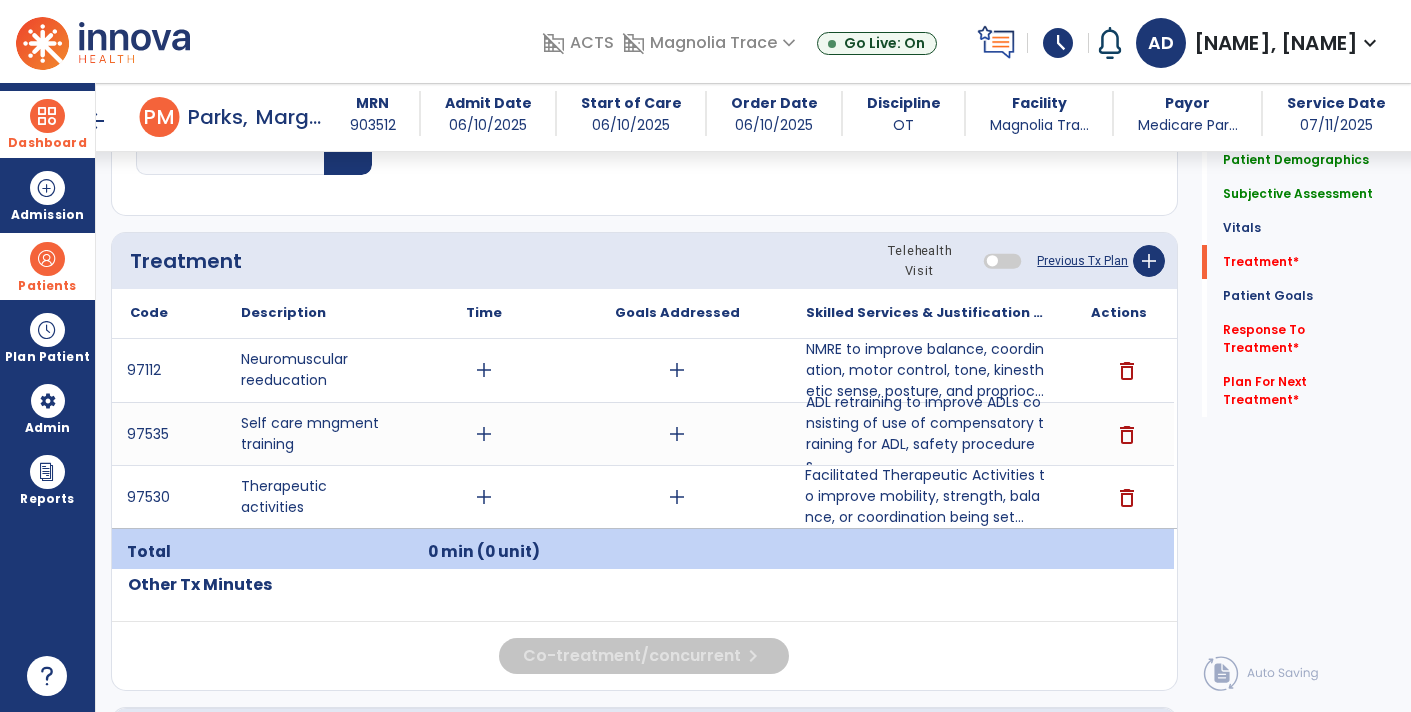 click on "add" at bounding box center (484, 497) 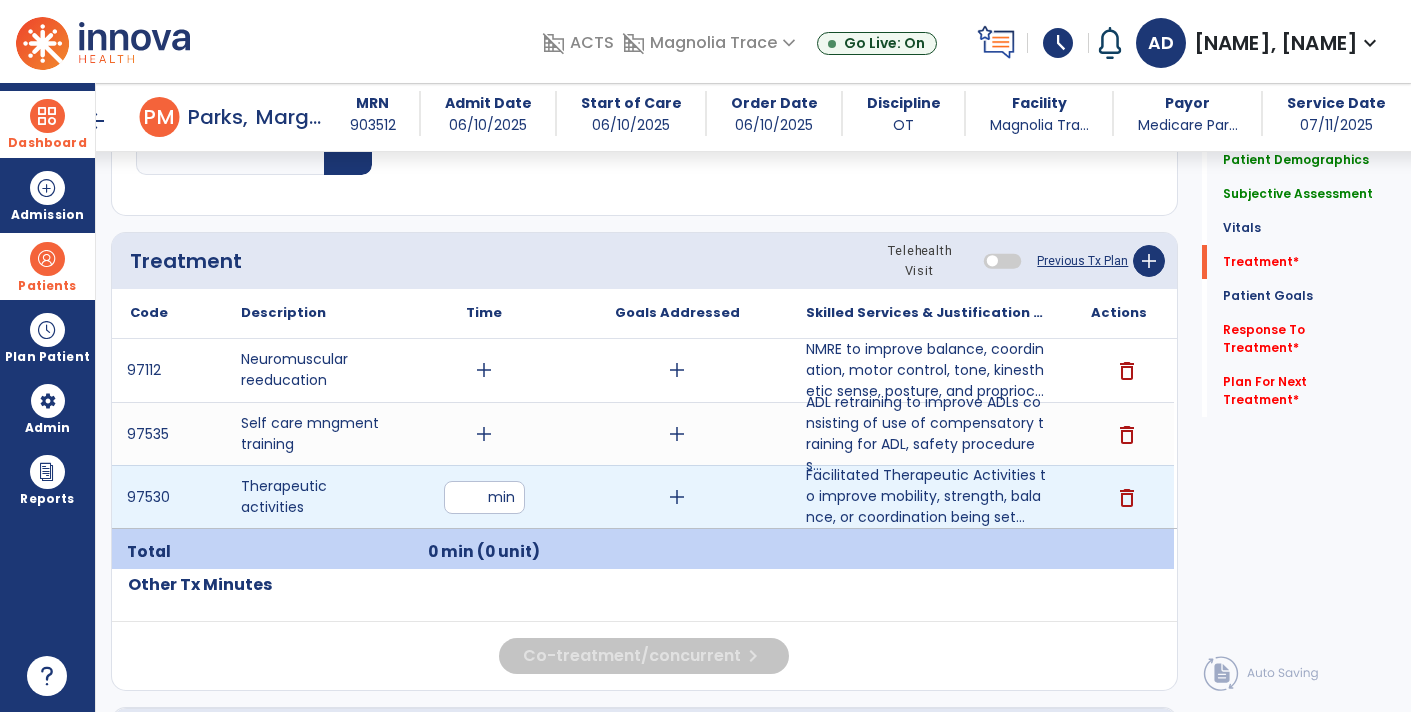 type on "**" 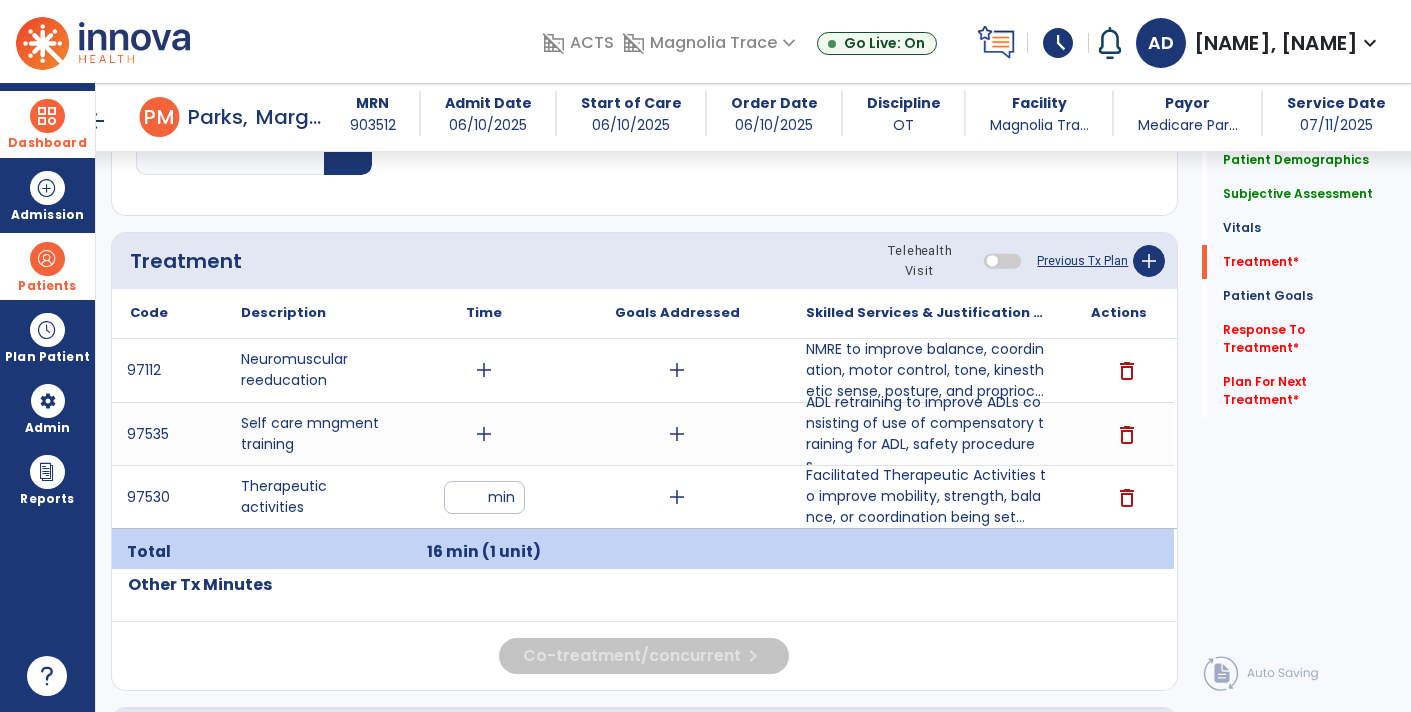 click on "add" at bounding box center (484, 370) 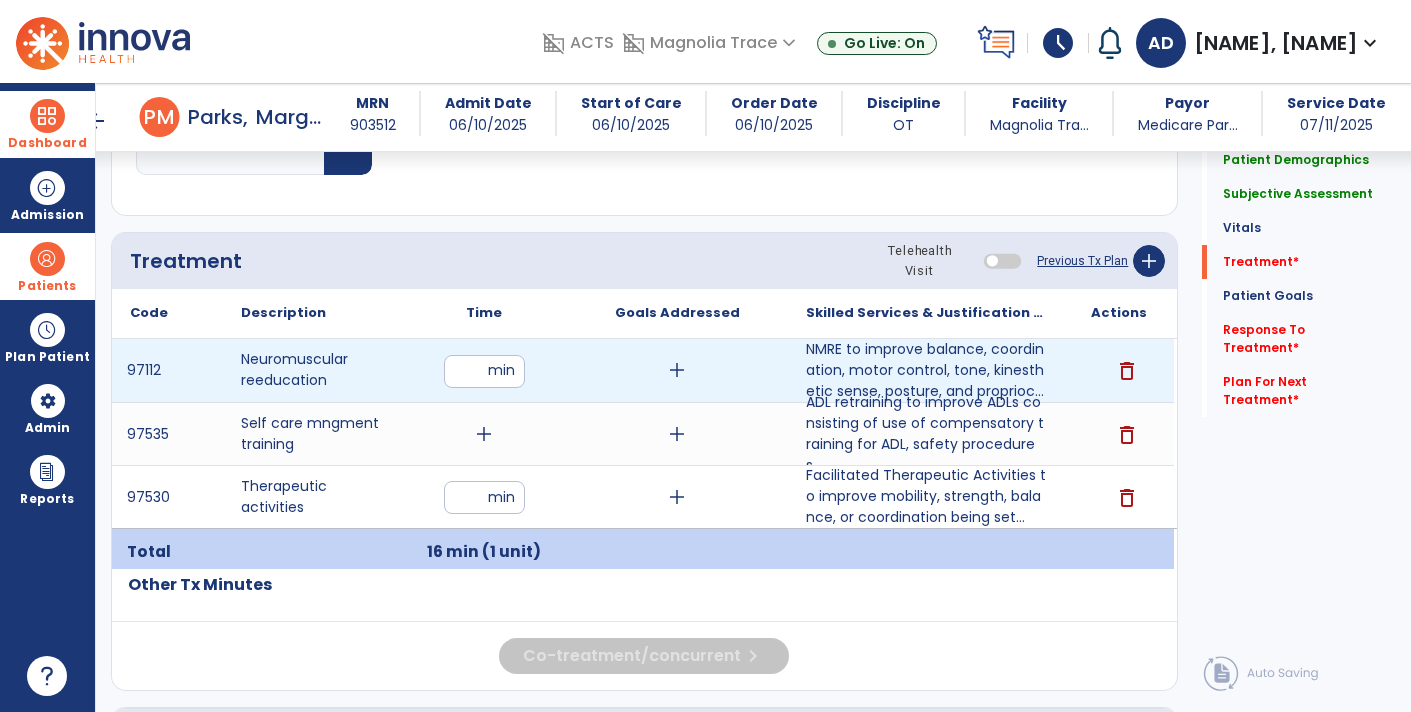 type on "**" 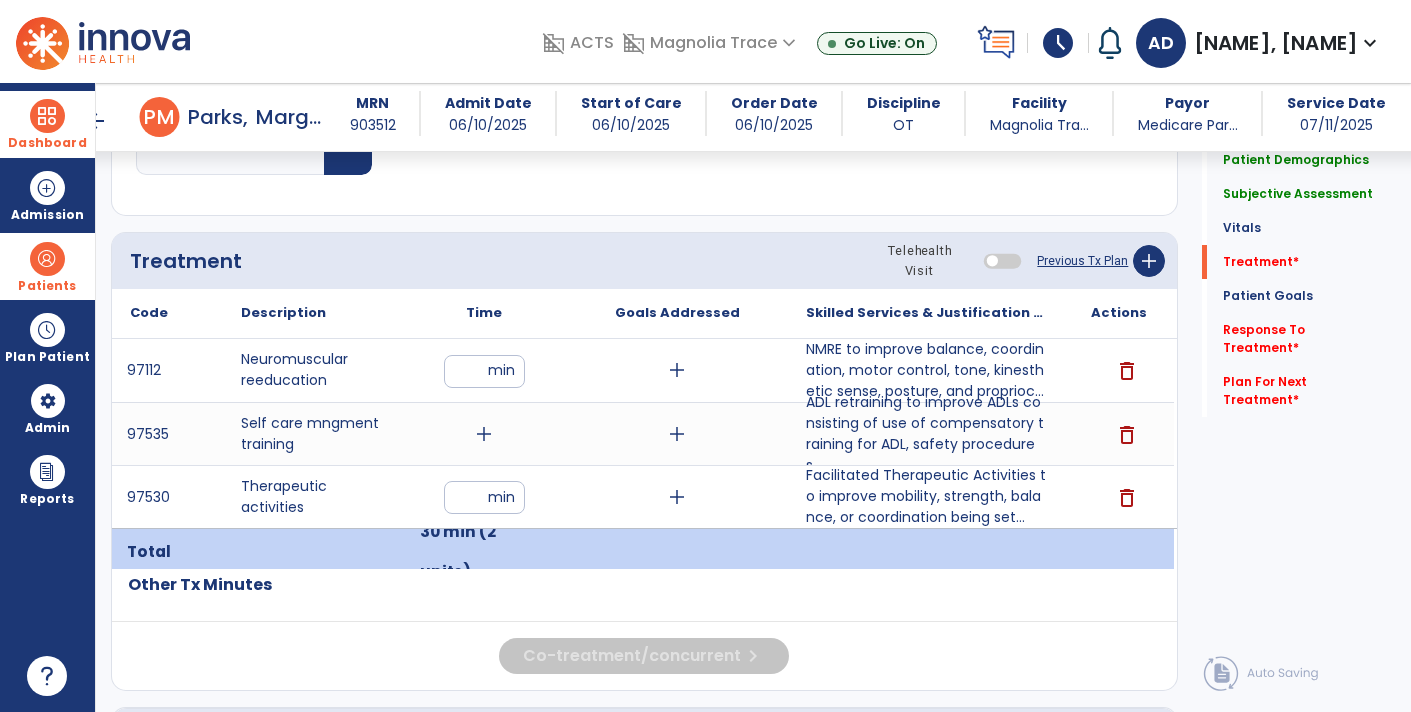click on "add" at bounding box center [484, 434] 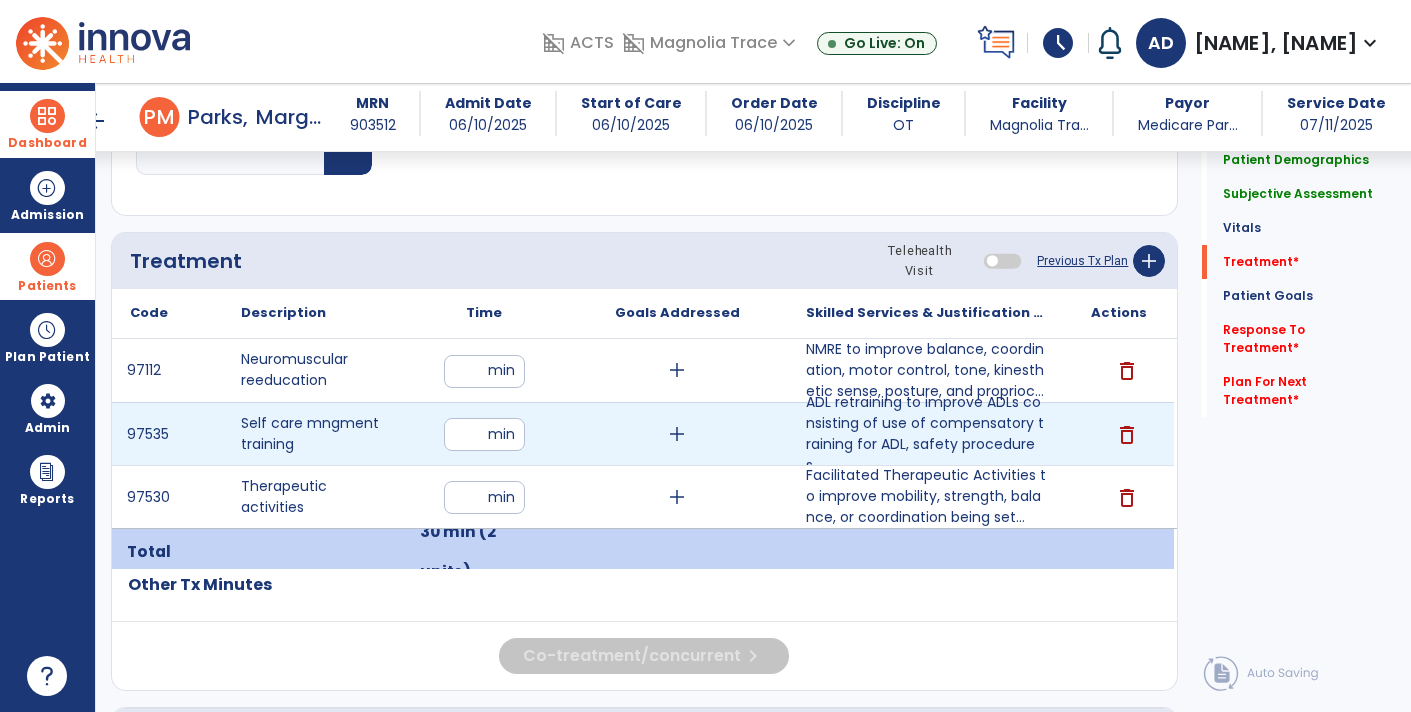 type on "**" 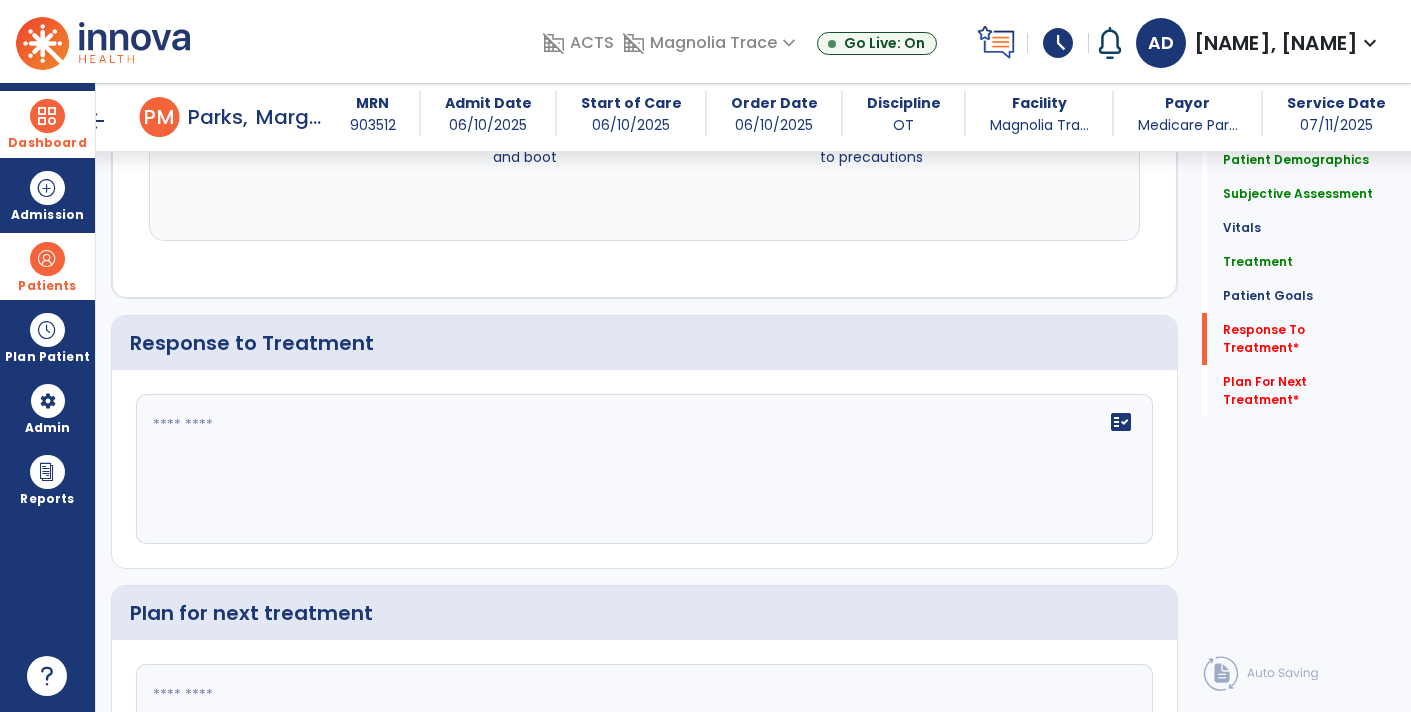 scroll, scrollTop: 2571, scrollLeft: 0, axis: vertical 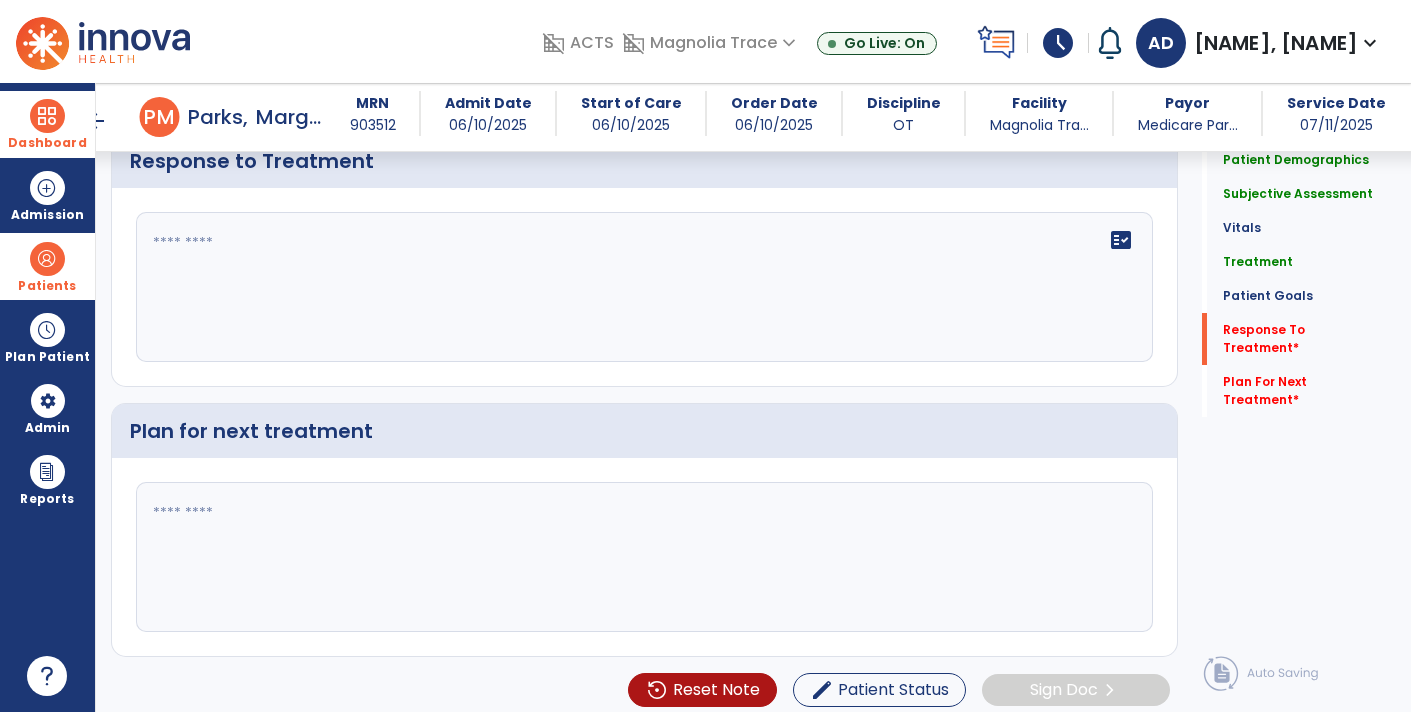 click 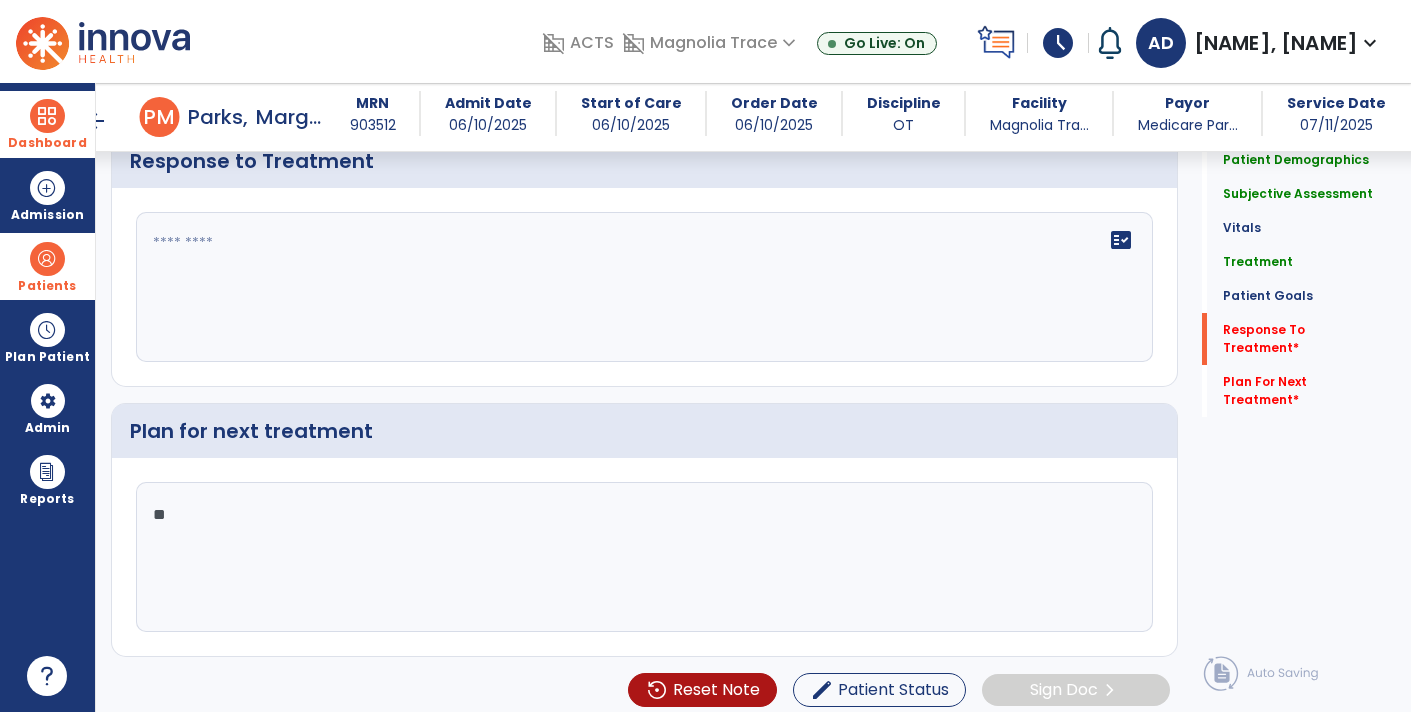 type on "*" 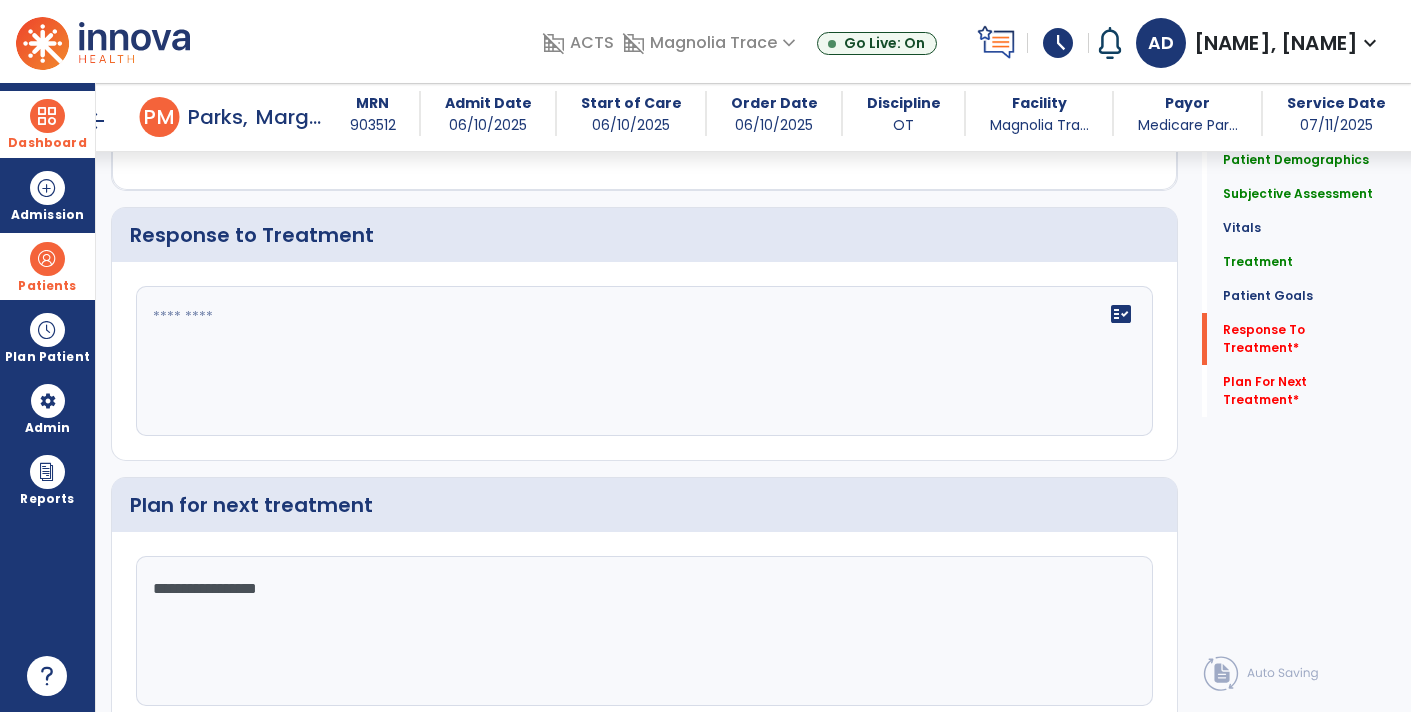 scroll, scrollTop: 2472, scrollLeft: 0, axis: vertical 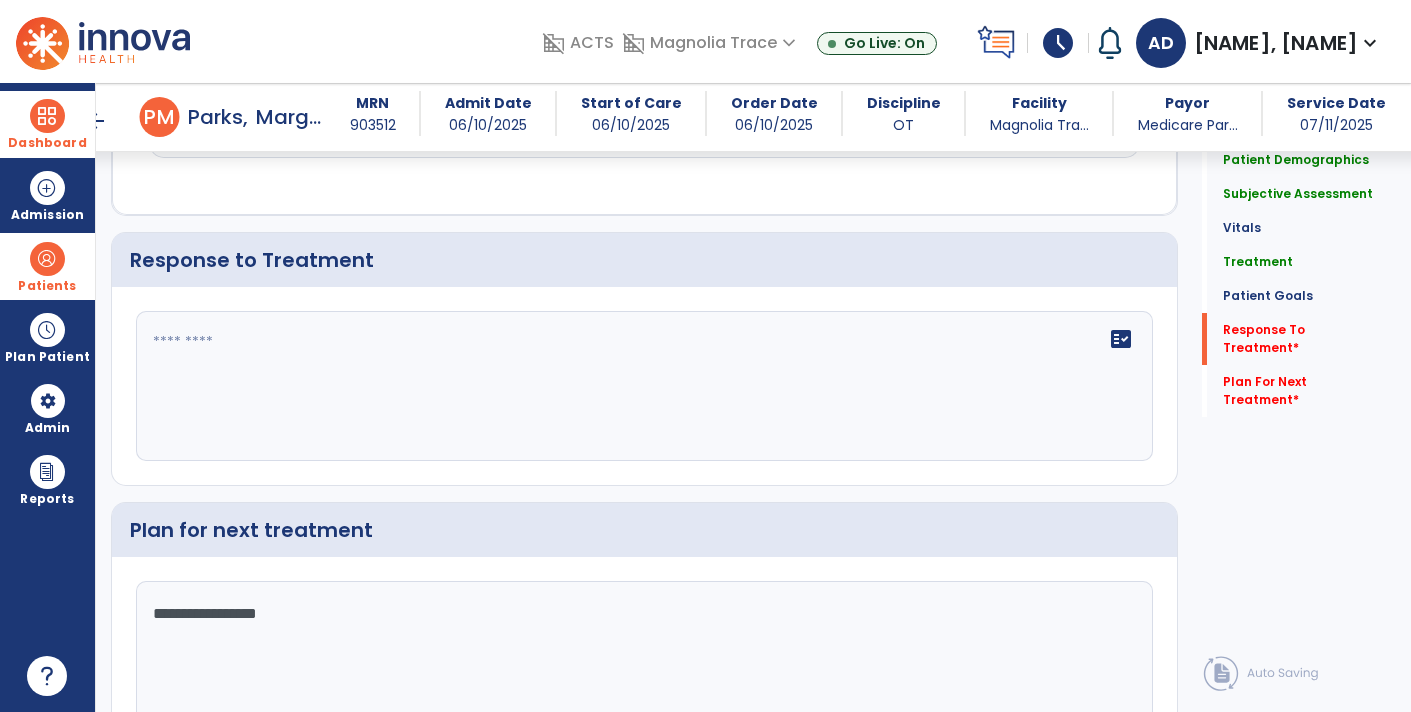 type on "**********" 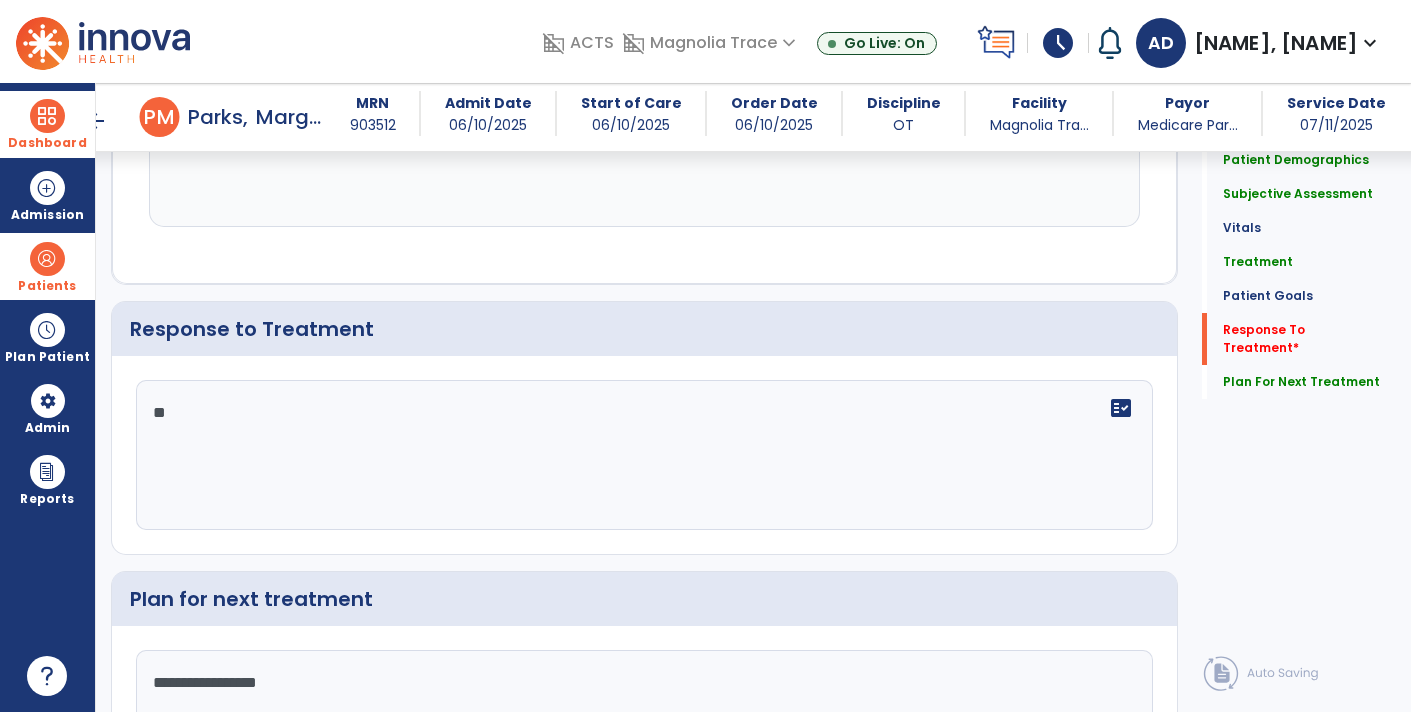 scroll, scrollTop: 2472, scrollLeft: 0, axis: vertical 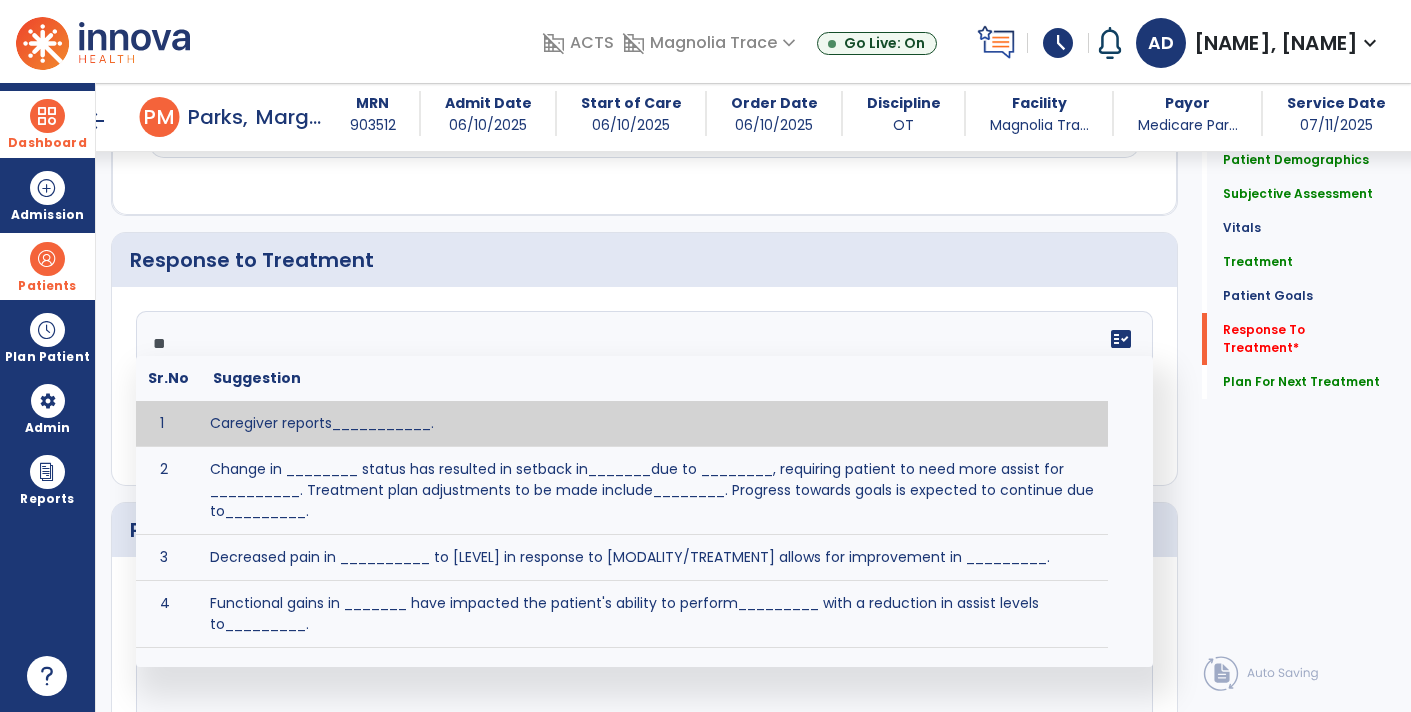 type on "*" 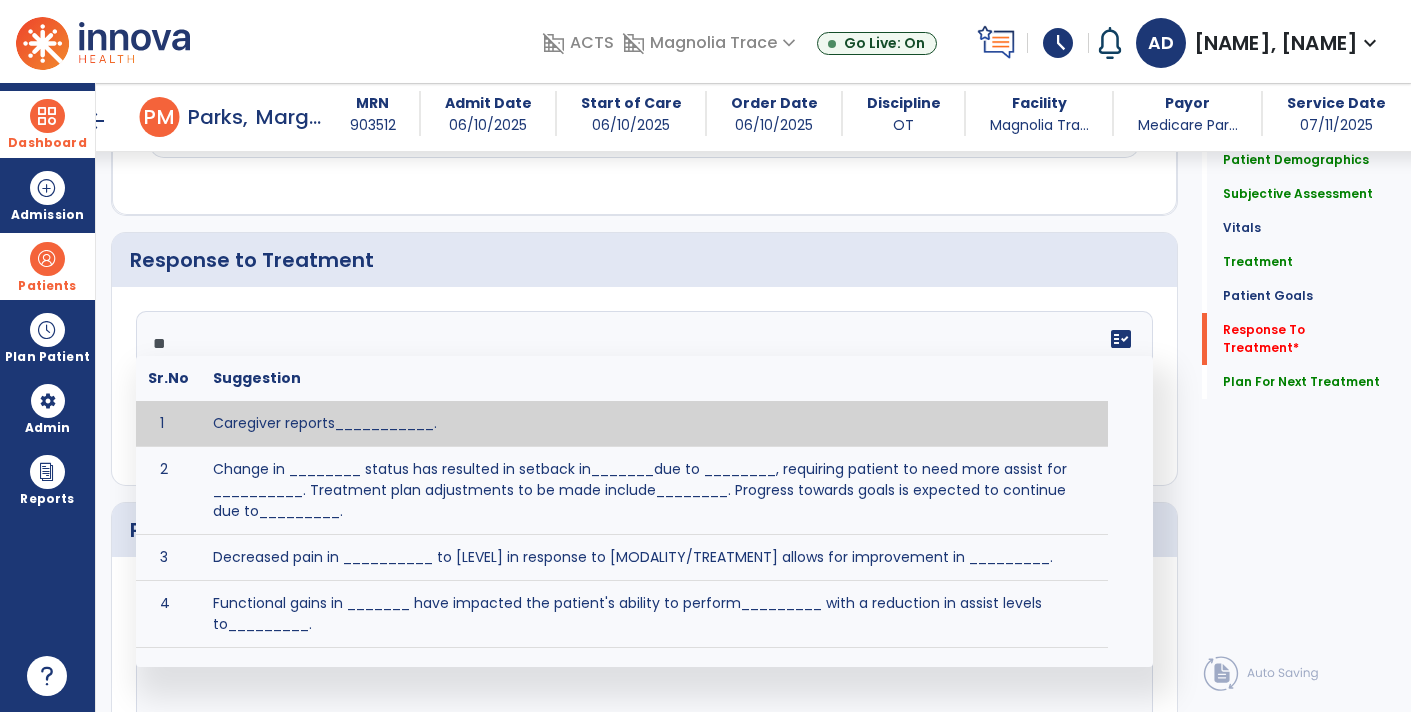 type on "*" 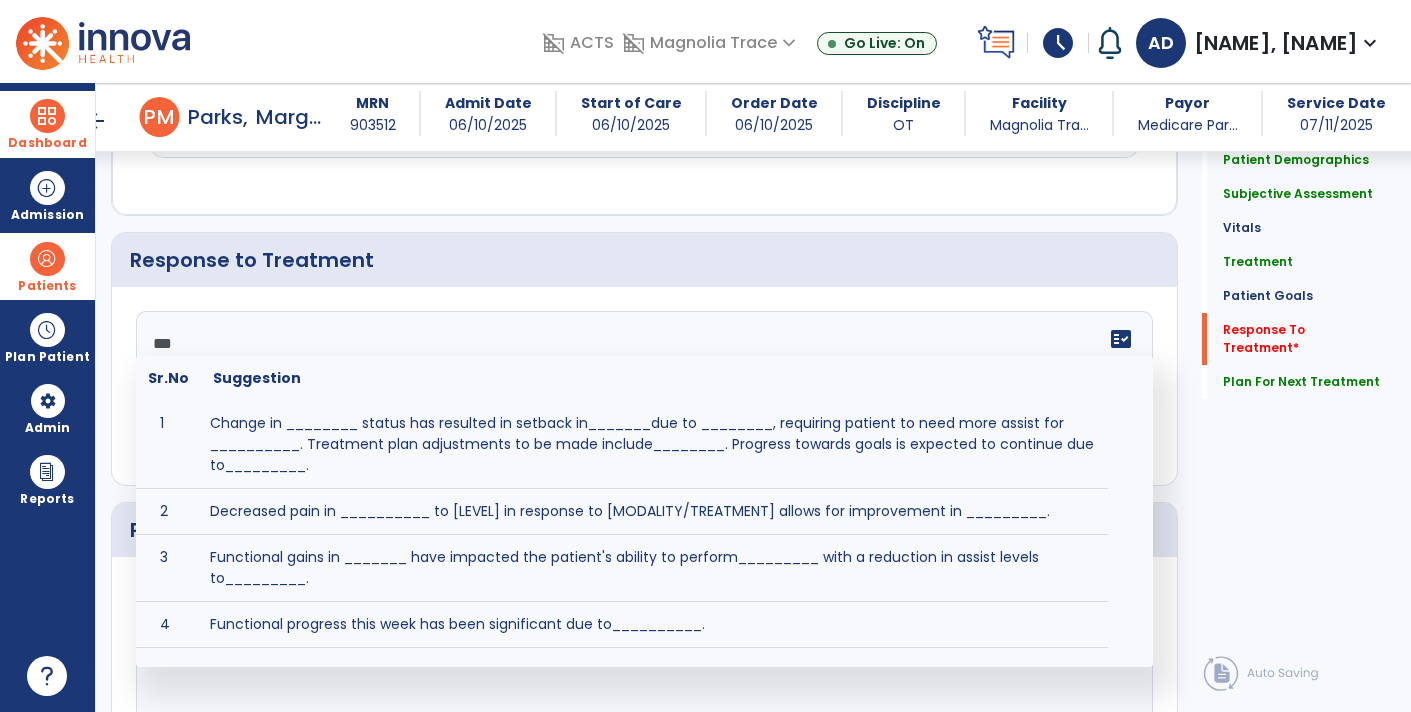 type on "****" 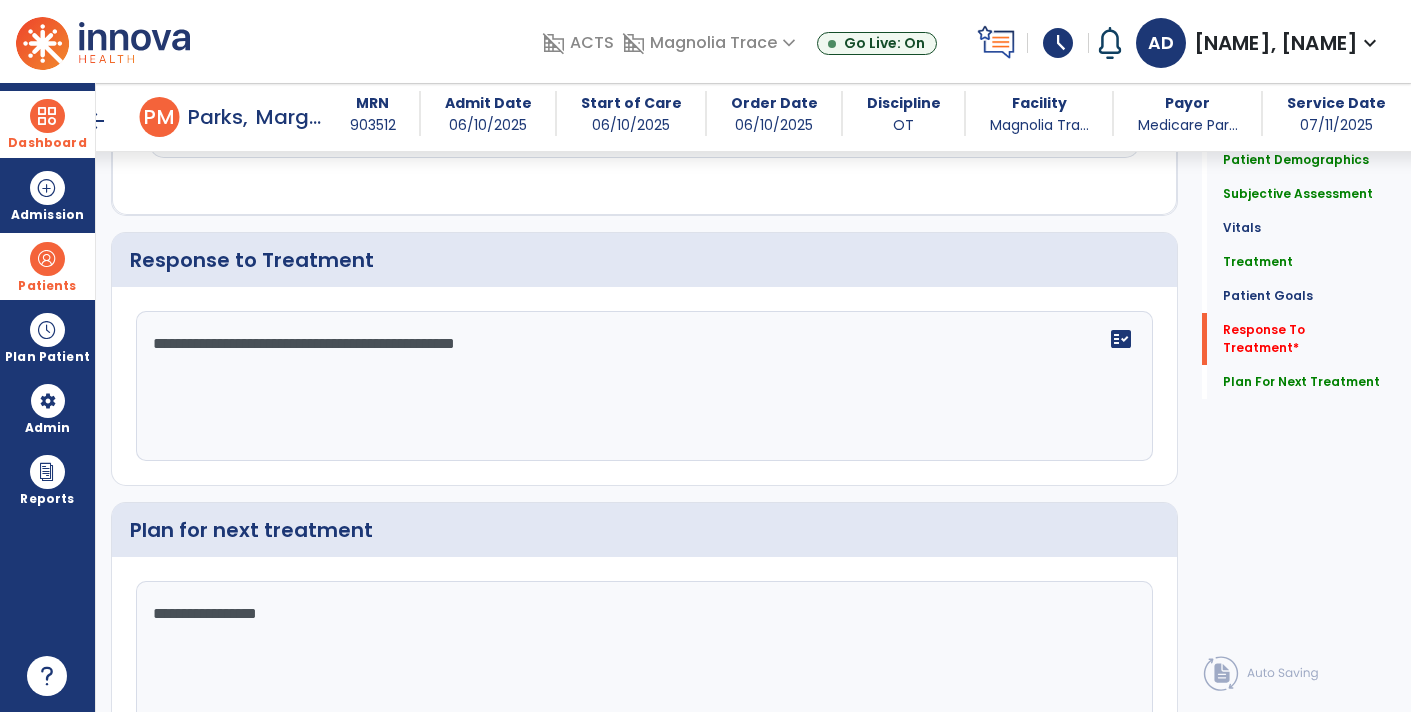 click on "Quick Links  Patient Demographics   Patient Demographics   Subjective Assessment   Subjective Assessment   Vitals   Vitals   Treatment   Treatment   Patient Goals   Patient Goals   Response To Treatment   *  Response To Treatment   *  Plan For Next Treatment   Plan For Next Treatment" 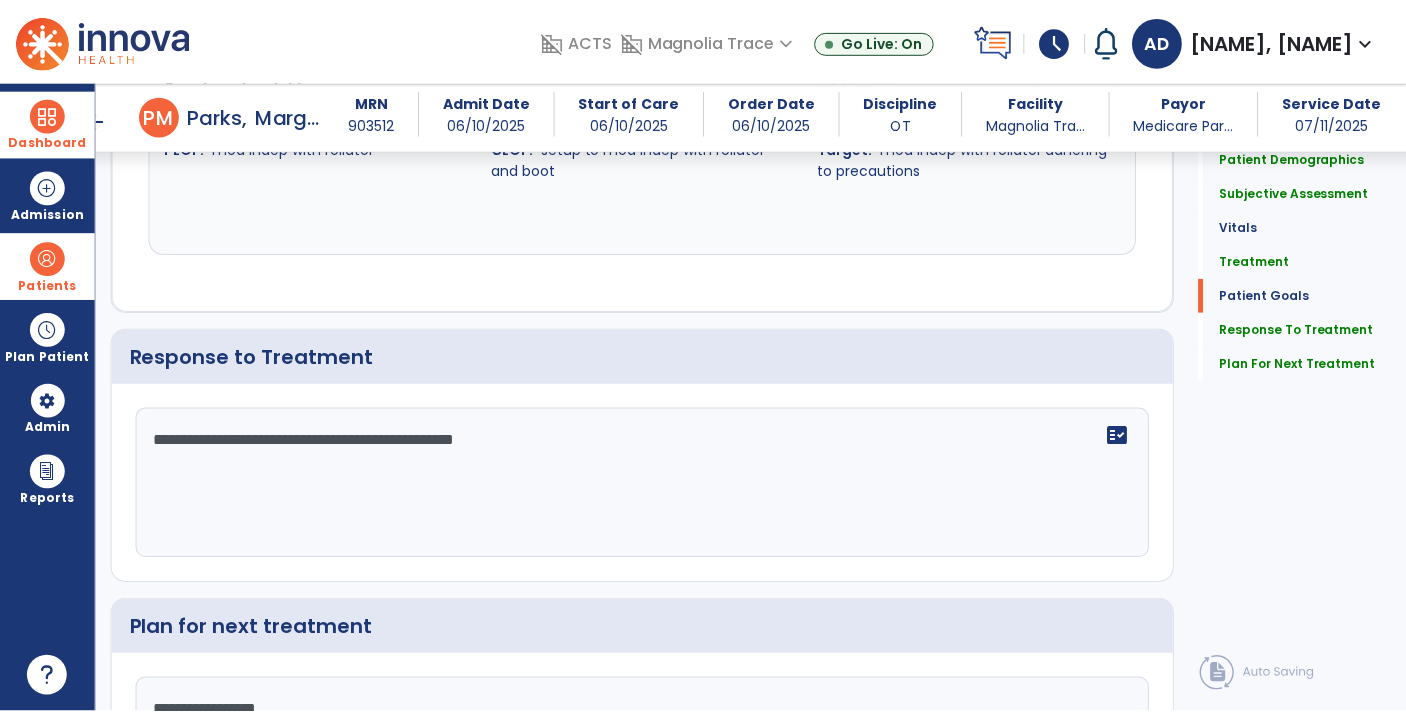 scroll, scrollTop: 2571, scrollLeft: 0, axis: vertical 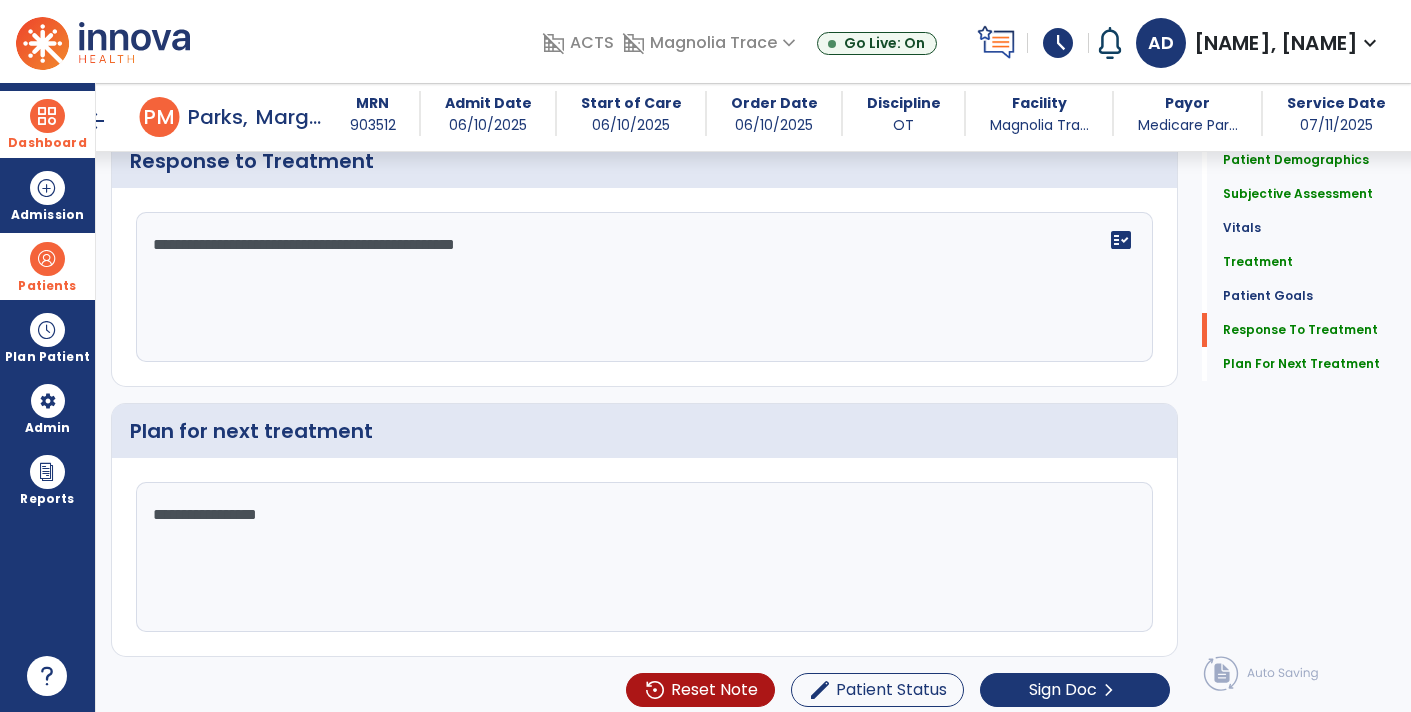 click on "**********" 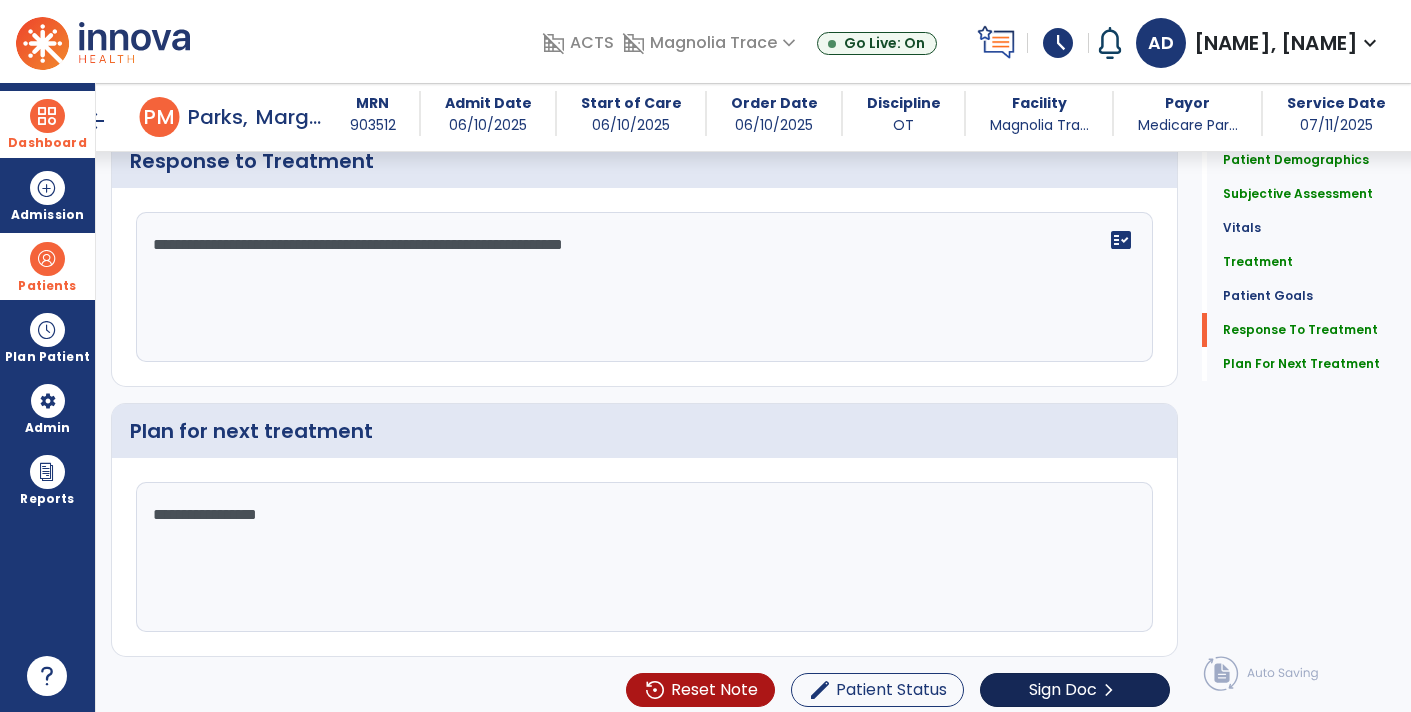 type on "**********" 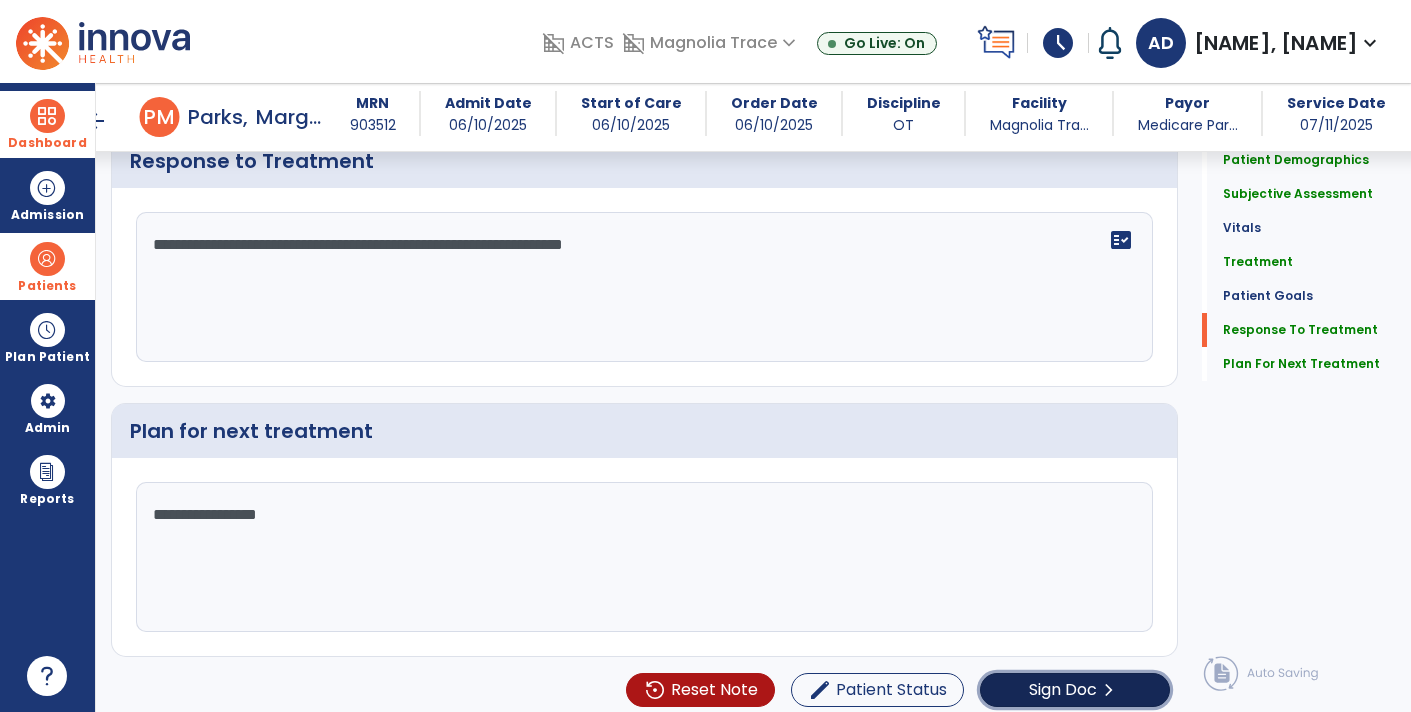 click on "Sign Doc  chevron_right" 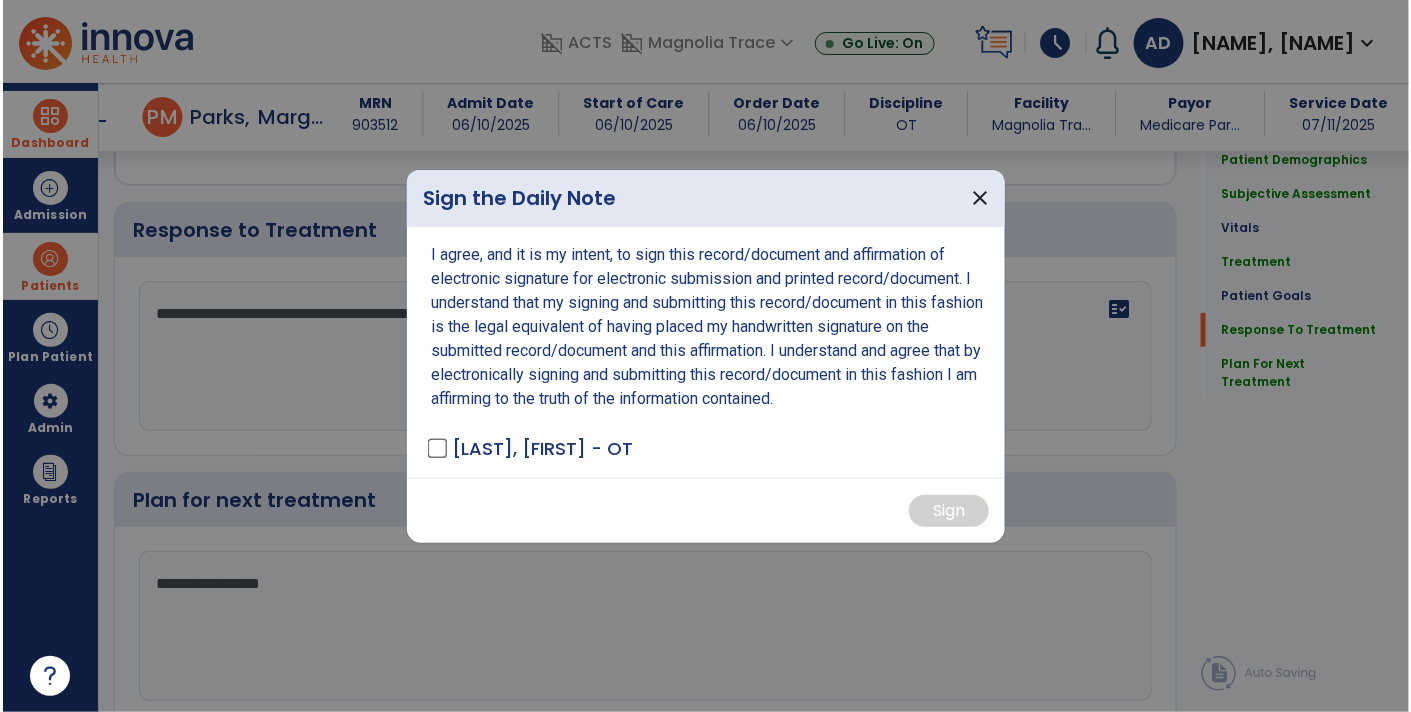 scroll, scrollTop: 2571, scrollLeft: 0, axis: vertical 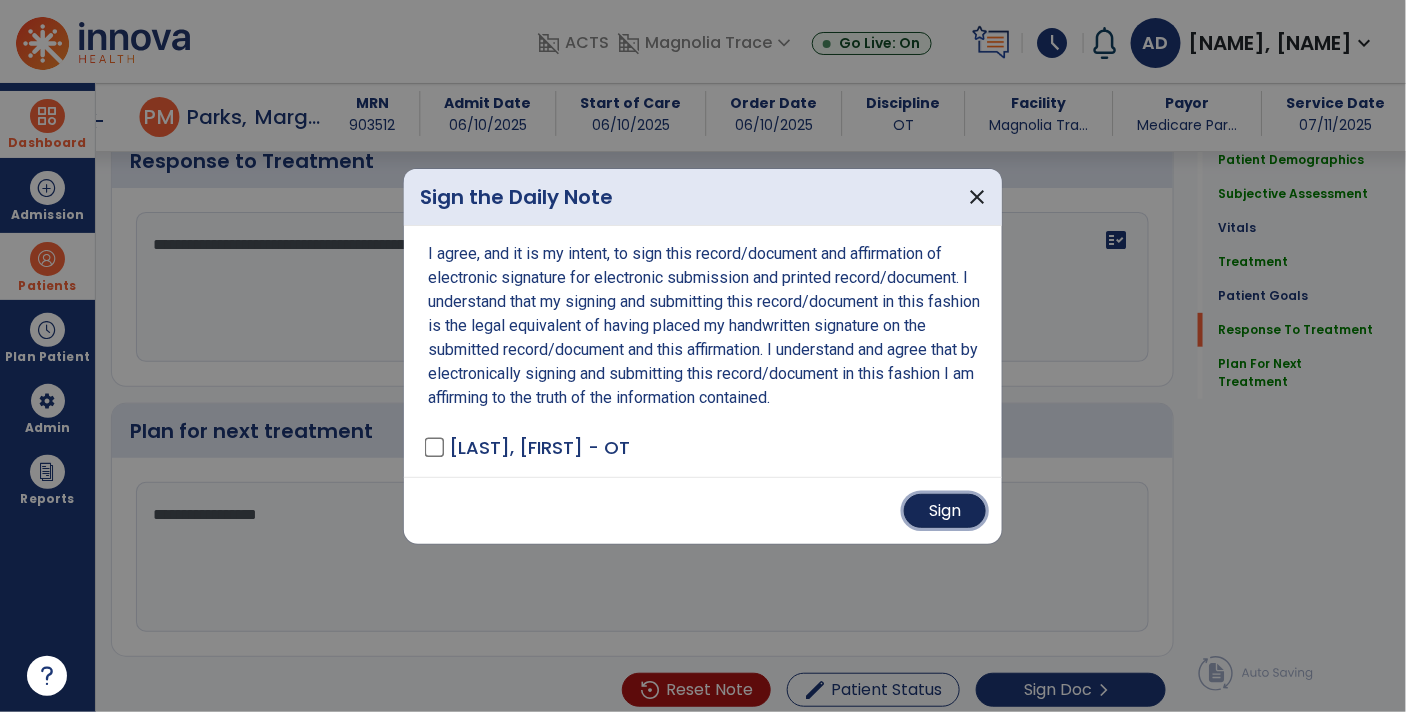 click on "Sign" at bounding box center (945, 511) 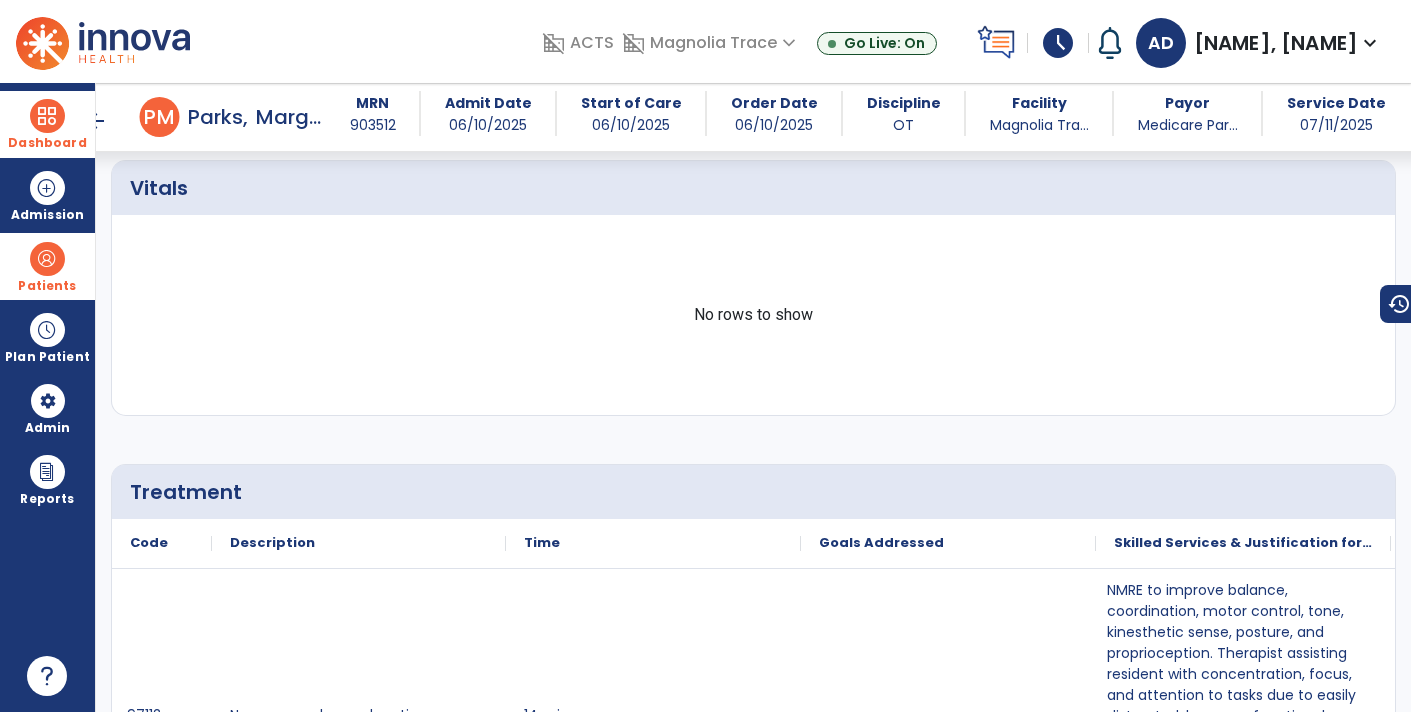 scroll, scrollTop: 958, scrollLeft: 0, axis: vertical 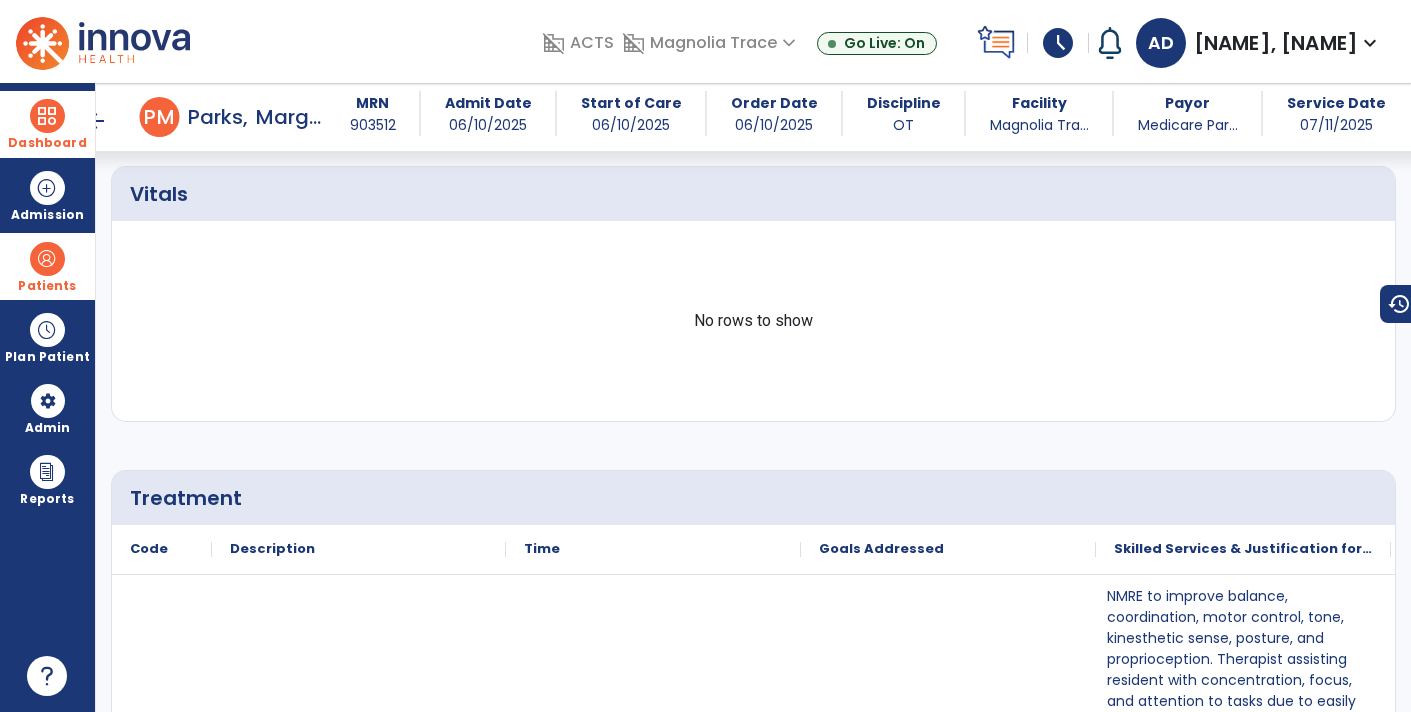 click on "Patients" at bounding box center (47, 286) 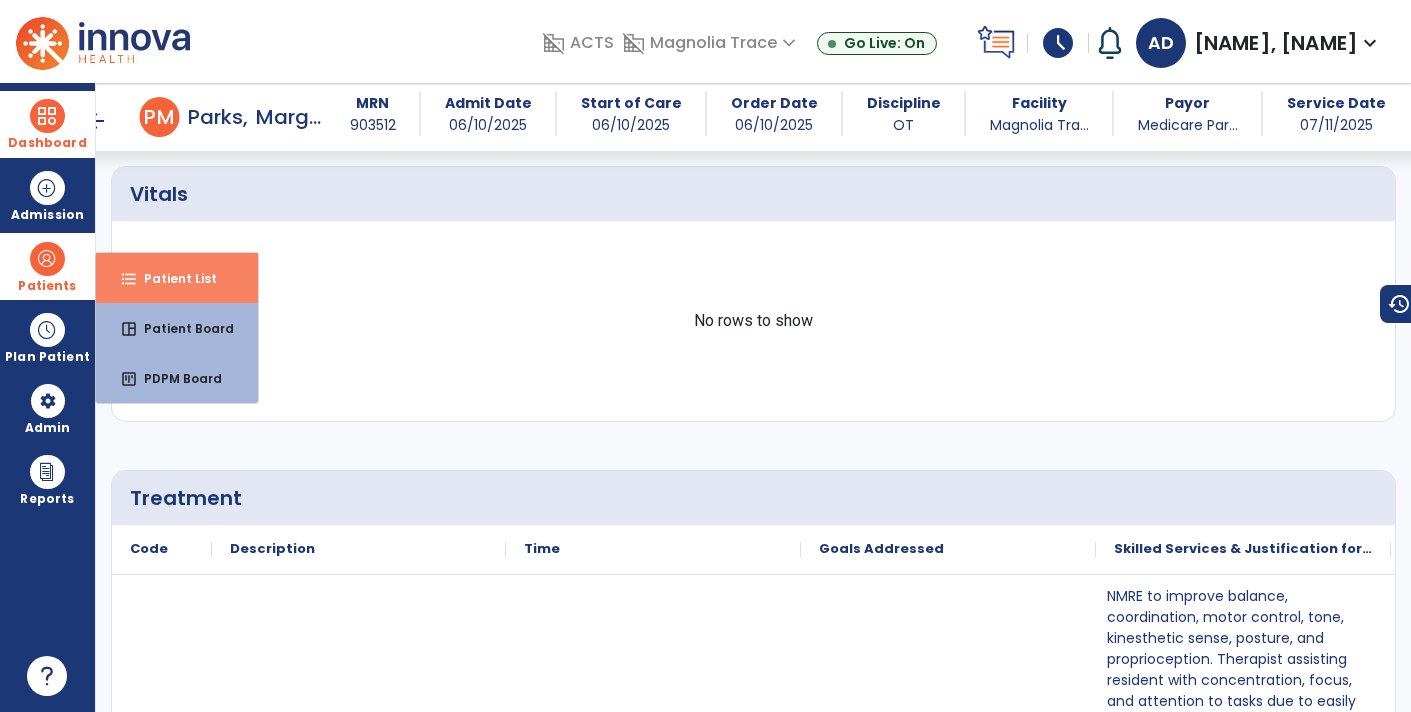 click on "Patient List" at bounding box center [172, 278] 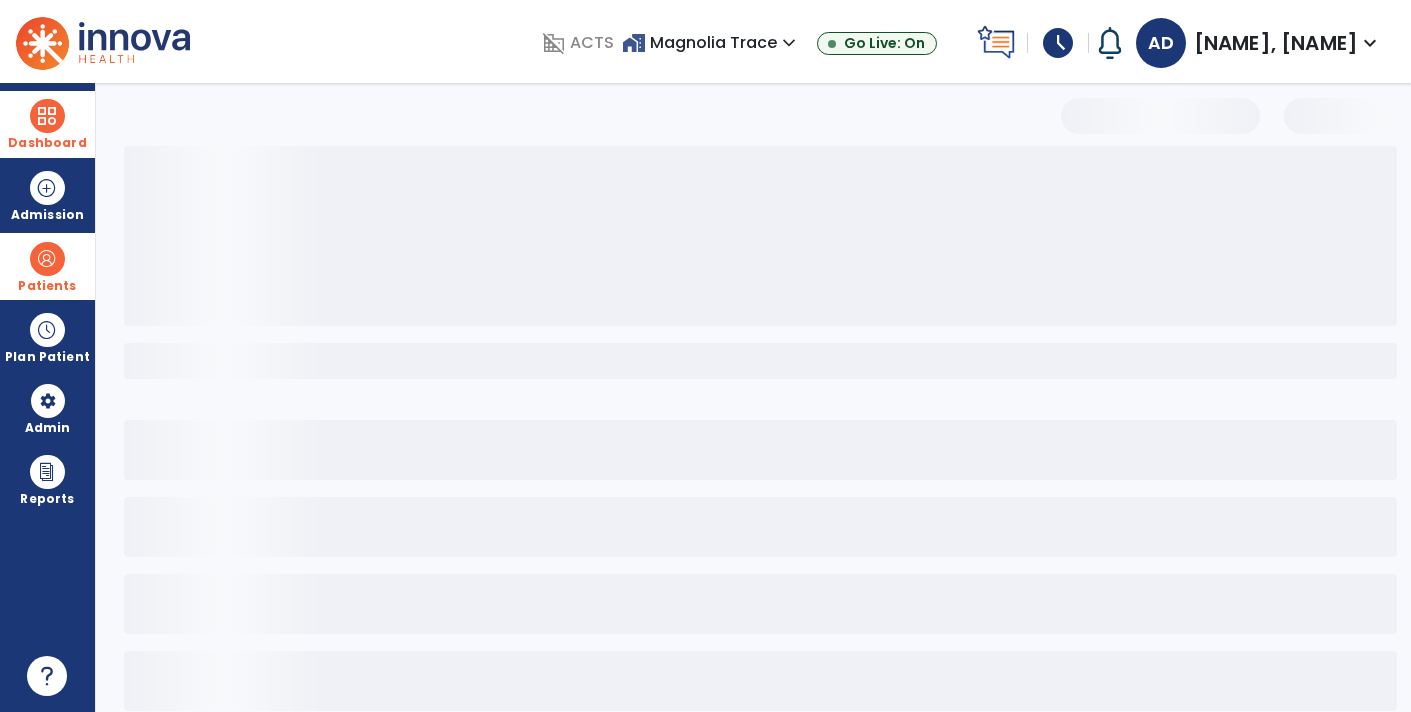 scroll, scrollTop: 30, scrollLeft: 0, axis: vertical 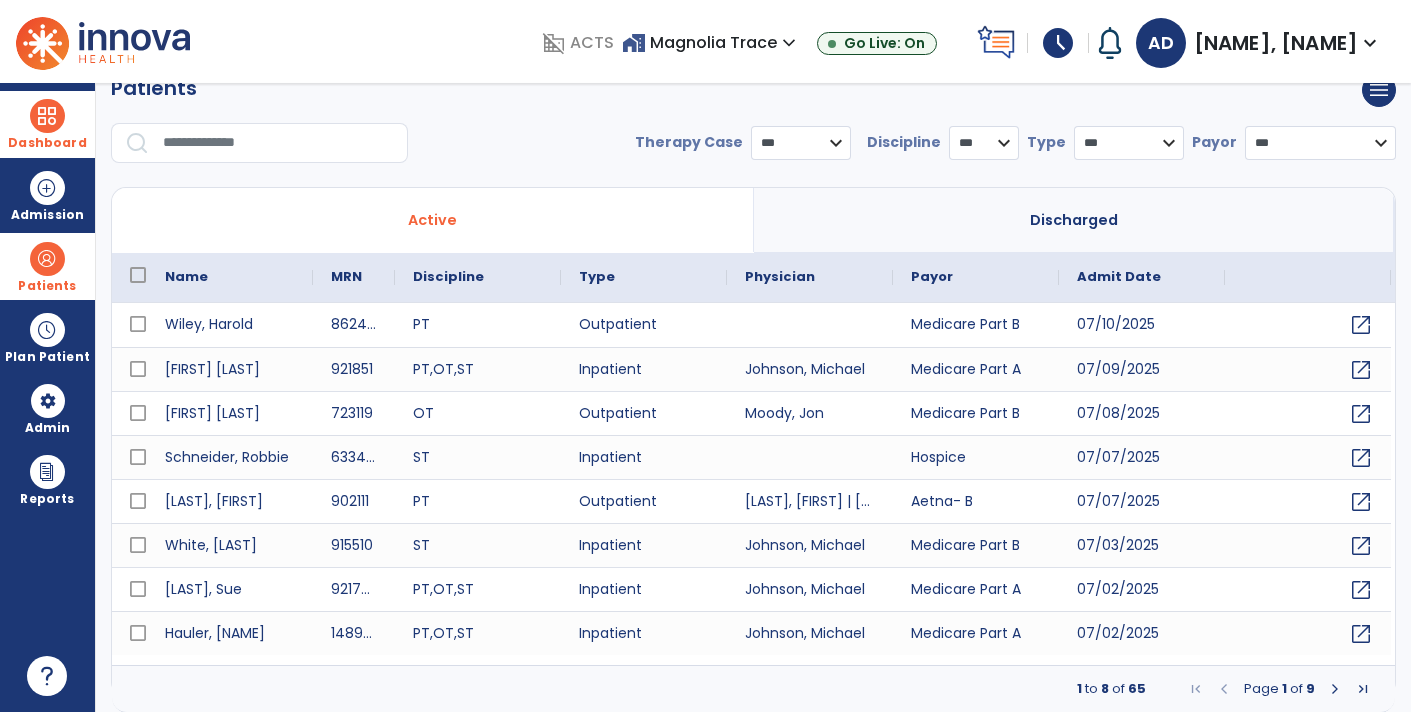 click at bounding box center (278, 143) 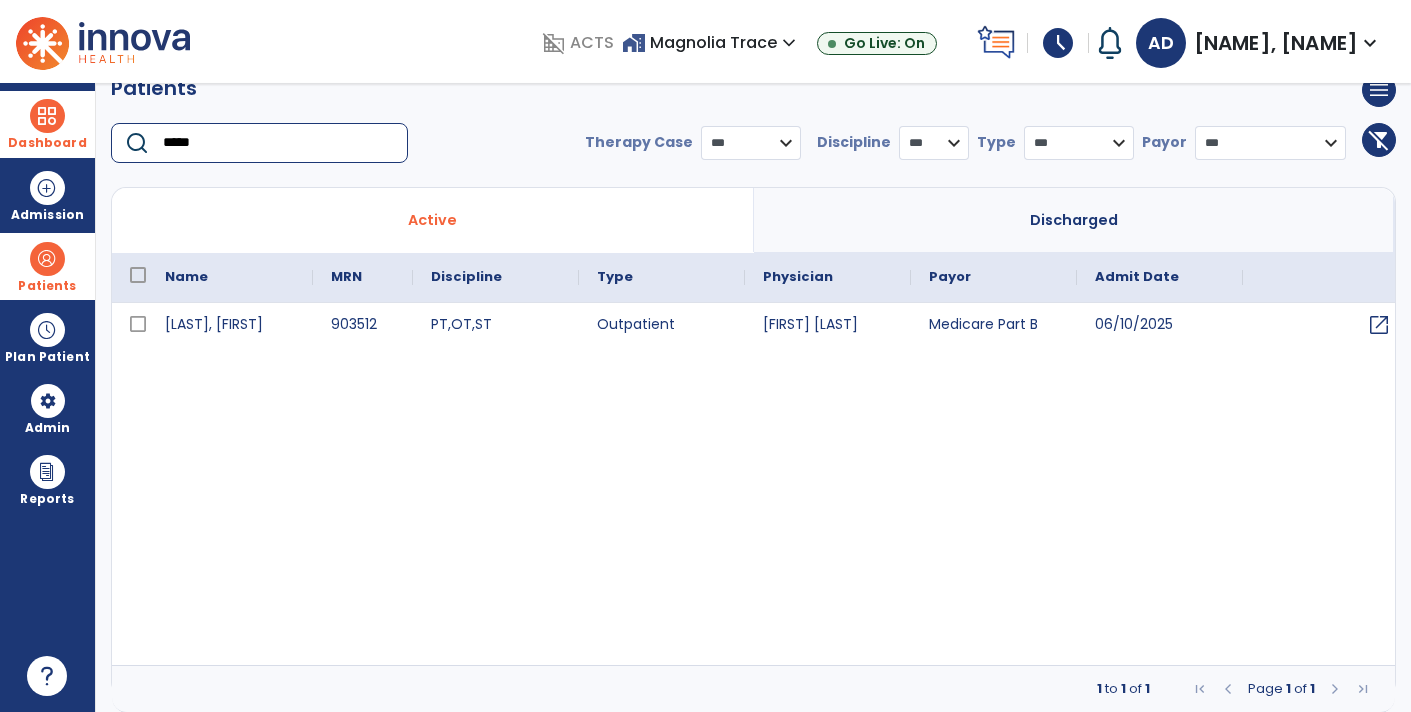 type on "*****" 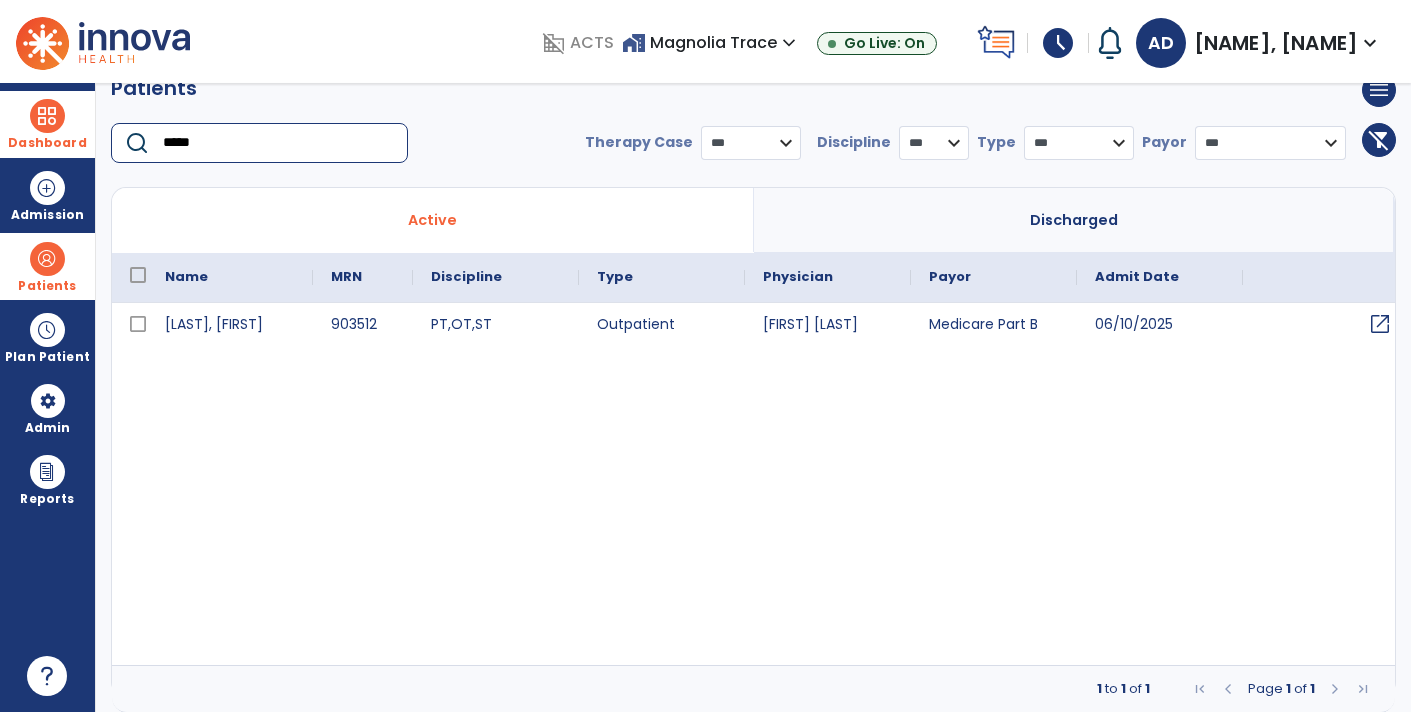 click on "open_in_new" at bounding box center (1380, 324) 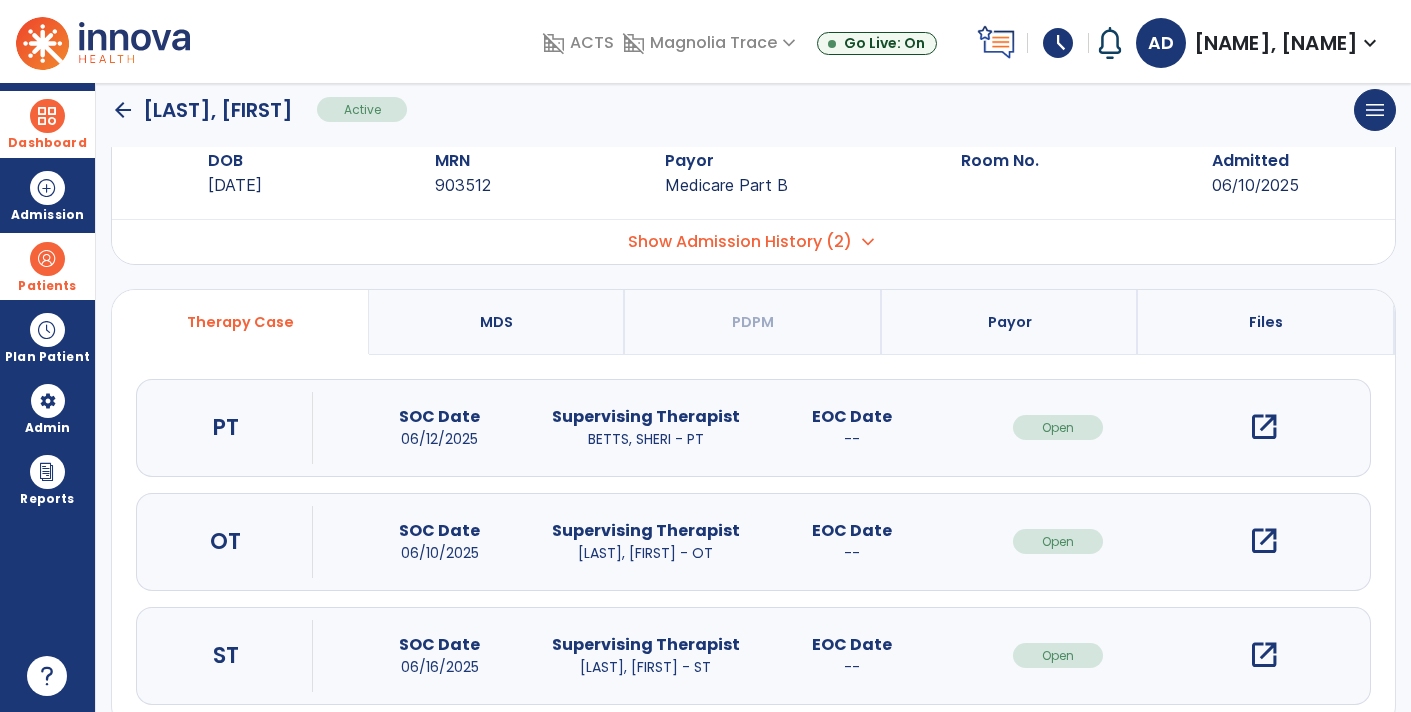 scroll, scrollTop: 89, scrollLeft: 0, axis: vertical 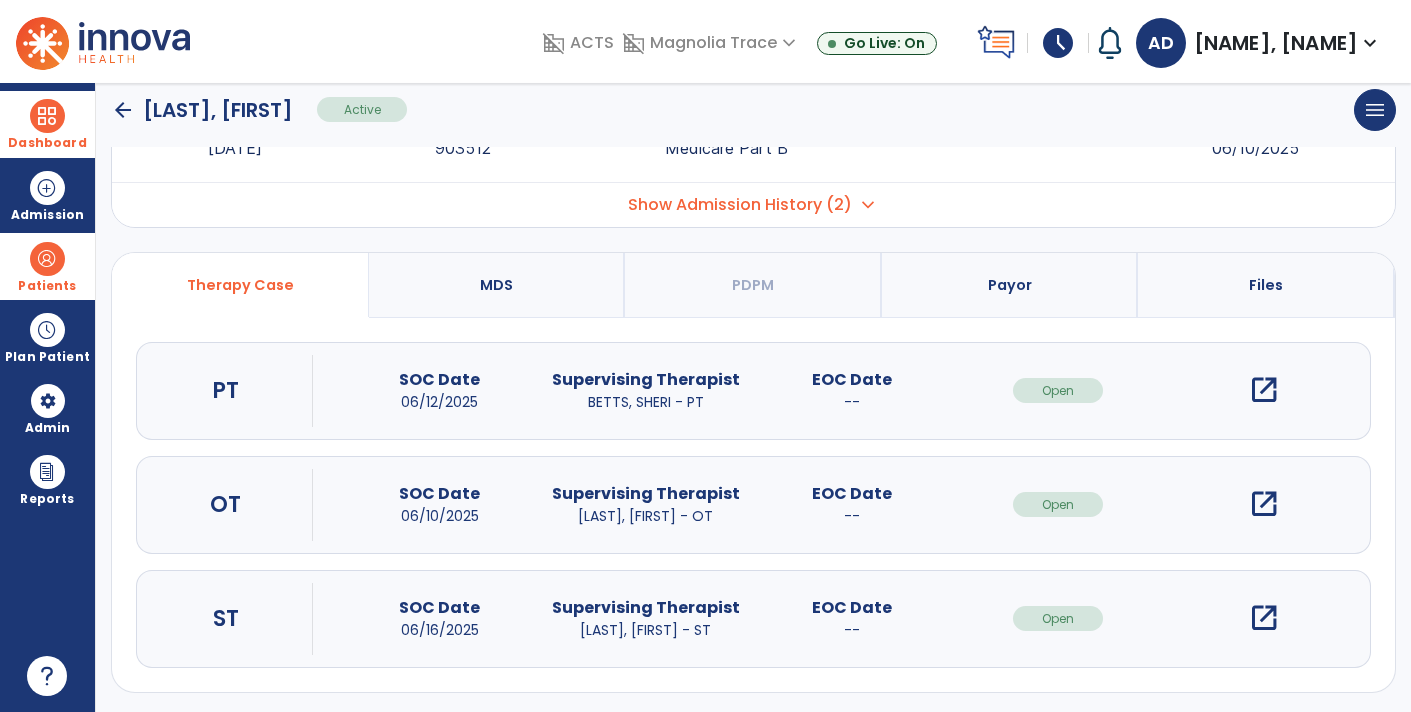 click on "open_in_new" at bounding box center [1264, 504] 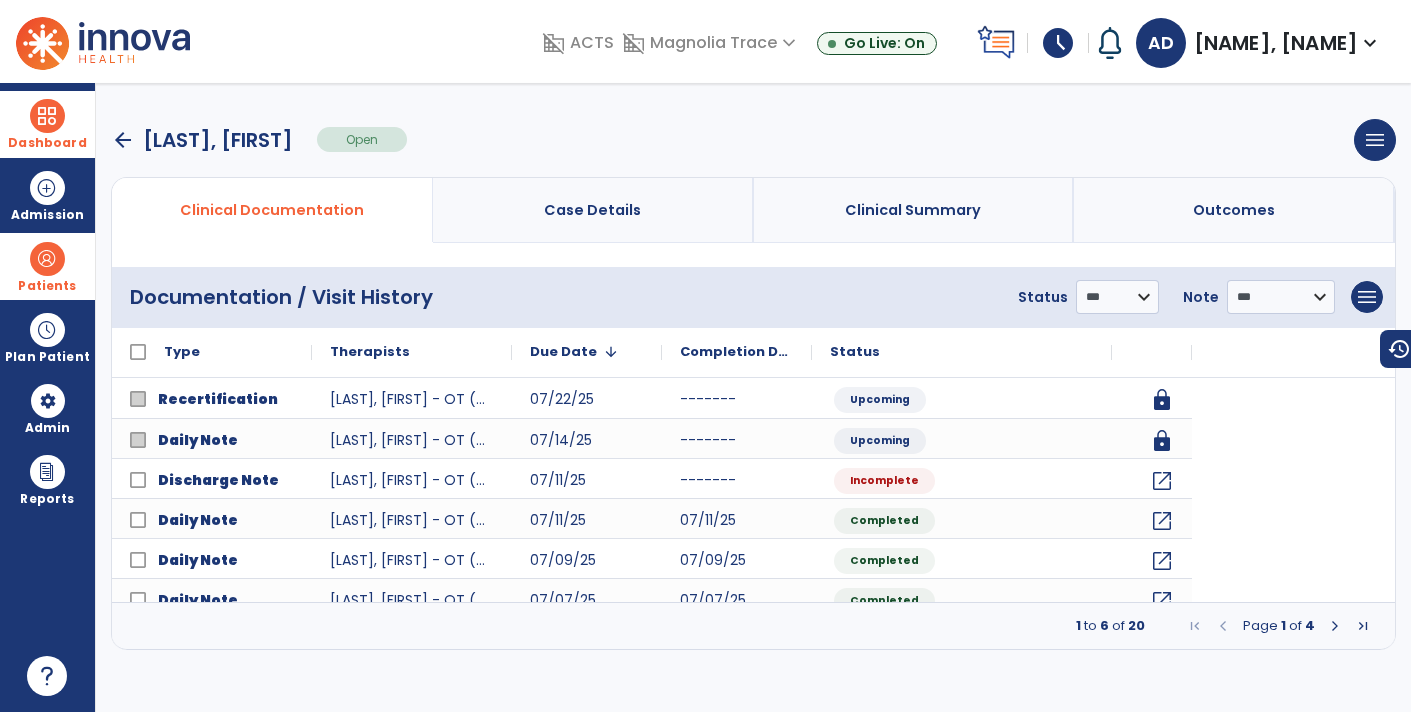 scroll, scrollTop: 0, scrollLeft: 0, axis: both 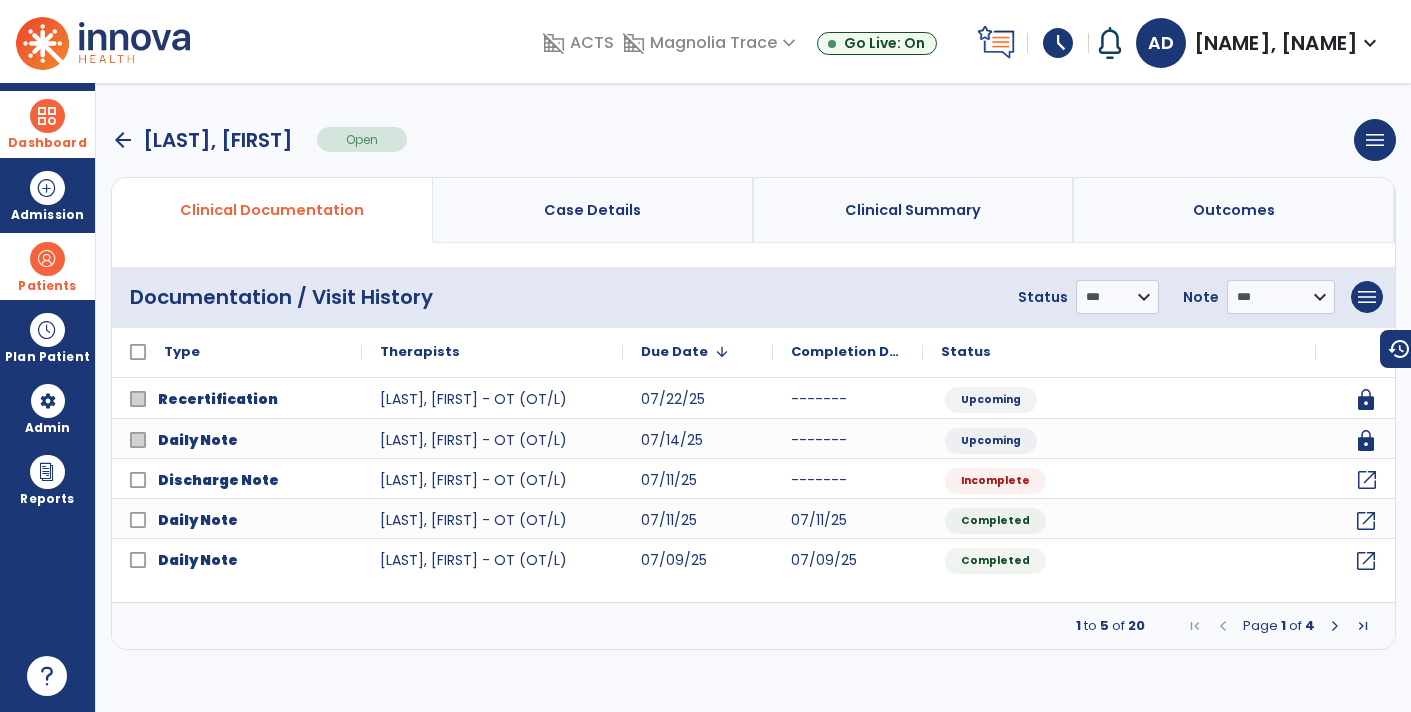 click on "open_in_new" 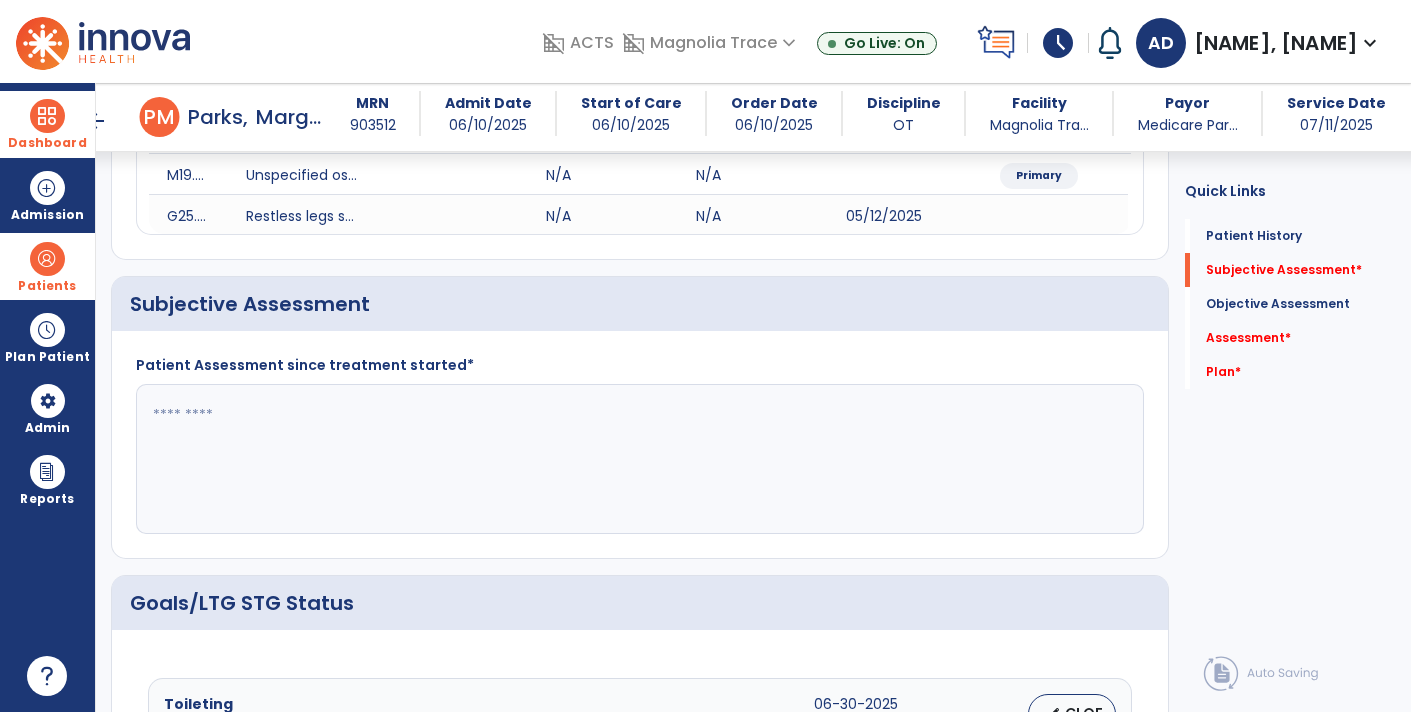scroll, scrollTop: 279, scrollLeft: 0, axis: vertical 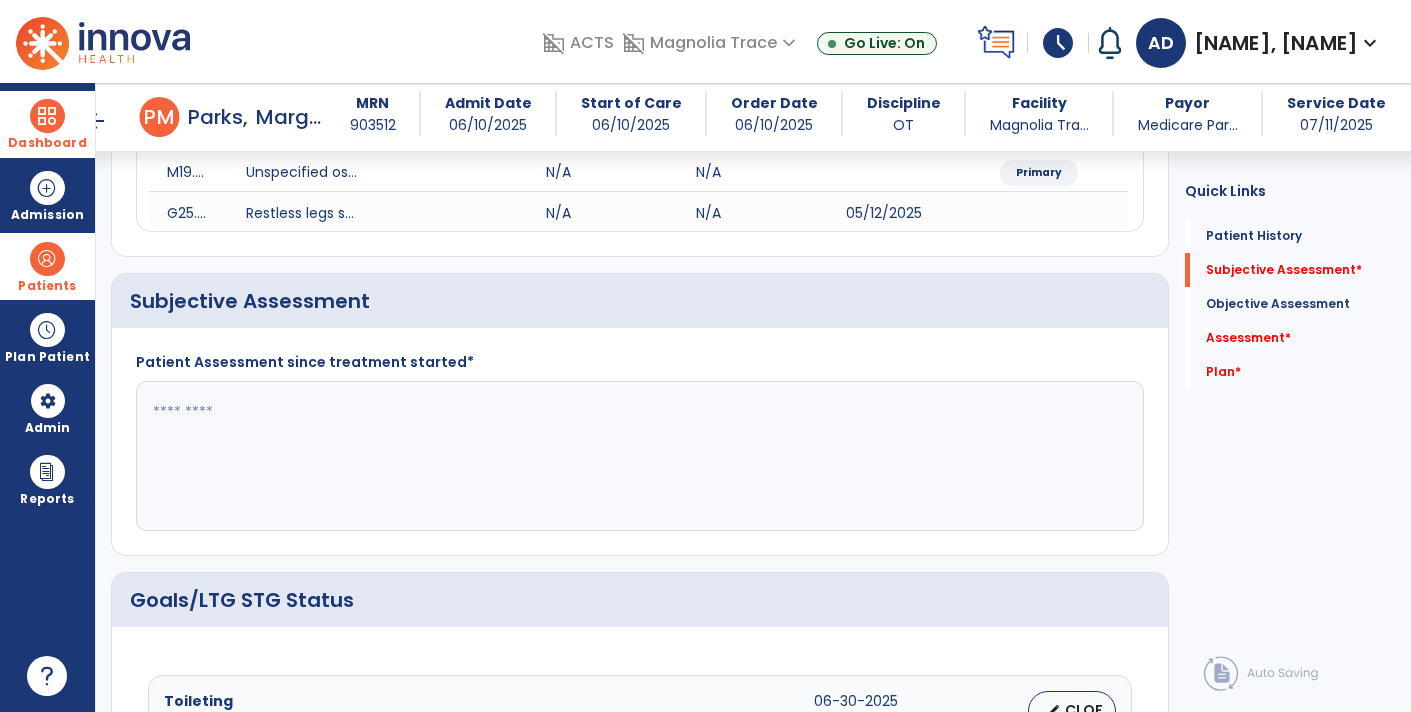 click 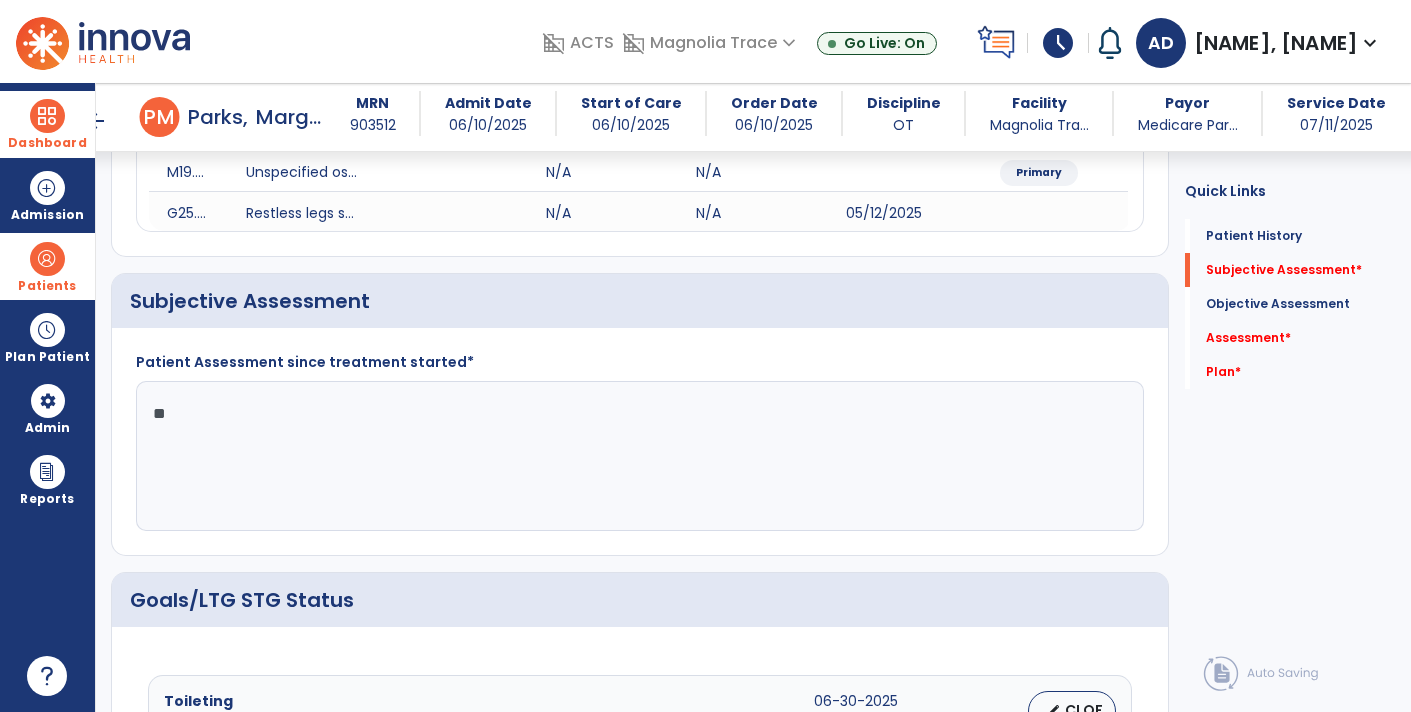 type on "*" 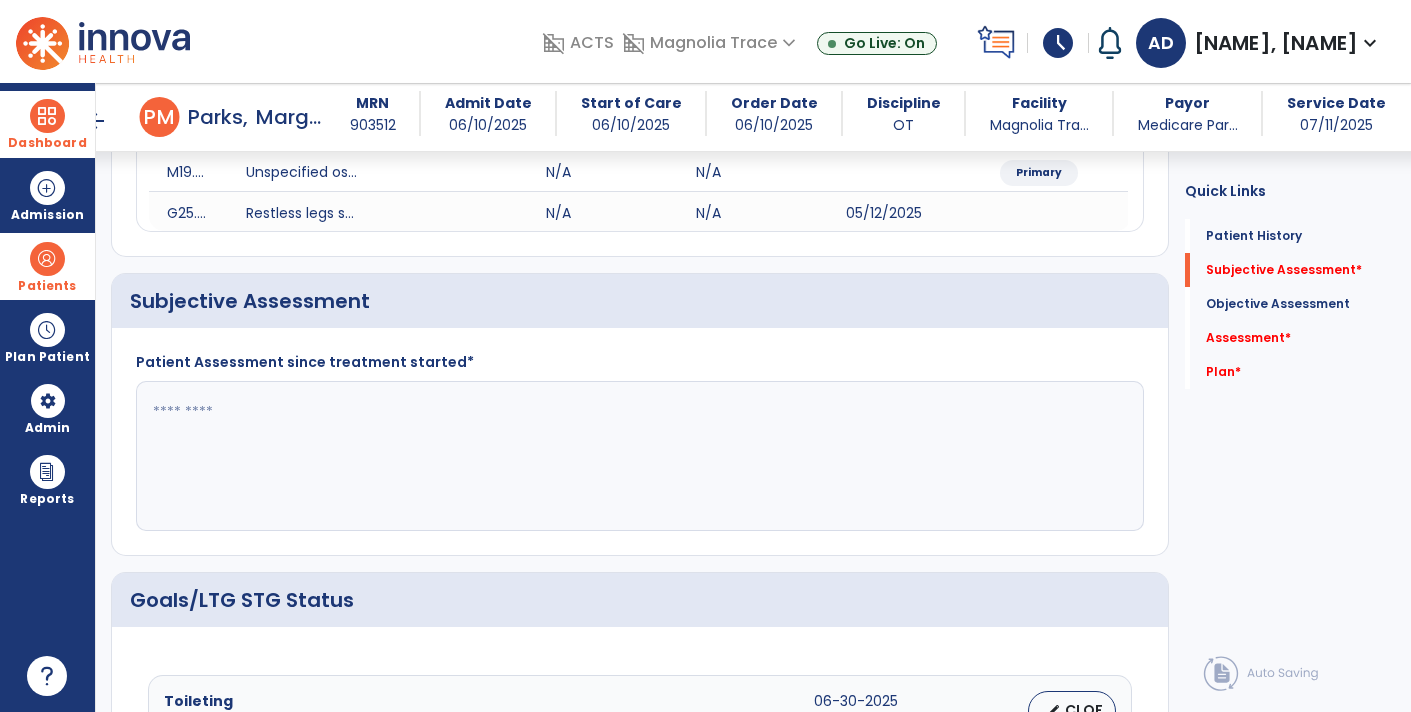 type on "*" 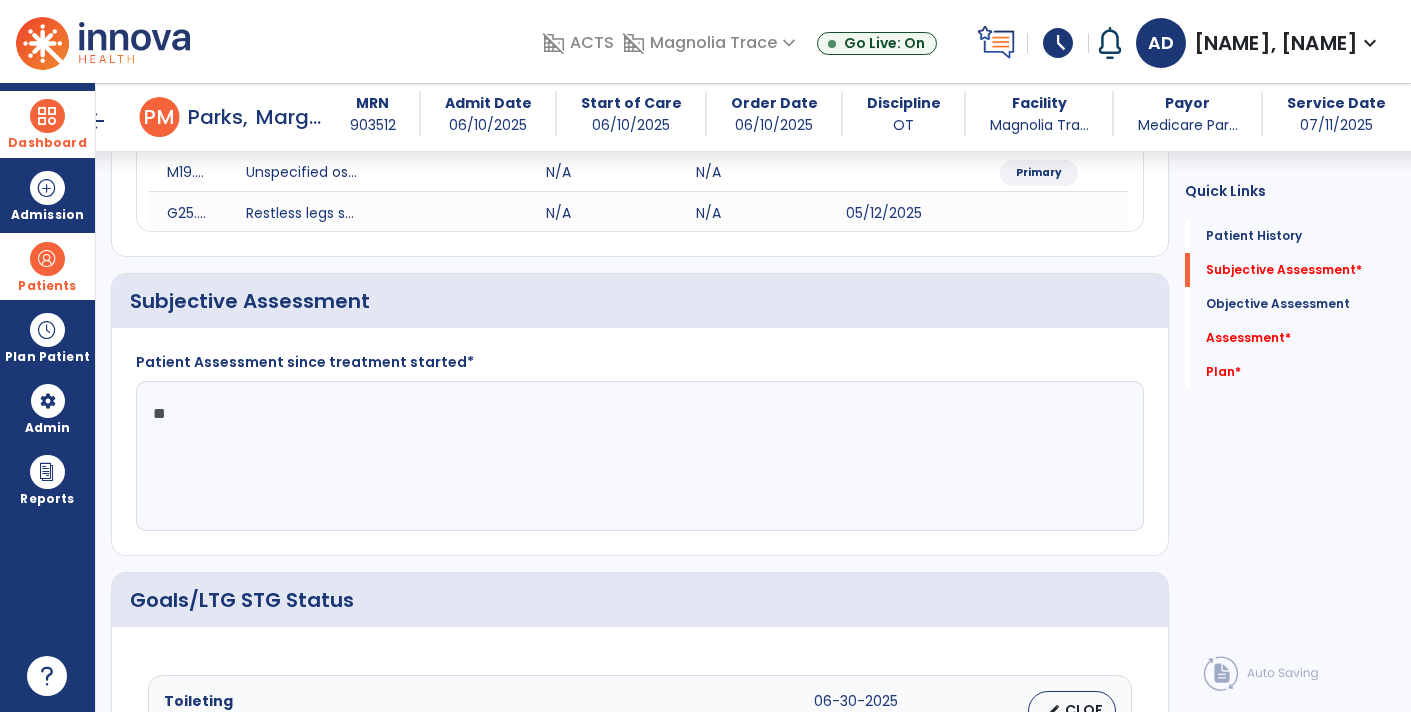 type on "*" 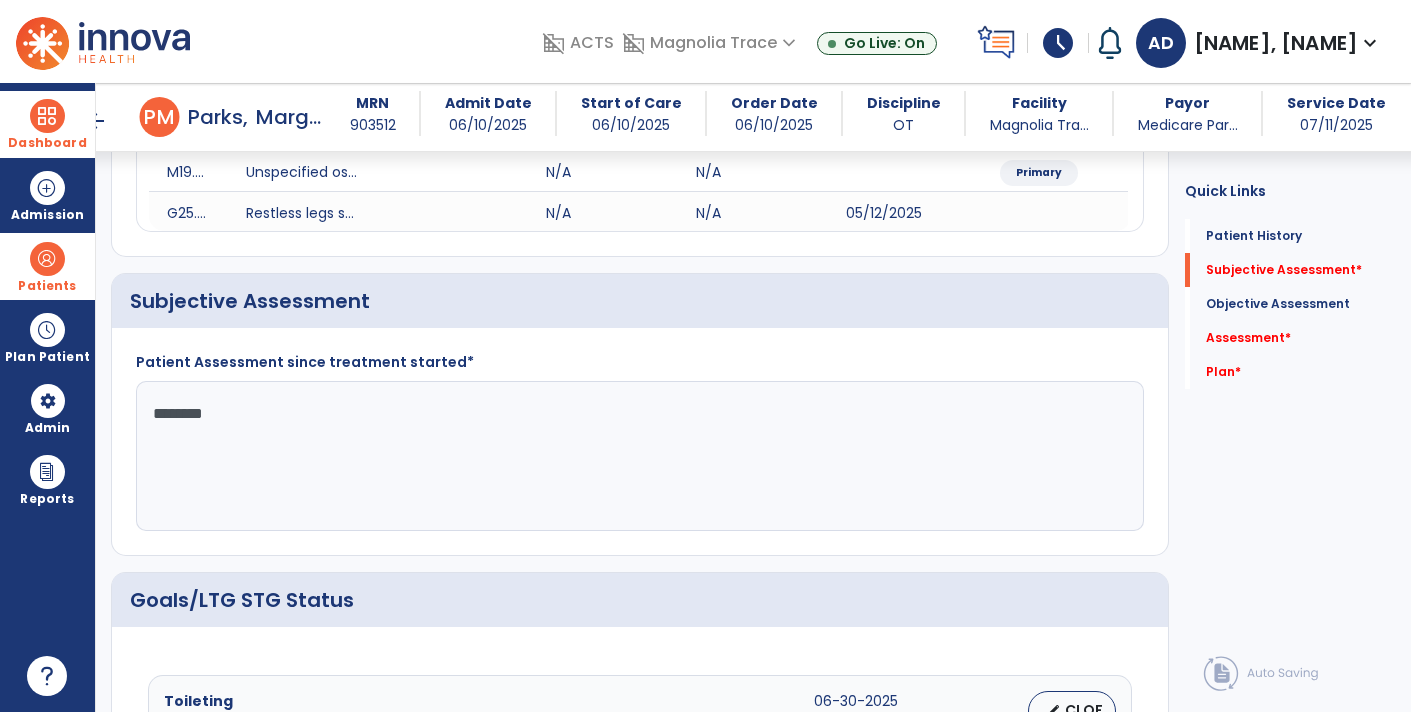 type on "*********" 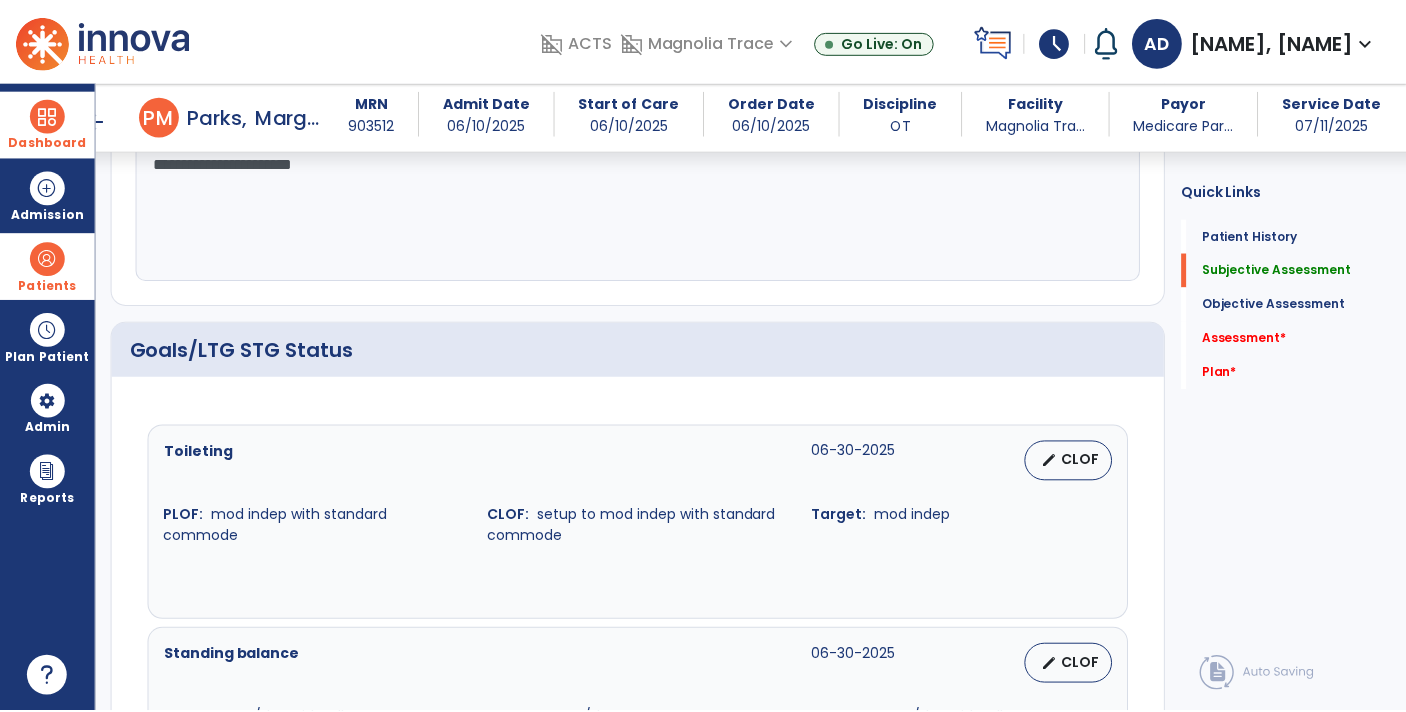 scroll, scrollTop: 531, scrollLeft: 0, axis: vertical 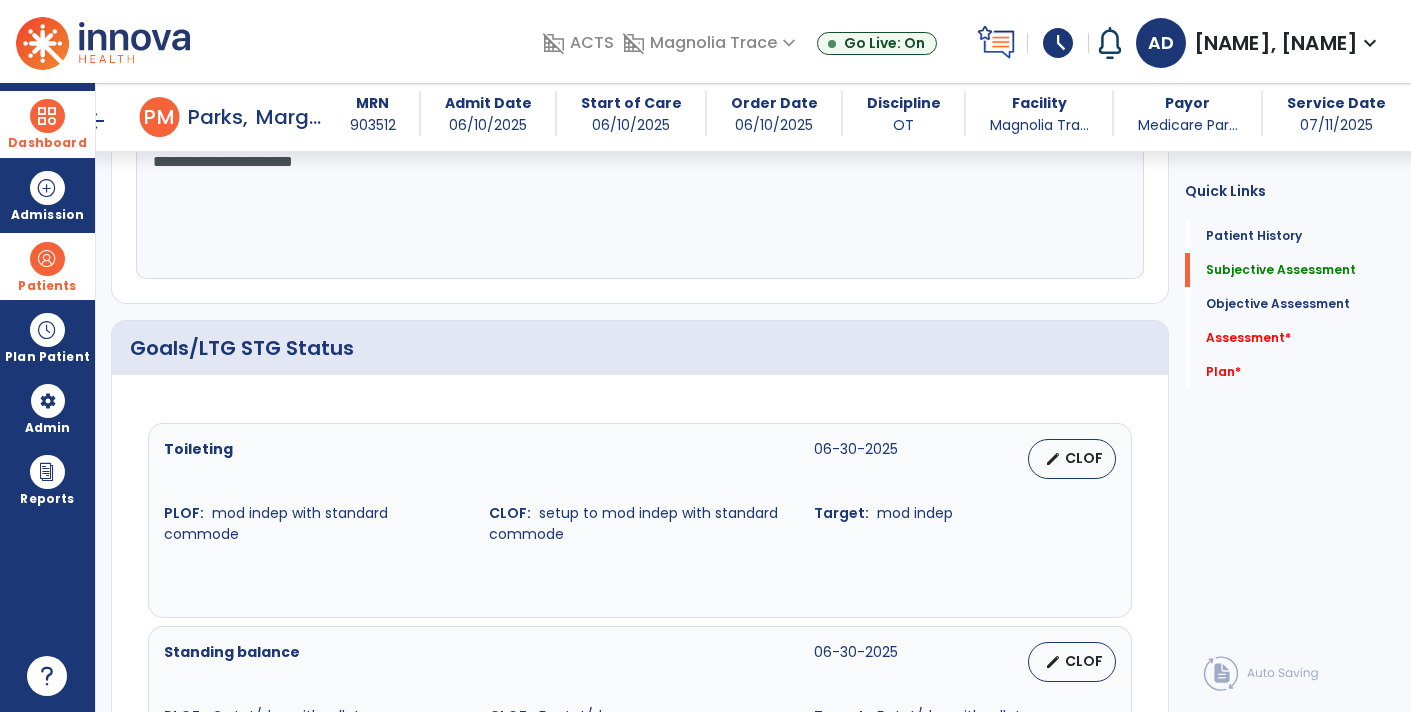 type on "**********" 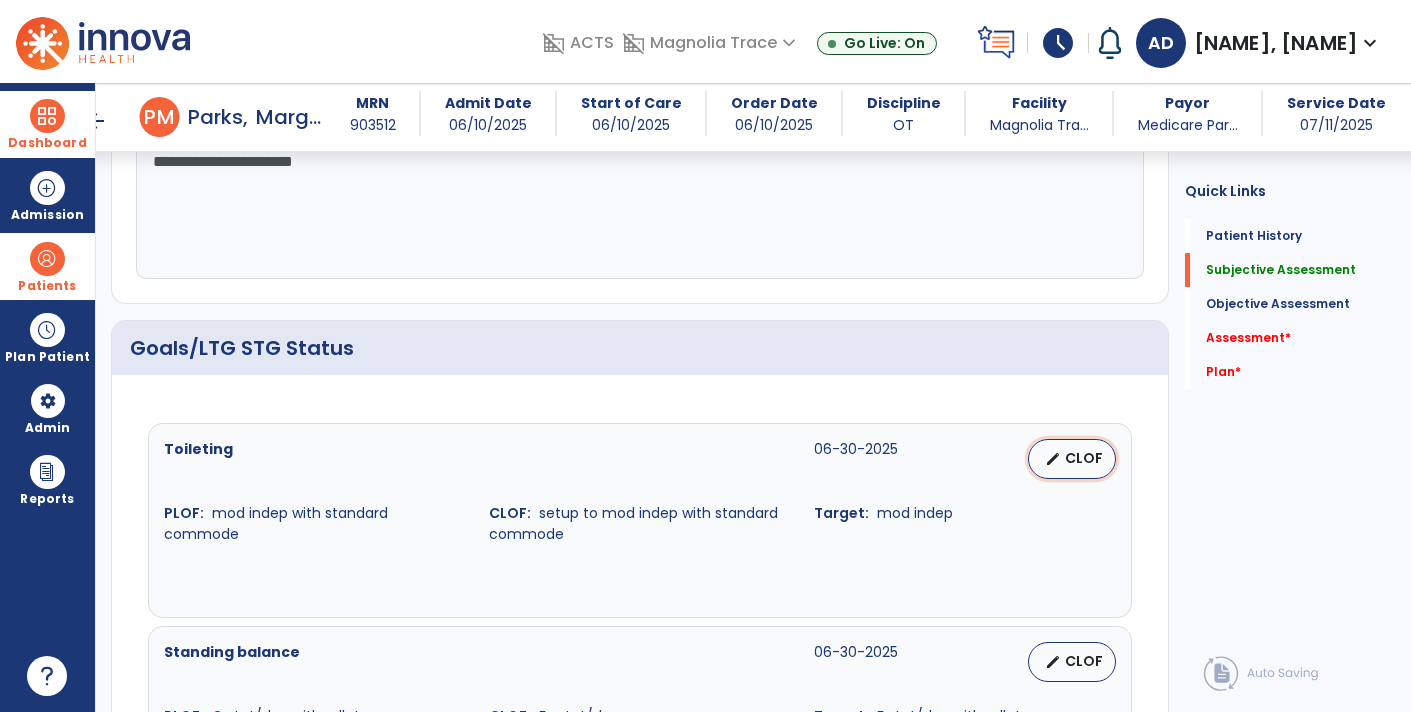 click on "edit   CLOF" at bounding box center (1072, 459) 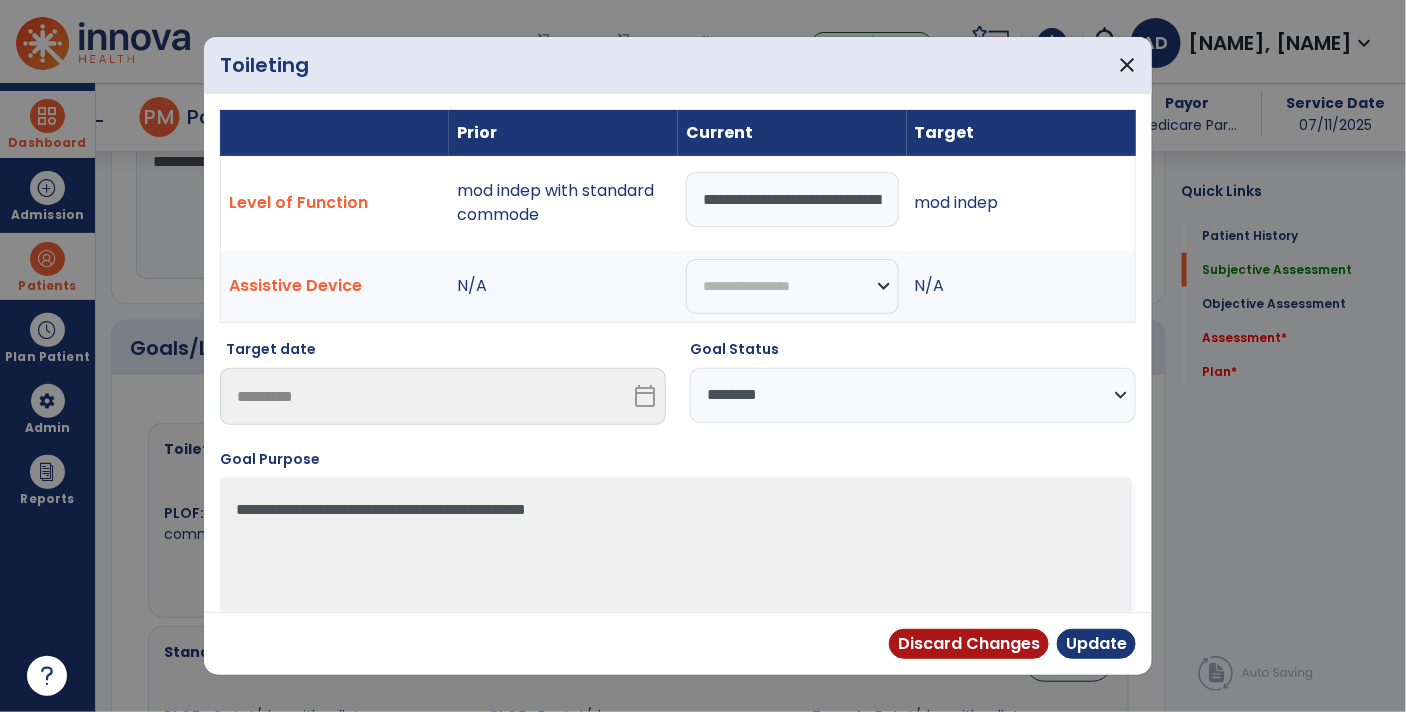 scroll, scrollTop: 531, scrollLeft: 0, axis: vertical 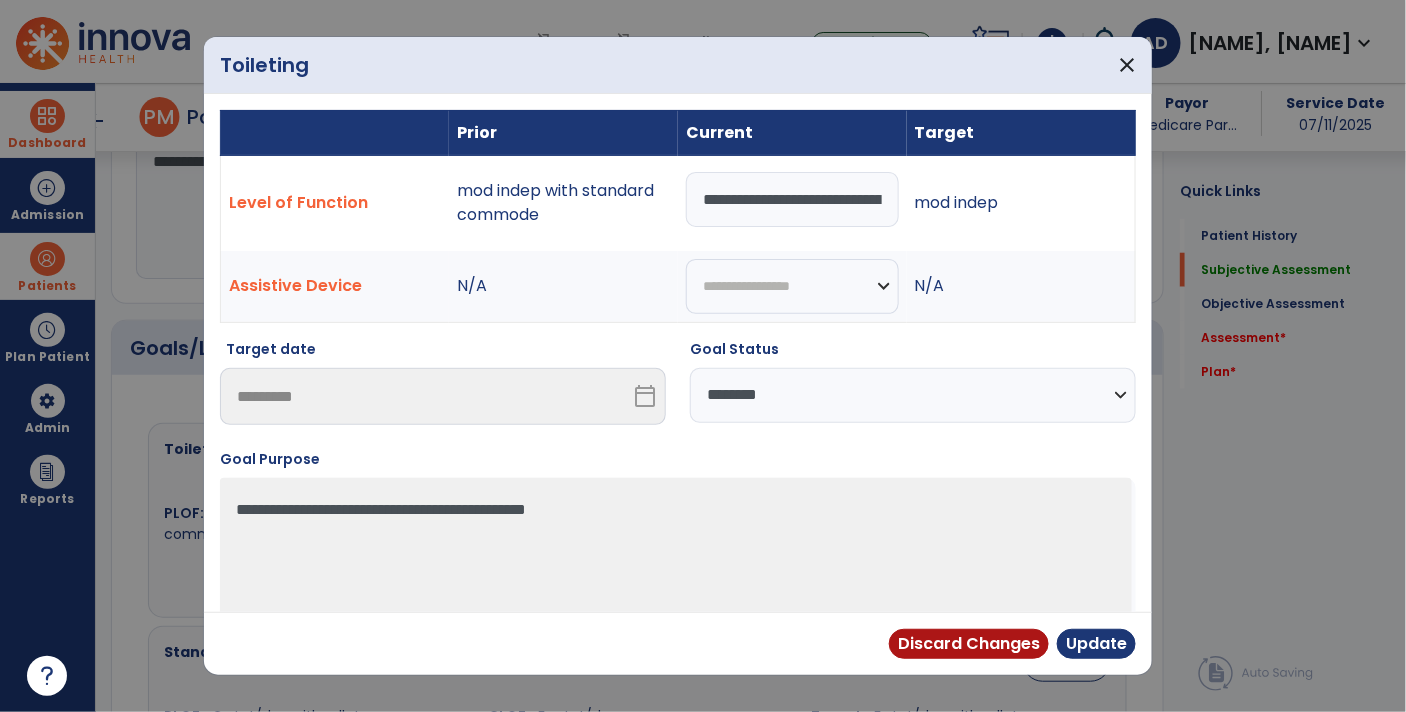 click on "**********" at bounding box center (913, 395) 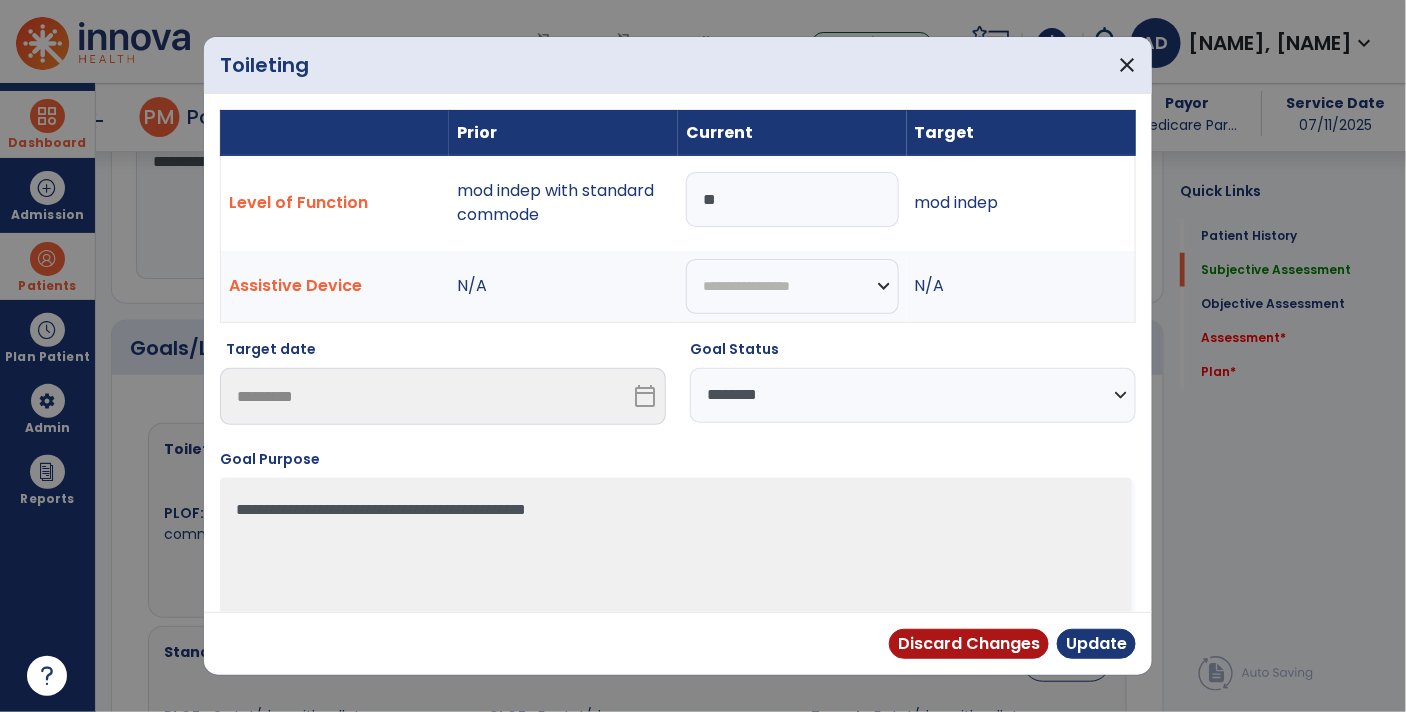 type on "*" 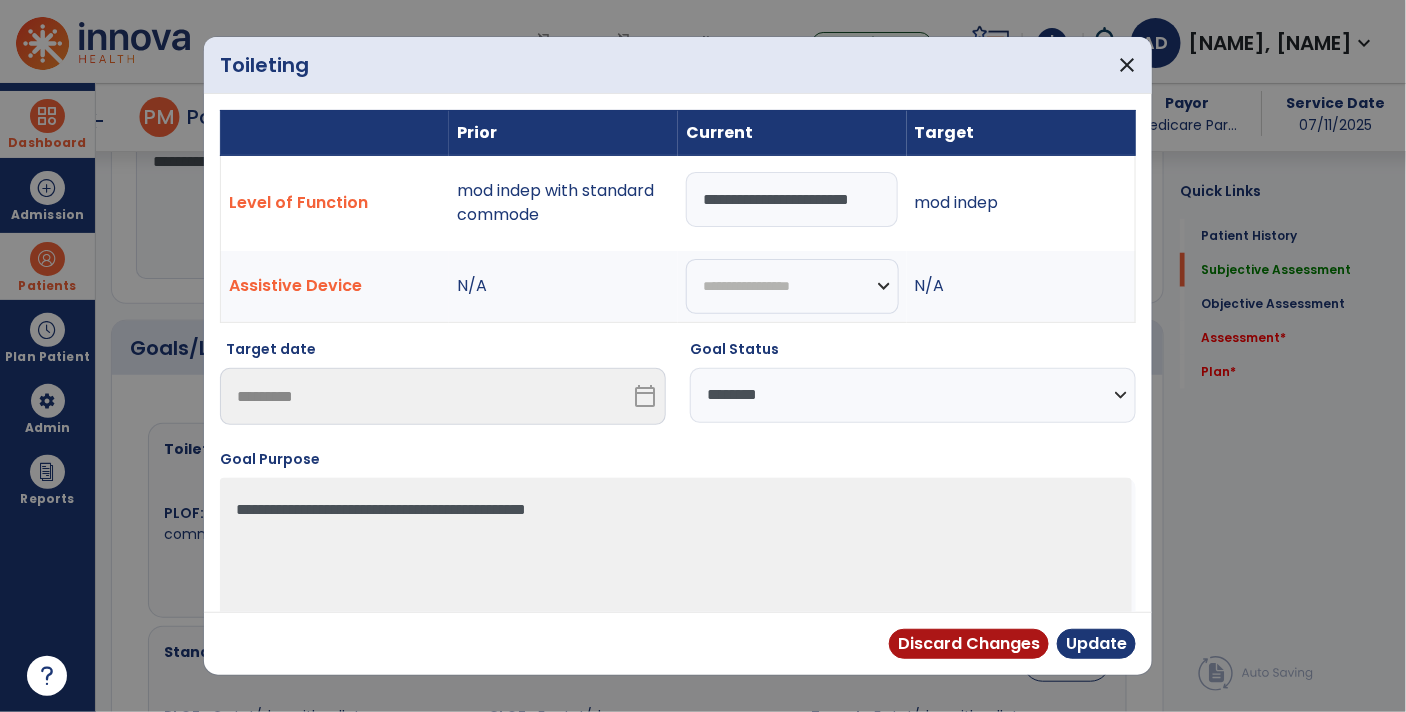 type on "**********" 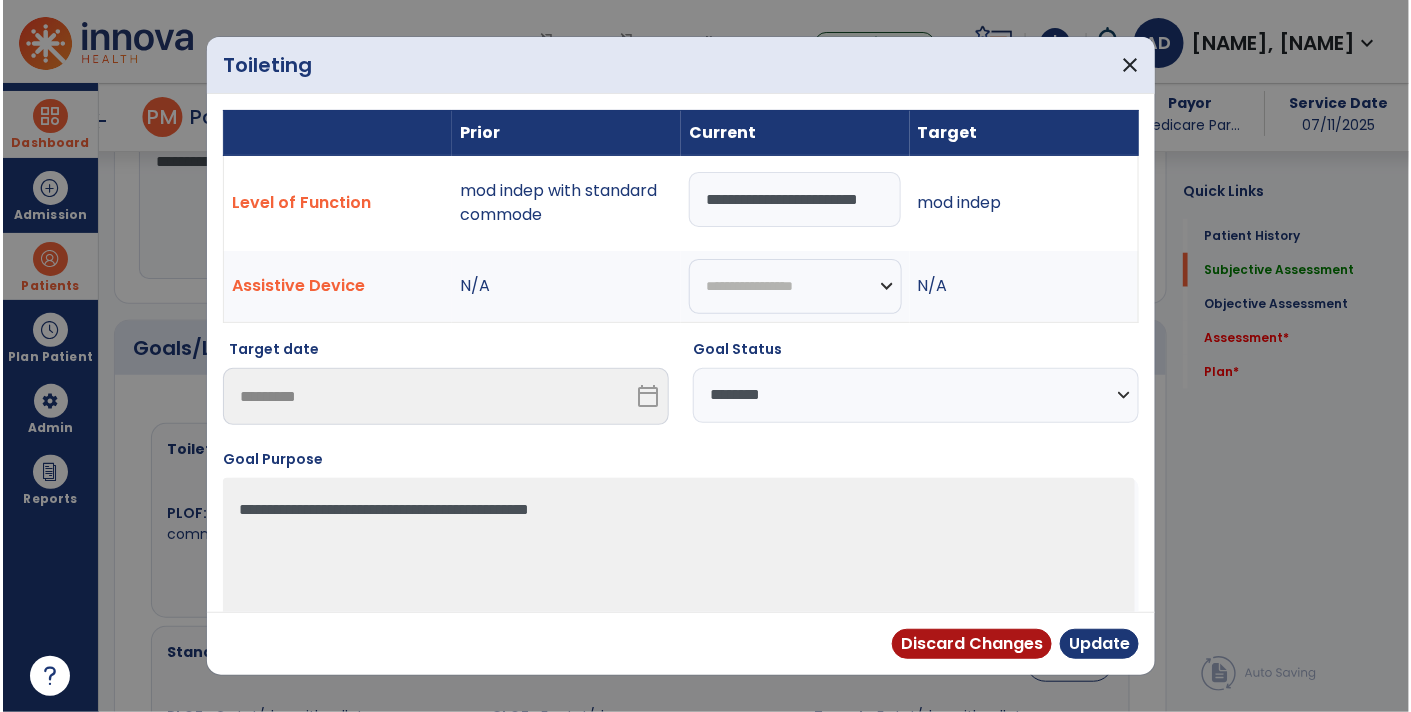 scroll, scrollTop: 0, scrollLeft: 39, axis: horizontal 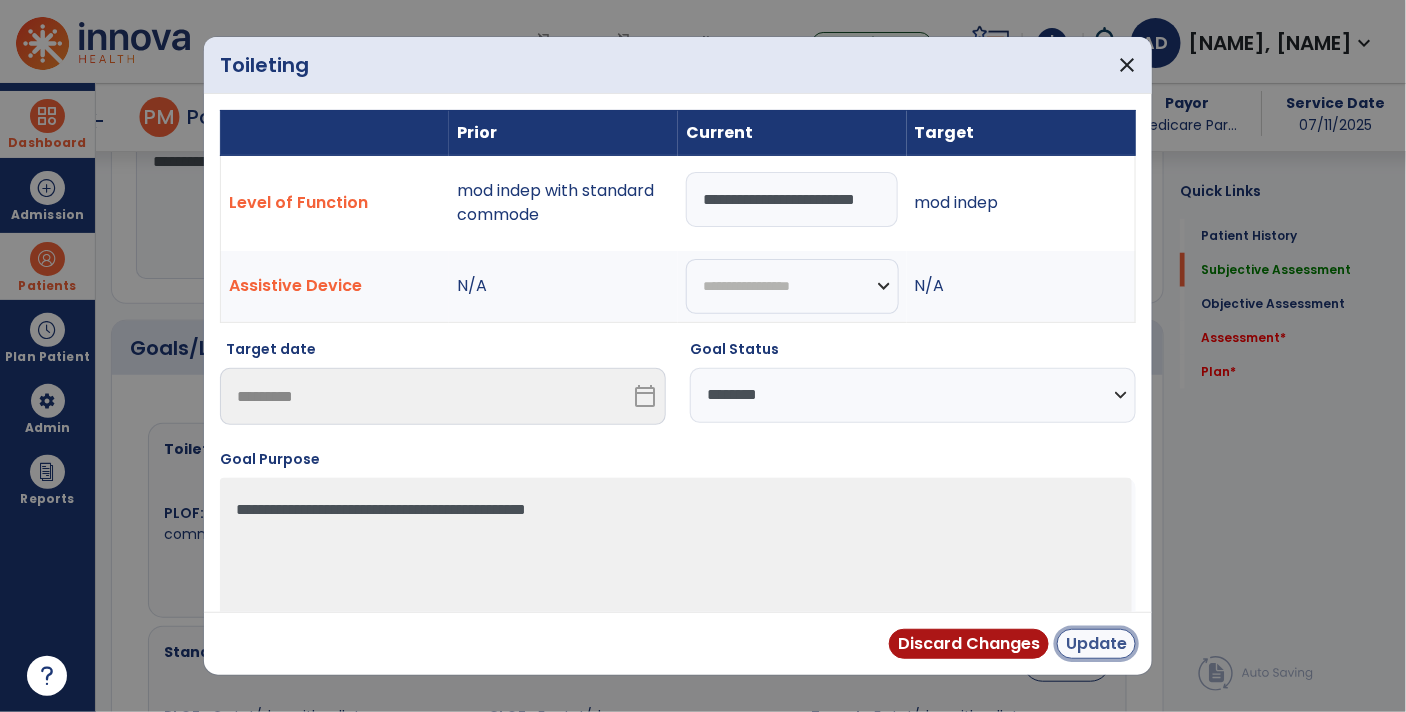 click on "Update" at bounding box center [1096, 644] 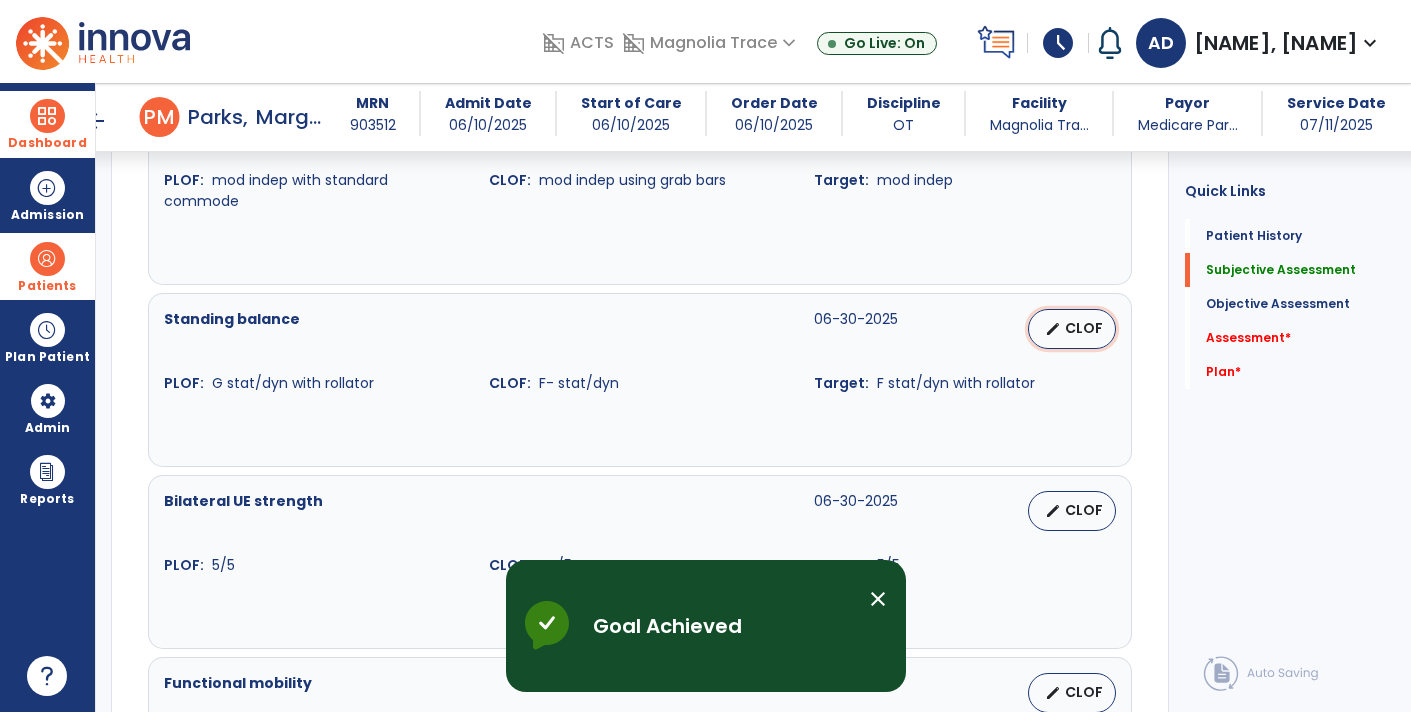 click on "CLOF" at bounding box center [1084, 328] 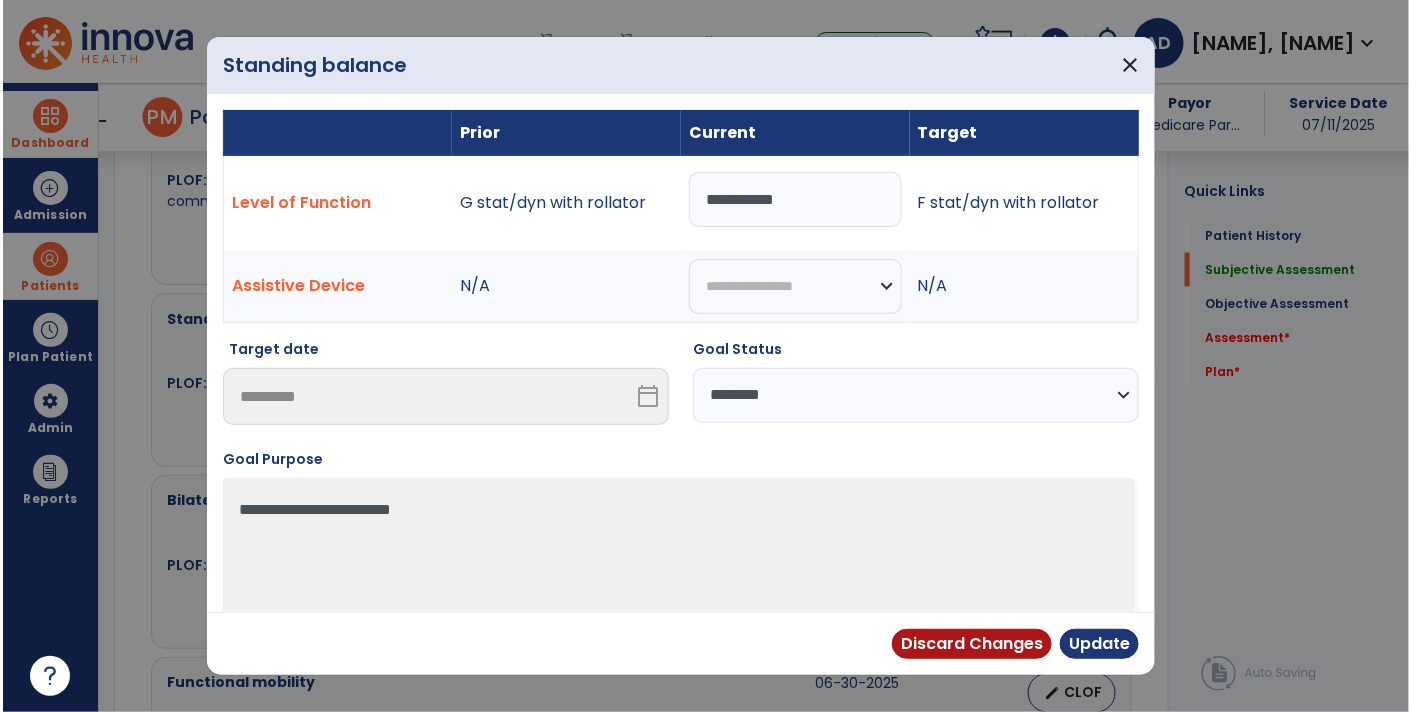 scroll, scrollTop: 864, scrollLeft: 0, axis: vertical 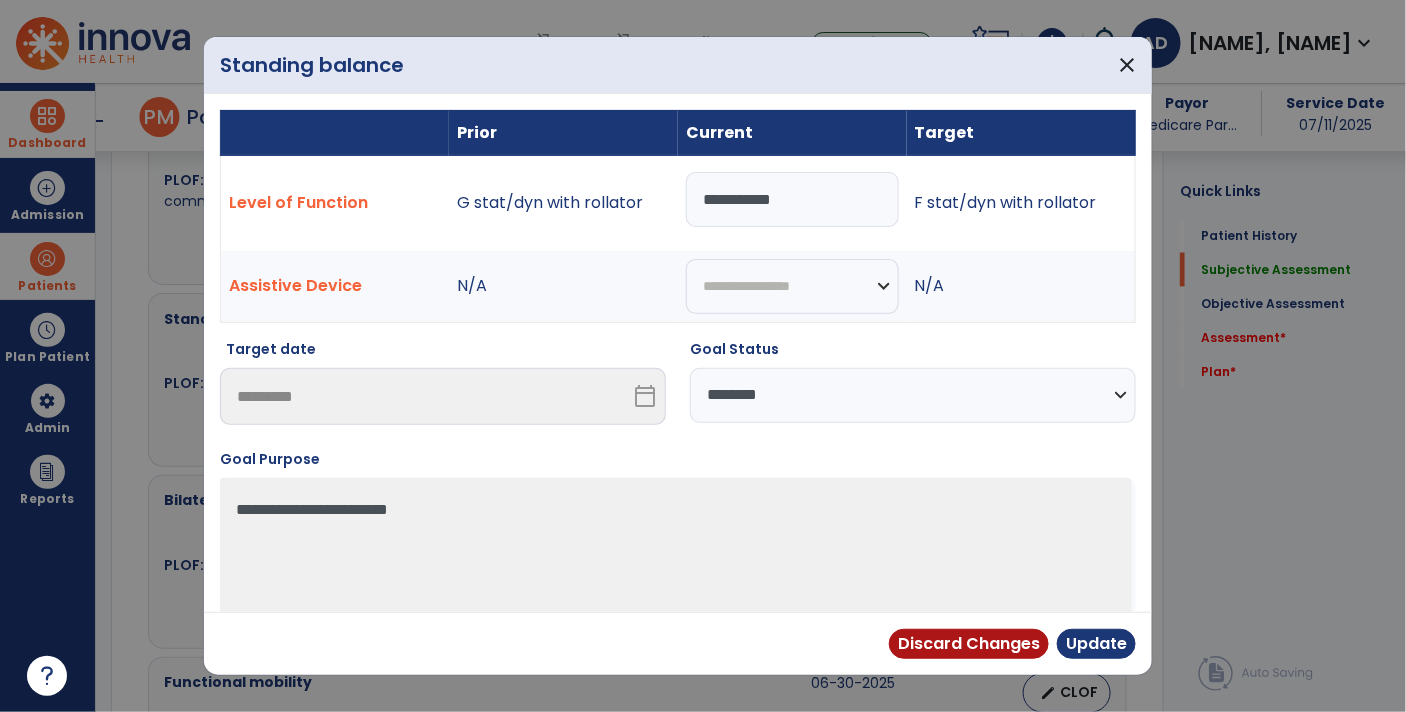 click on "**********" at bounding box center (792, 199) 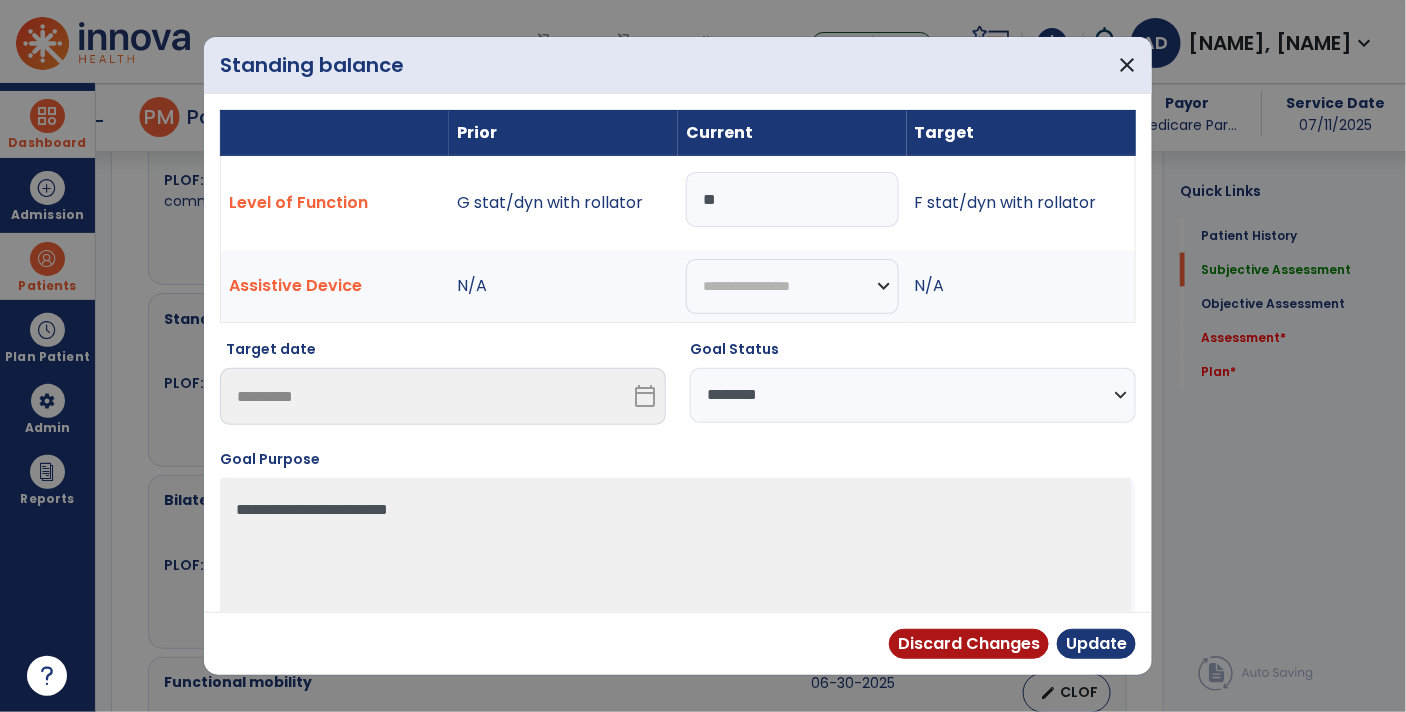 type on "*" 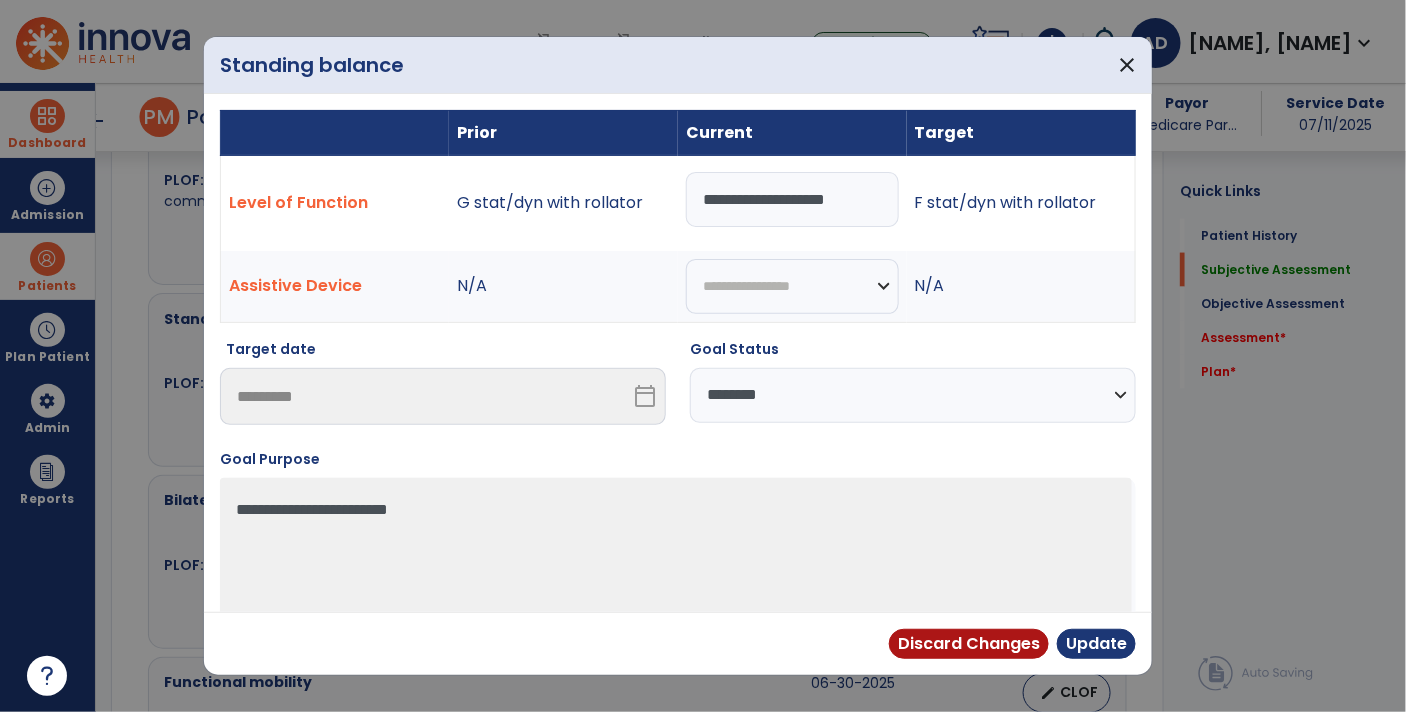 type on "**********" 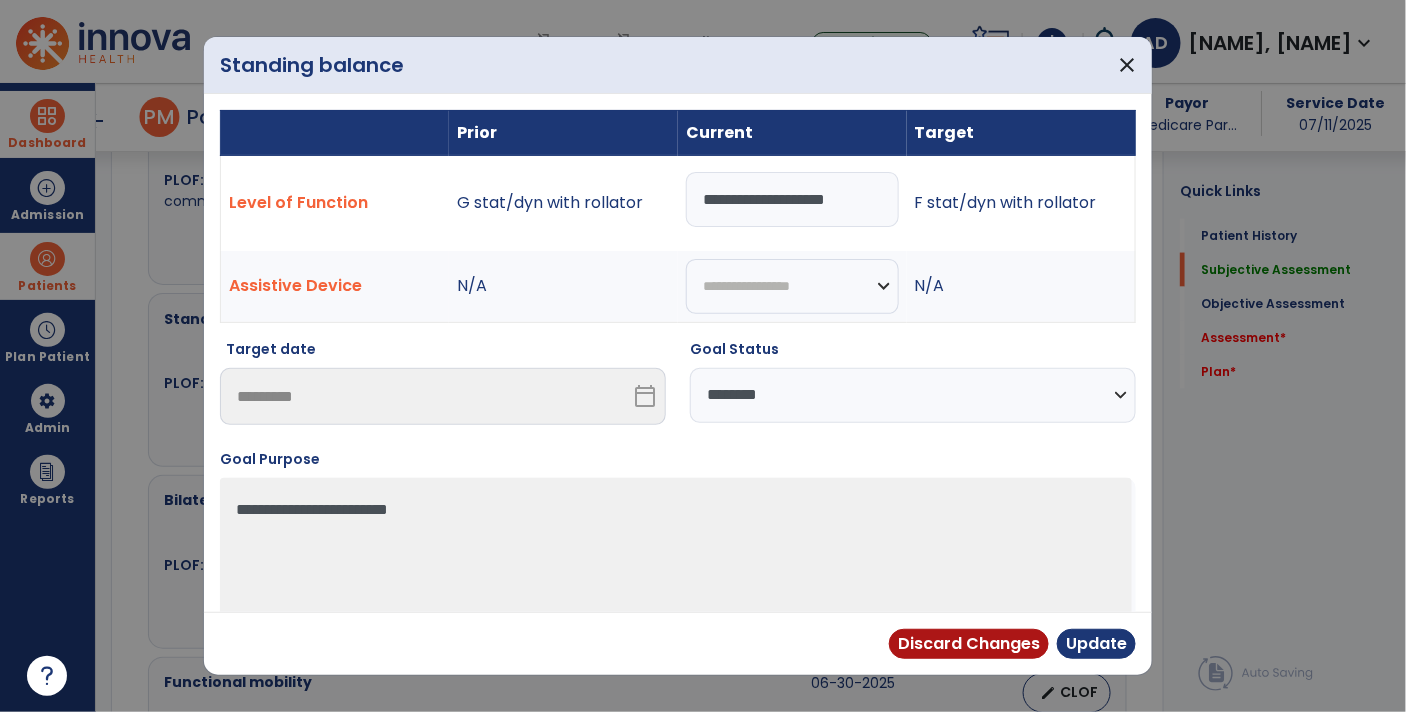 select on "********" 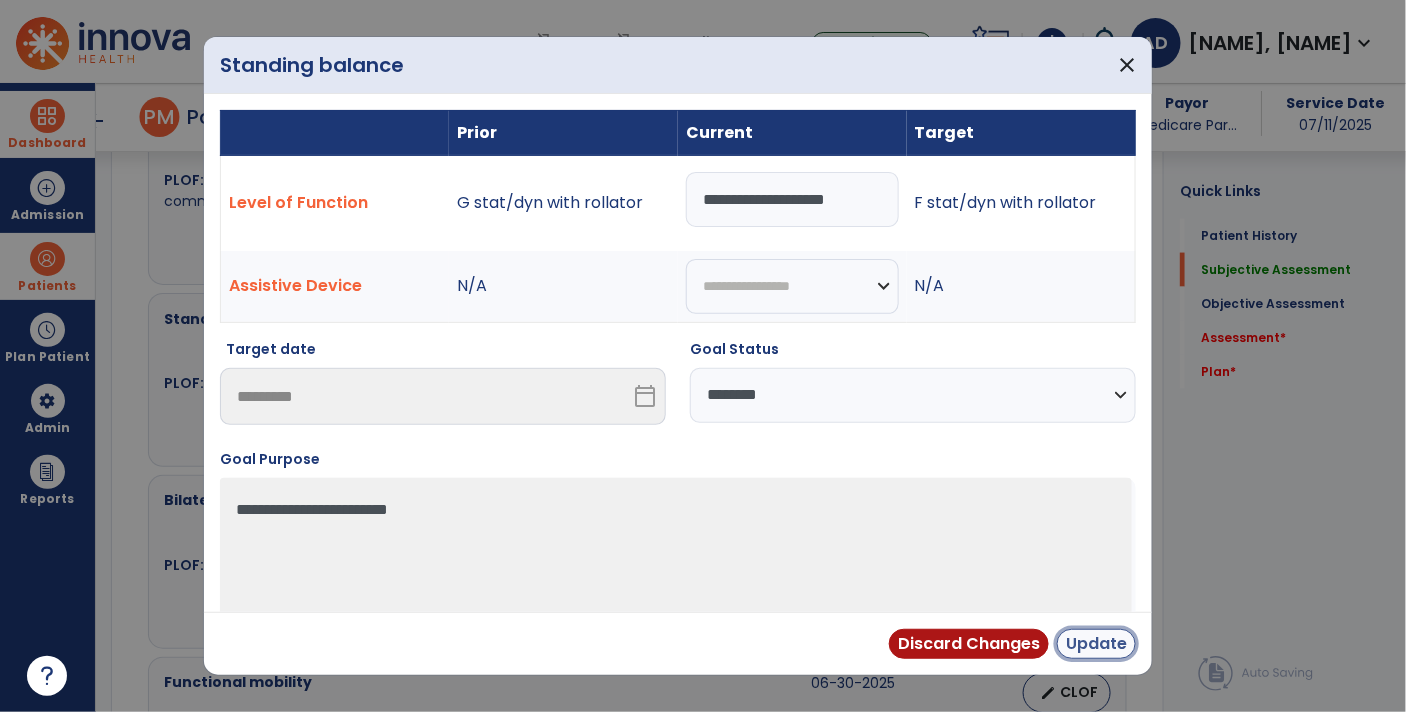 click on "Update" at bounding box center (1096, 644) 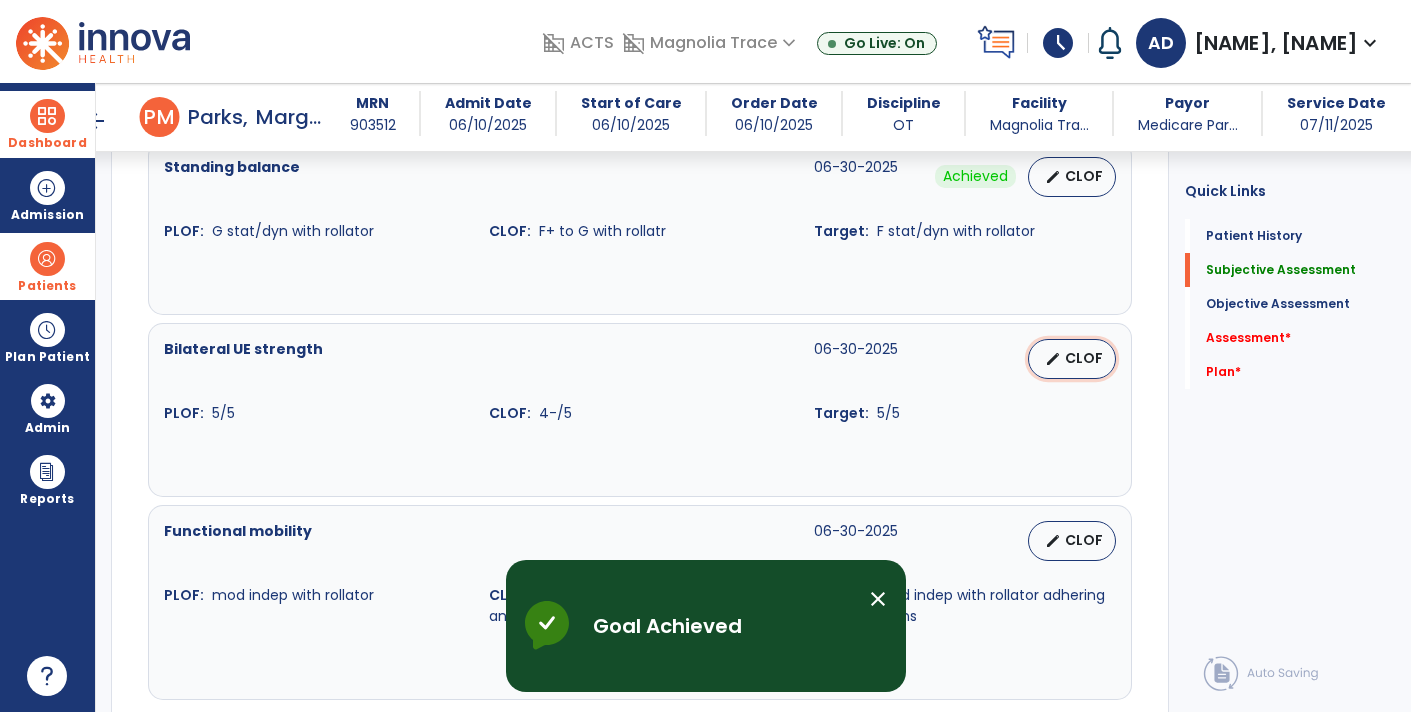 click on "edit   CLOF" at bounding box center [1072, 359] 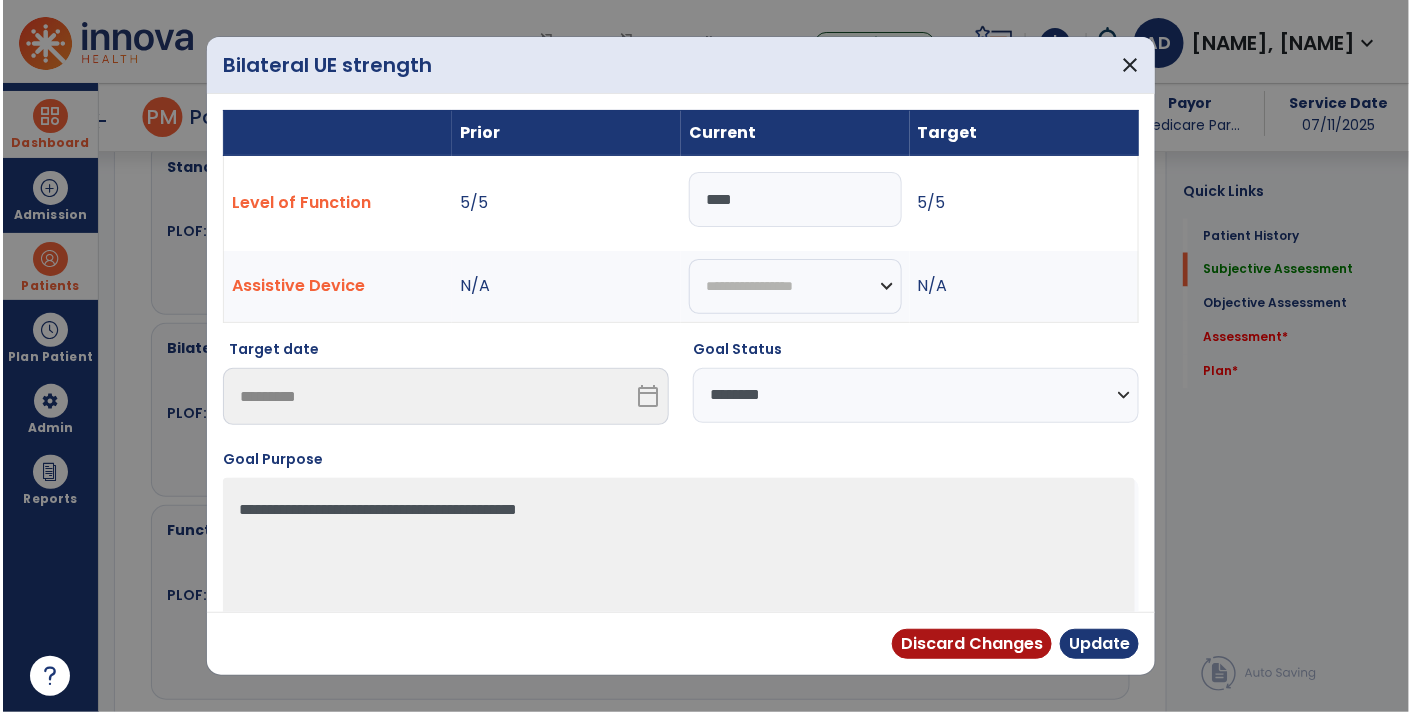 scroll, scrollTop: 1016, scrollLeft: 0, axis: vertical 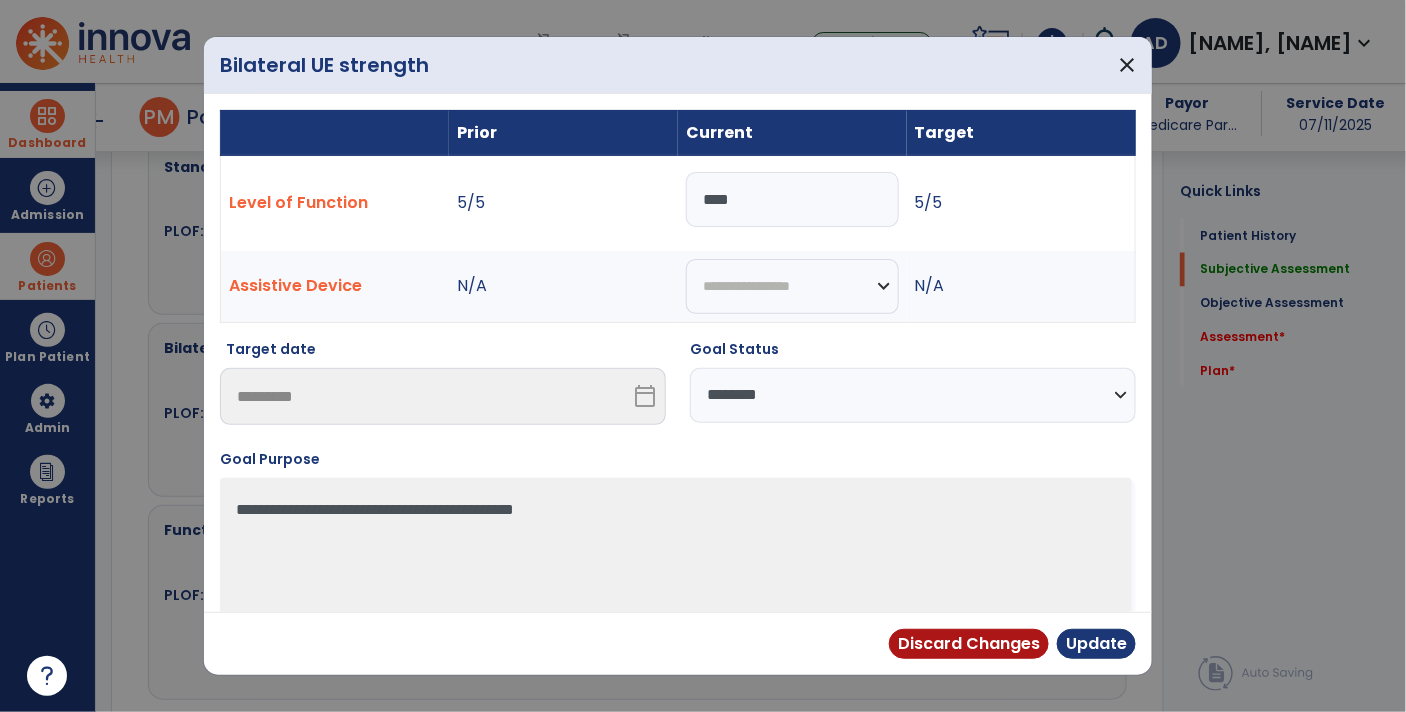 click on "****" at bounding box center (792, 199) 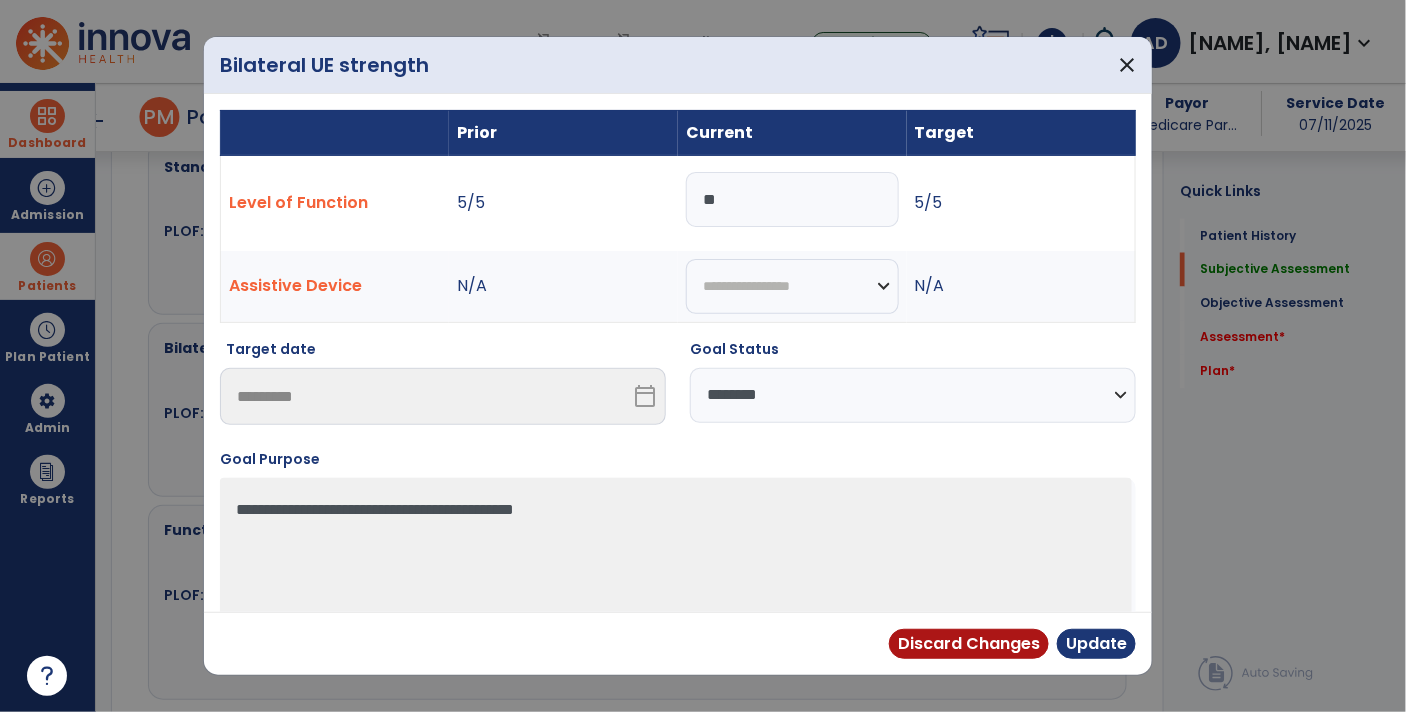 type on "*" 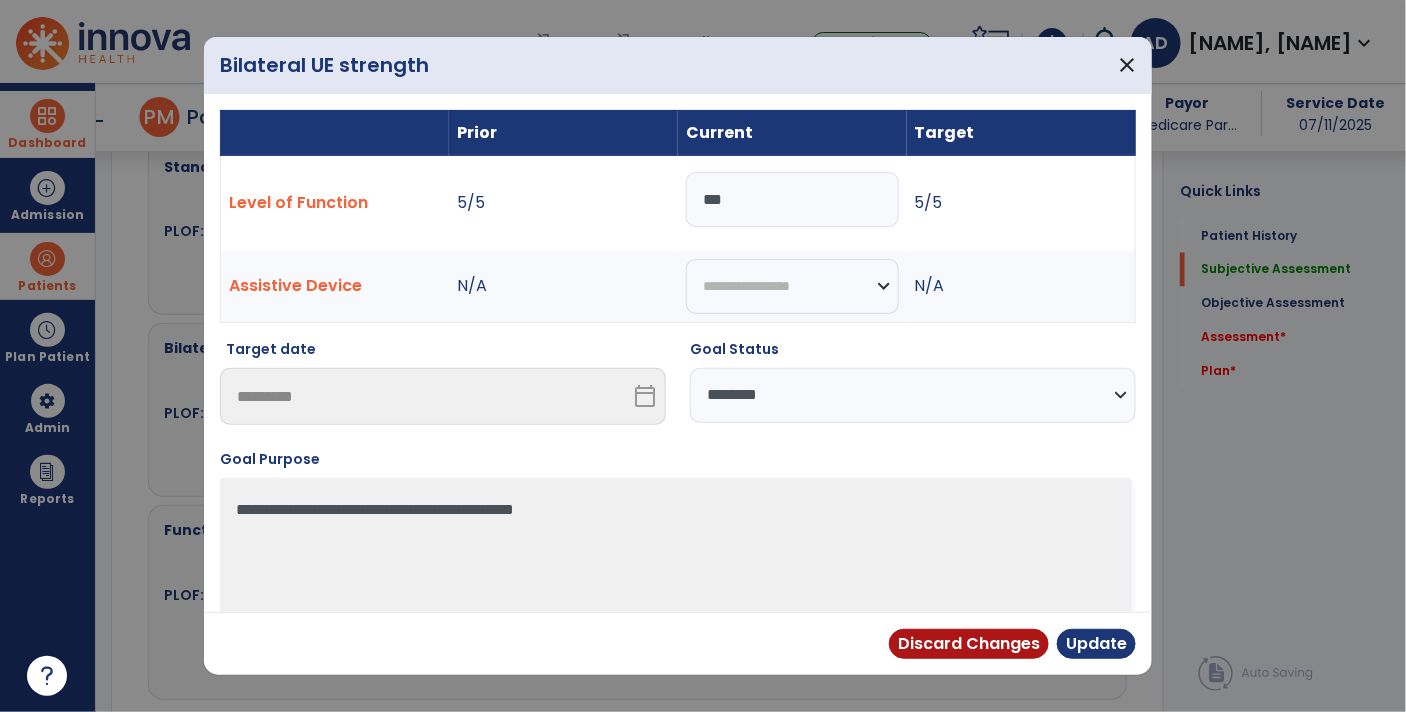 type on "***" 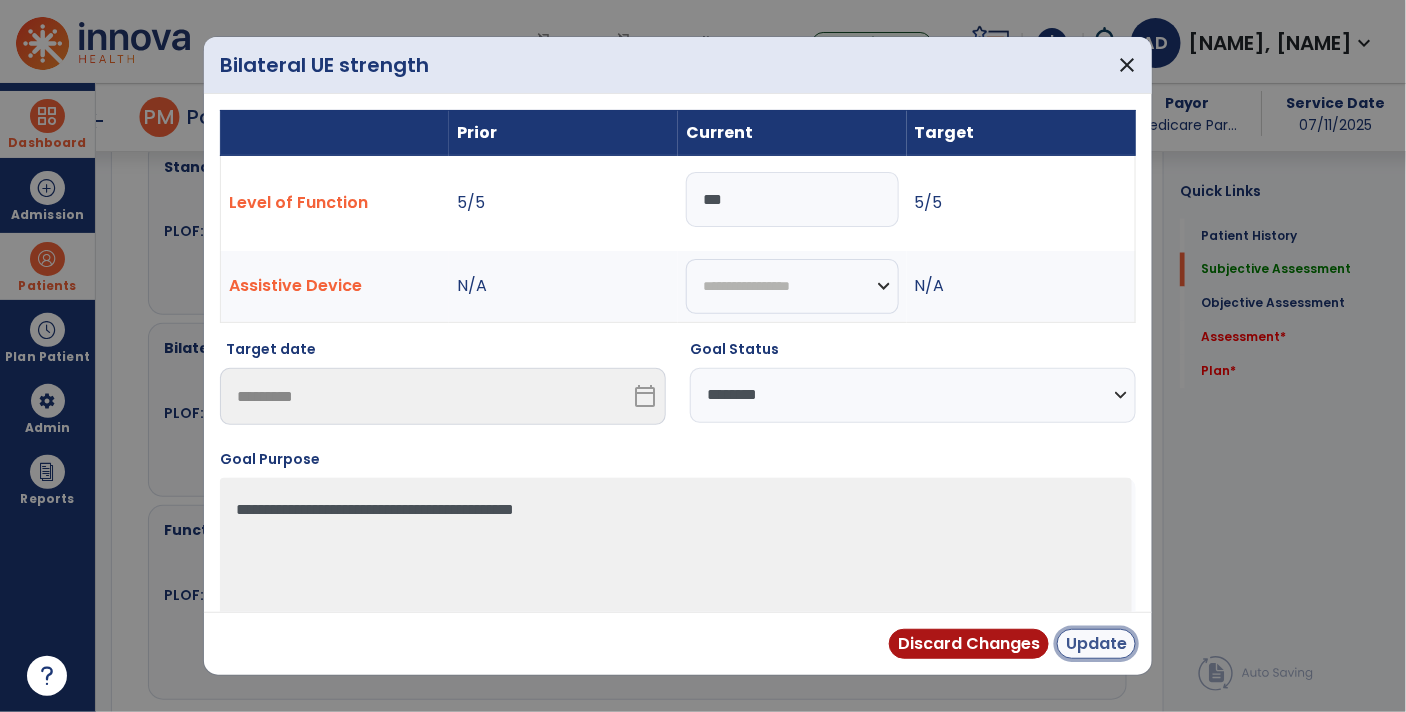click on "Update" at bounding box center (1096, 644) 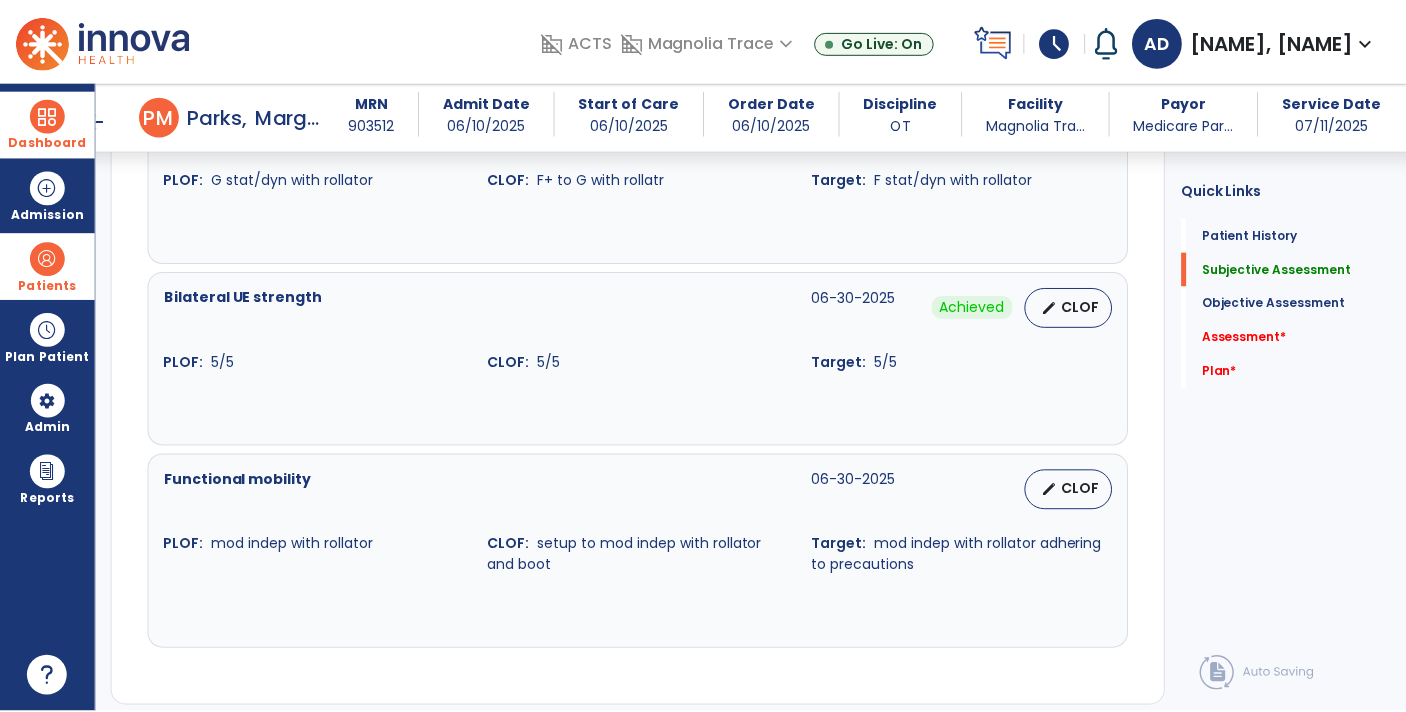 scroll, scrollTop: 1060, scrollLeft: 0, axis: vertical 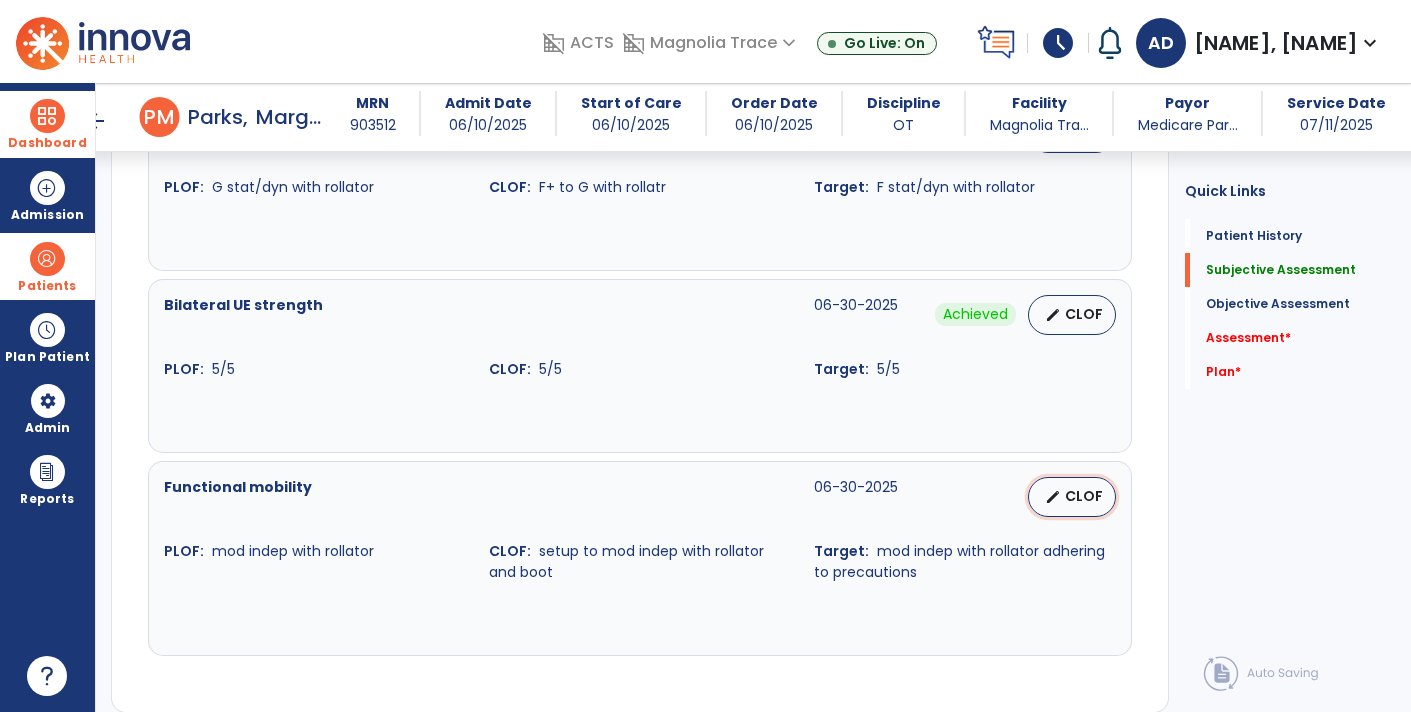 click on "CLOF" at bounding box center (1084, 496) 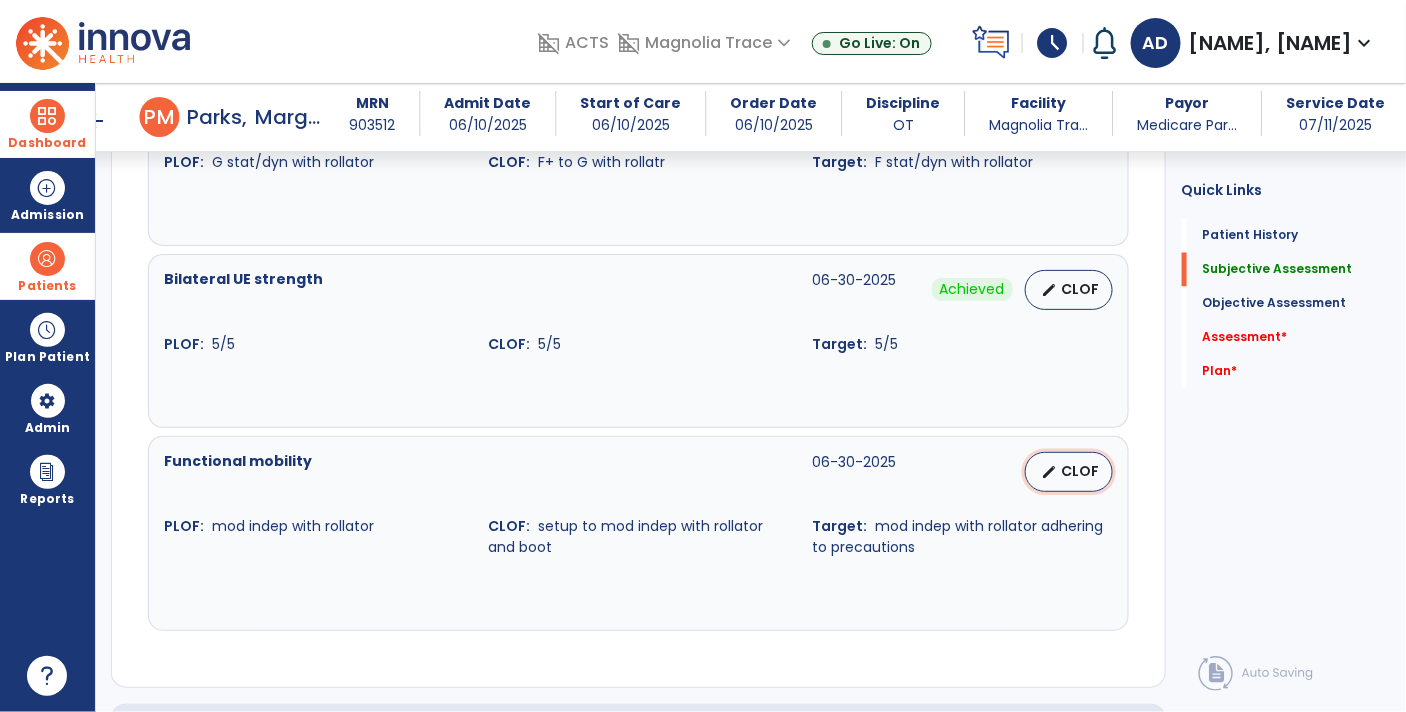 select on "********" 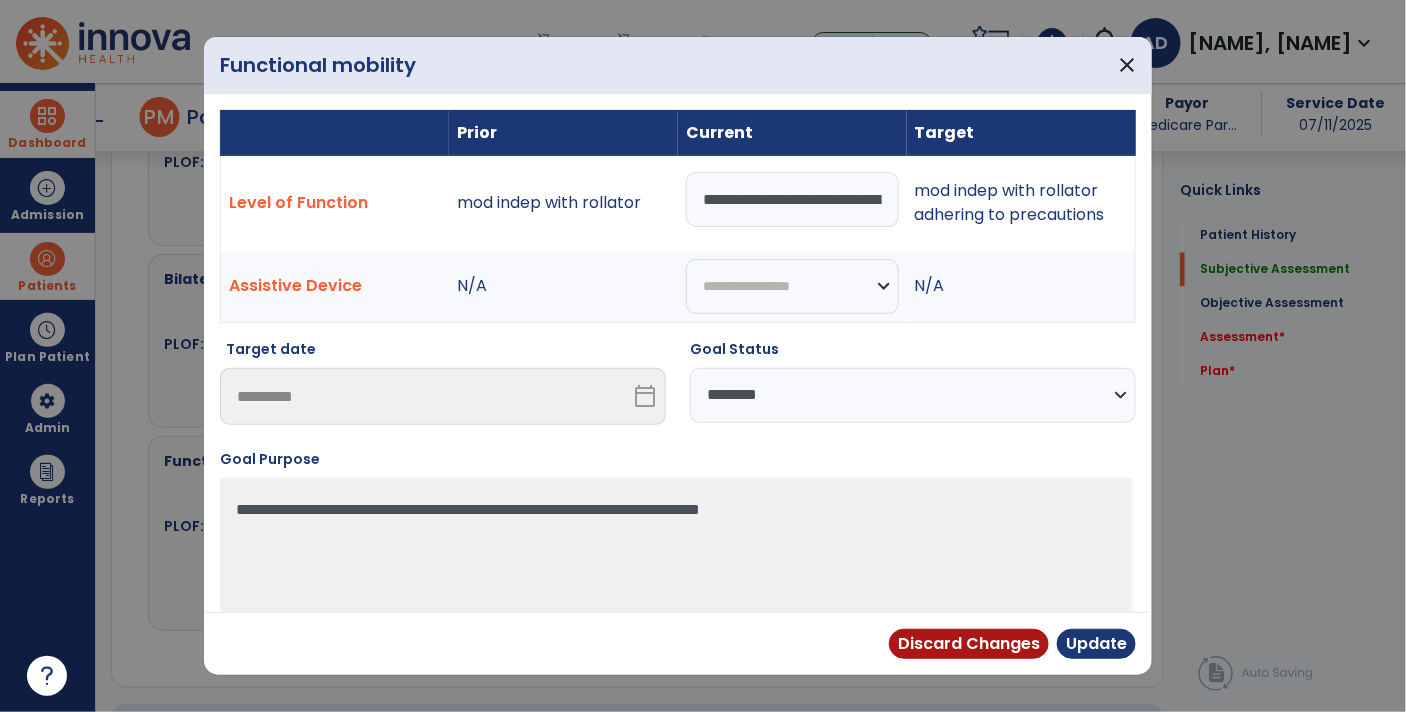 scroll, scrollTop: 1081, scrollLeft: 0, axis: vertical 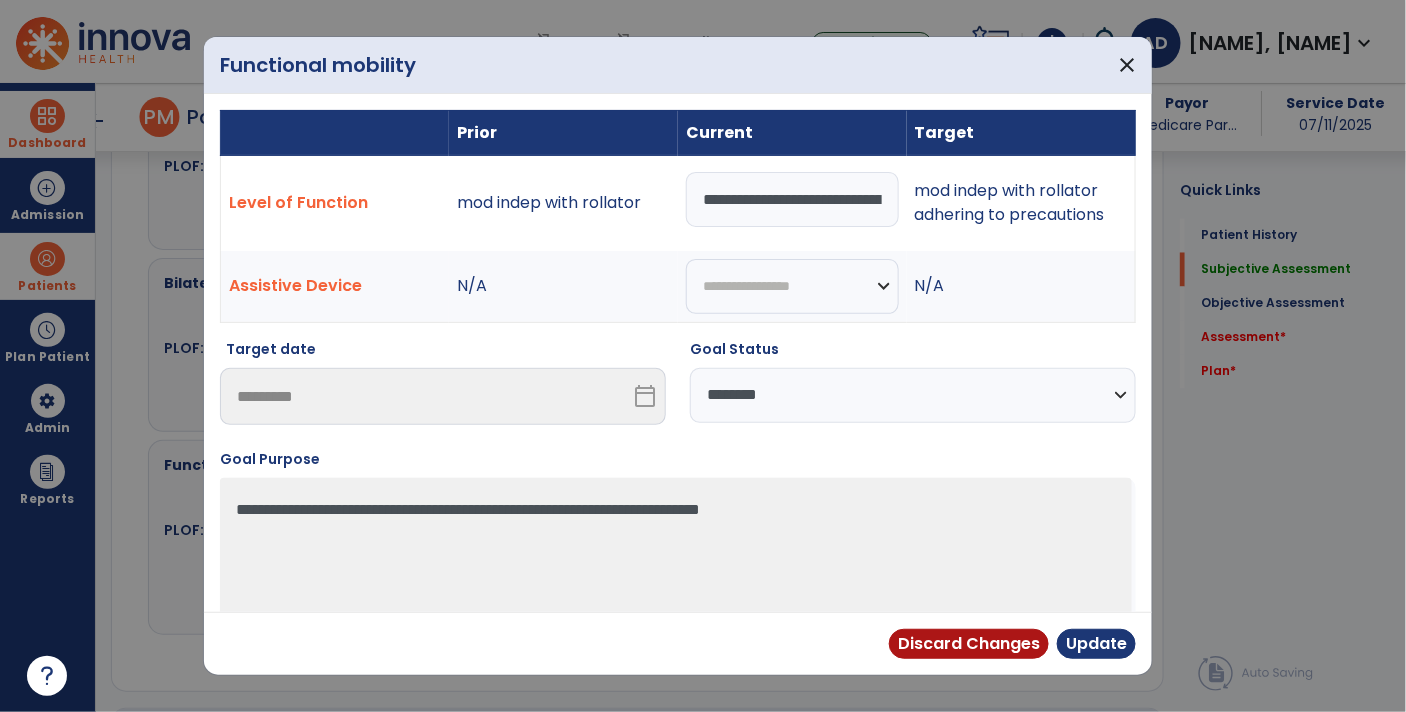 click on "**********" at bounding box center (792, 199) 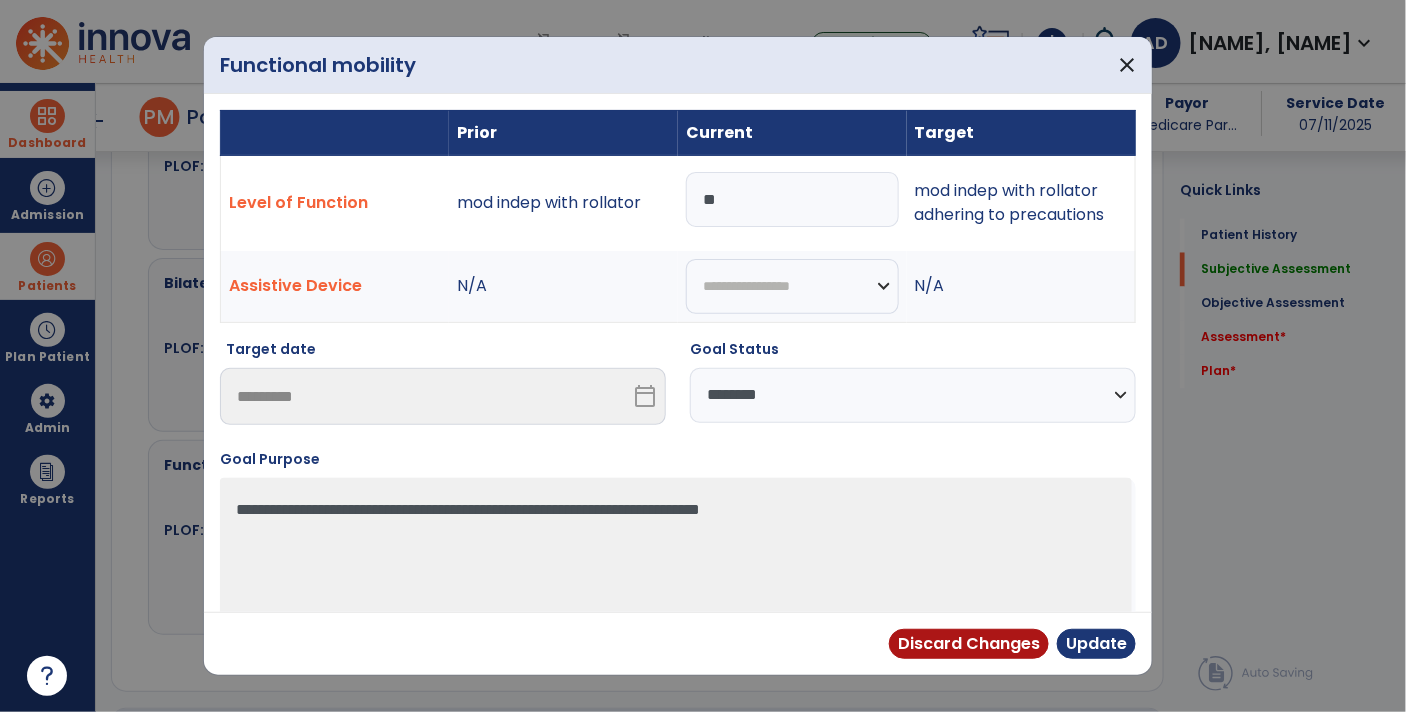 type on "*" 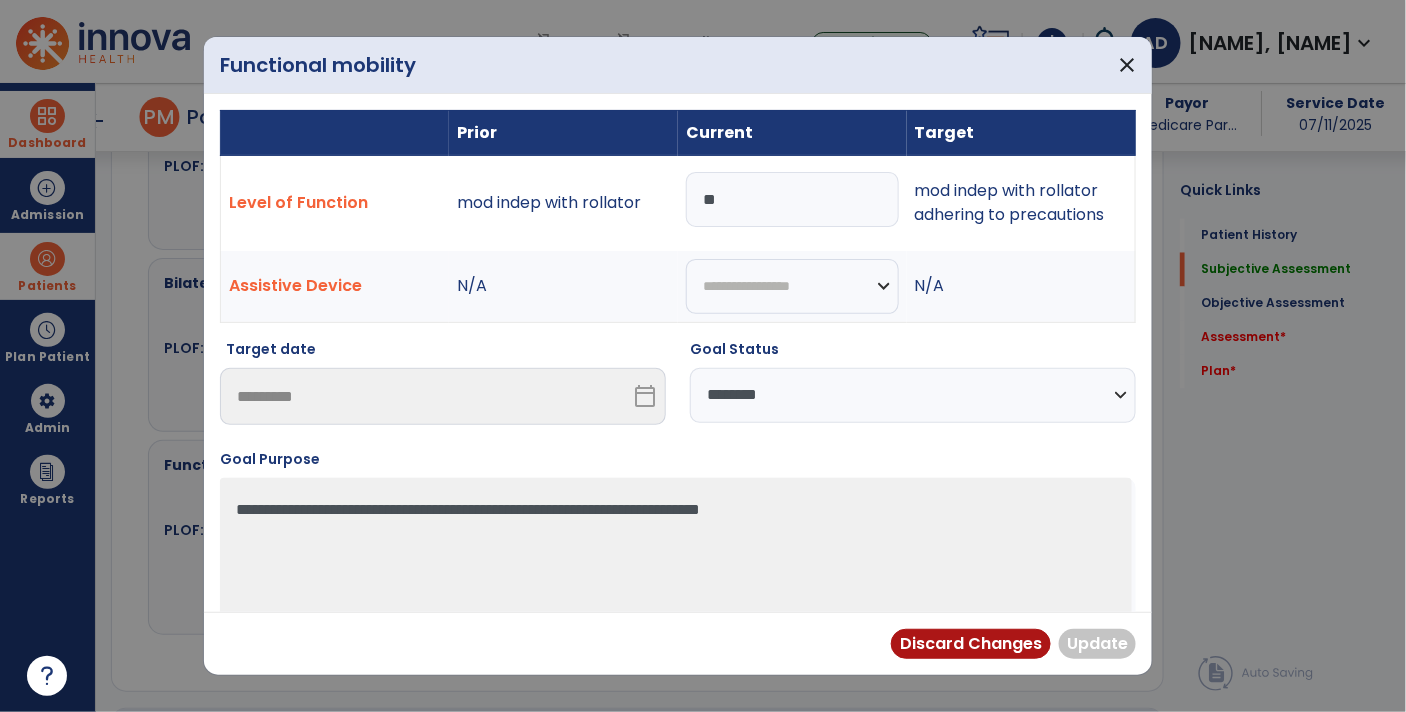 type on "***" 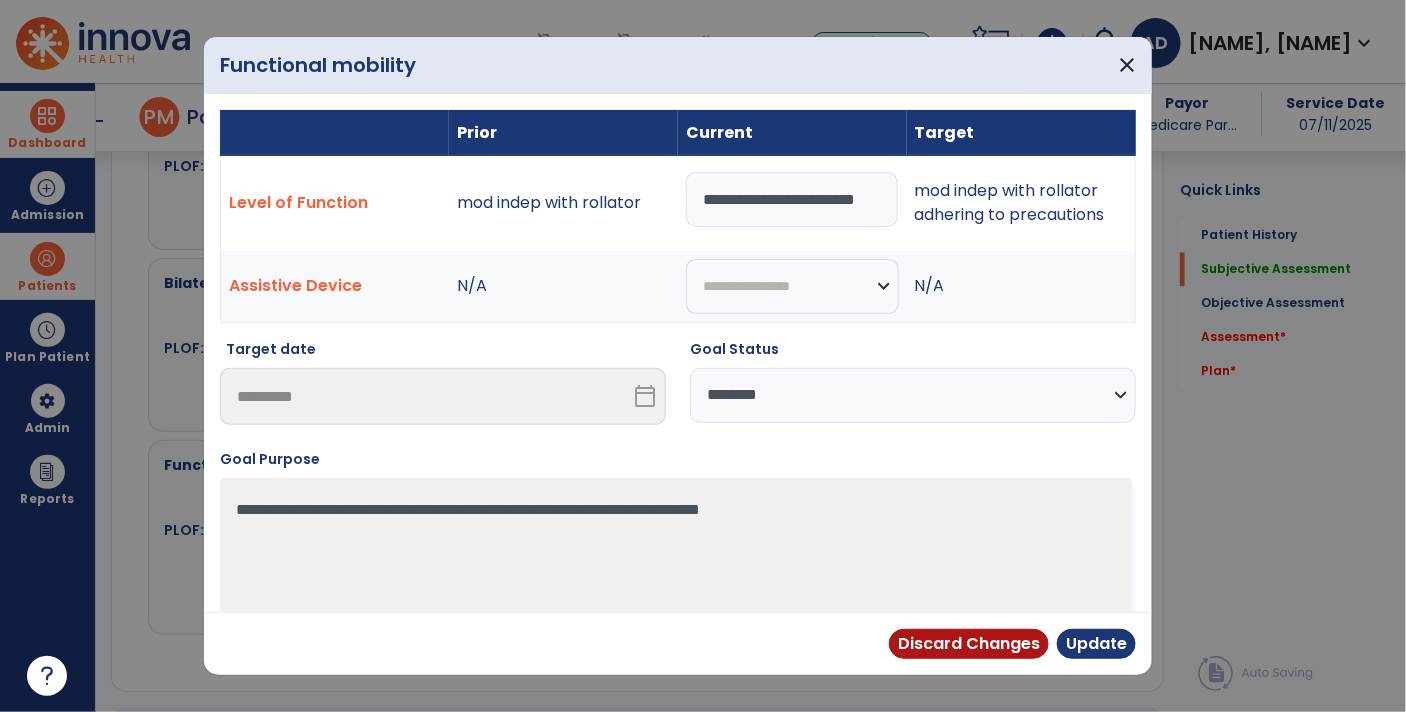 type on "**********" 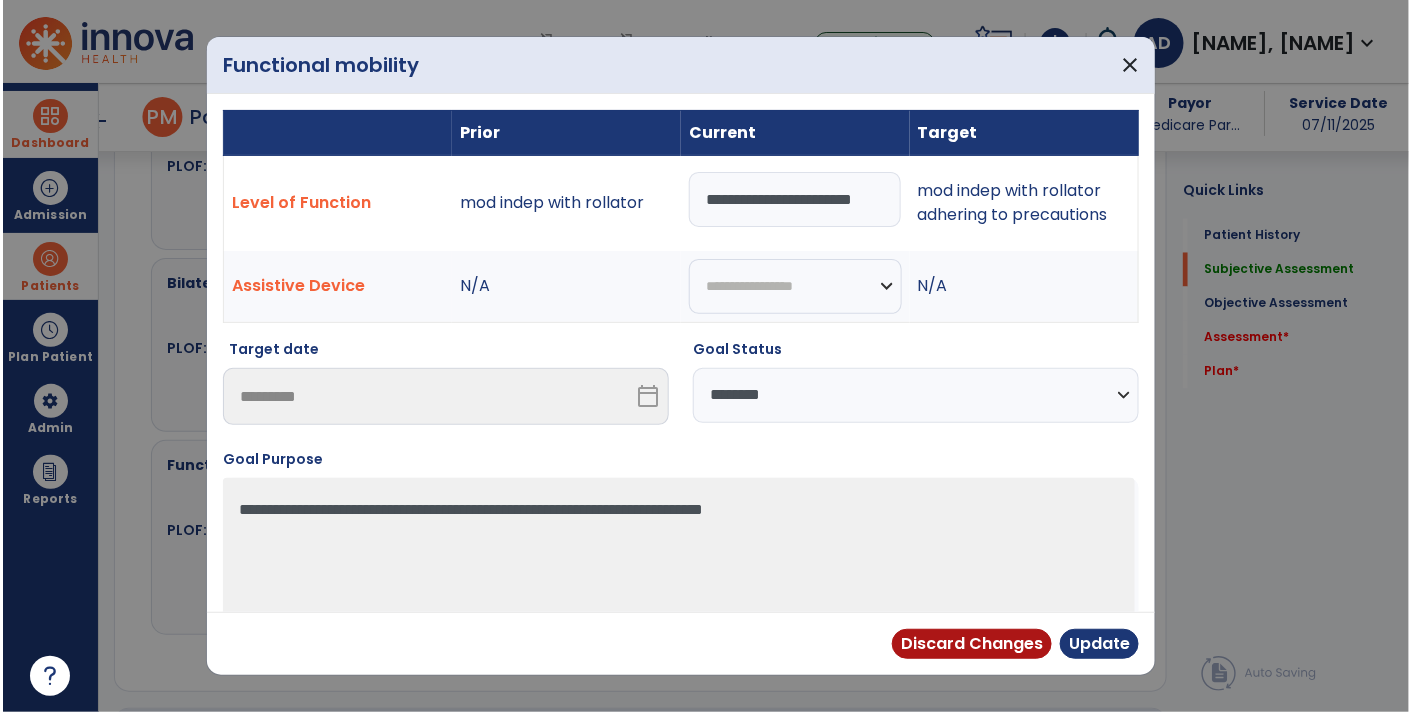 scroll, scrollTop: 0, scrollLeft: 11, axis: horizontal 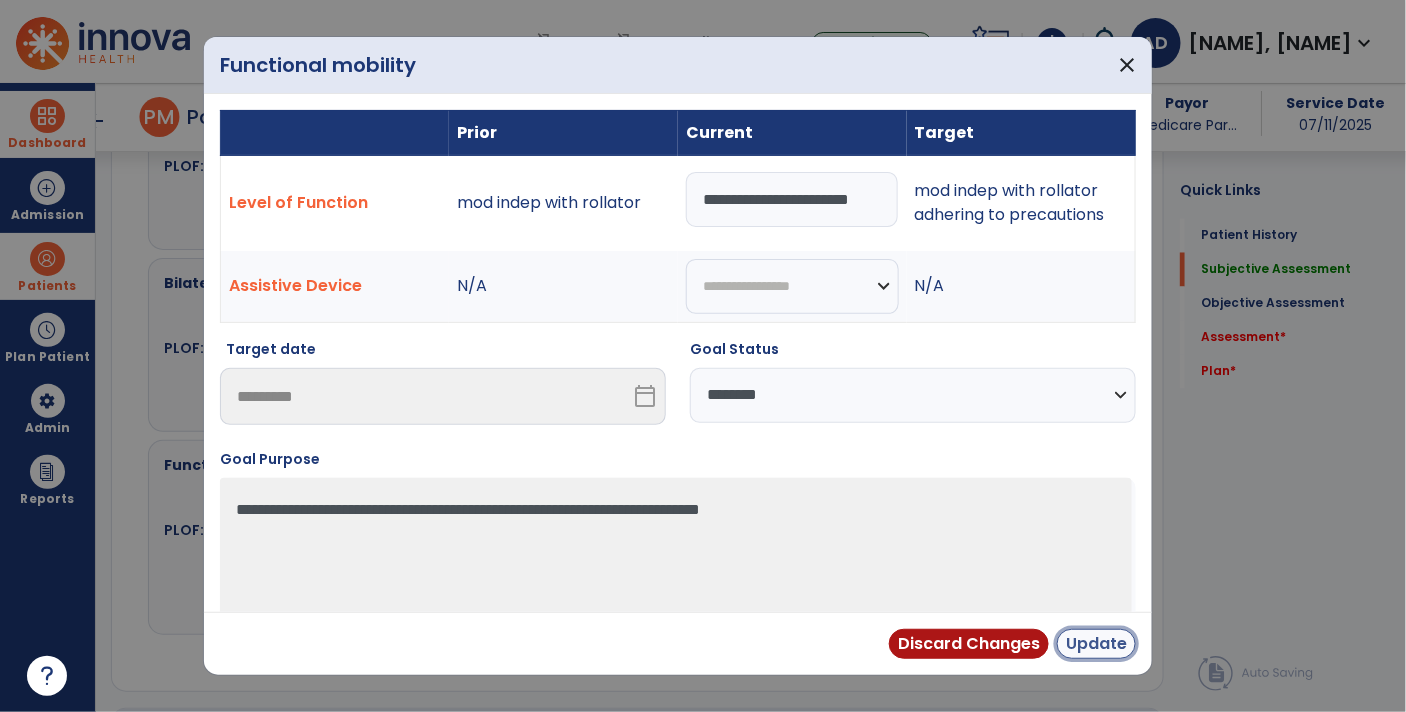 click on "Update" at bounding box center (1096, 644) 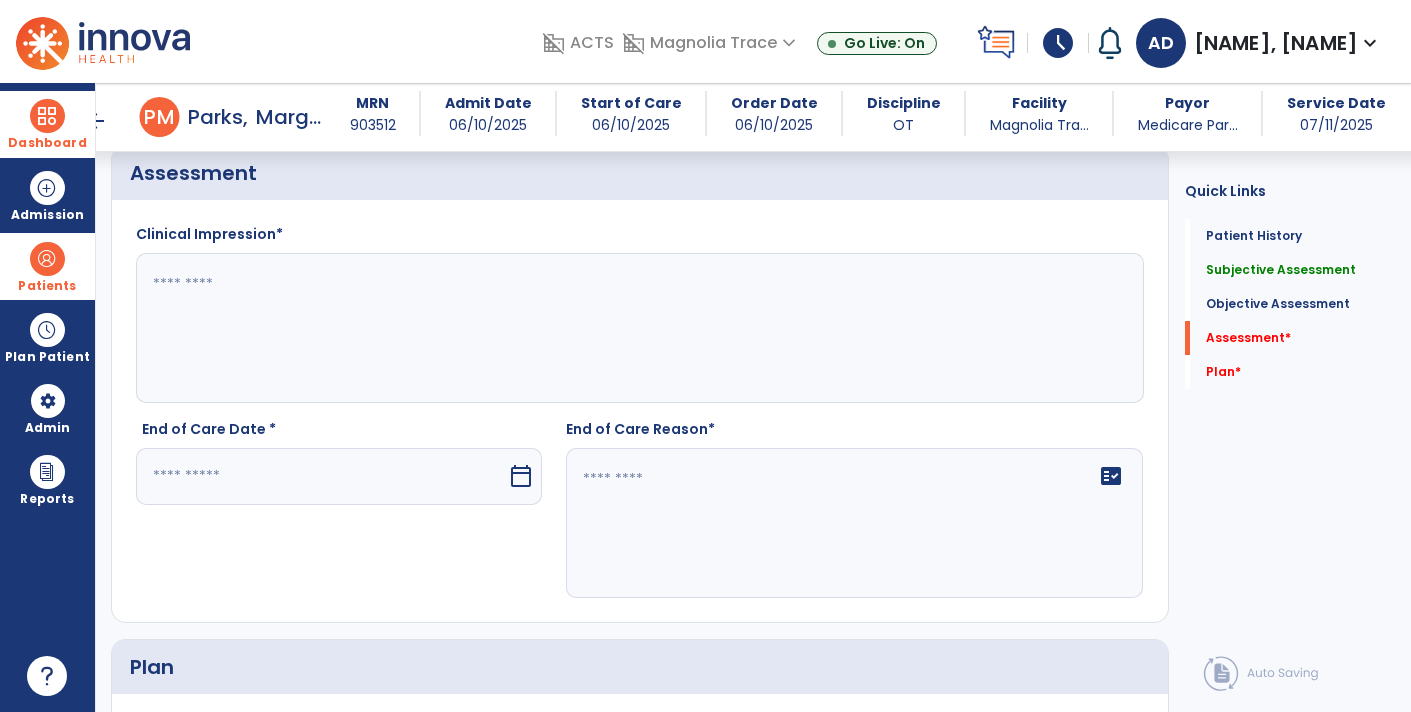scroll, scrollTop: 1818, scrollLeft: 0, axis: vertical 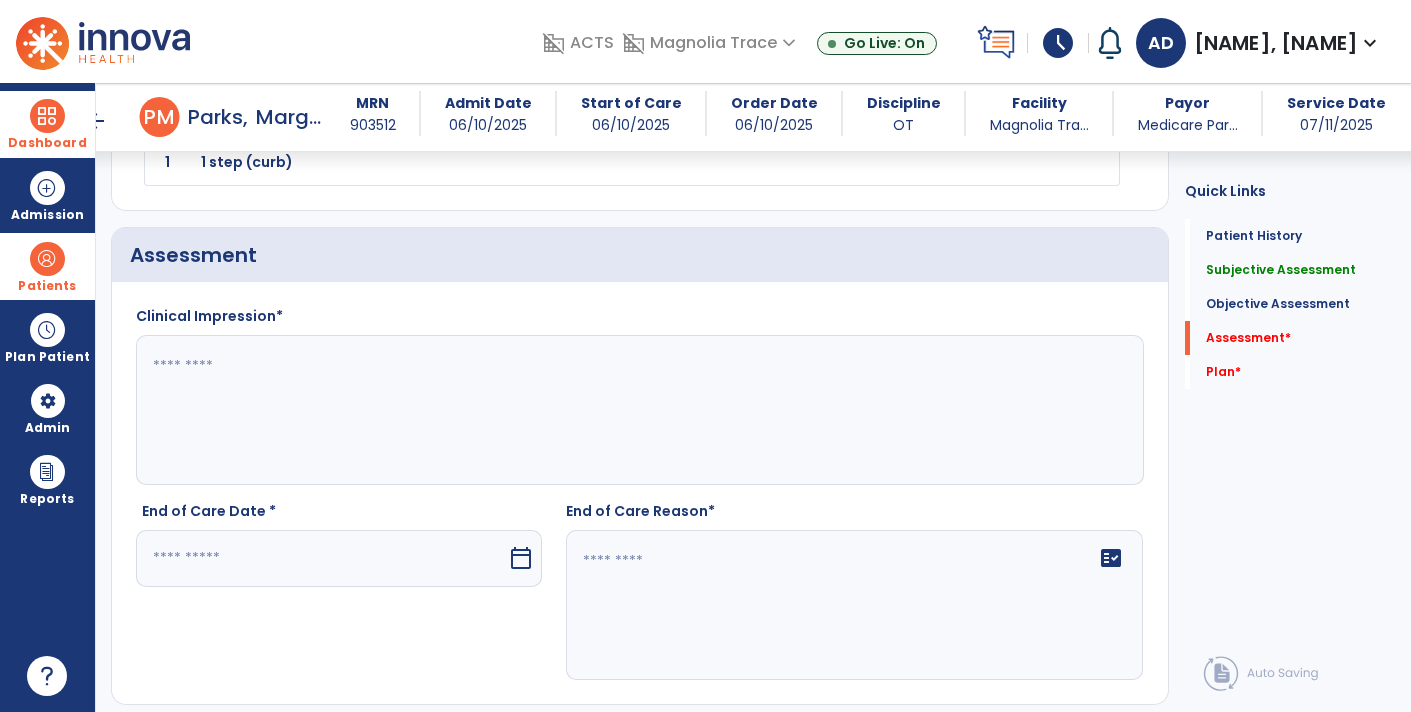 click 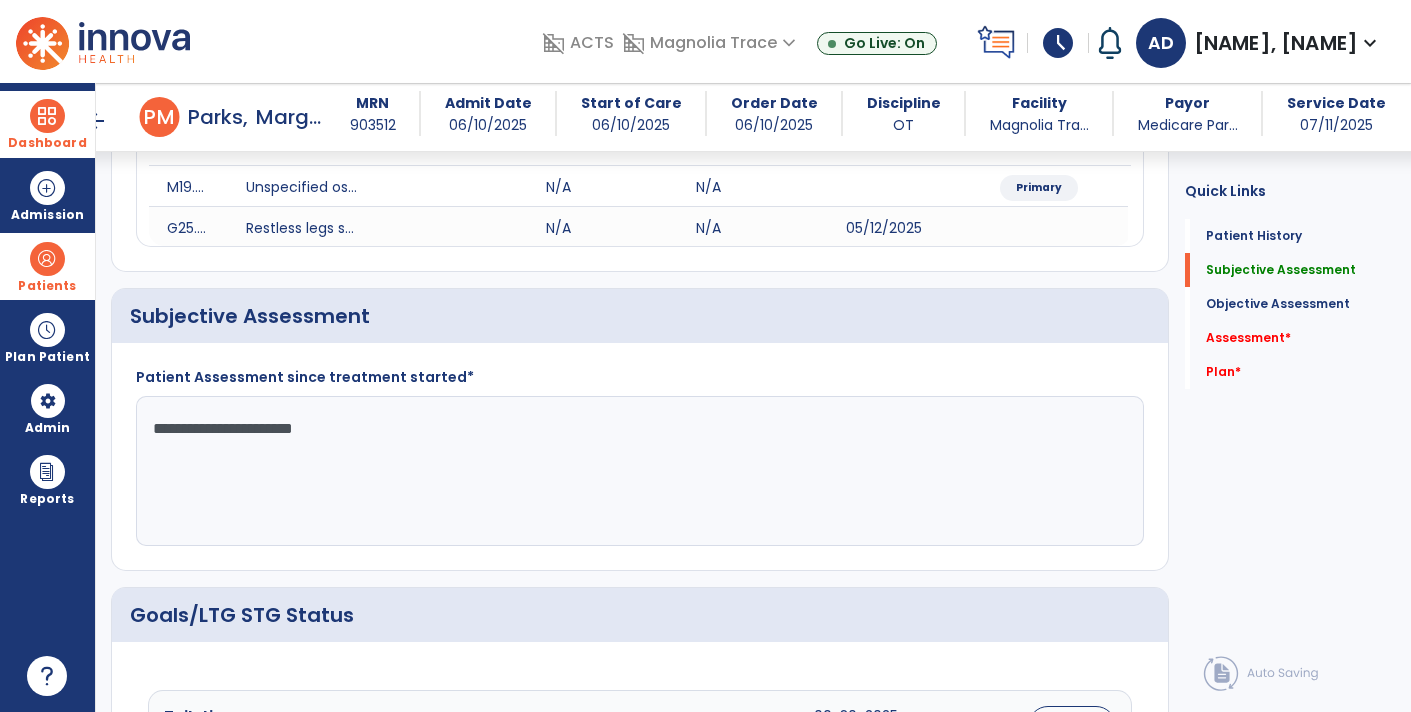 scroll, scrollTop: 280, scrollLeft: 0, axis: vertical 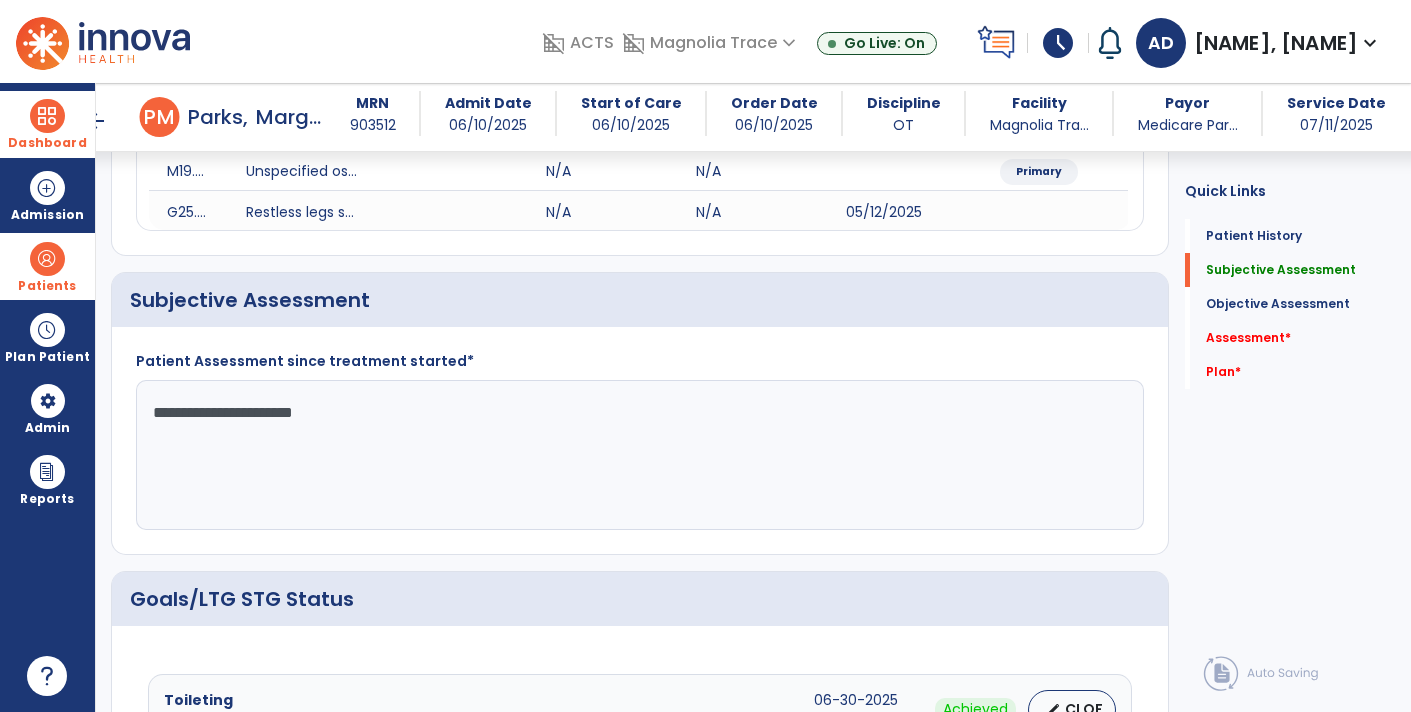 click on "**********" 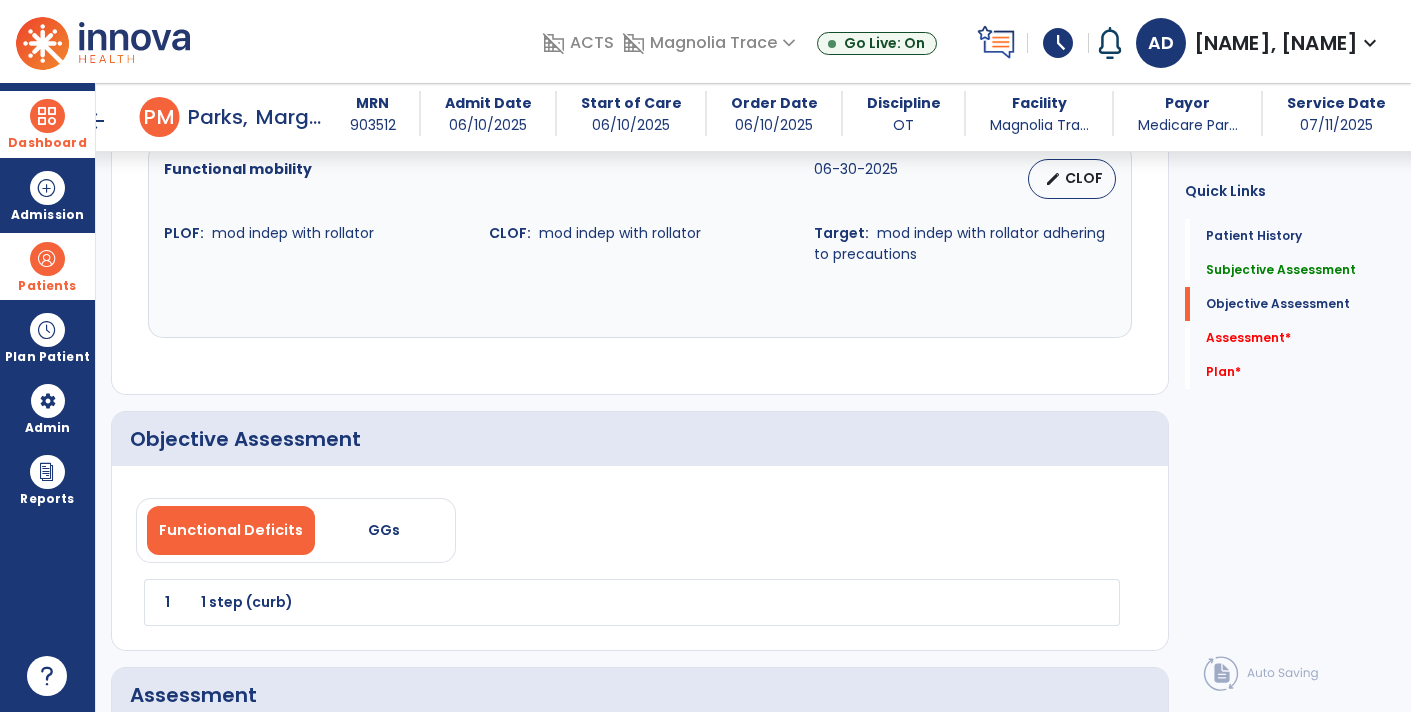 scroll, scrollTop: 1360, scrollLeft: 0, axis: vertical 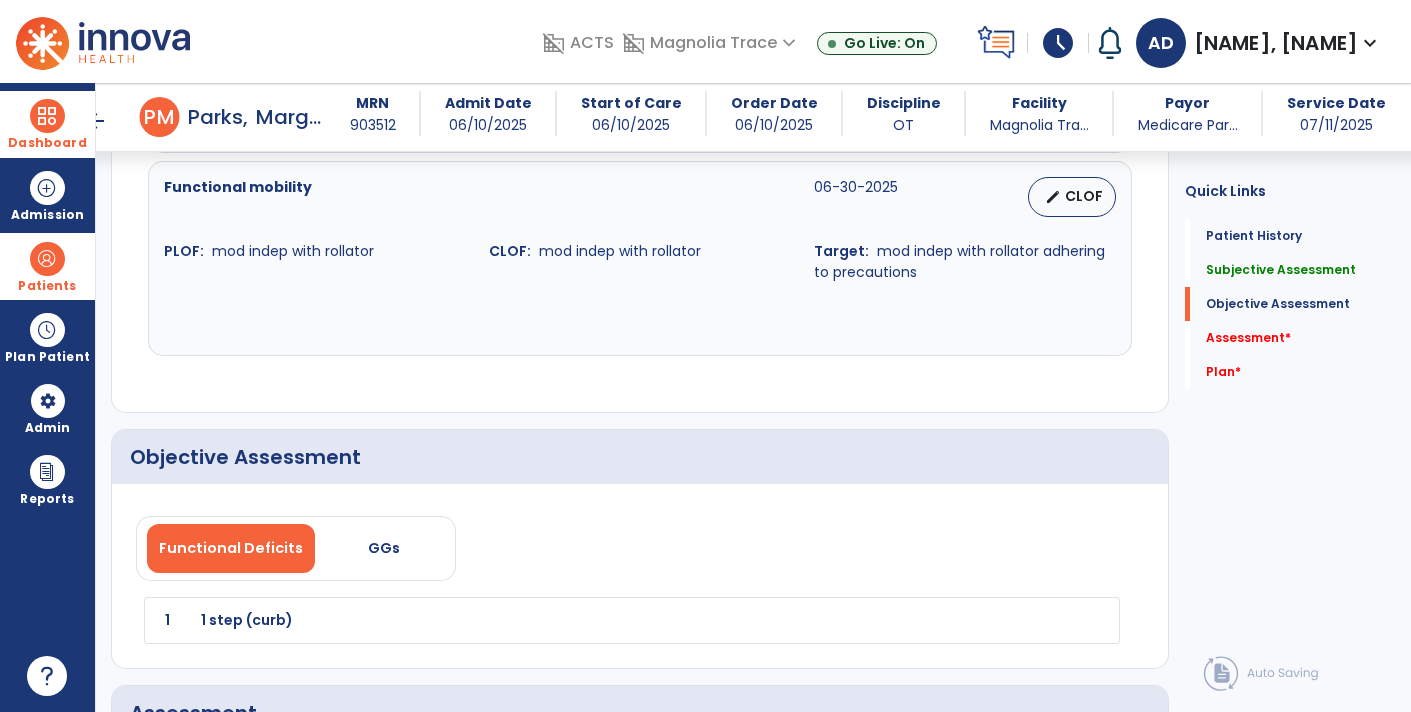 type on "**********" 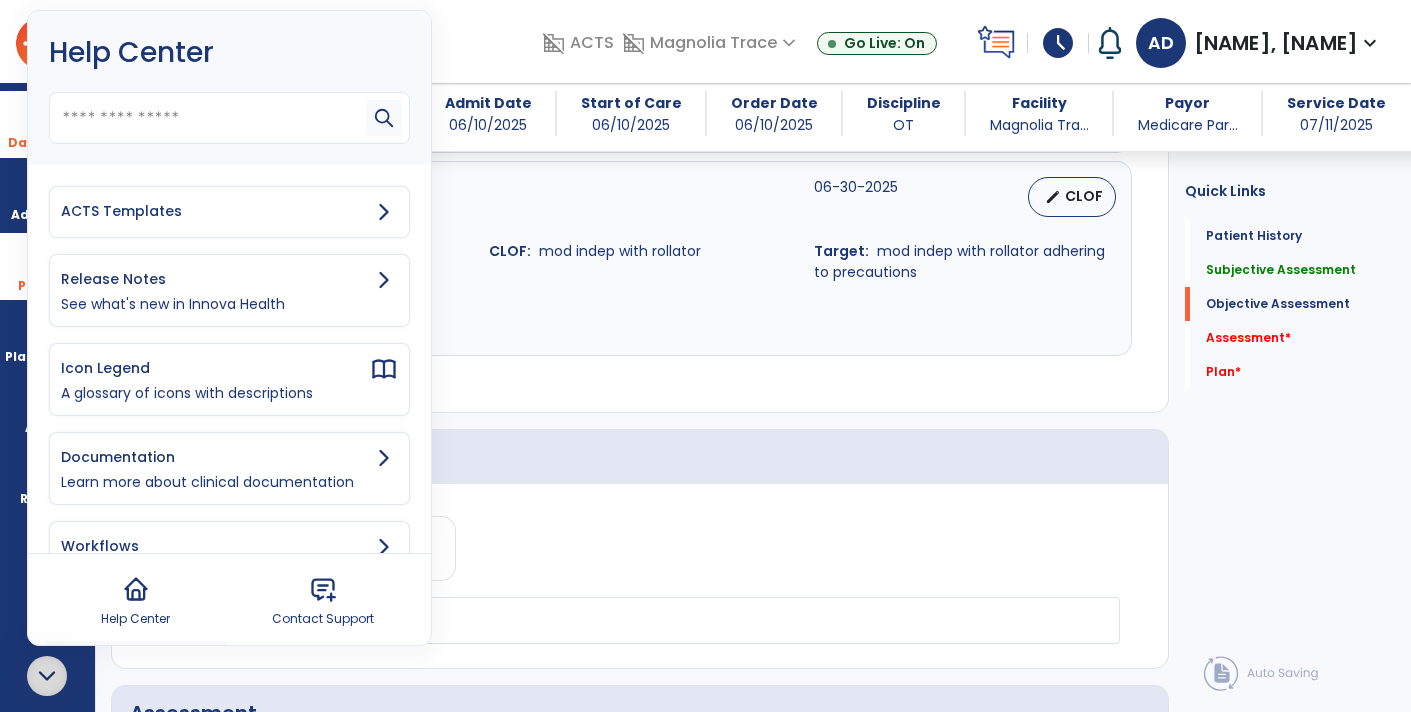 click on "ACTS Templates" at bounding box center [215, 211] 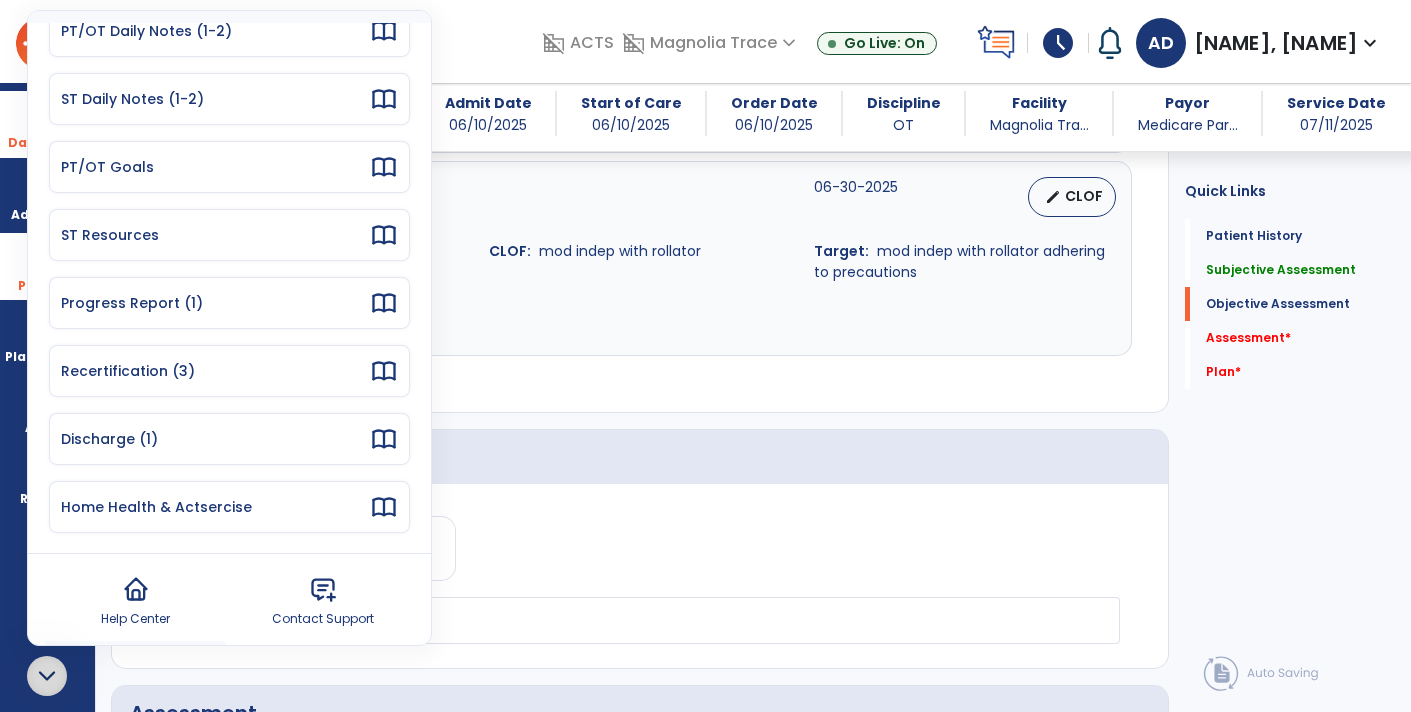 scroll, scrollTop: 177, scrollLeft: 0, axis: vertical 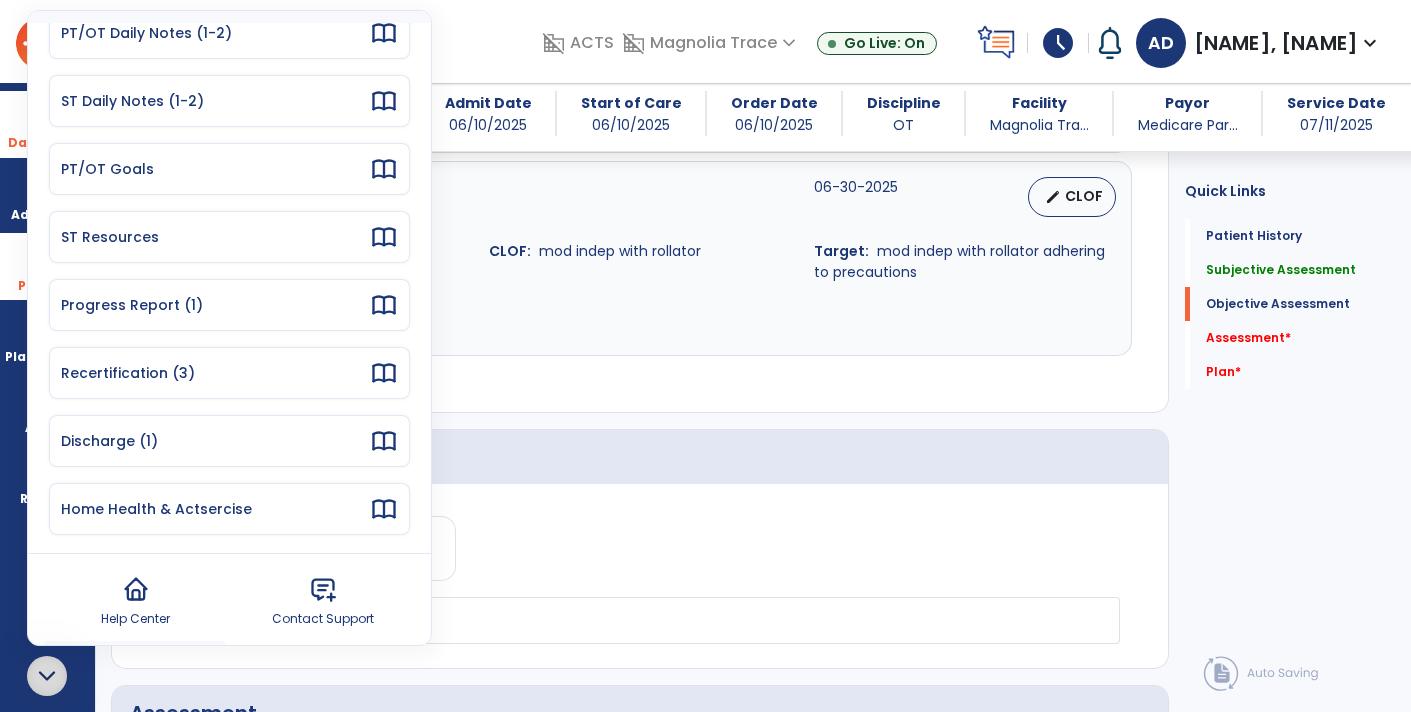 click on "Discharge (1)" at bounding box center [215, 441] 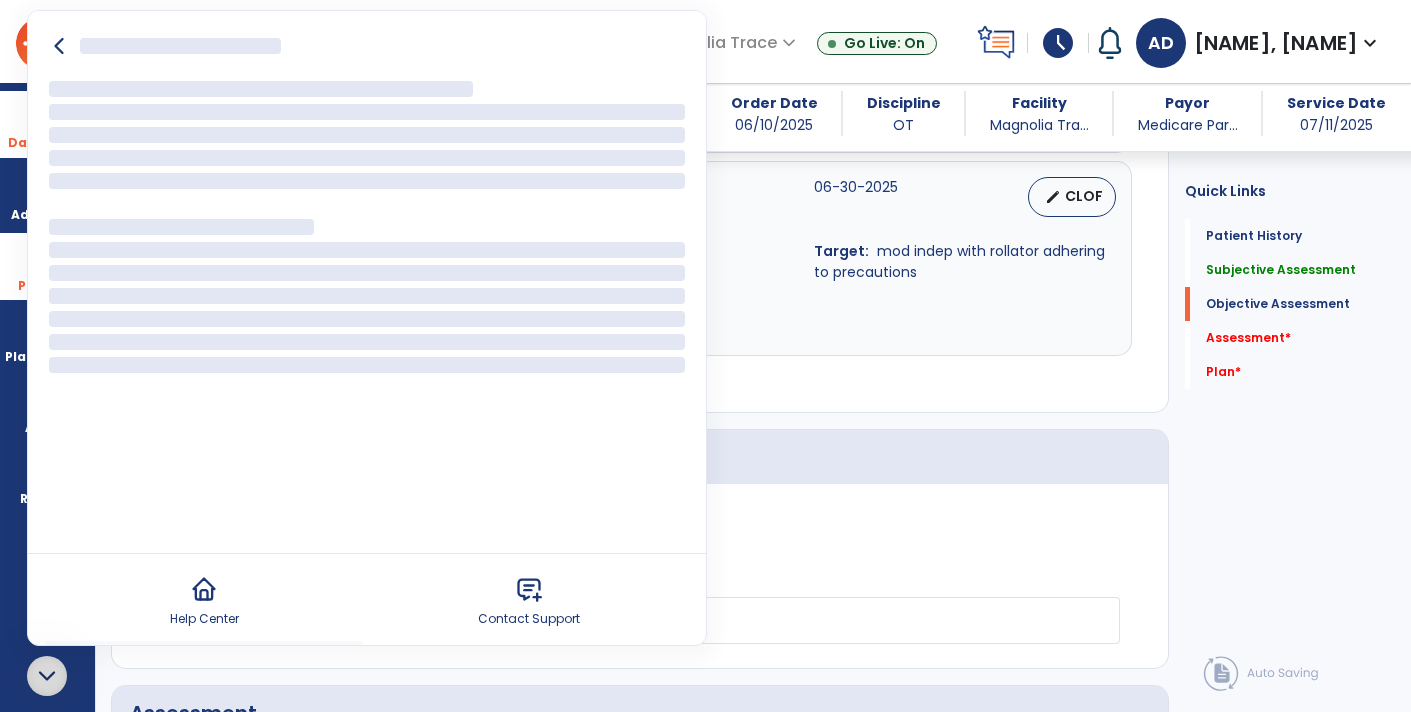 scroll, scrollTop: 0, scrollLeft: 0, axis: both 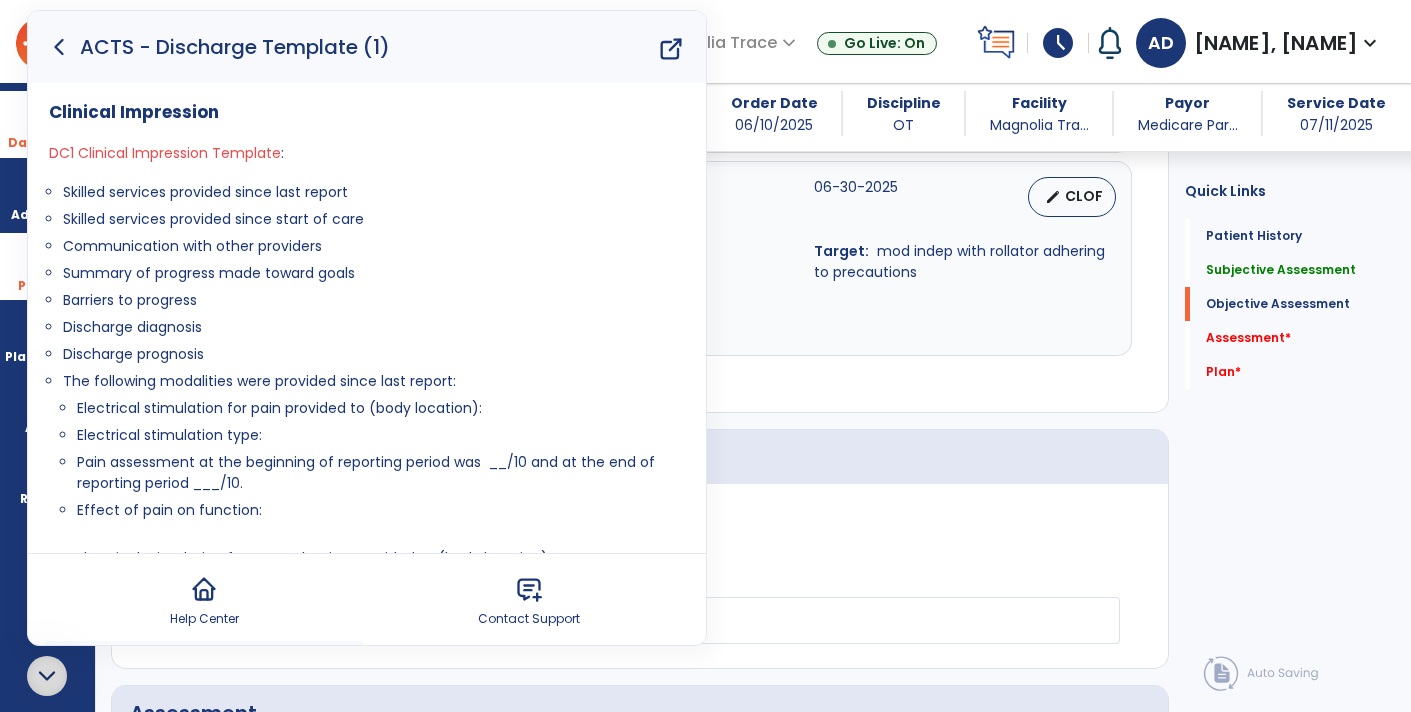 click 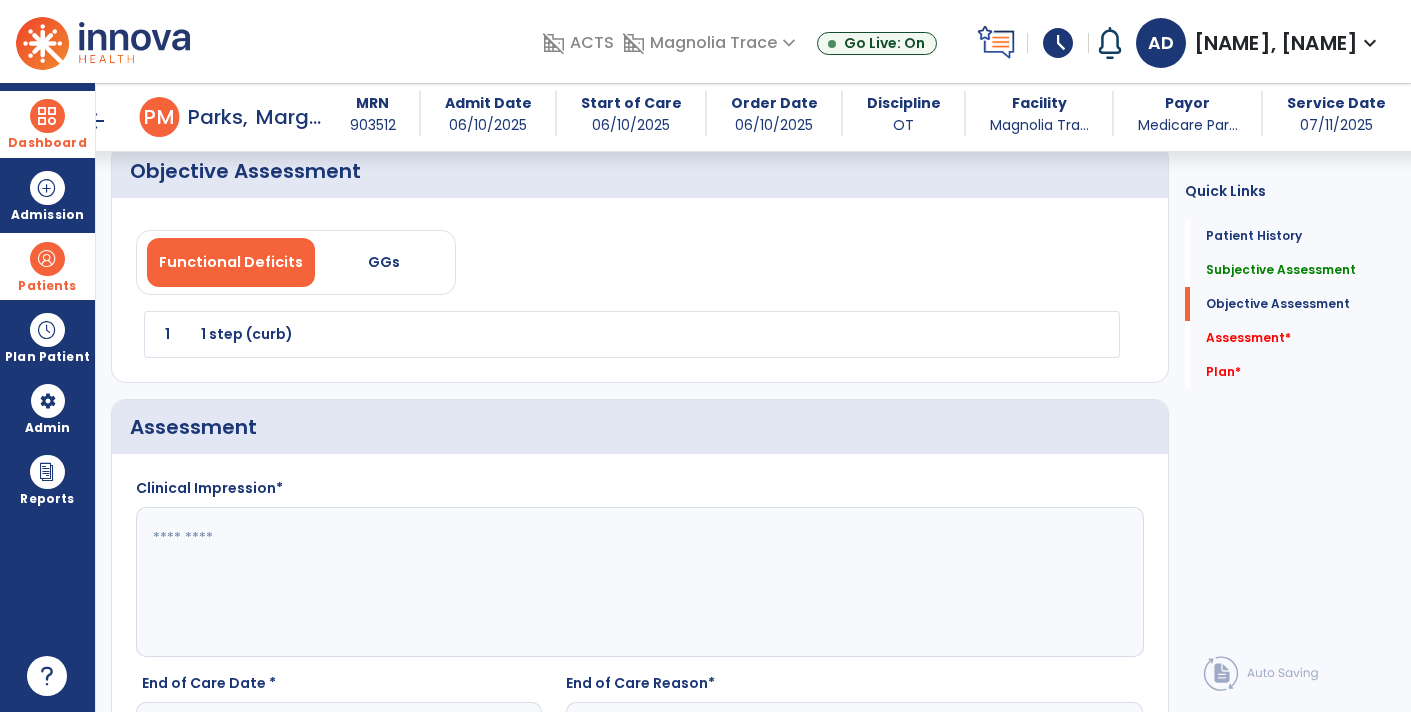 scroll, scrollTop: 1649, scrollLeft: 0, axis: vertical 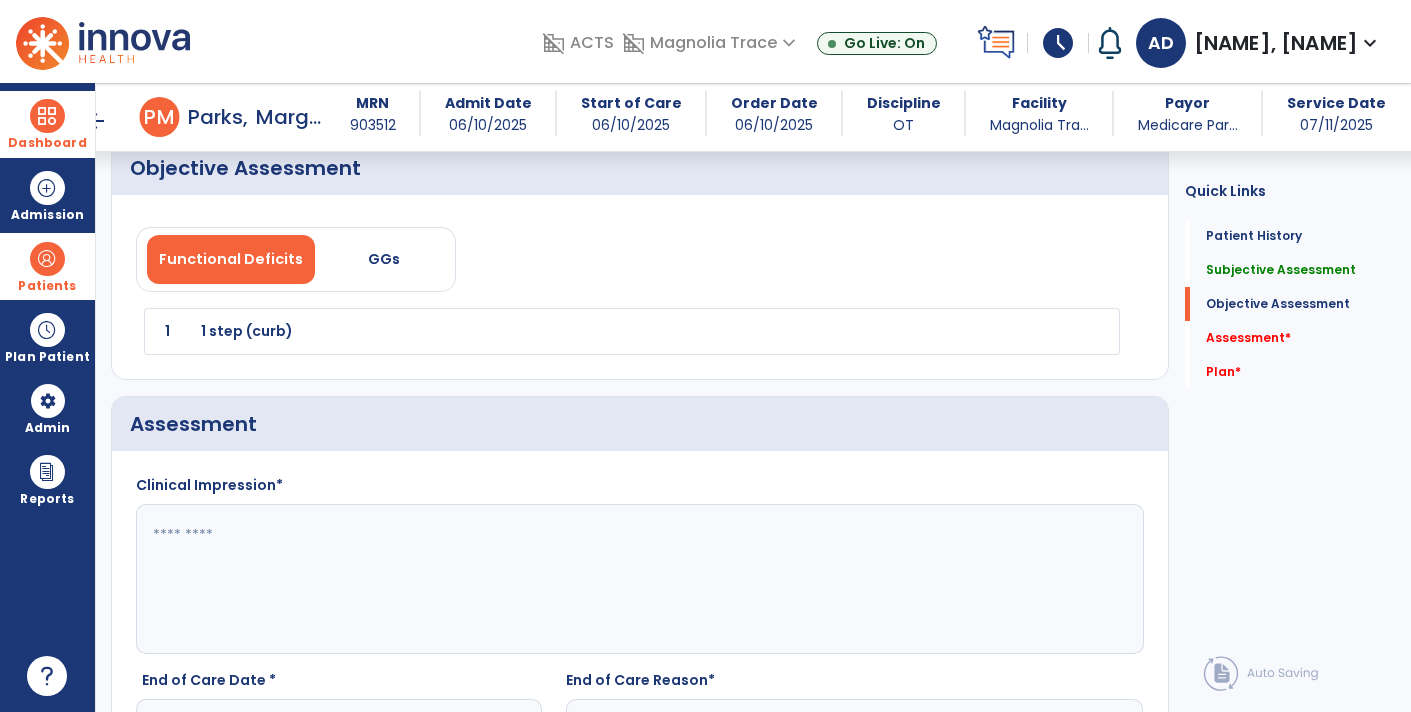 click 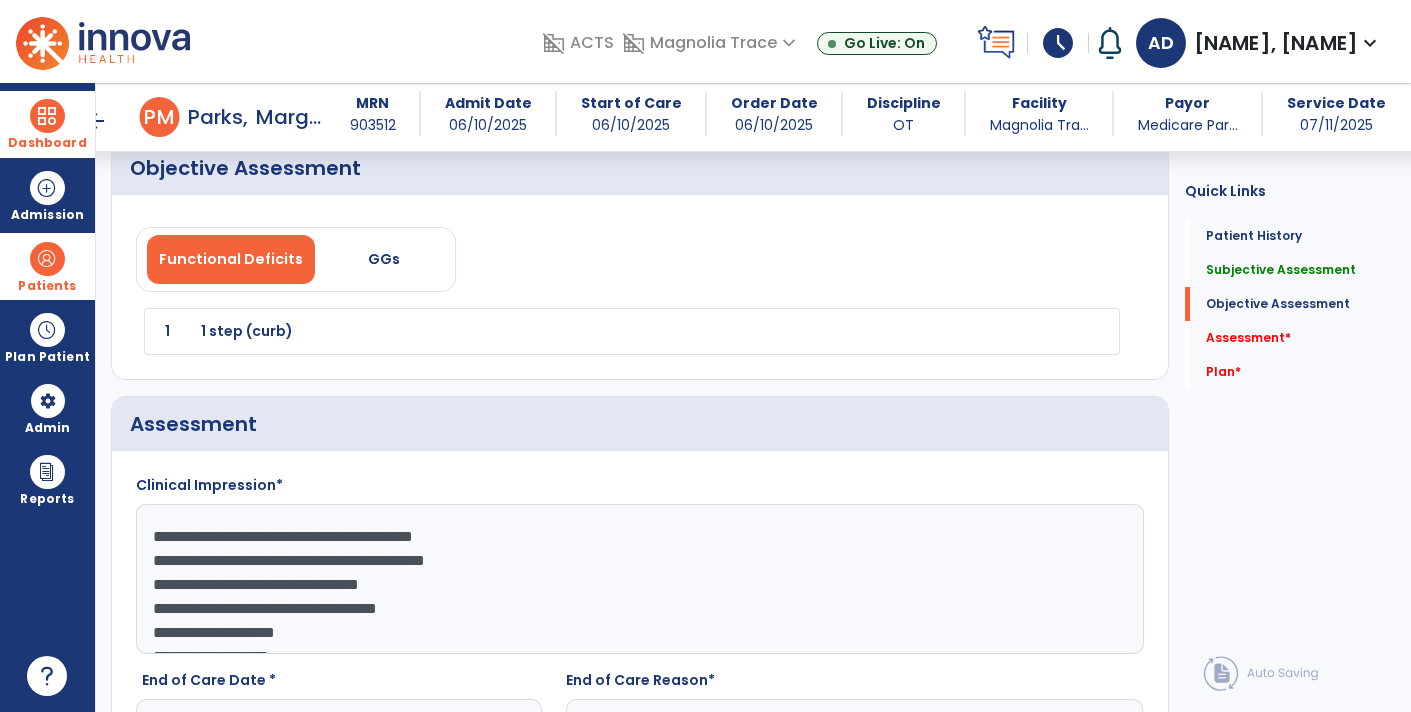 scroll, scrollTop: 39, scrollLeft: 0, axis: vertical 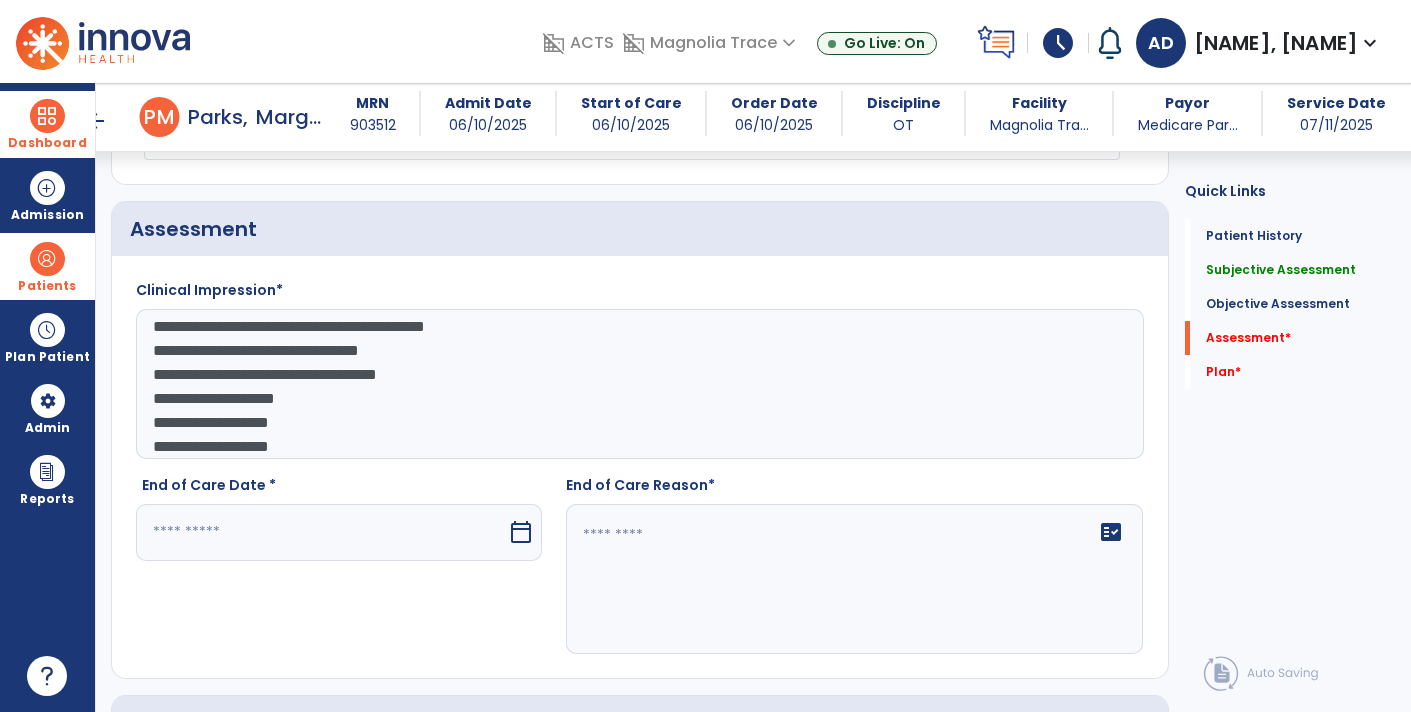 type on "**********" 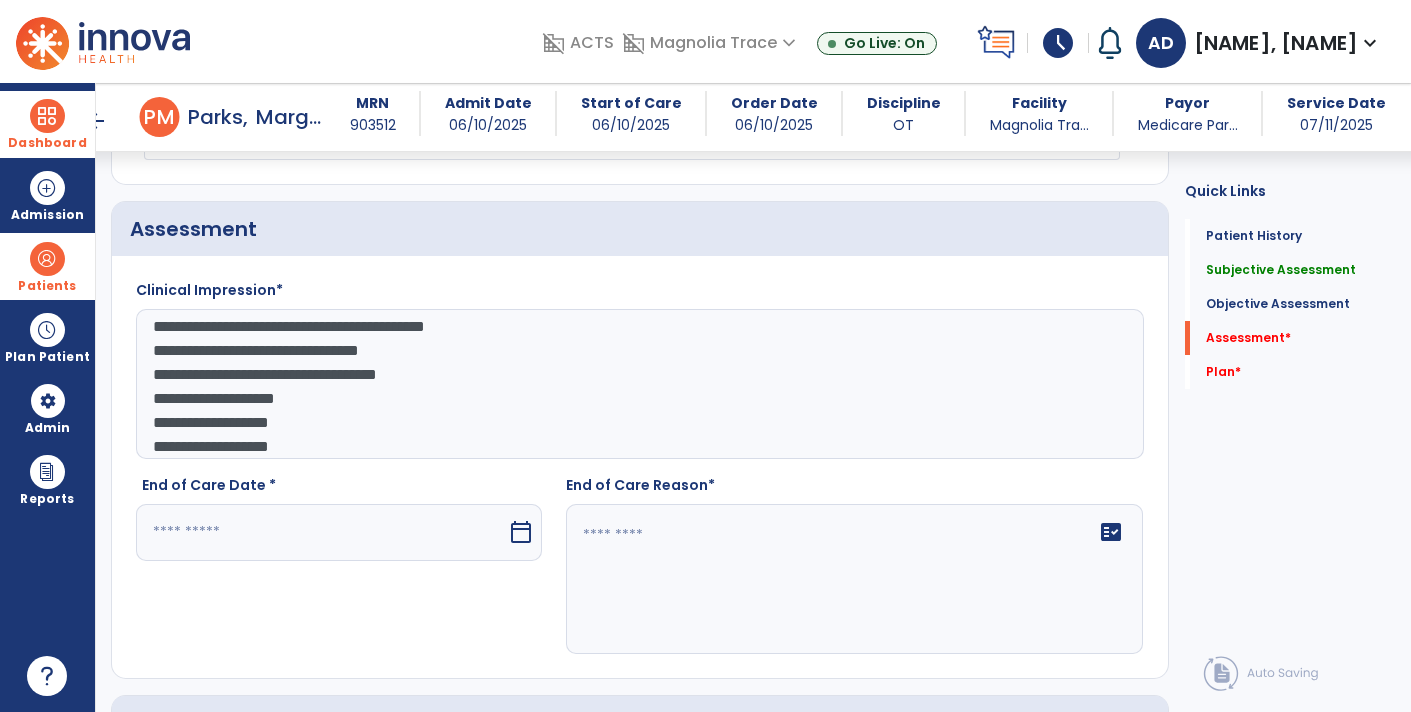 click at bounding box center [321, 532] 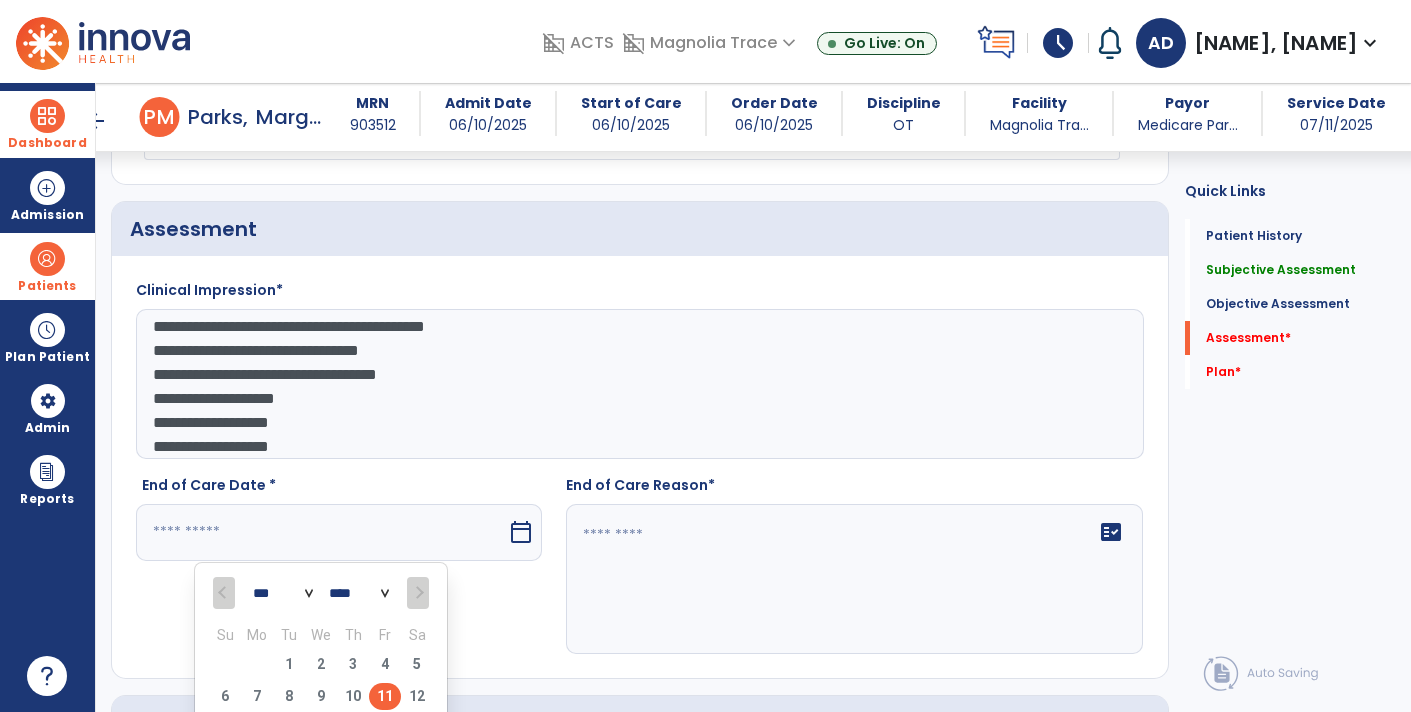 click on "11" at bounding box center [385, 696] 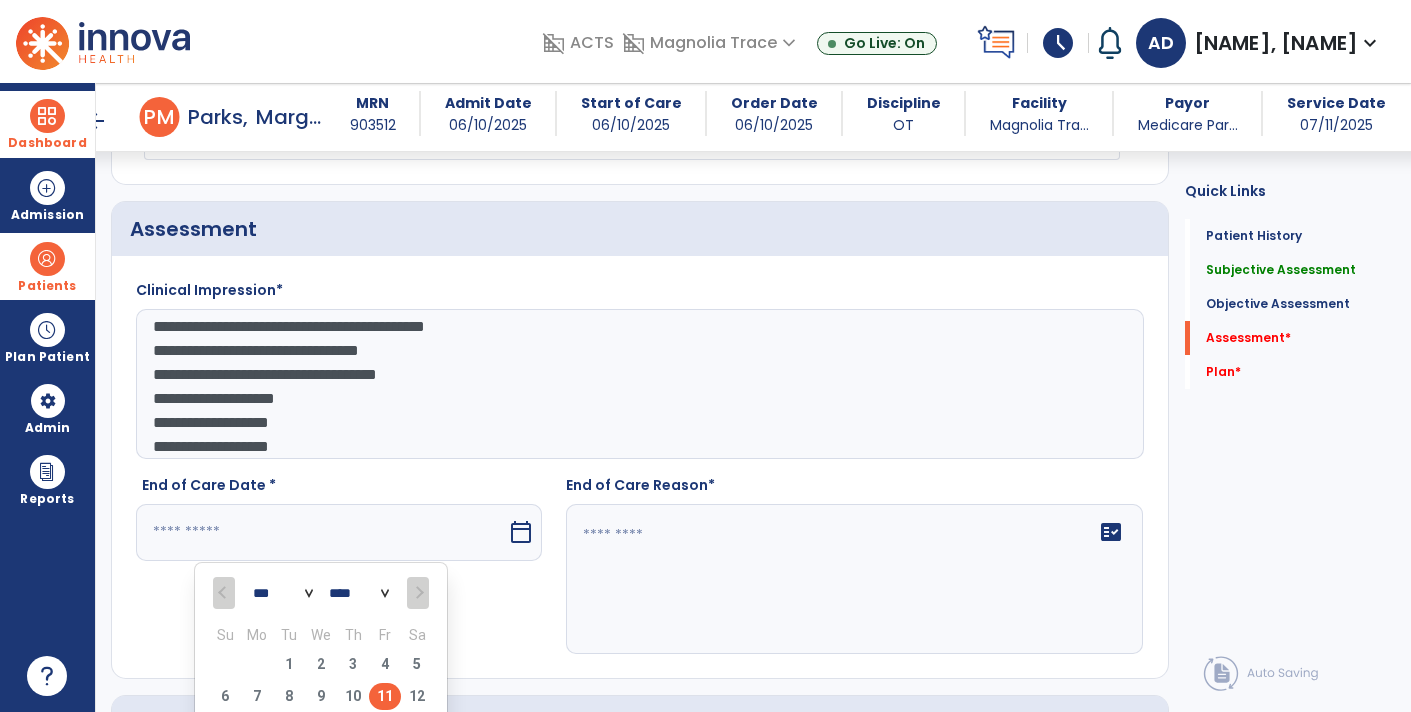 type on "*********" 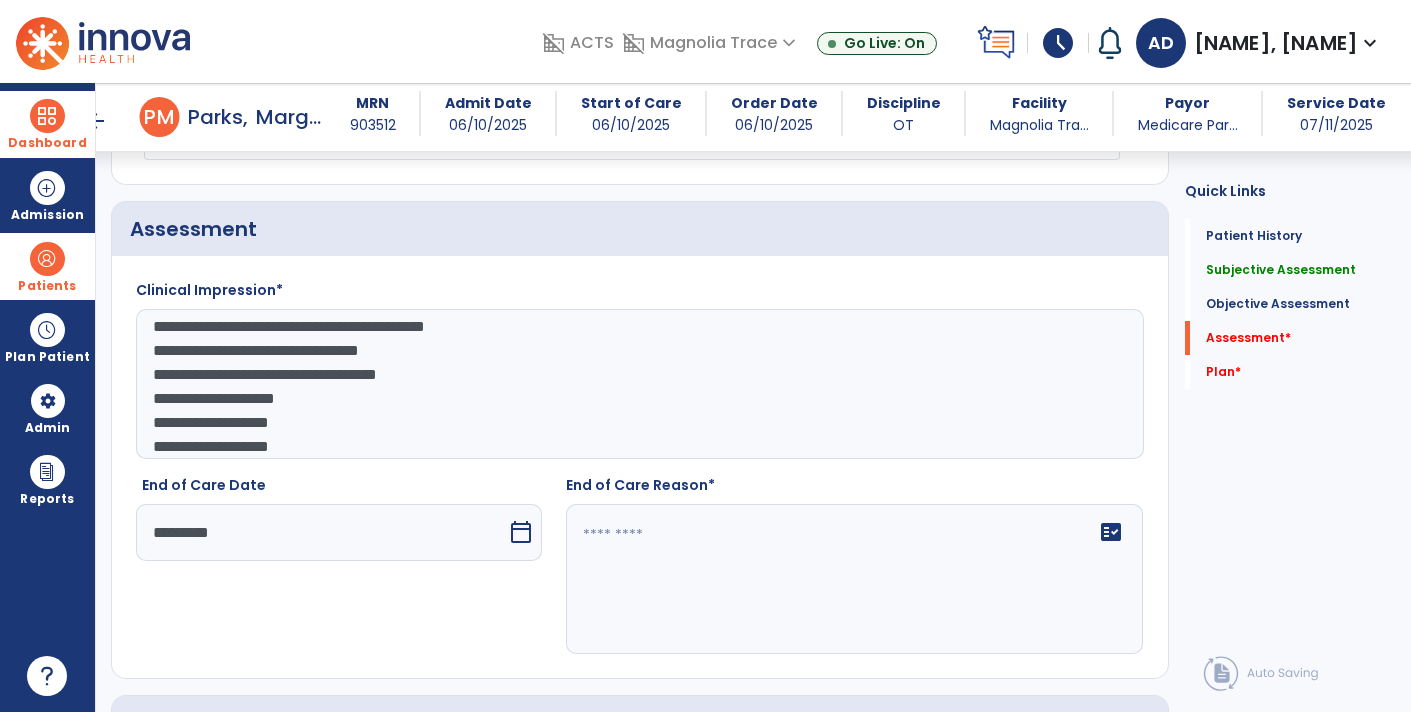 click on "fact_check" 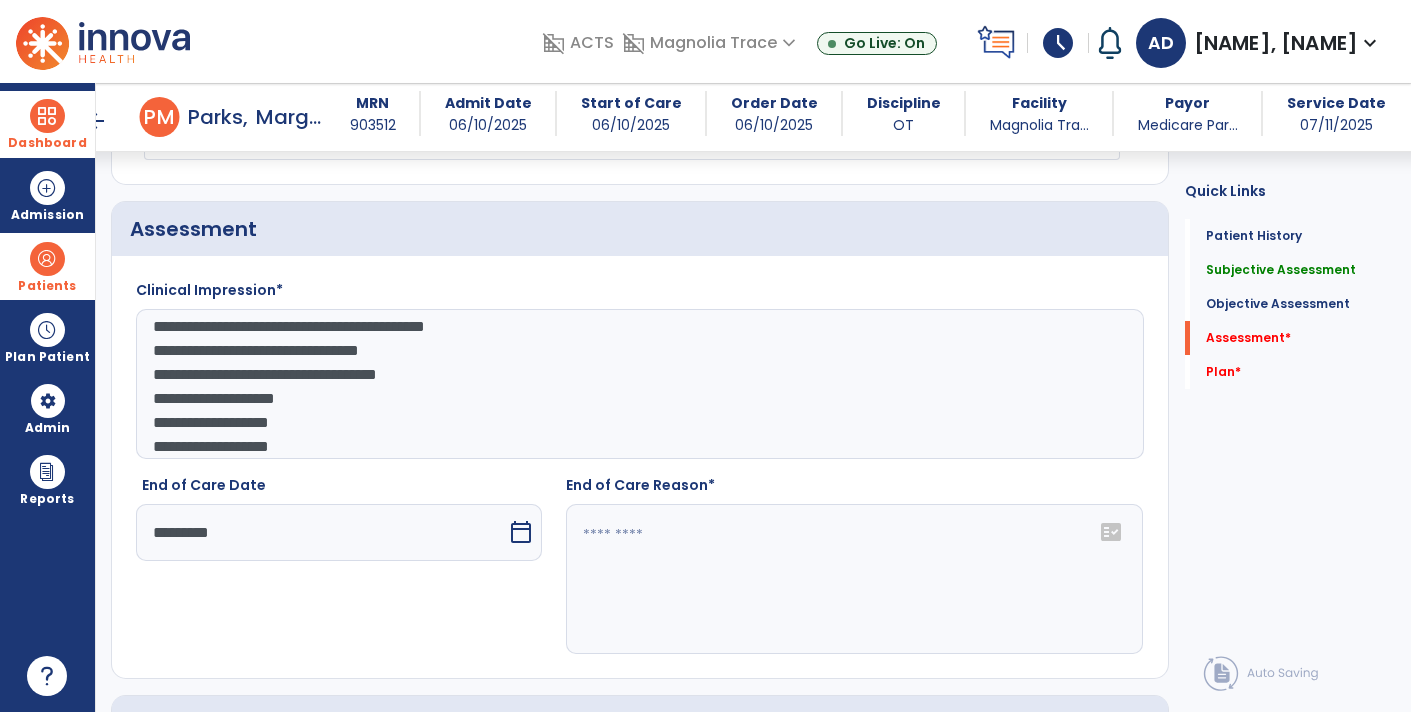 click 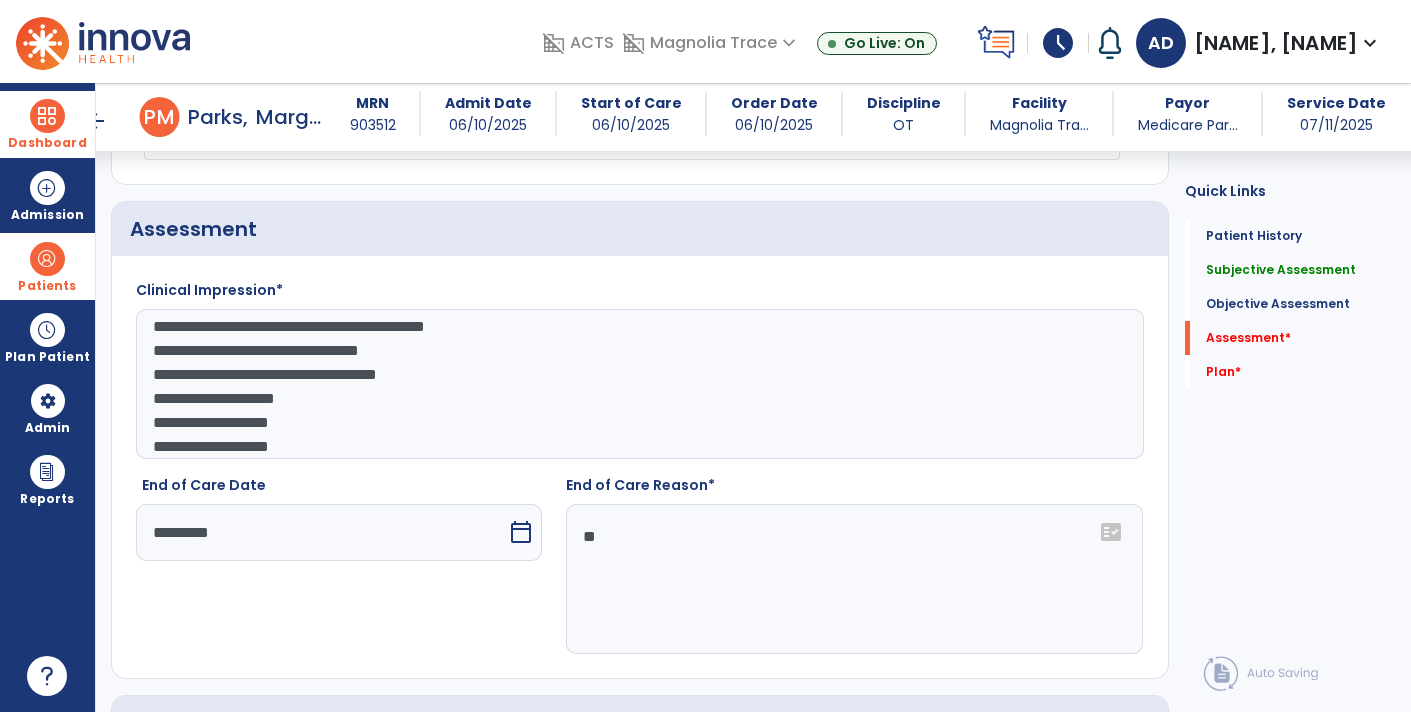 type on "*" 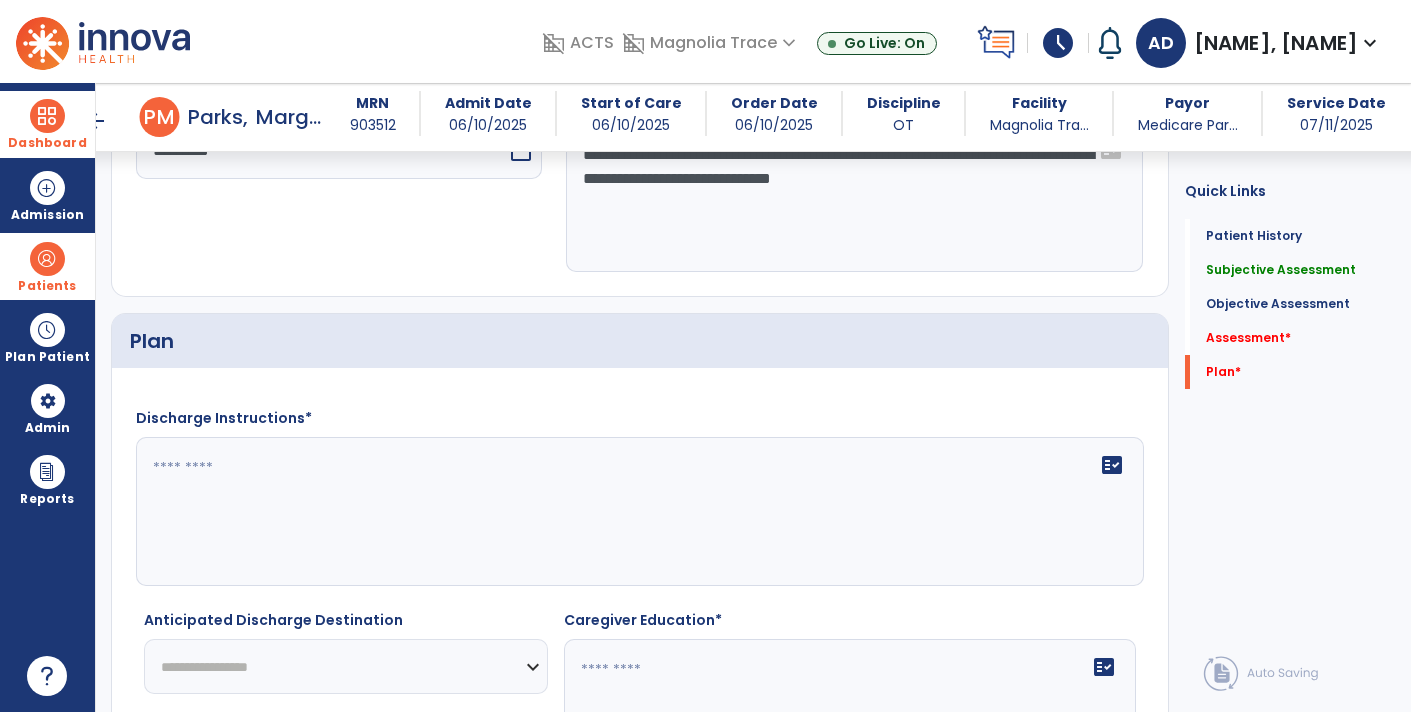scroll, scrollTop: 2222, scrollLeft: 0, axis: vertical 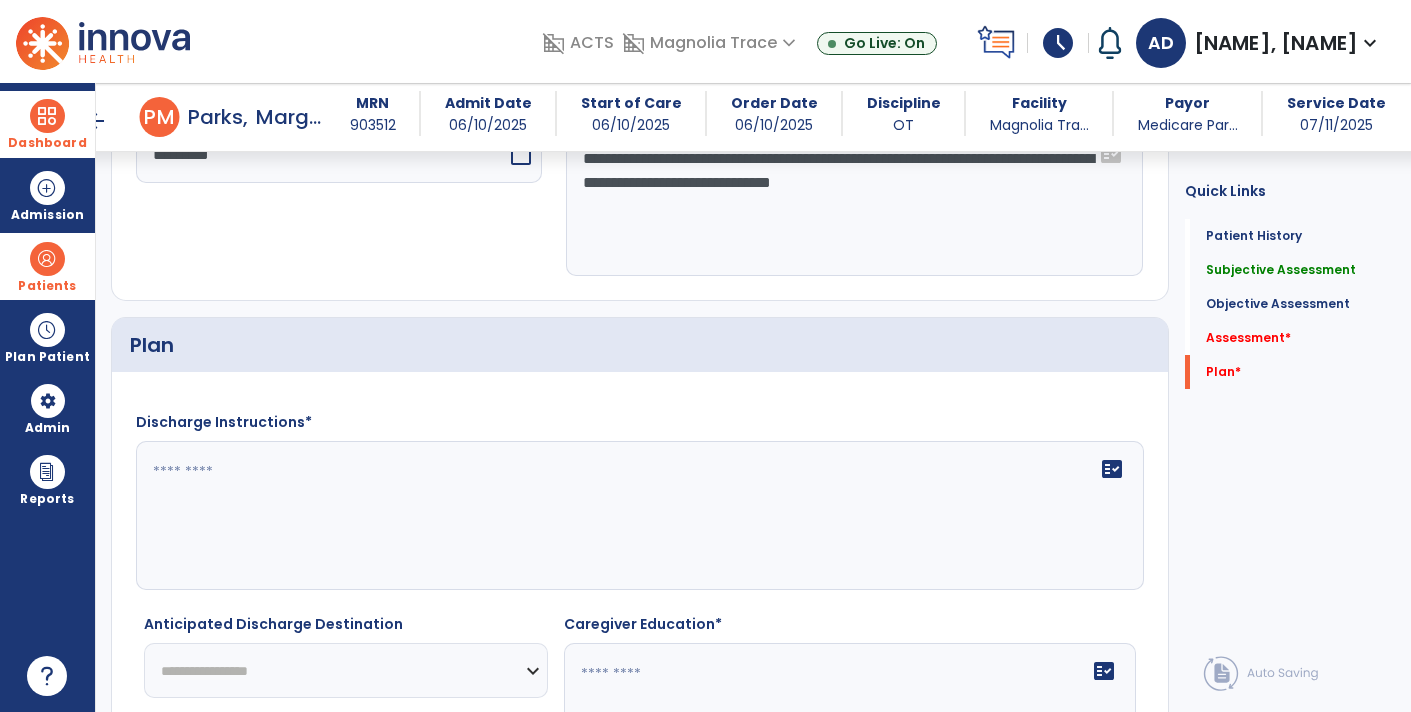 type on "**********" 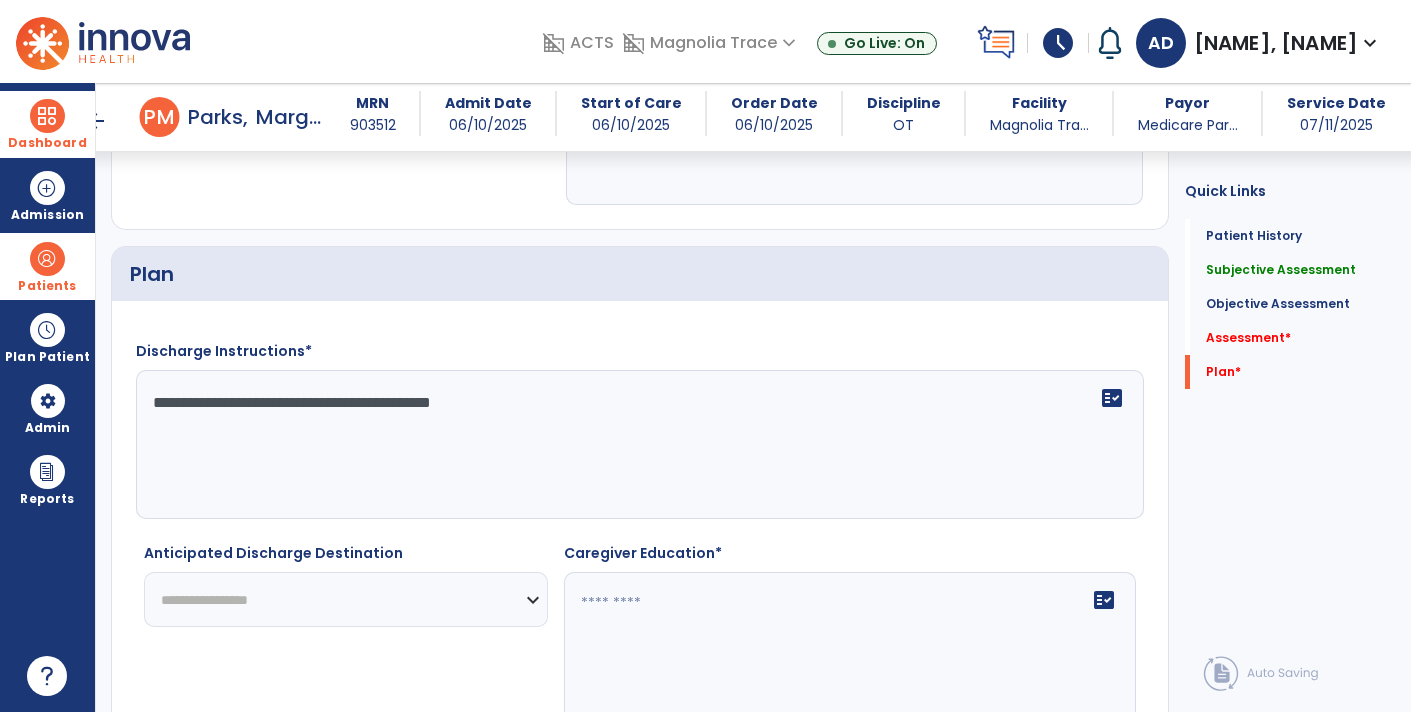 scroll, scrollTop: 2378, scrollLeft: 0, axis: vertical 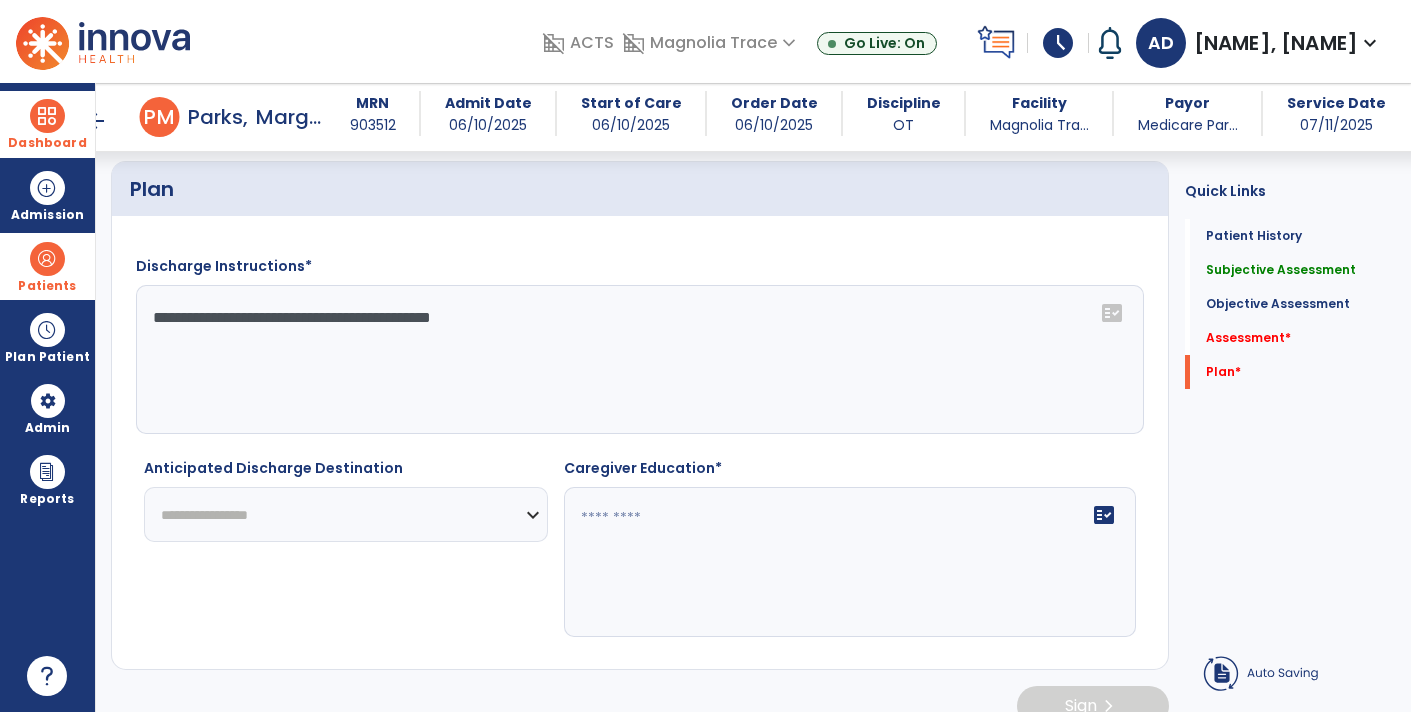 type on "**********" 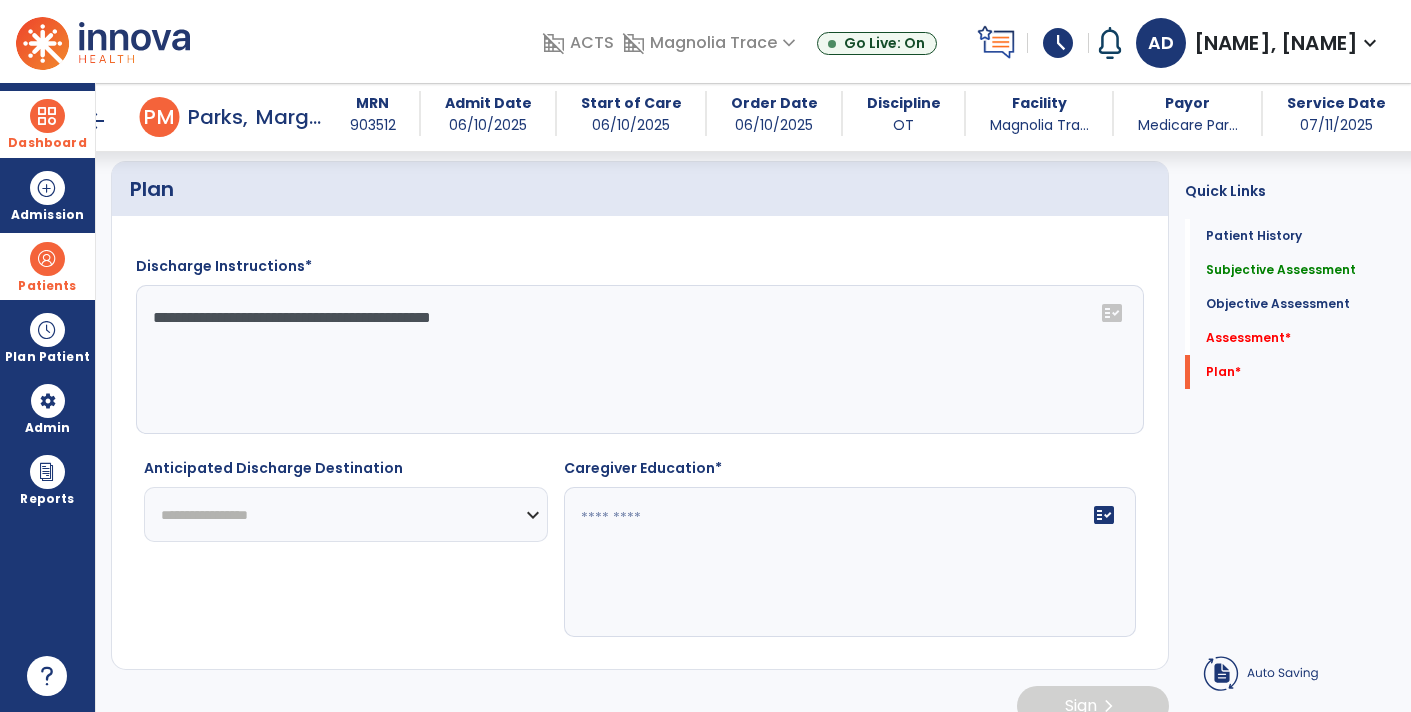 click on "**********" 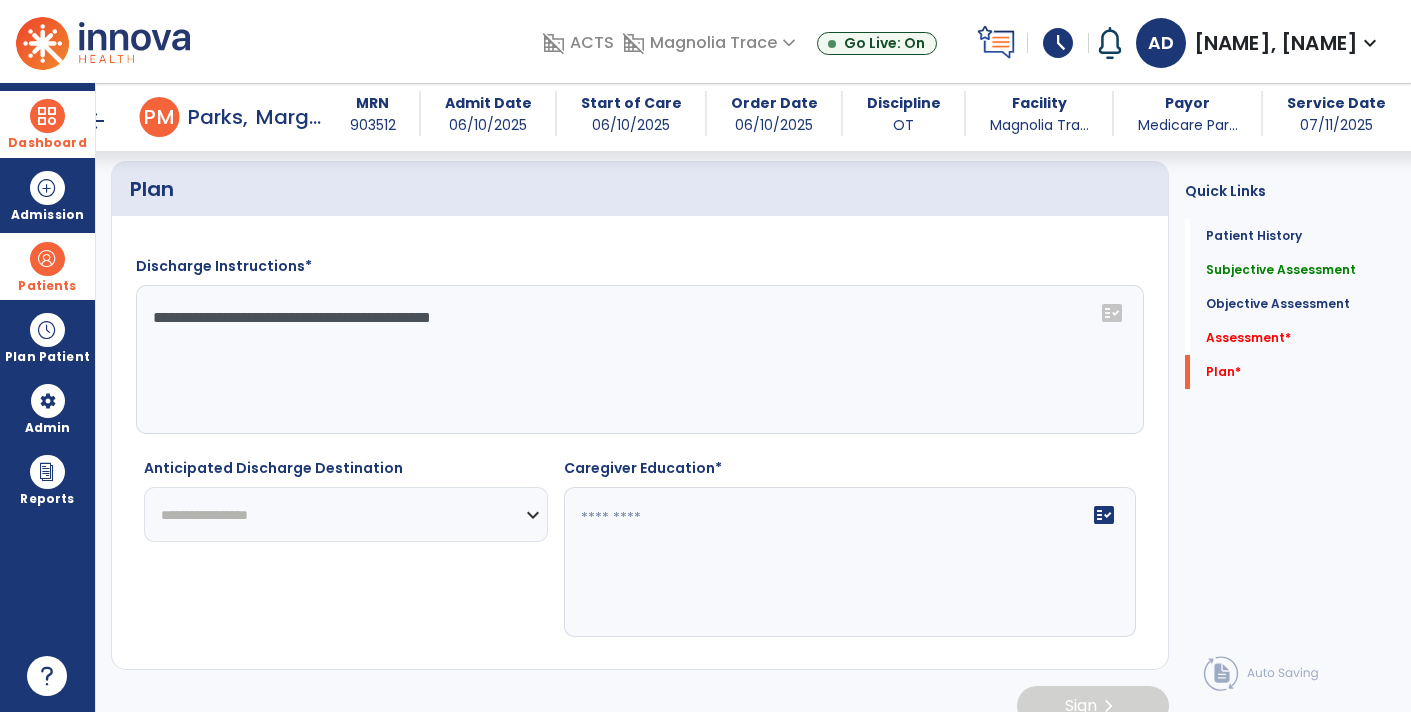 select on "**********" 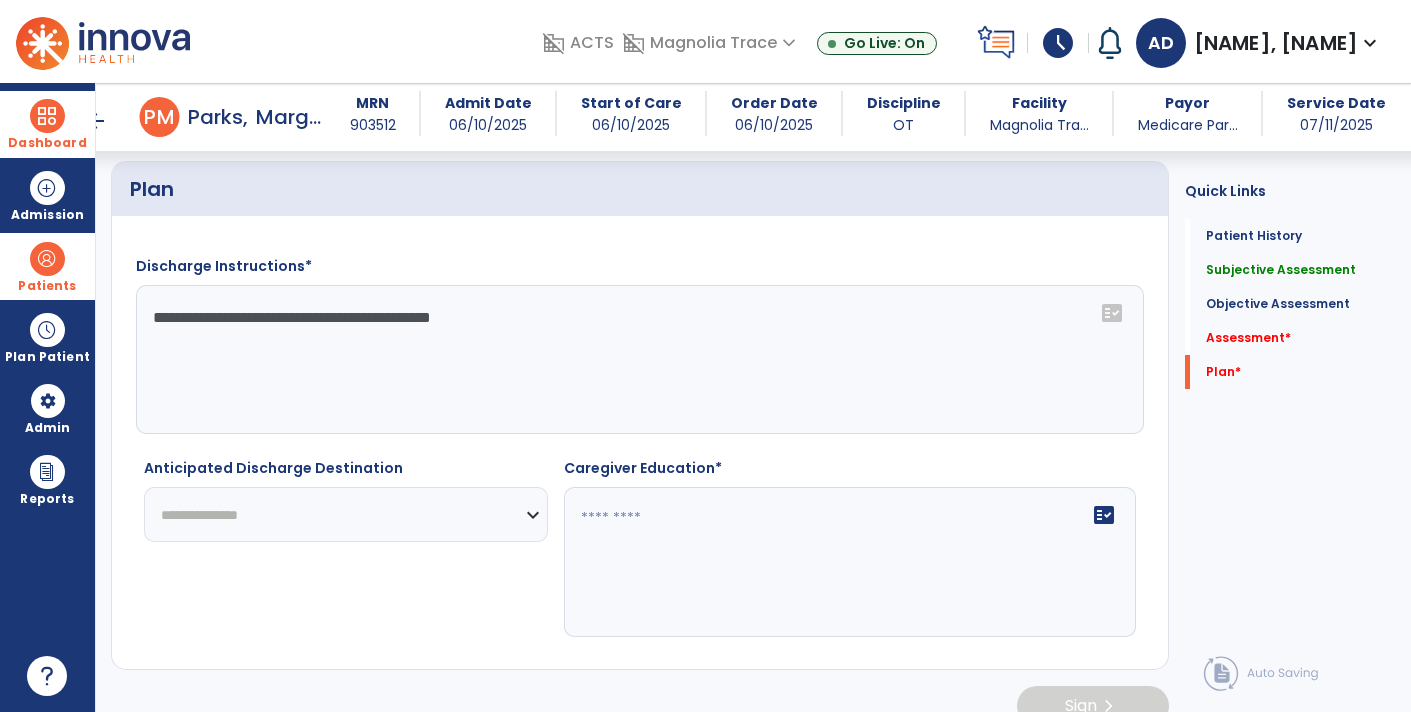 click on "**********" 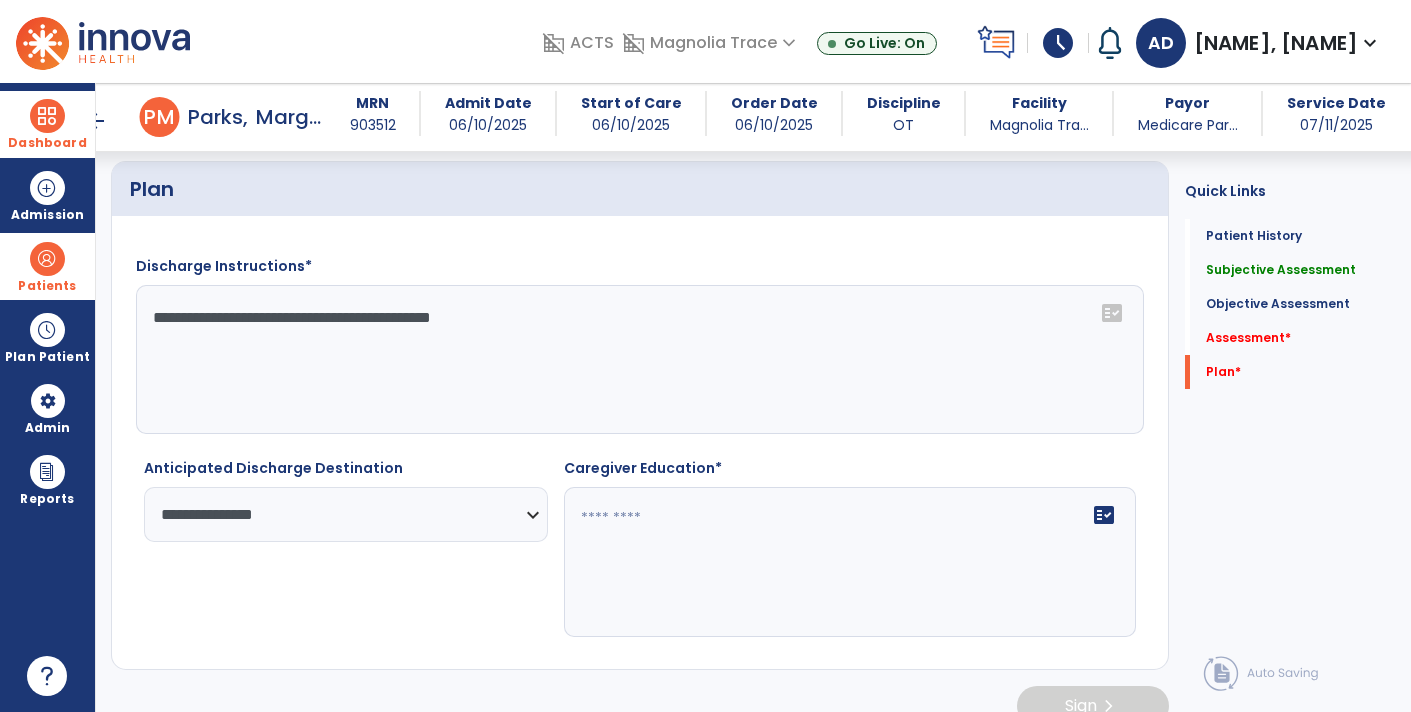 click on "fact_check" 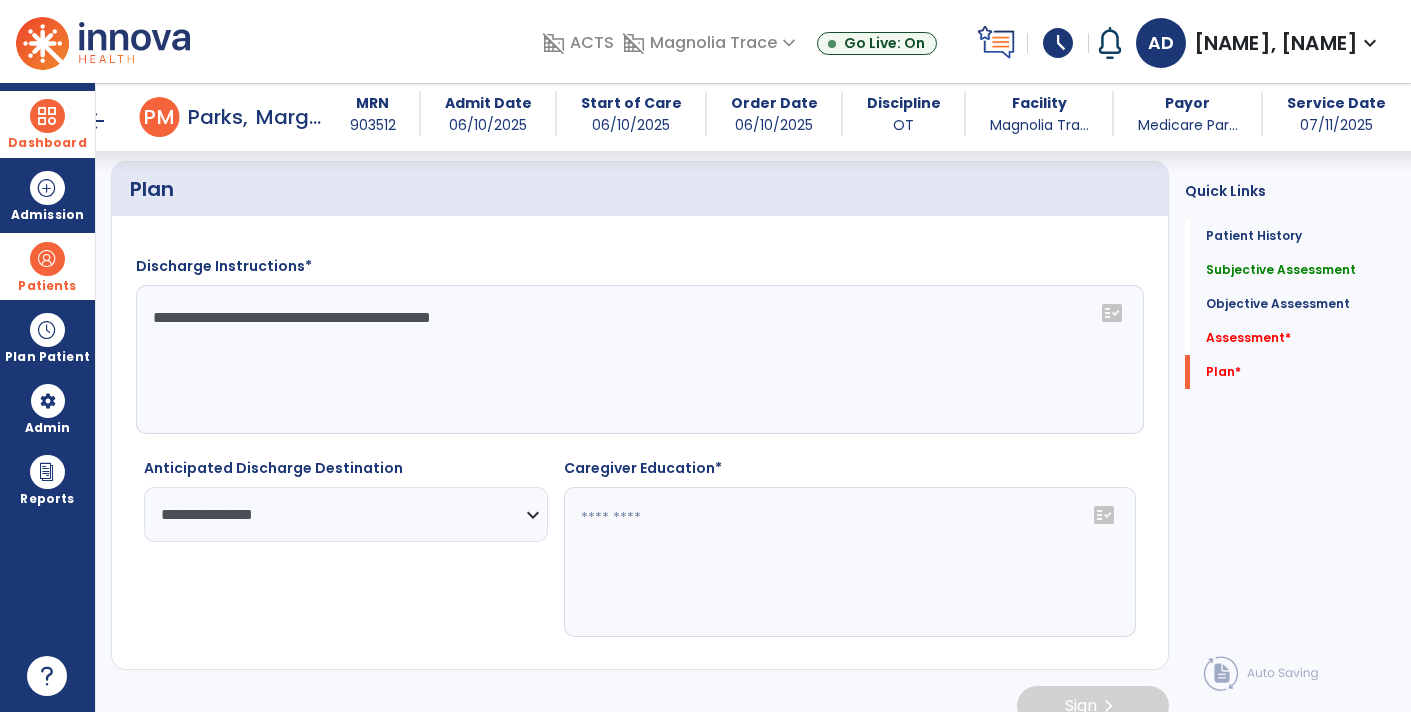 click on "fact_check" 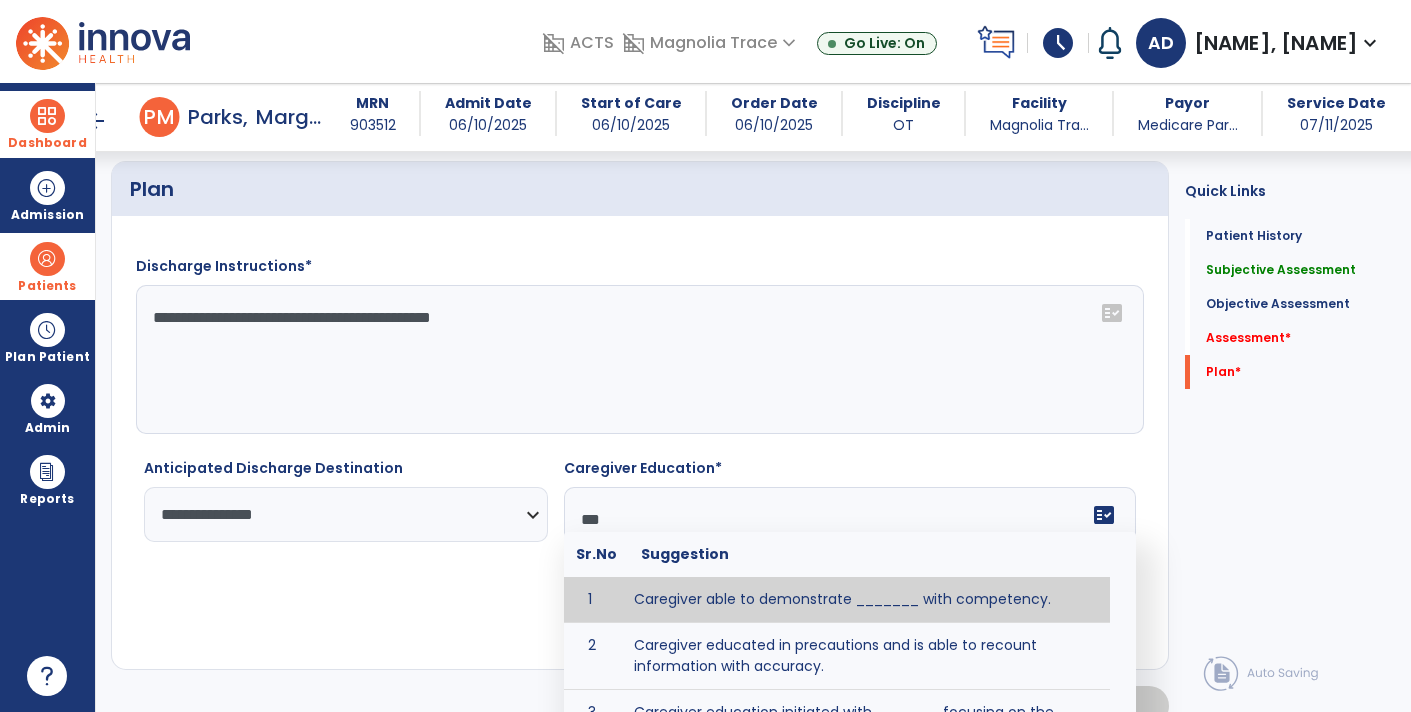 type on "****" 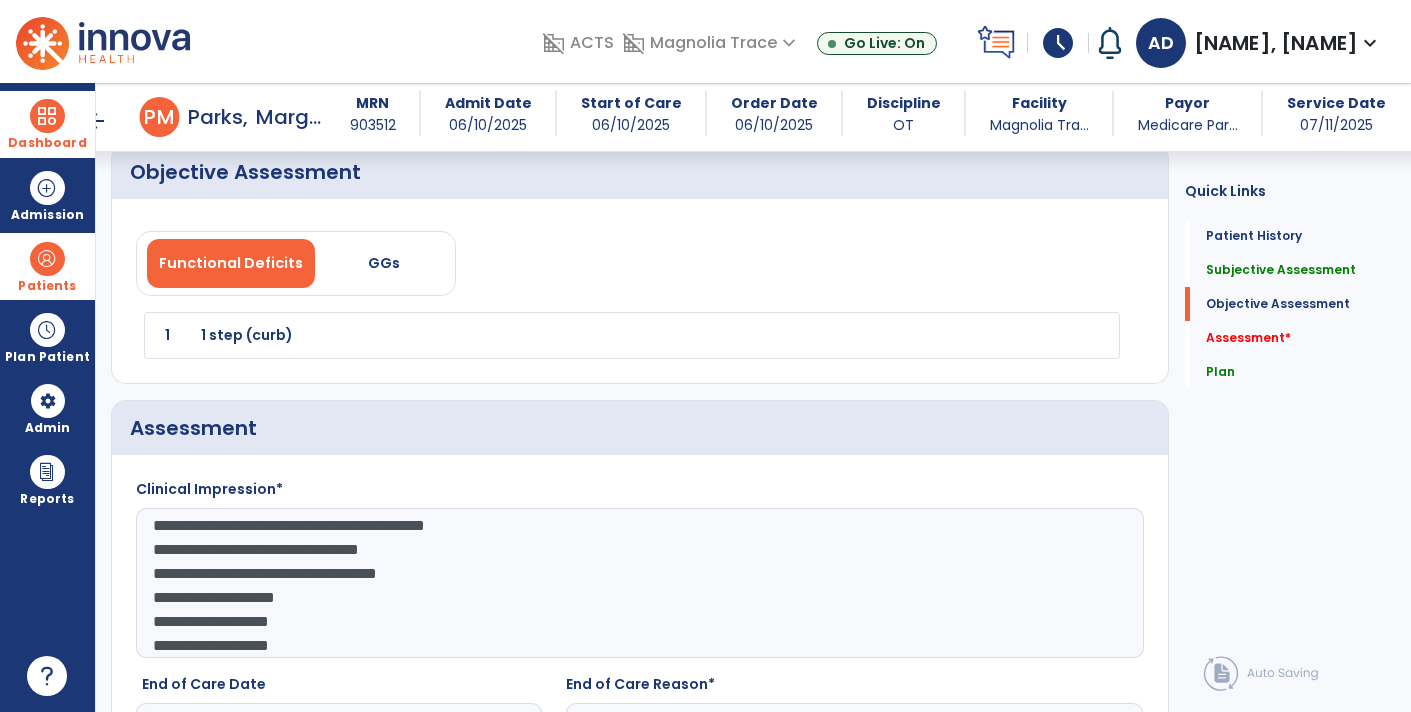 scroll, scrollTop: 1654, scrollLeft: 0, axis: vertical 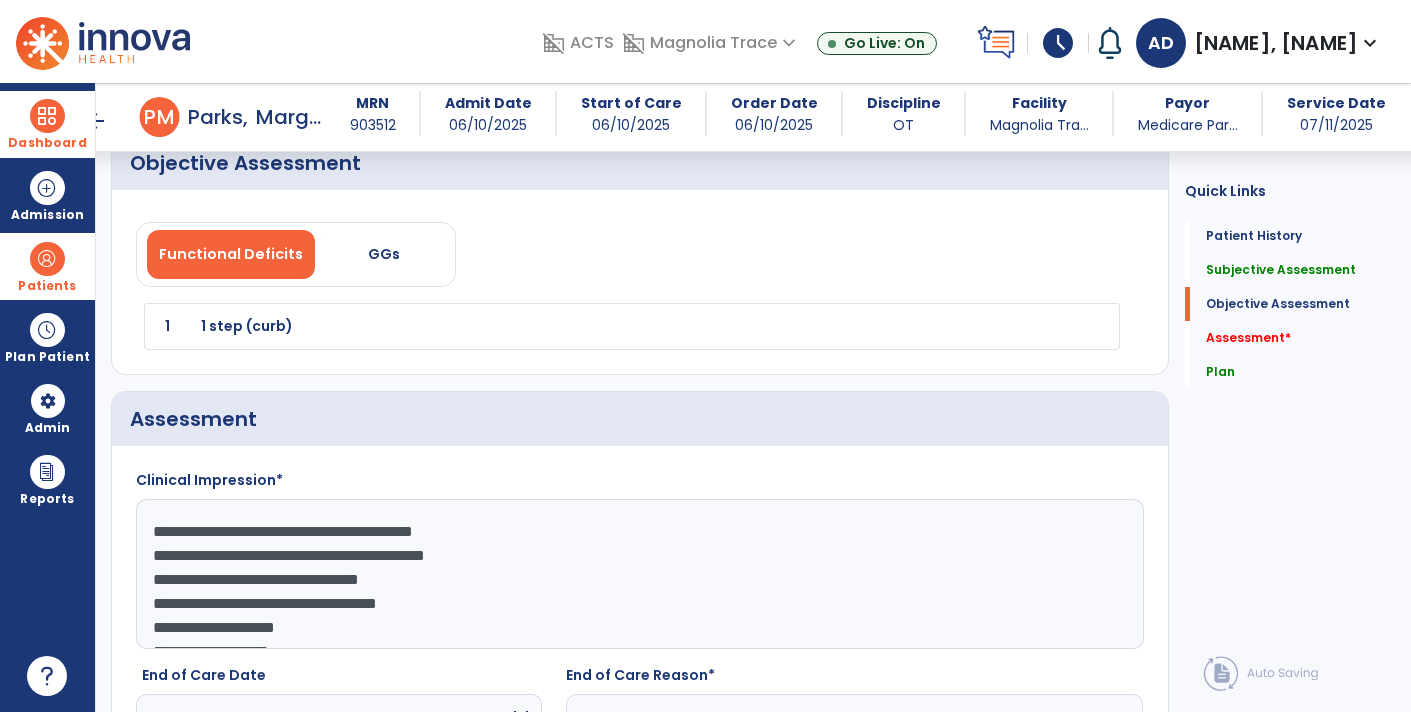 type on "**********" 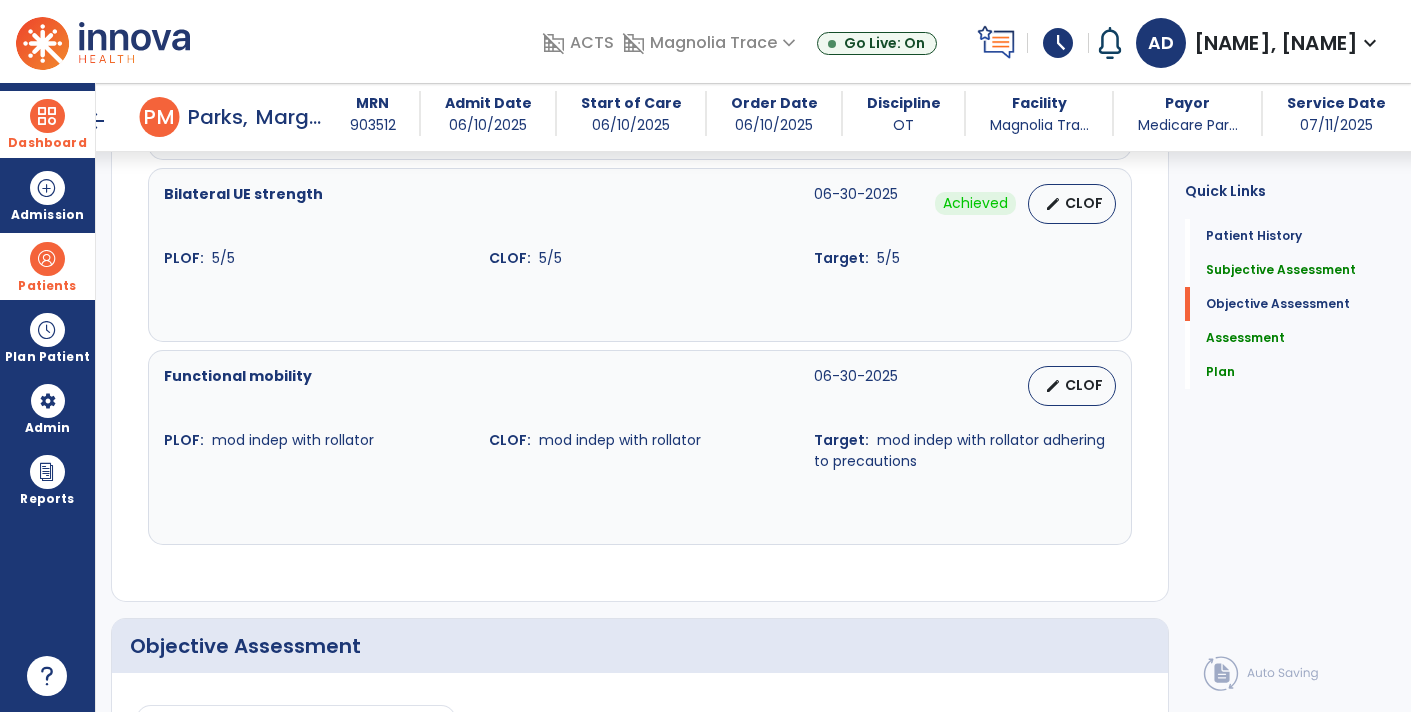 type on "**********" 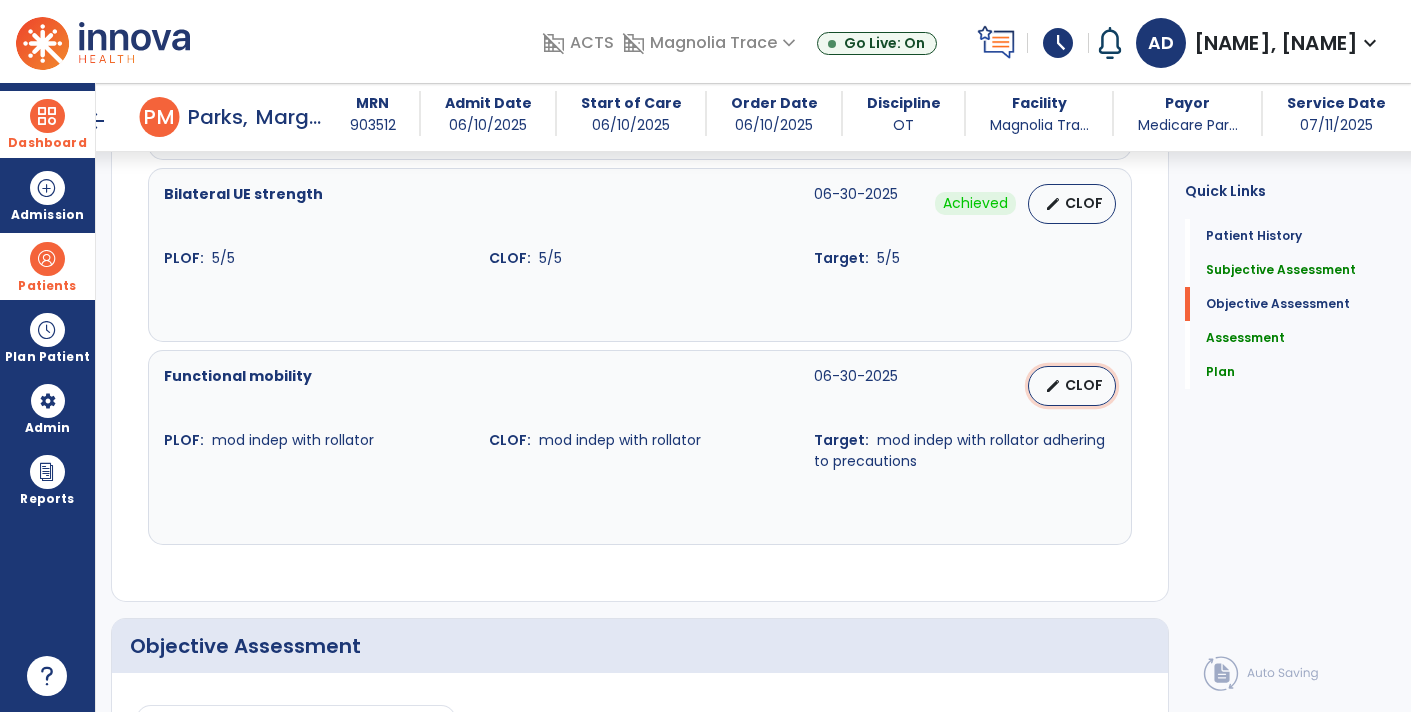 click on "CLOF" at bounding box center [1084, 385] 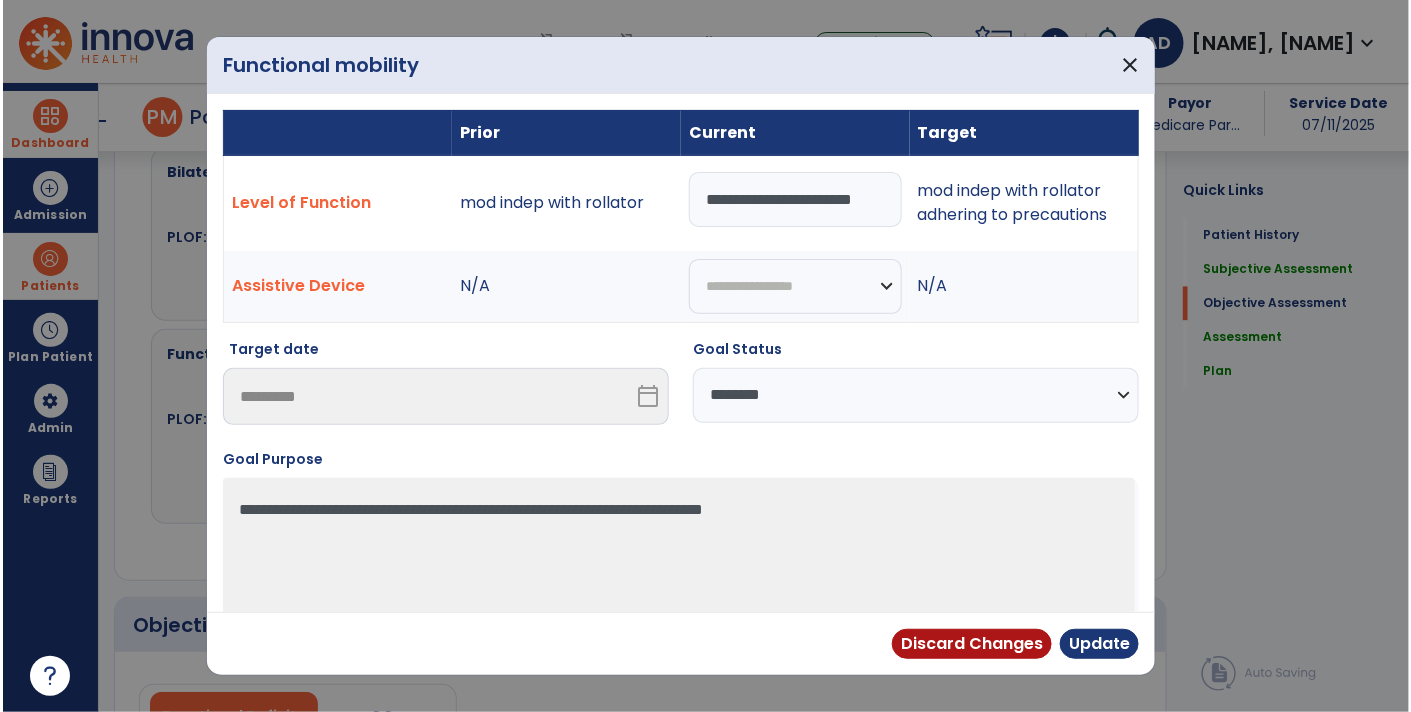 scroll, scrollTop: 1192, scrollLeft: 0, axis: vertical 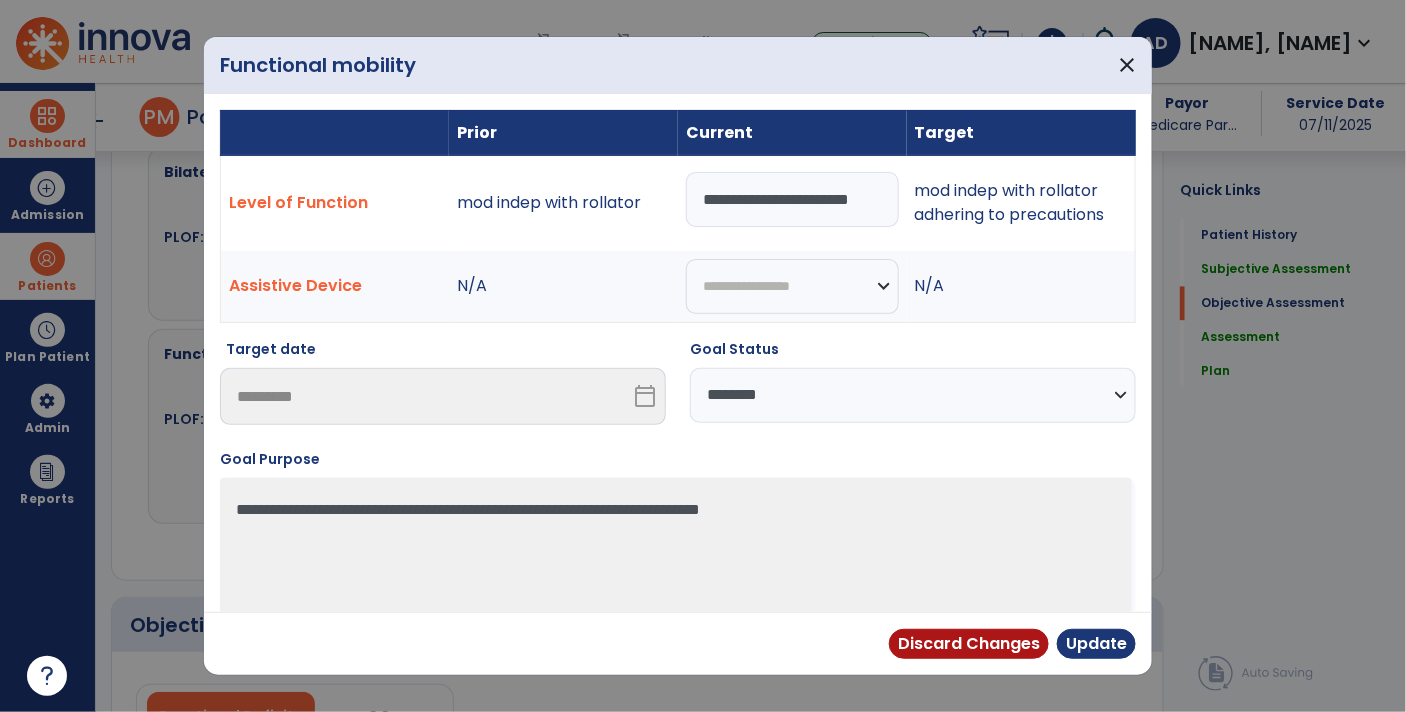 click on "**********" at bounding box center (913, 395) 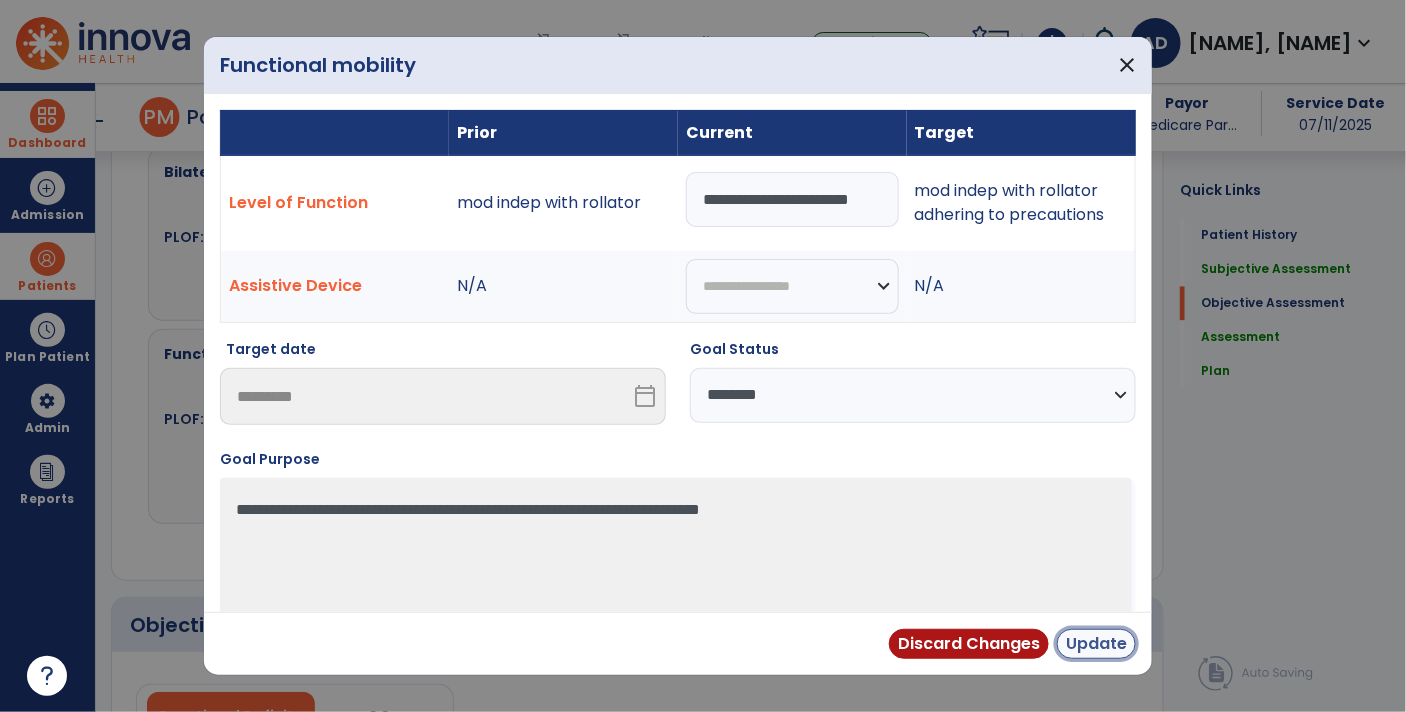 click on "Update" at bounding box center (1096, 644) 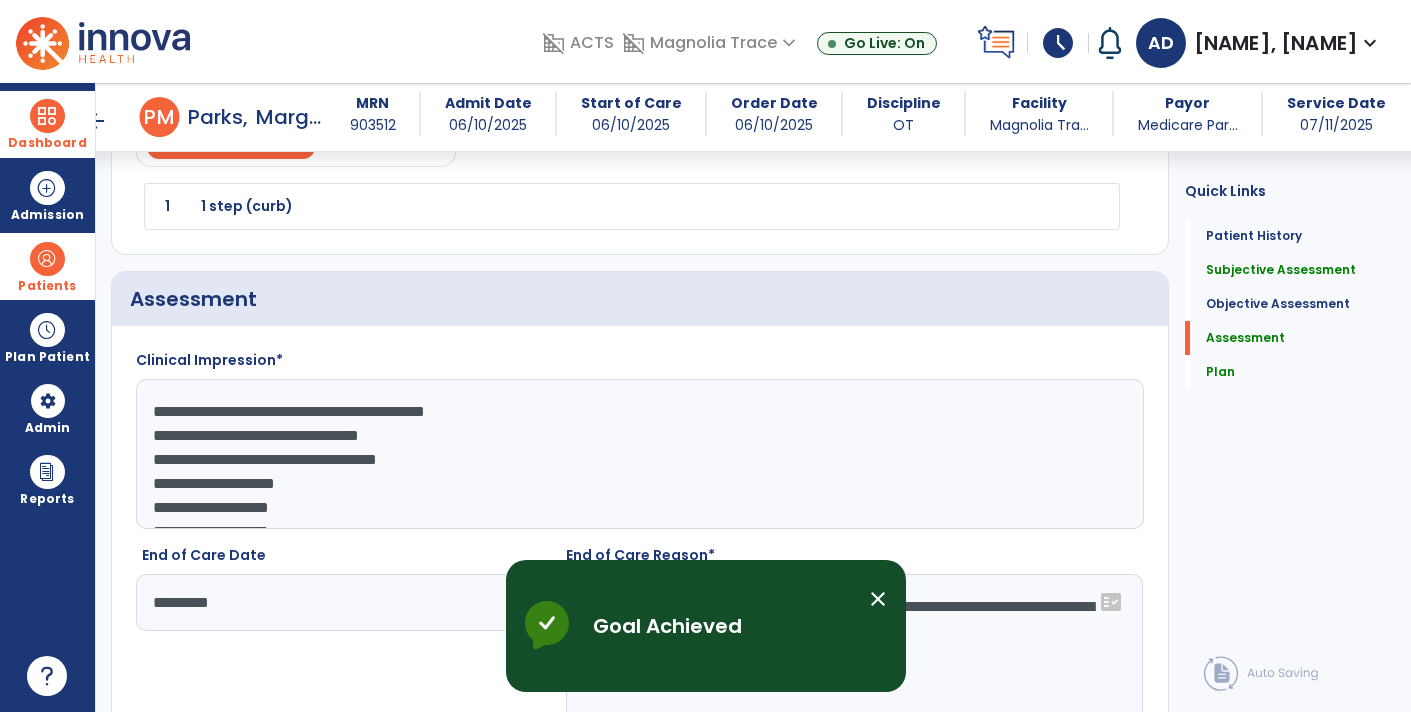 scroll, scrollTop: 1773, scrollLeft: 0, axis: vertical 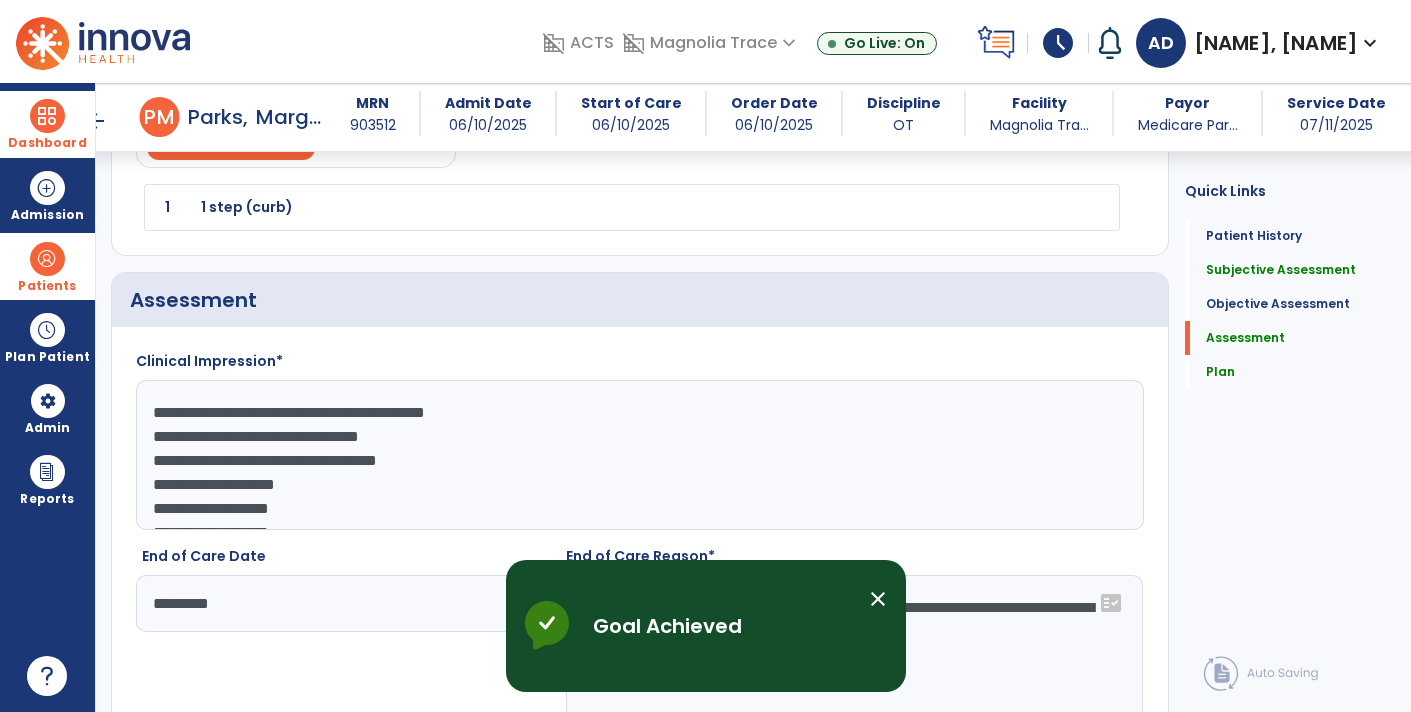 click on "**********" 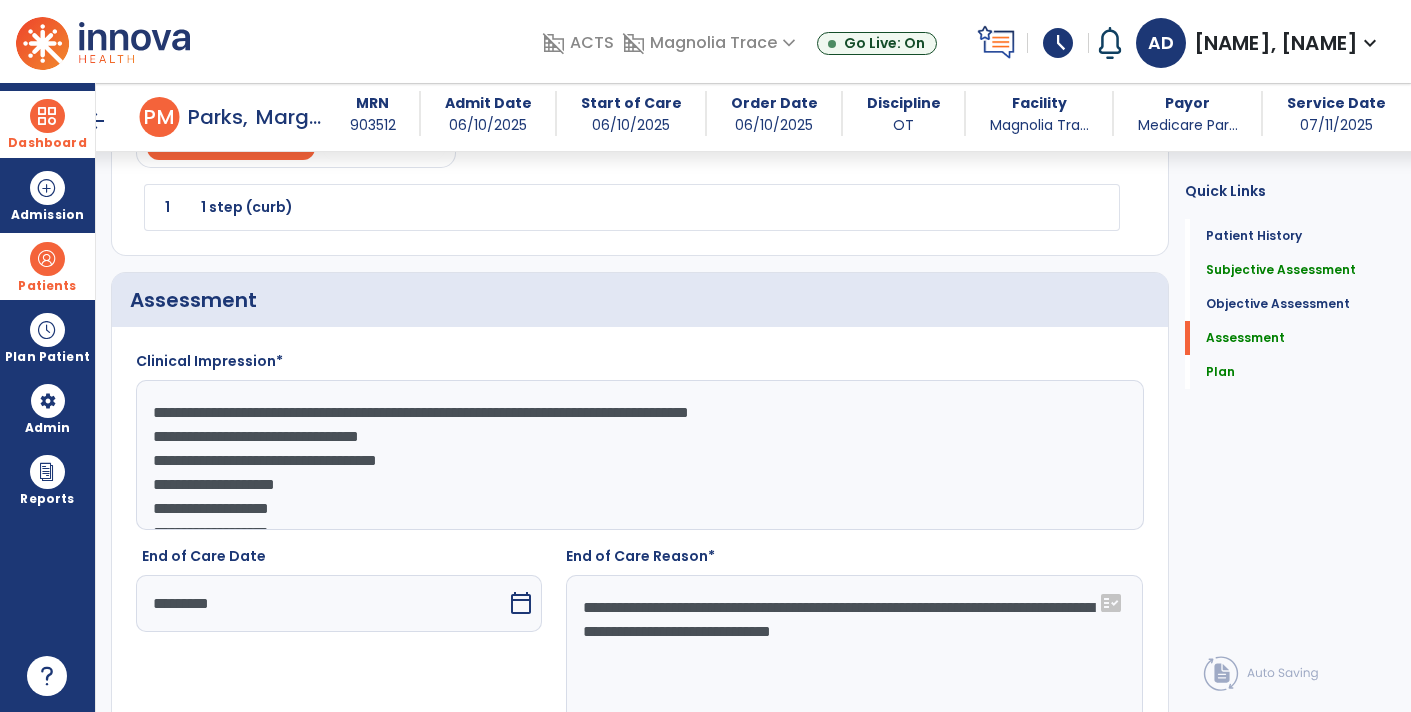 click on "**********" 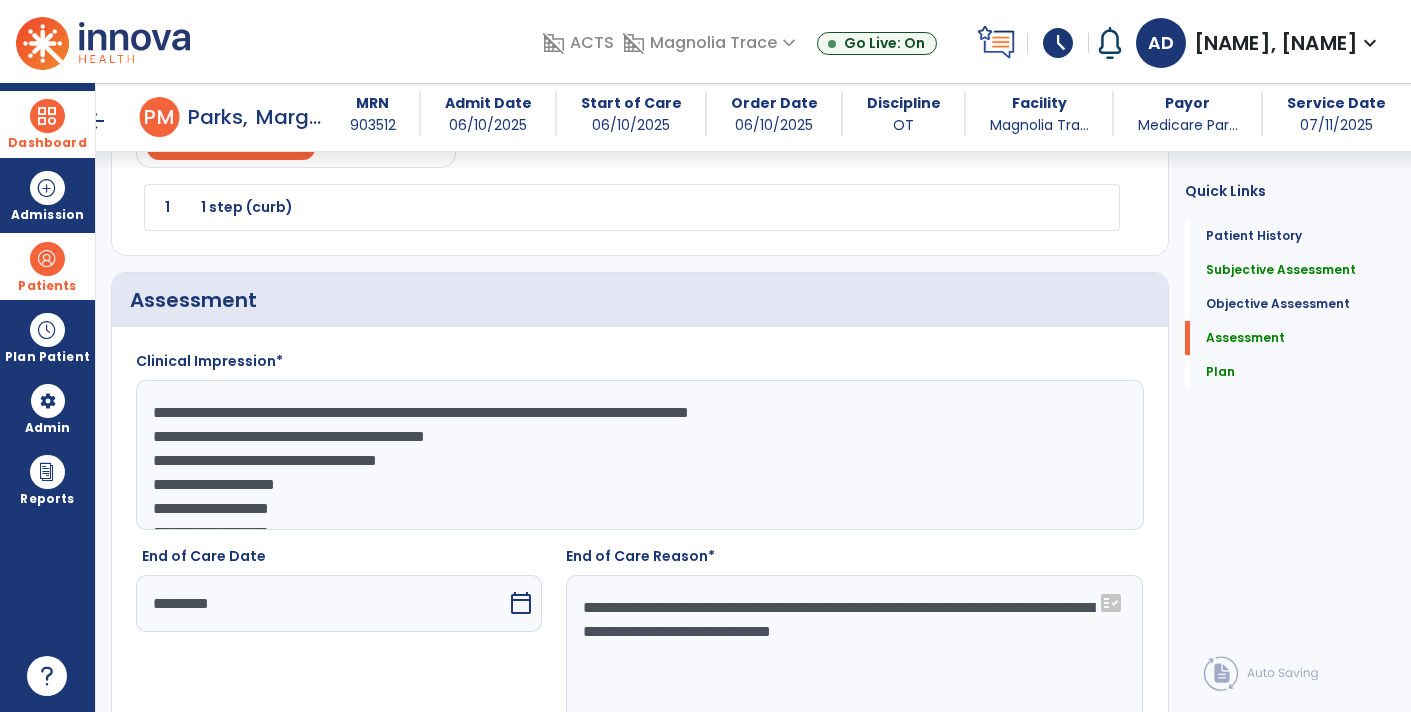 click on "**********" 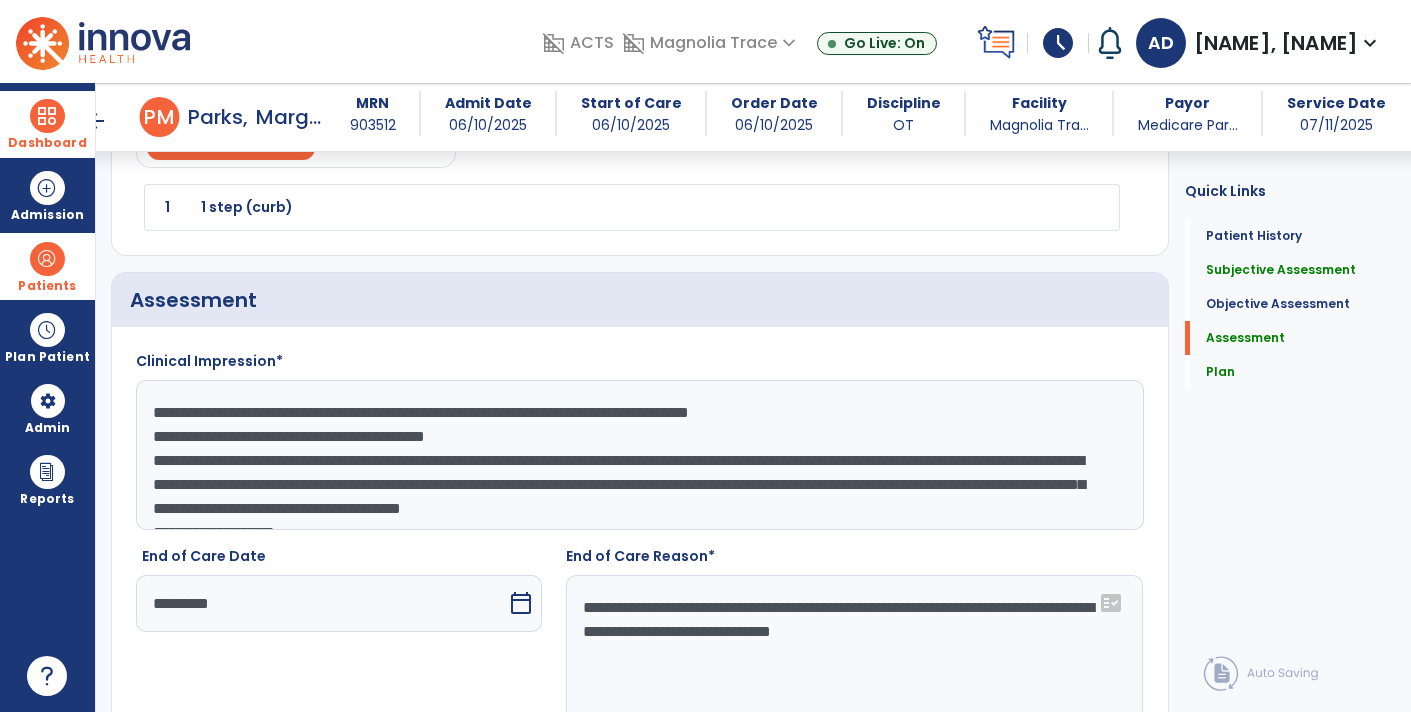 scroll, scrollTop: 15, scrollLeft: 0, axis: vertical 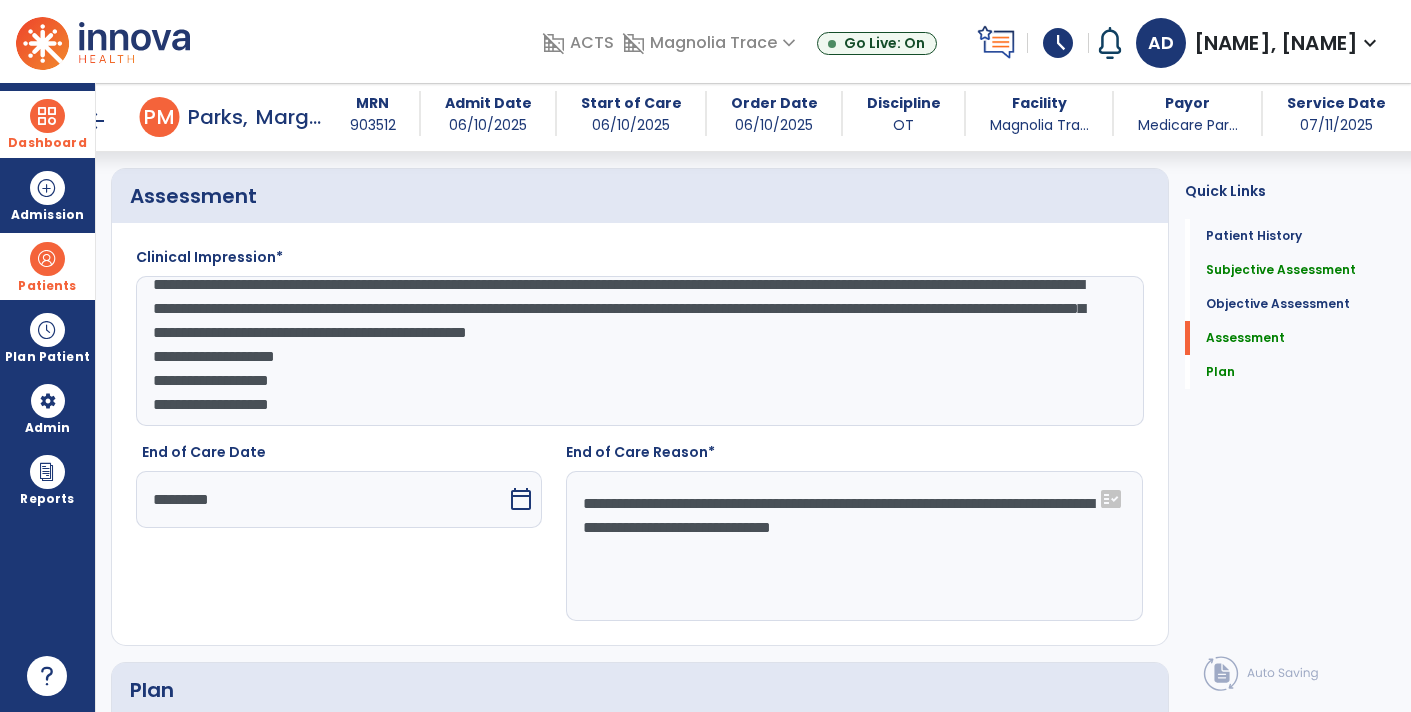 click on "**********" 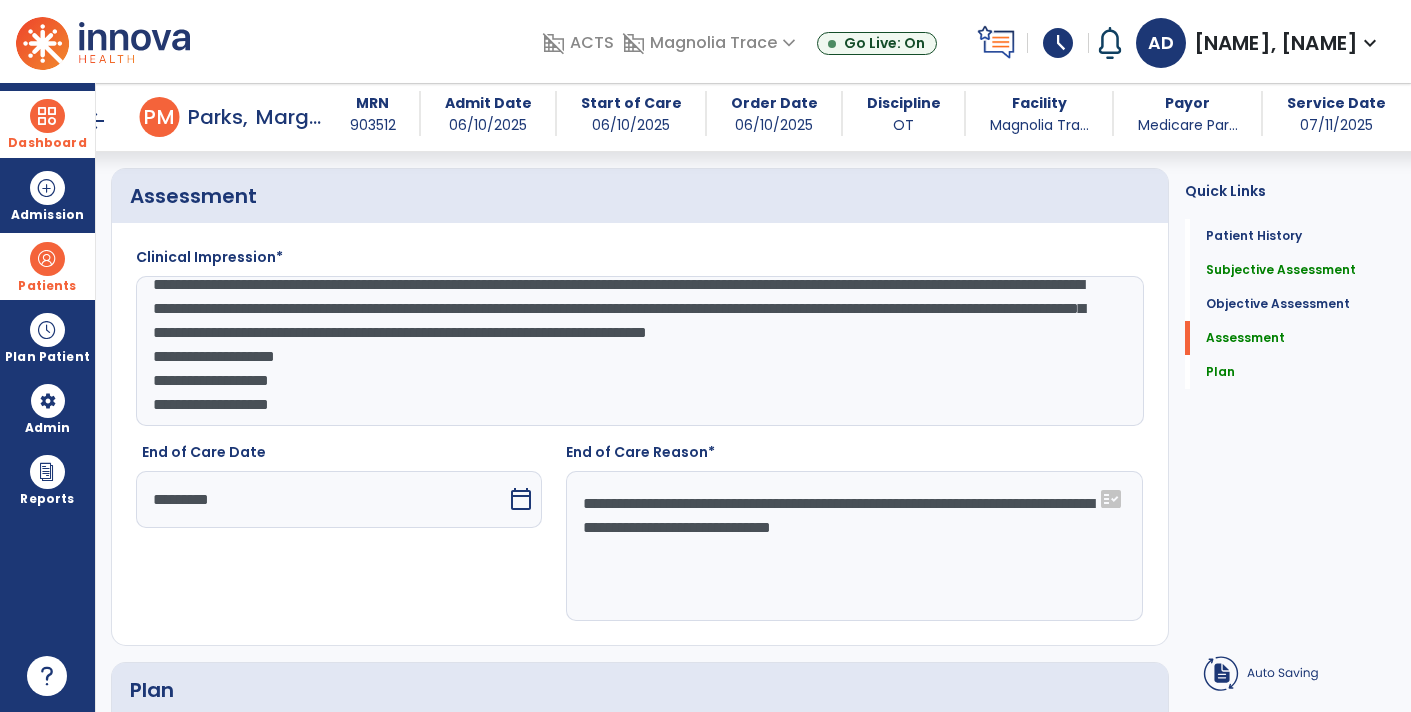 click on "**********" 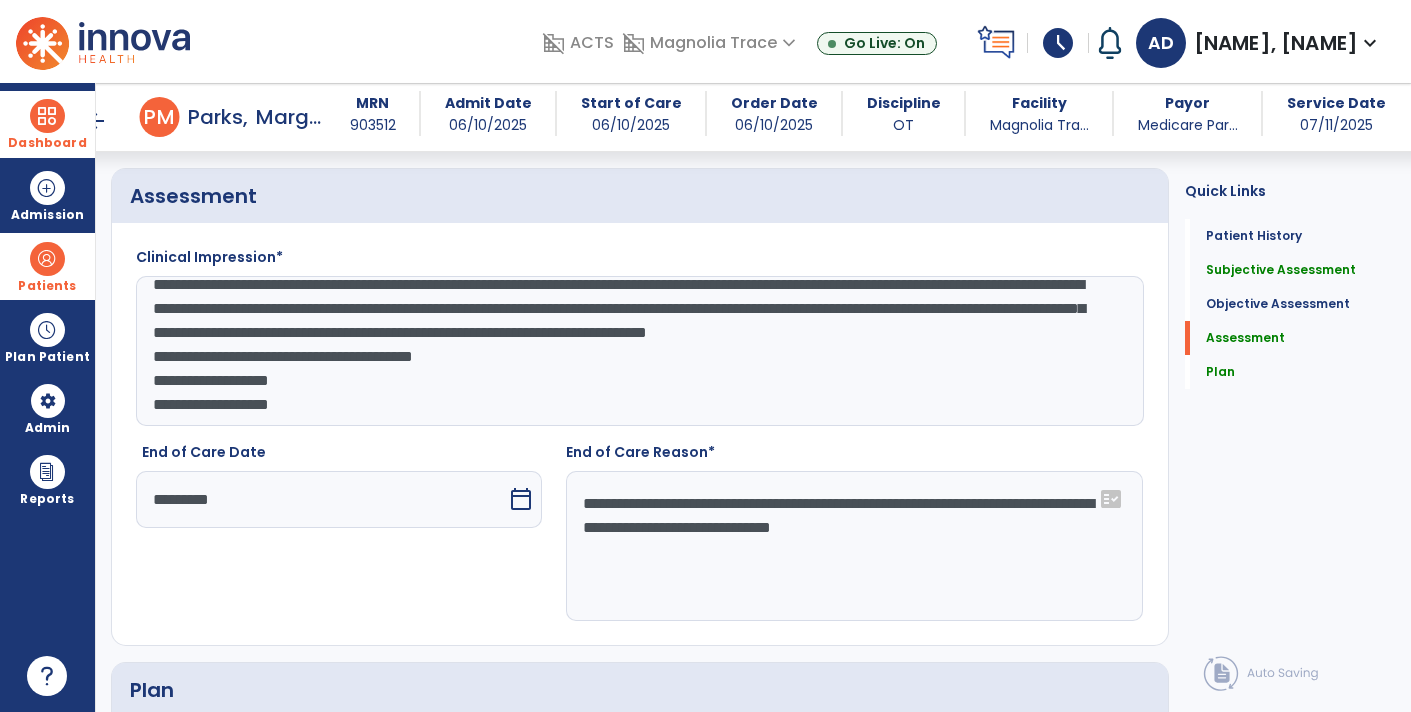 click on "**********" 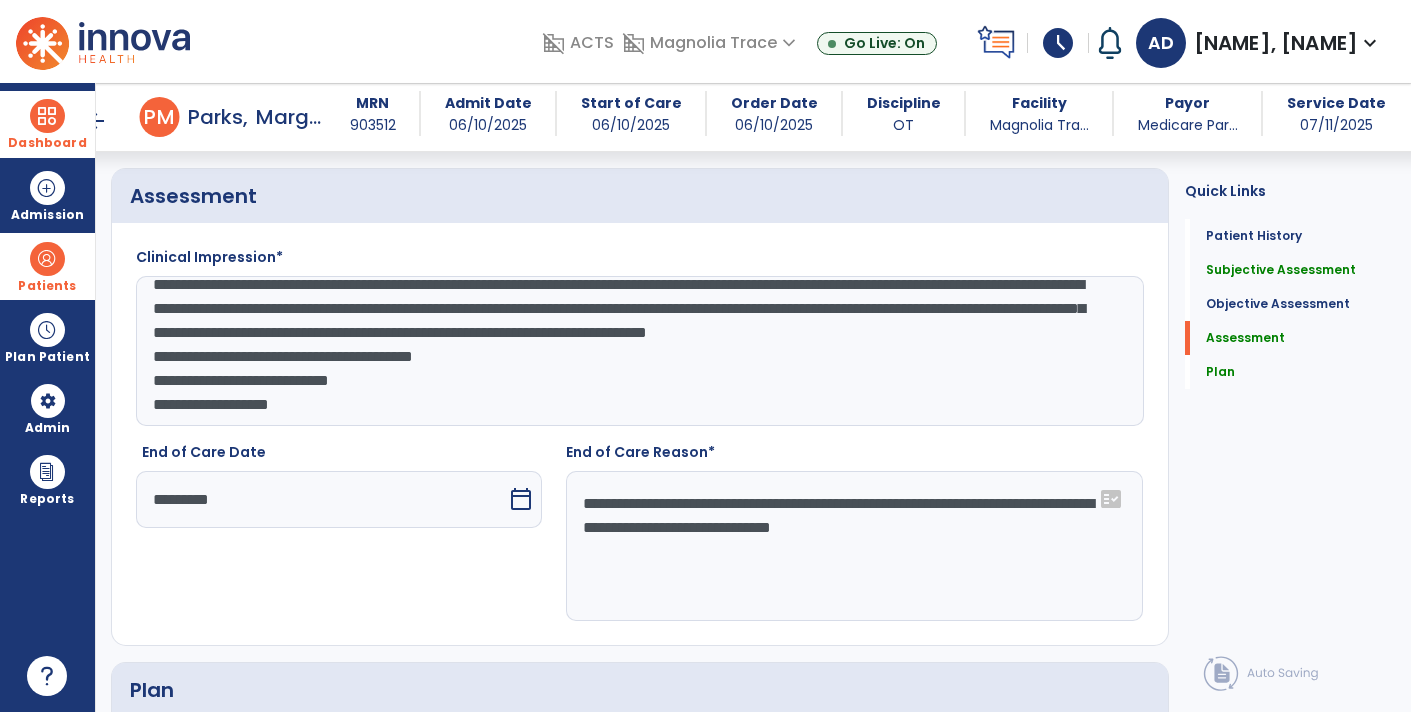 click on "**********" 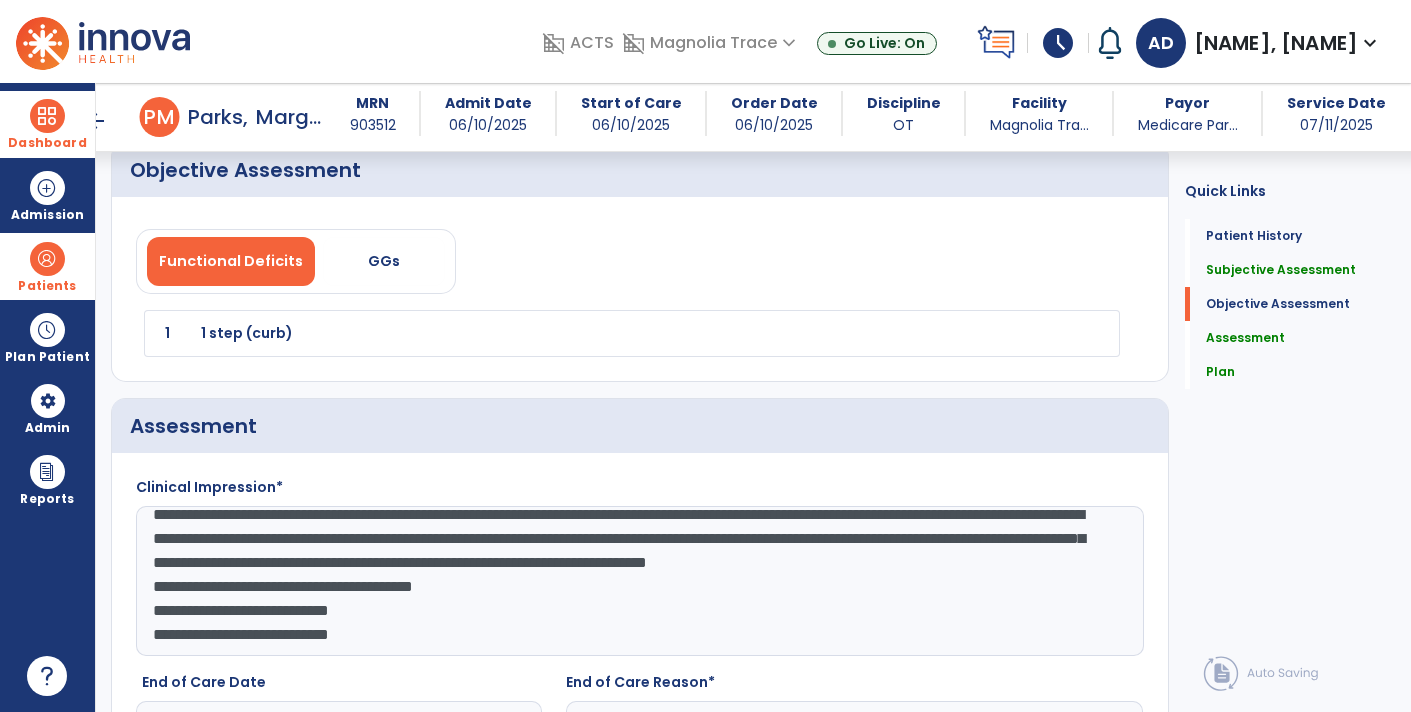 scroll, scrollTop: 1649, scrollLeft: 0, axis: vertical 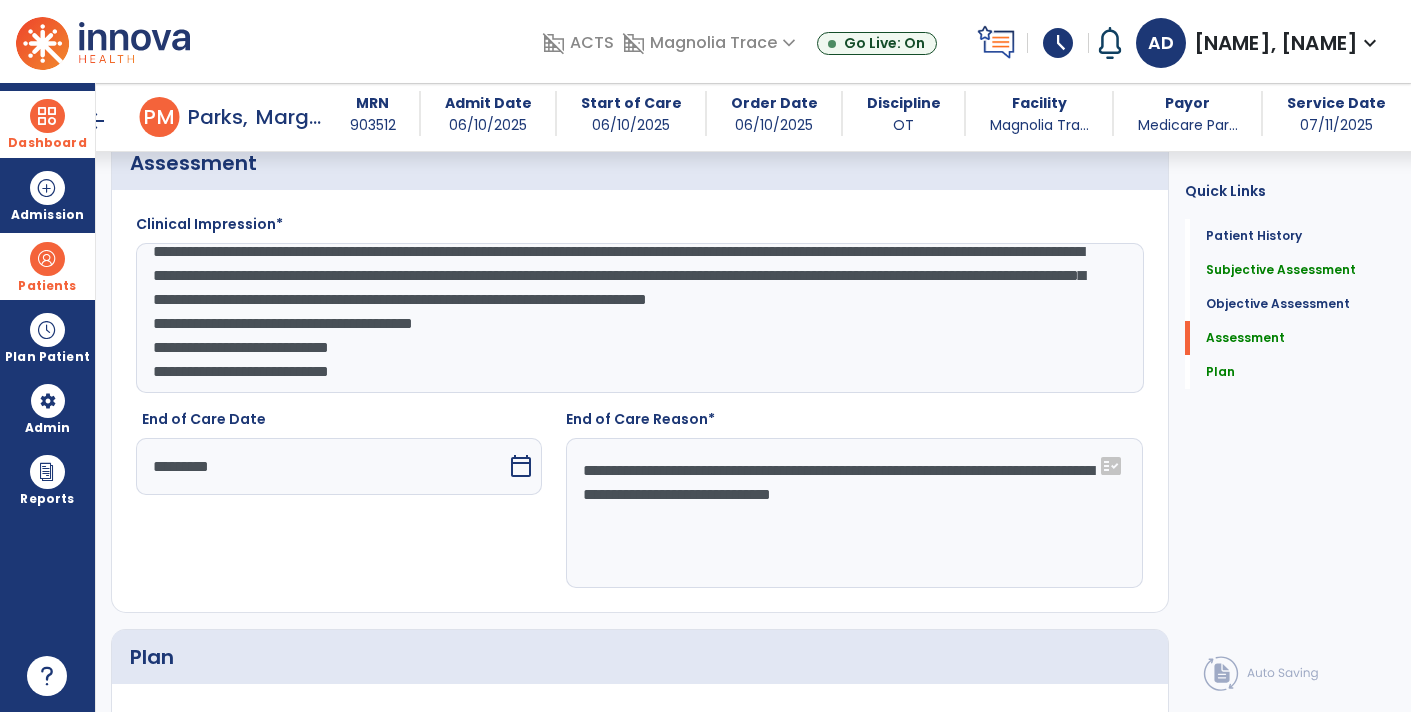 type on "**********" 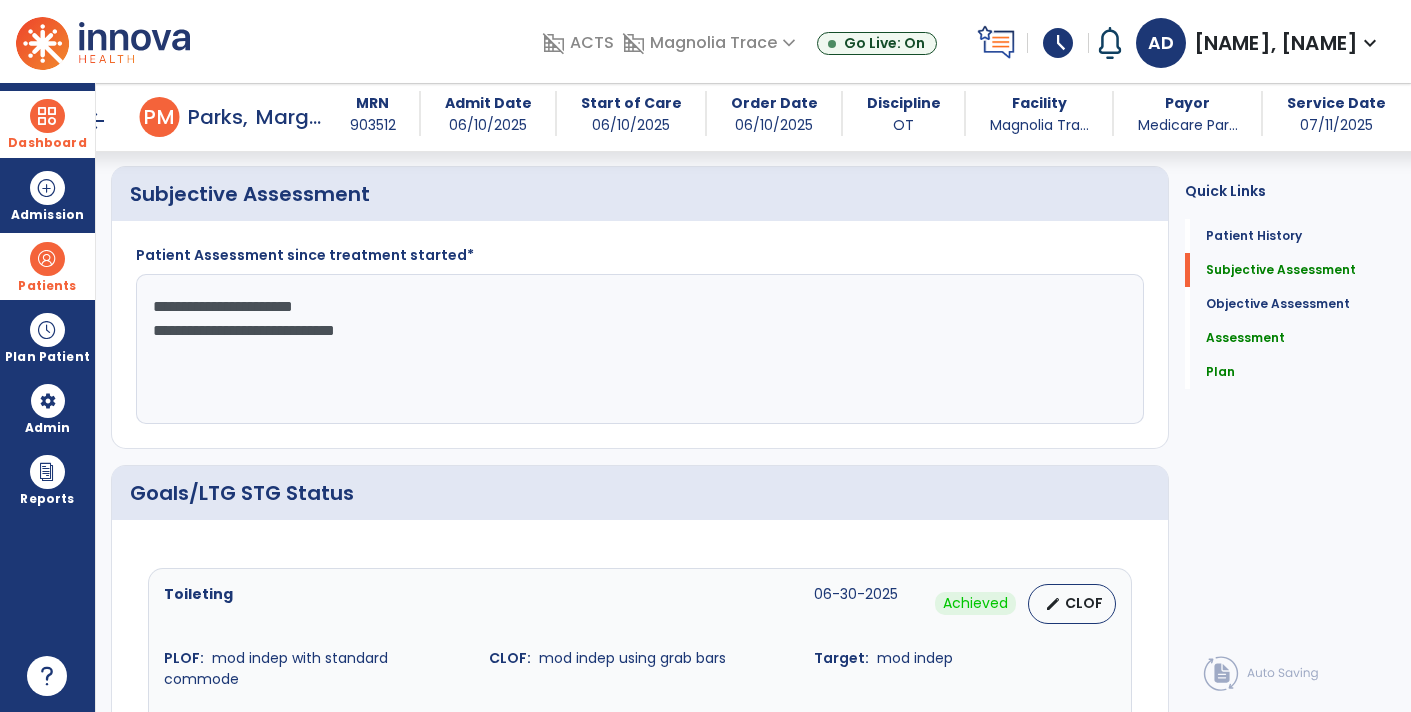 scroll, scrollTop: 406, scrollLeft: 0, axis: vertical 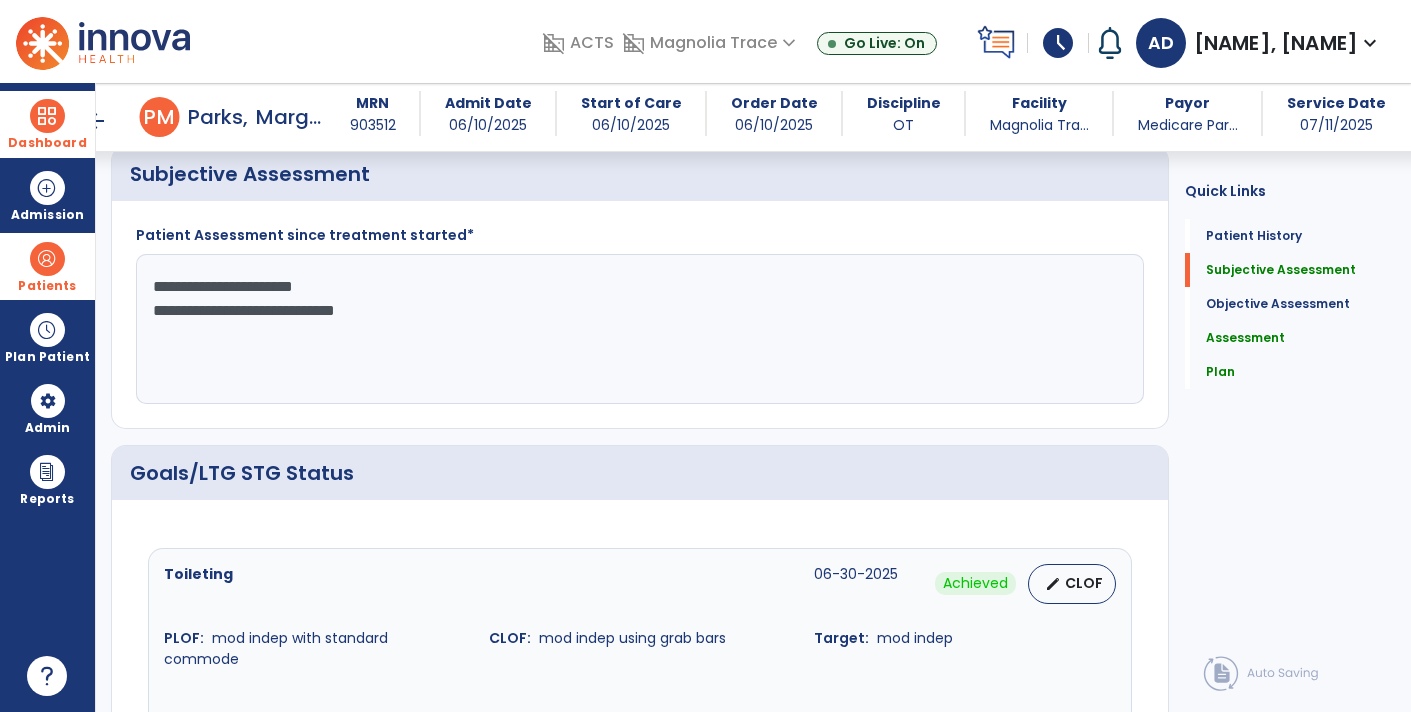 type on "**********" 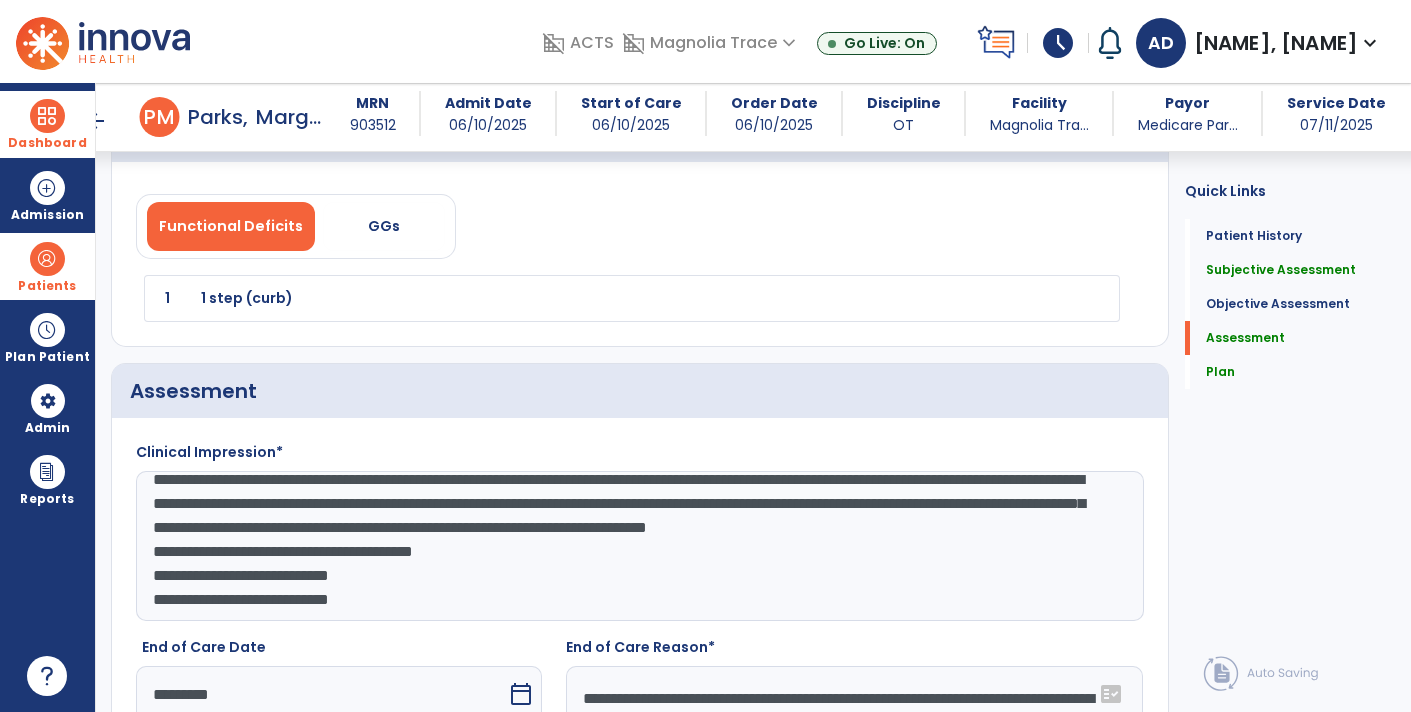 scroll, scrollTop: 1682, scrollLeft: 0, axis: vertical 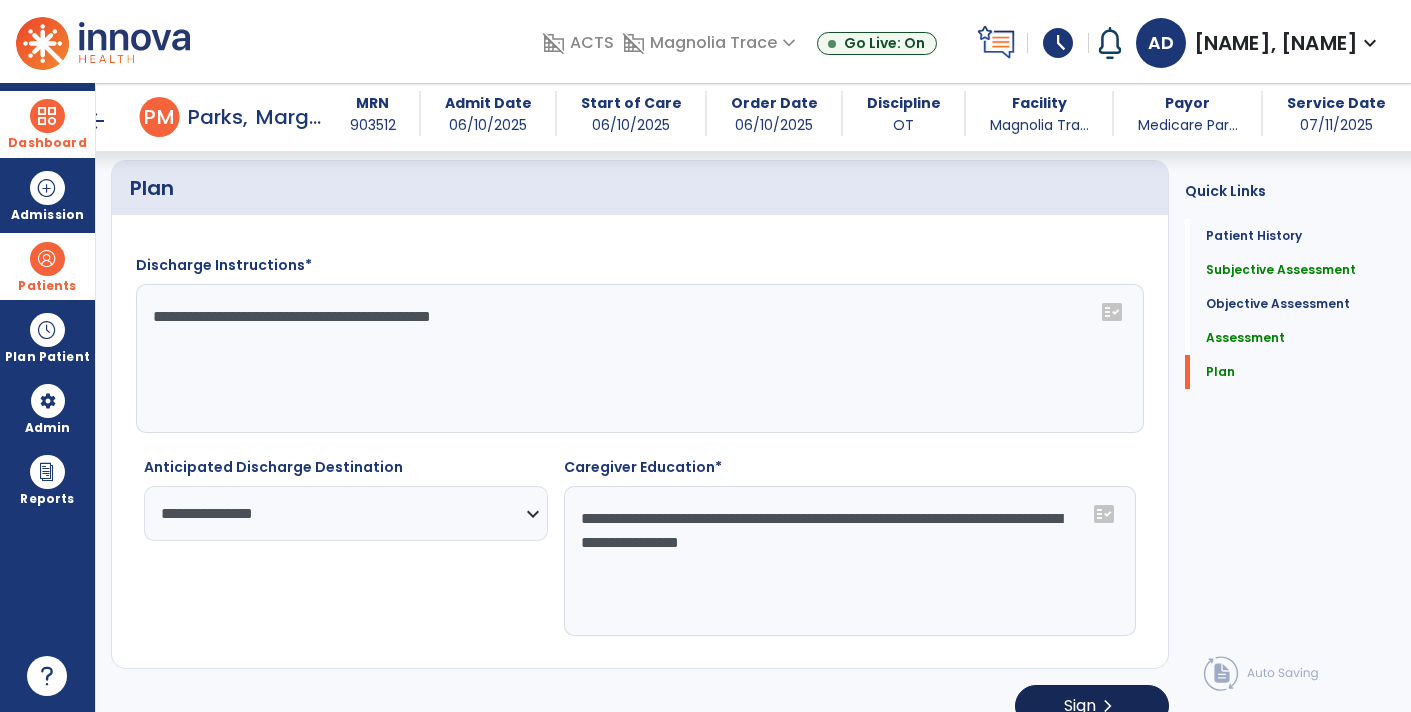 type on "**********" 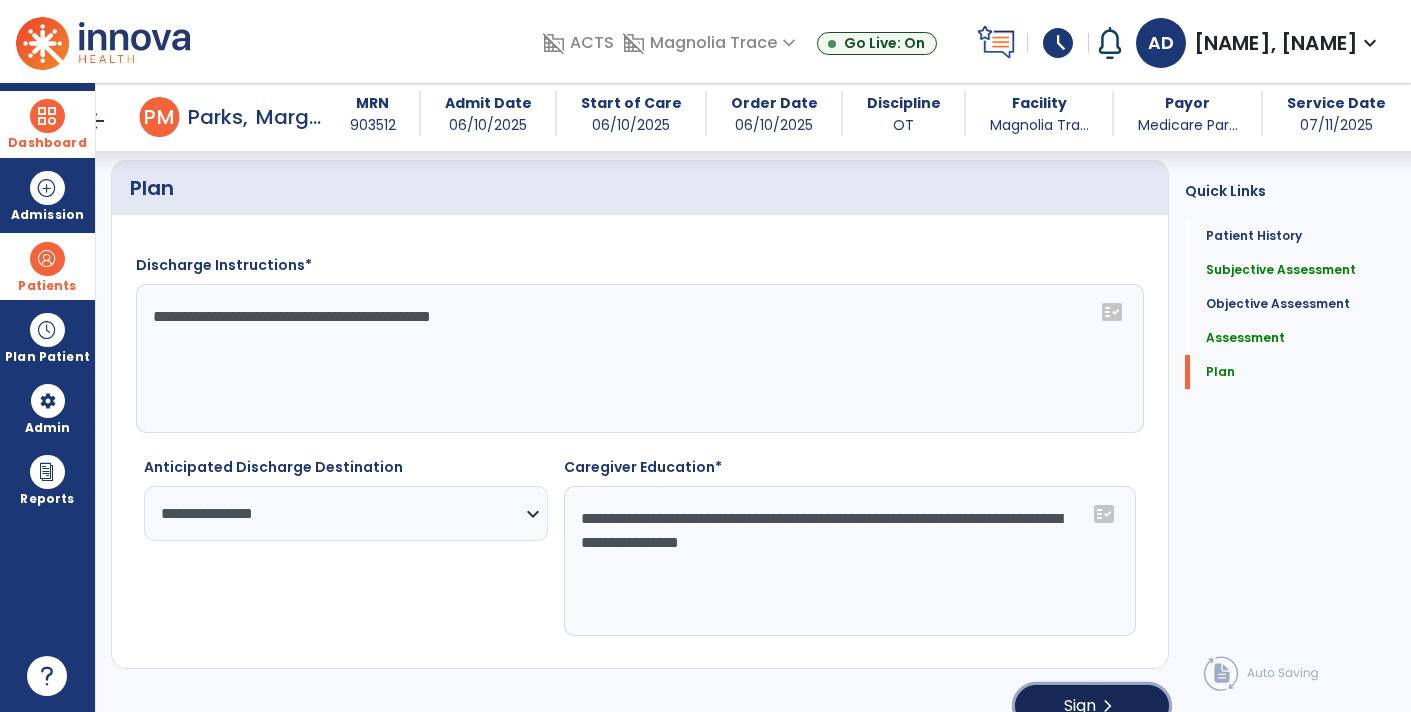 click on "chevron_right" 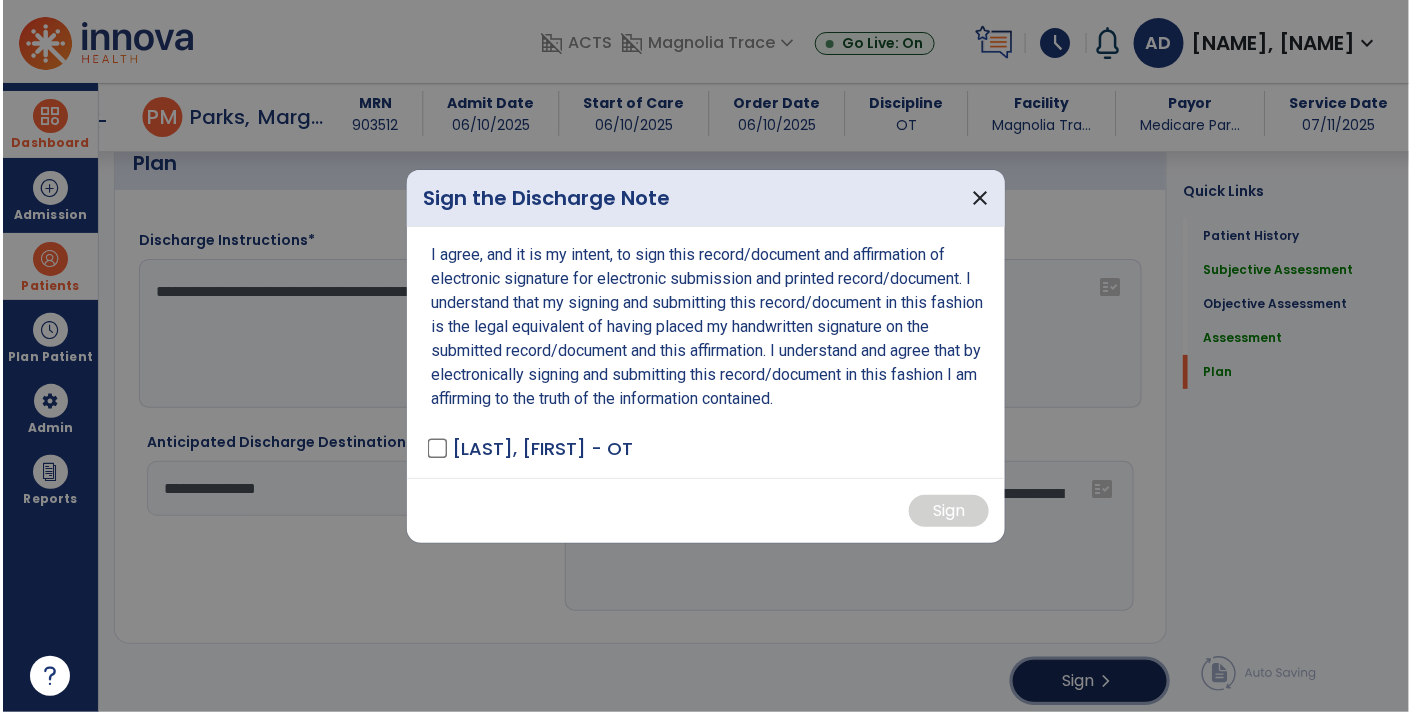 scroll, scrollTop: 2400, scrollLeft: 0, axis: vertical 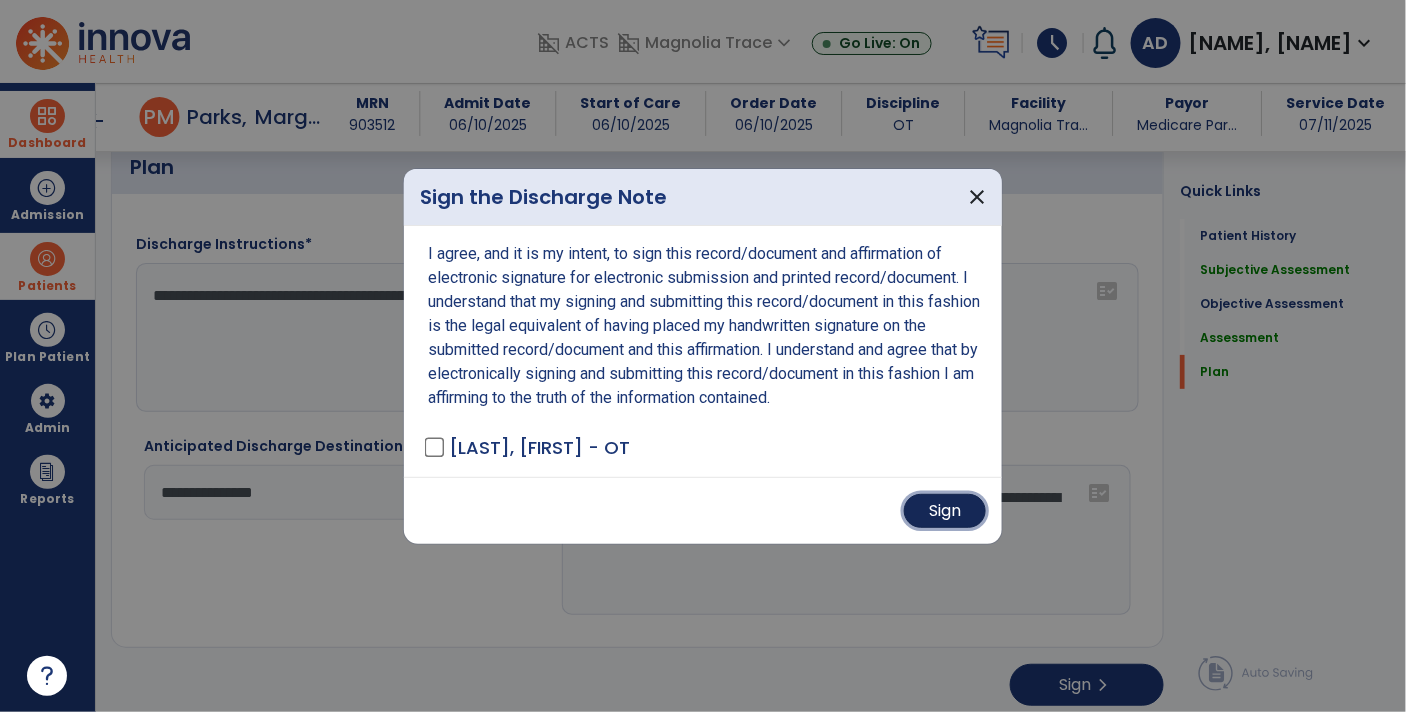 click on "Sign" at bounding box center [945, 511] 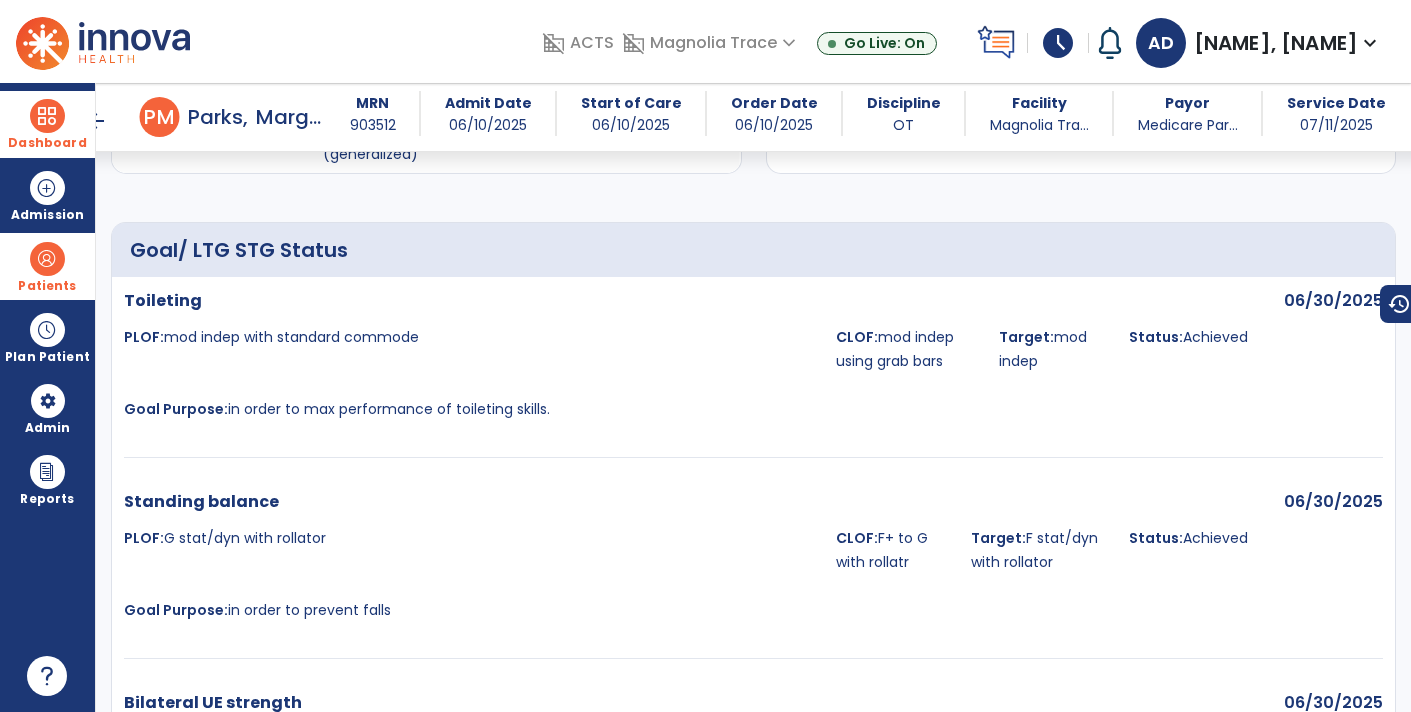 scroll, scrollTop: 659, scrollLeft: 0, axis: vertical 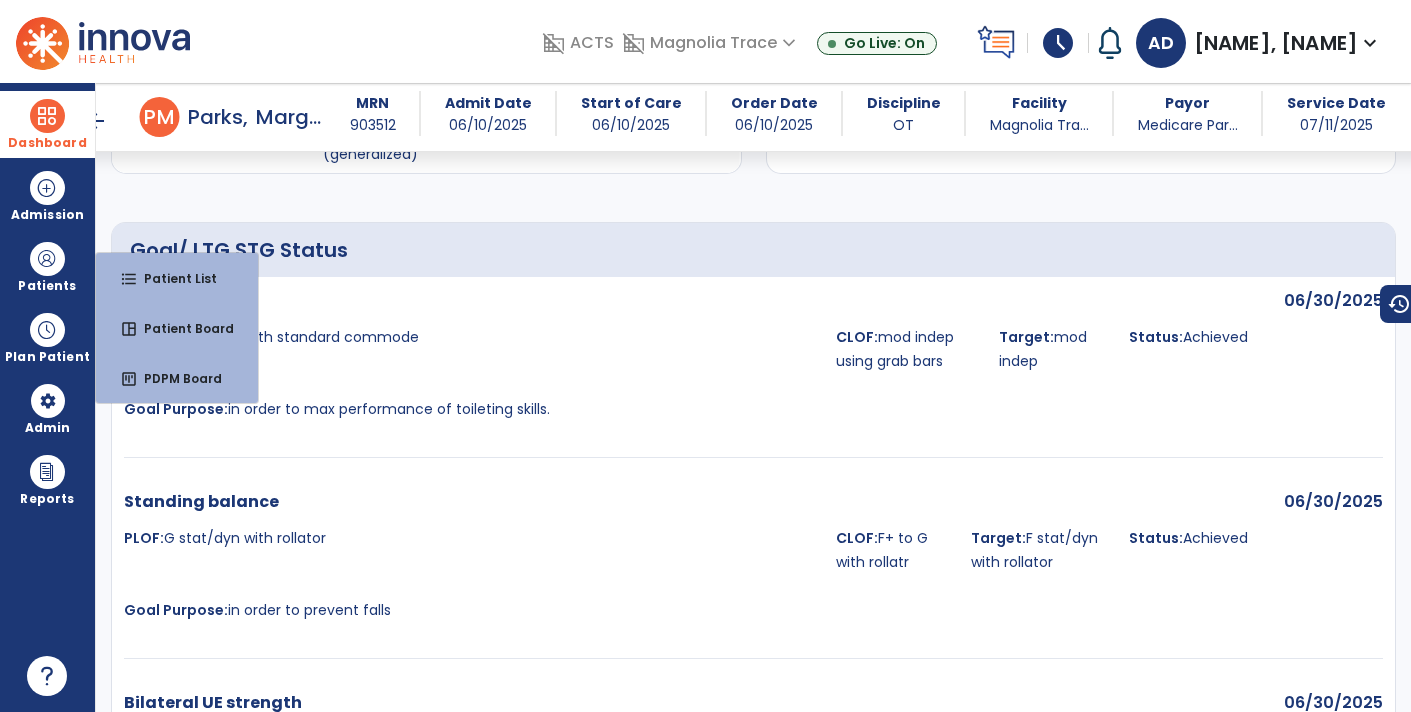 click on "PLOF:  mod indep with standard commode" at bounding box center (474, 349) 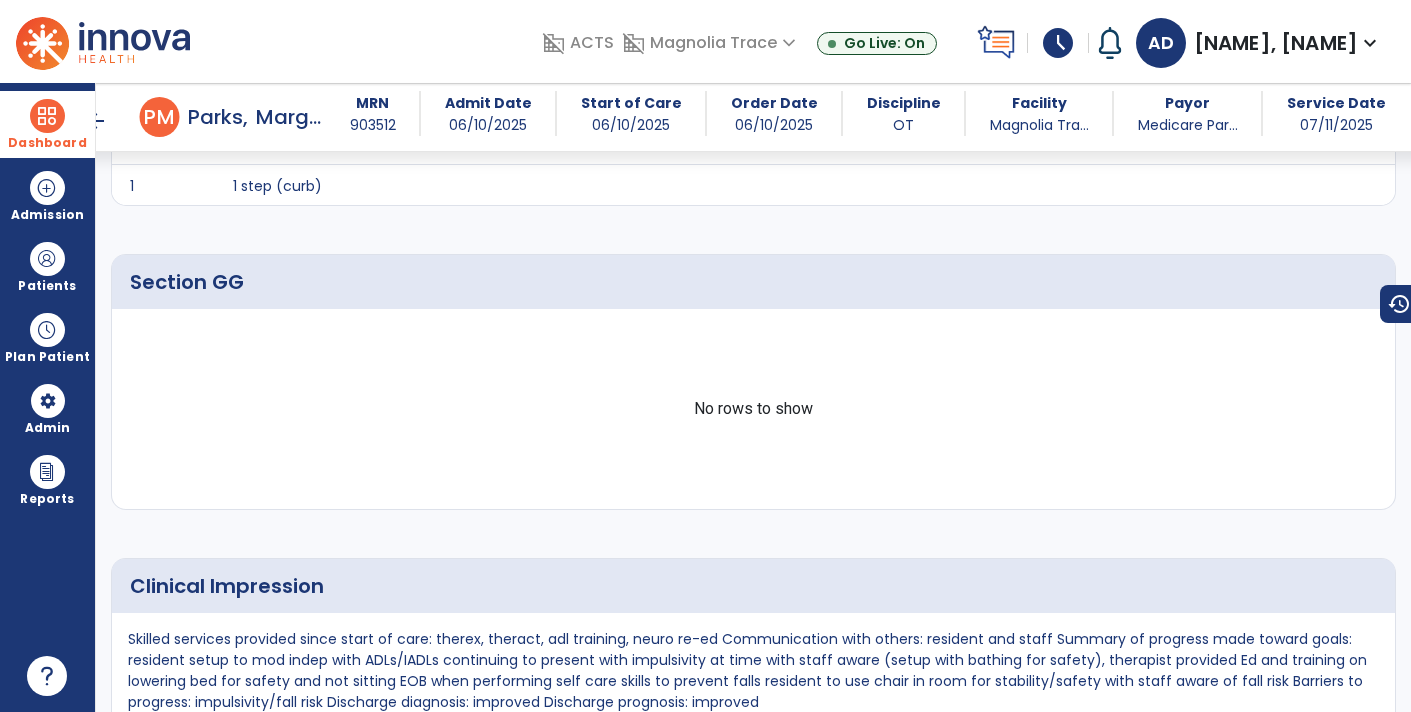 scroll, scrollTop: 1768, scrollLeft: 0, axis: vertical 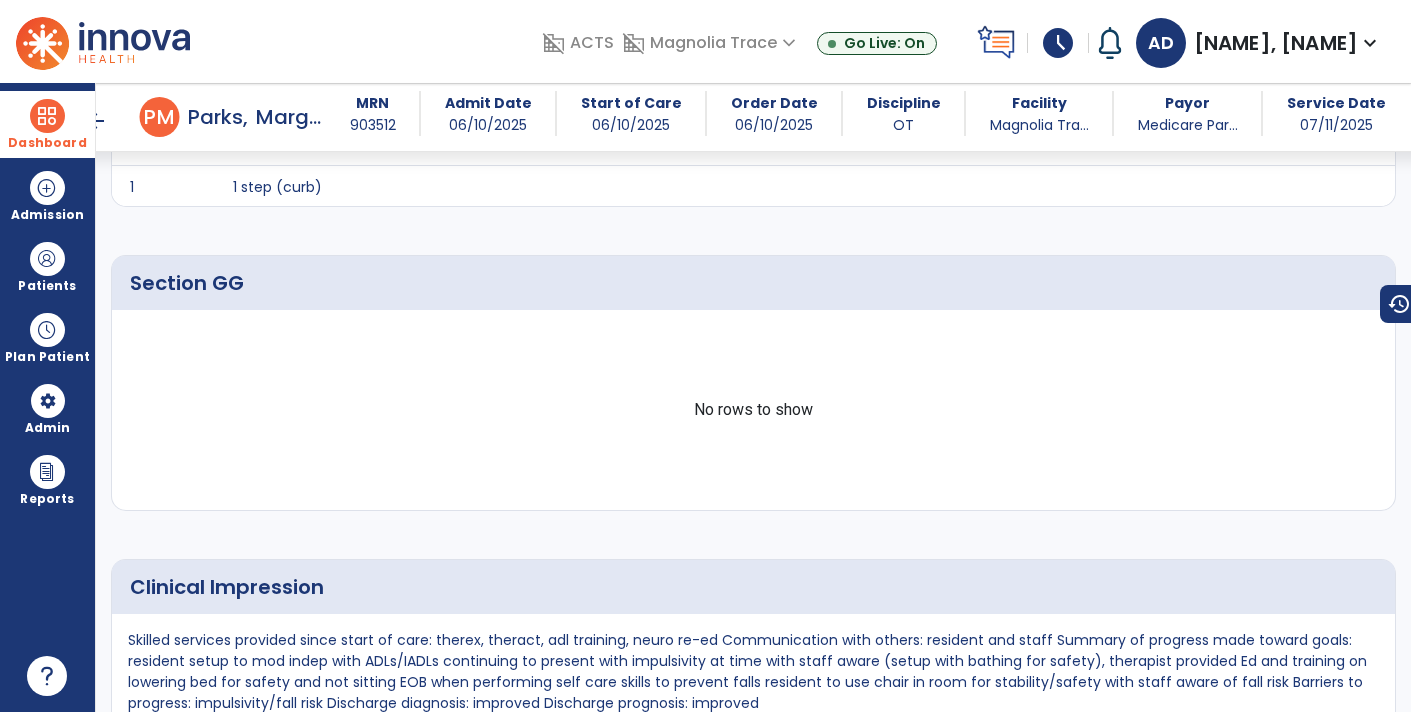 click on "Dashboard" at bounding box center [47, 124] 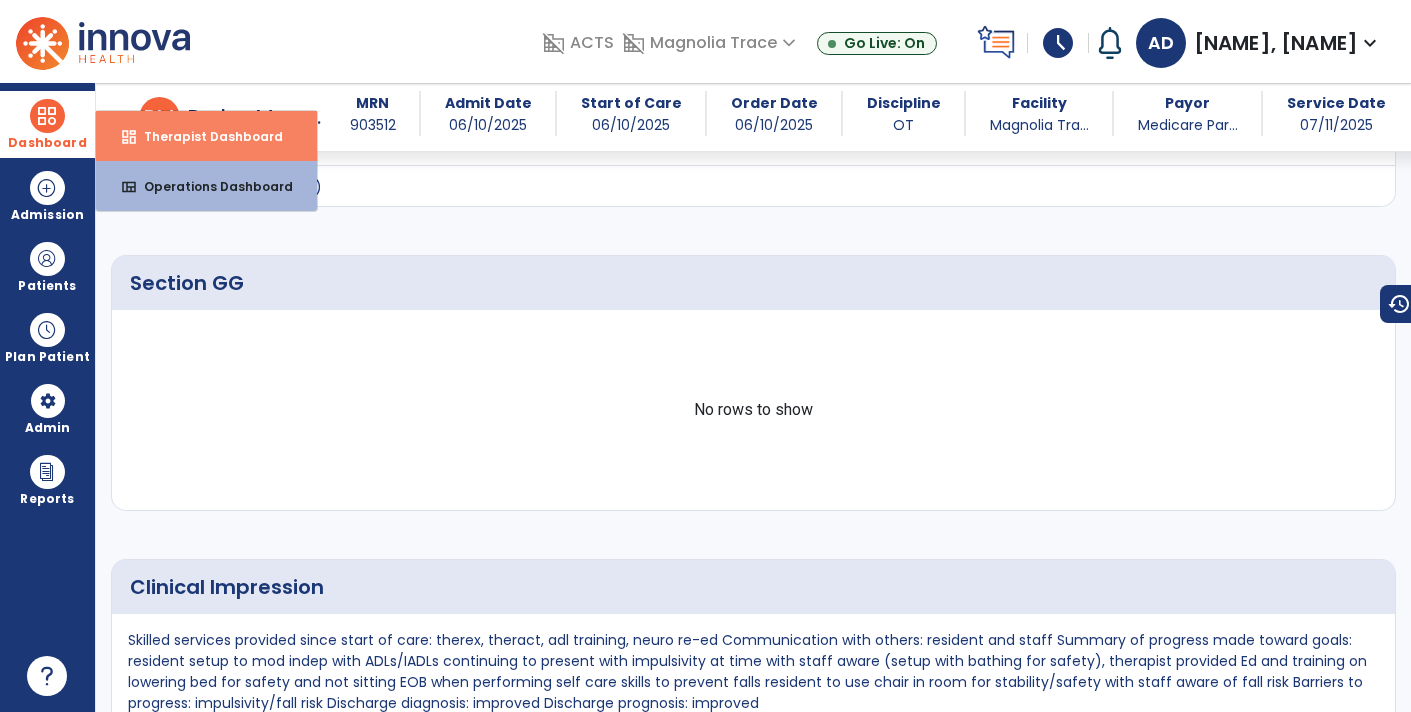 click on "Therapist Dashboard" at bounding box center [205, 136] 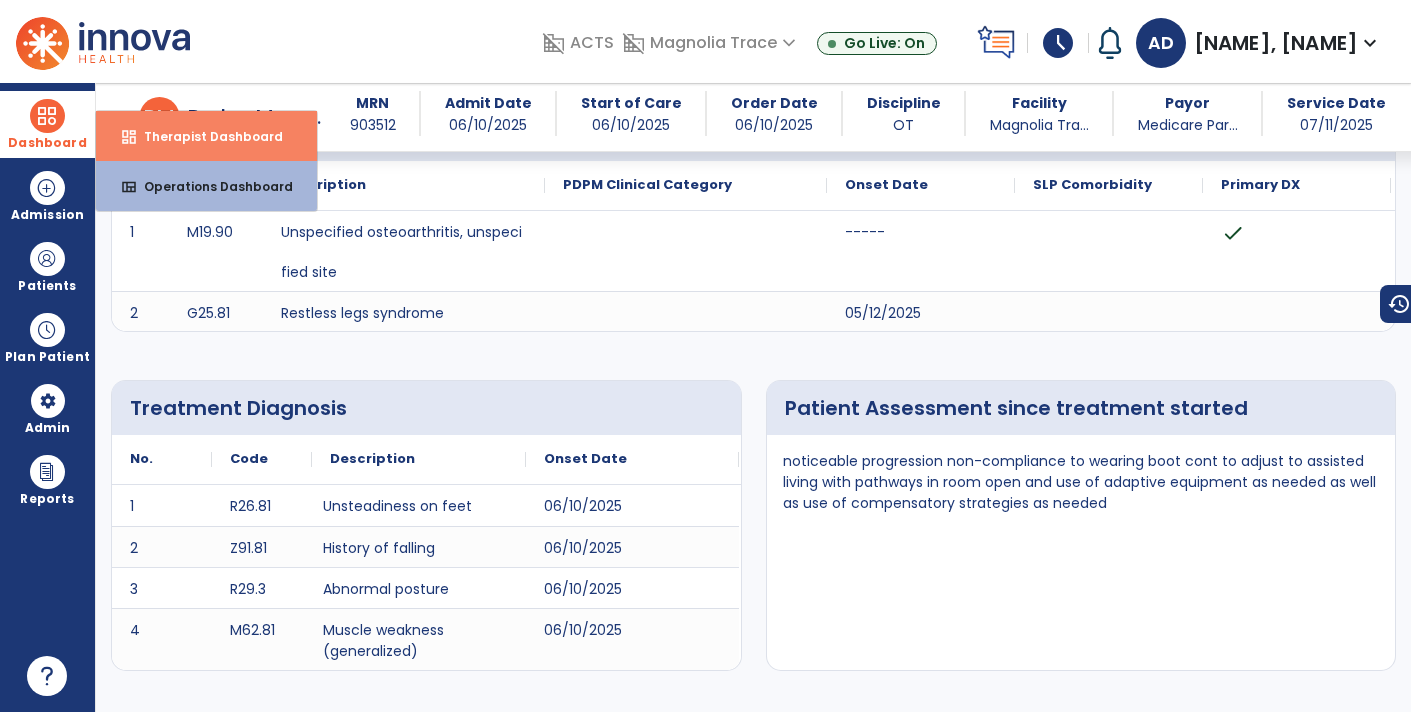 select on "****" 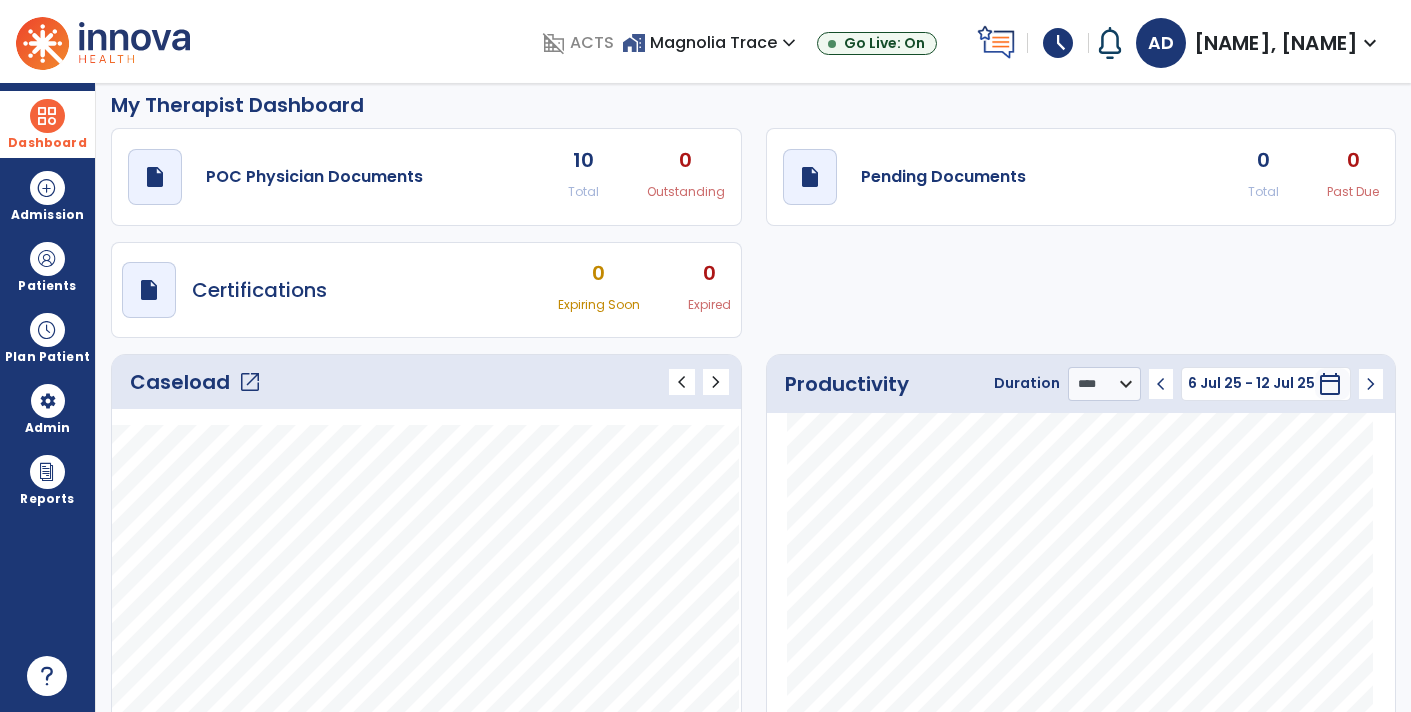 scroll, scrollTop: 0, scrollLeft: 0, axis: both 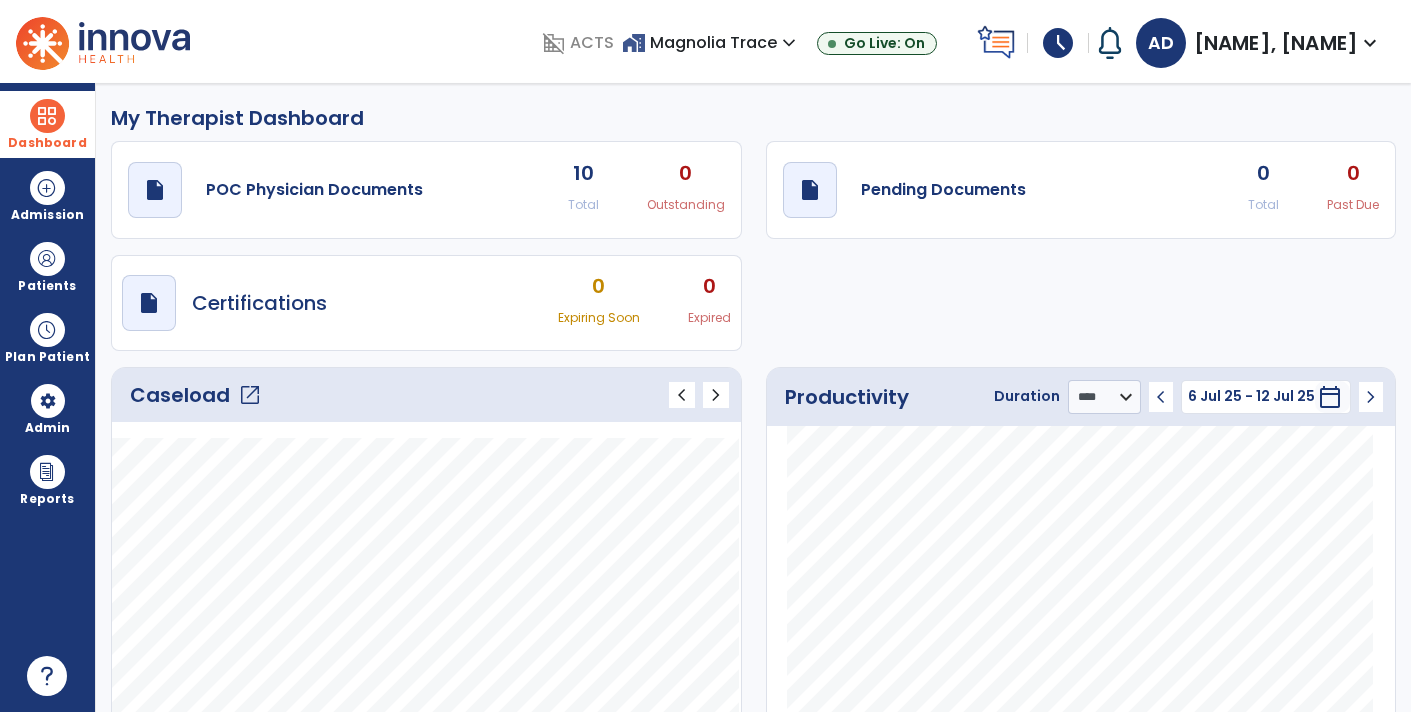 click on "open_in_new" 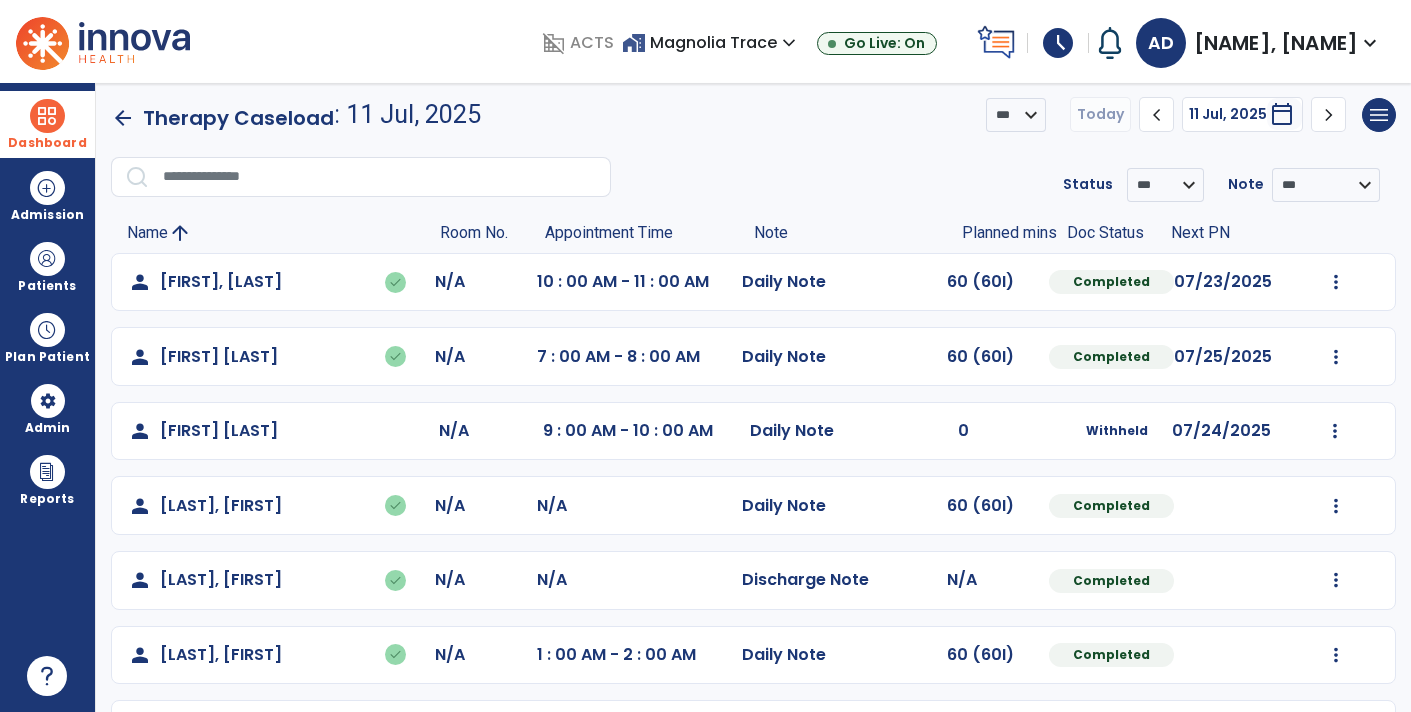 scroll, scrollTop: 0, scrollLeft: 0, axis: both 